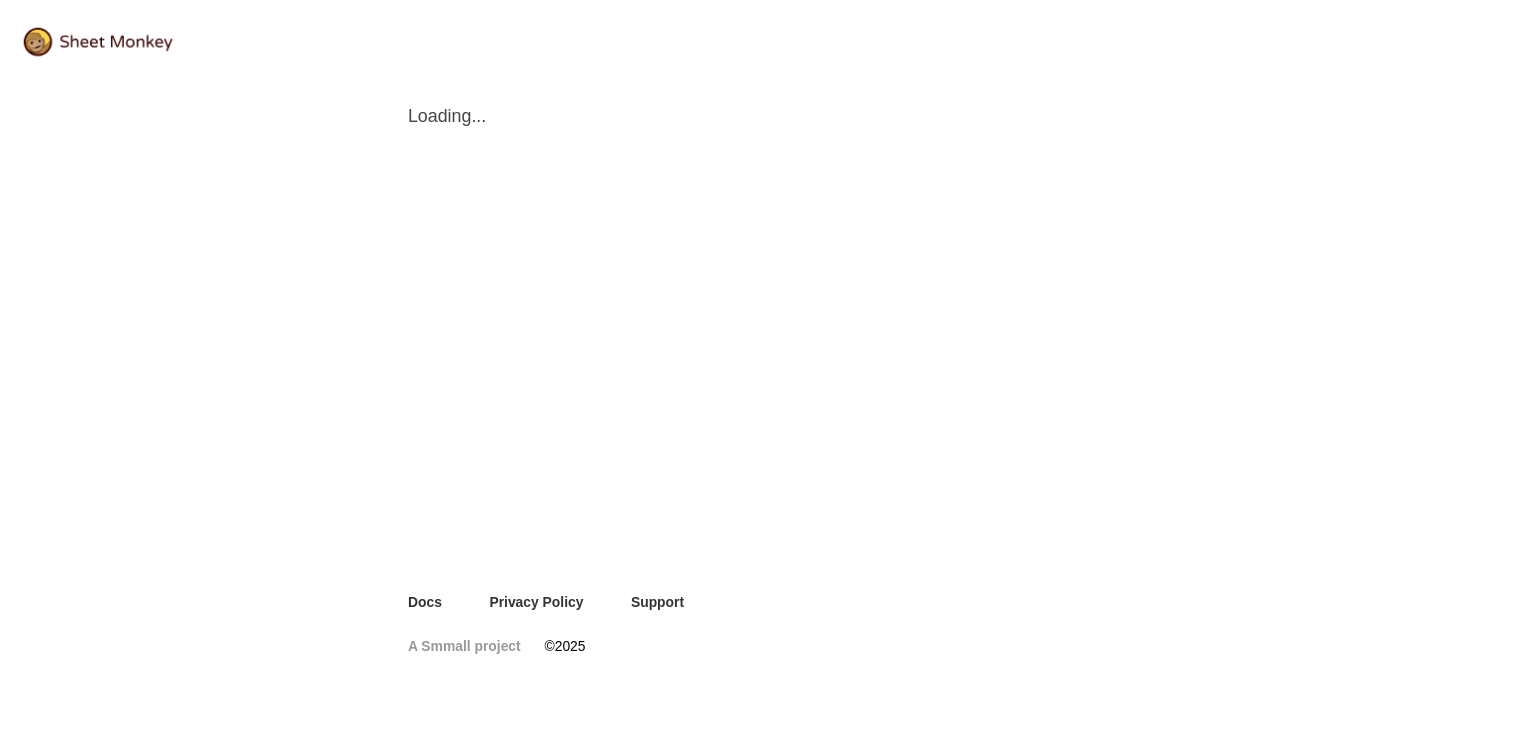 scroll, scrollTop: 0, scrollLeft: 0, axis: both 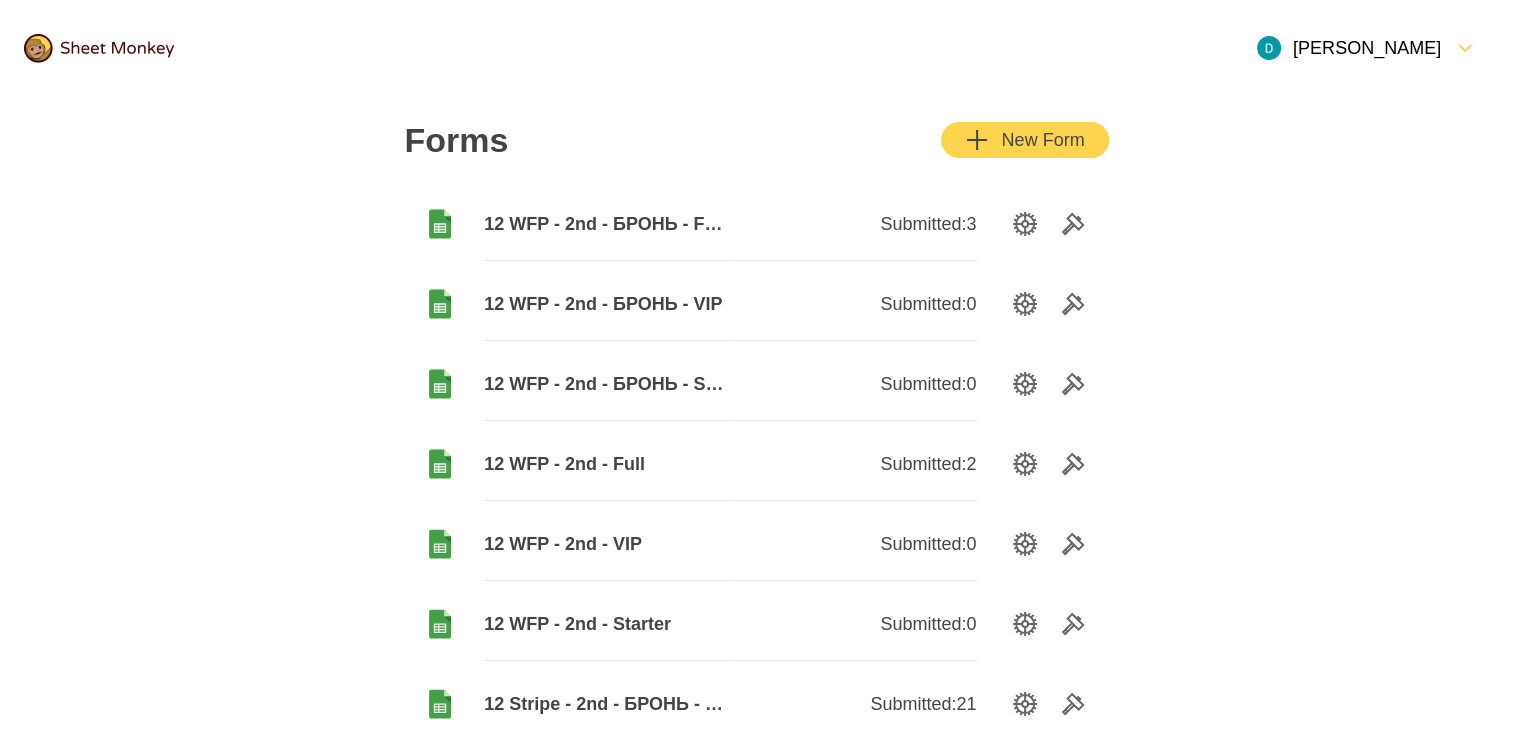 click on "[PERSON_NAME]" at bounding box center (756, 48) 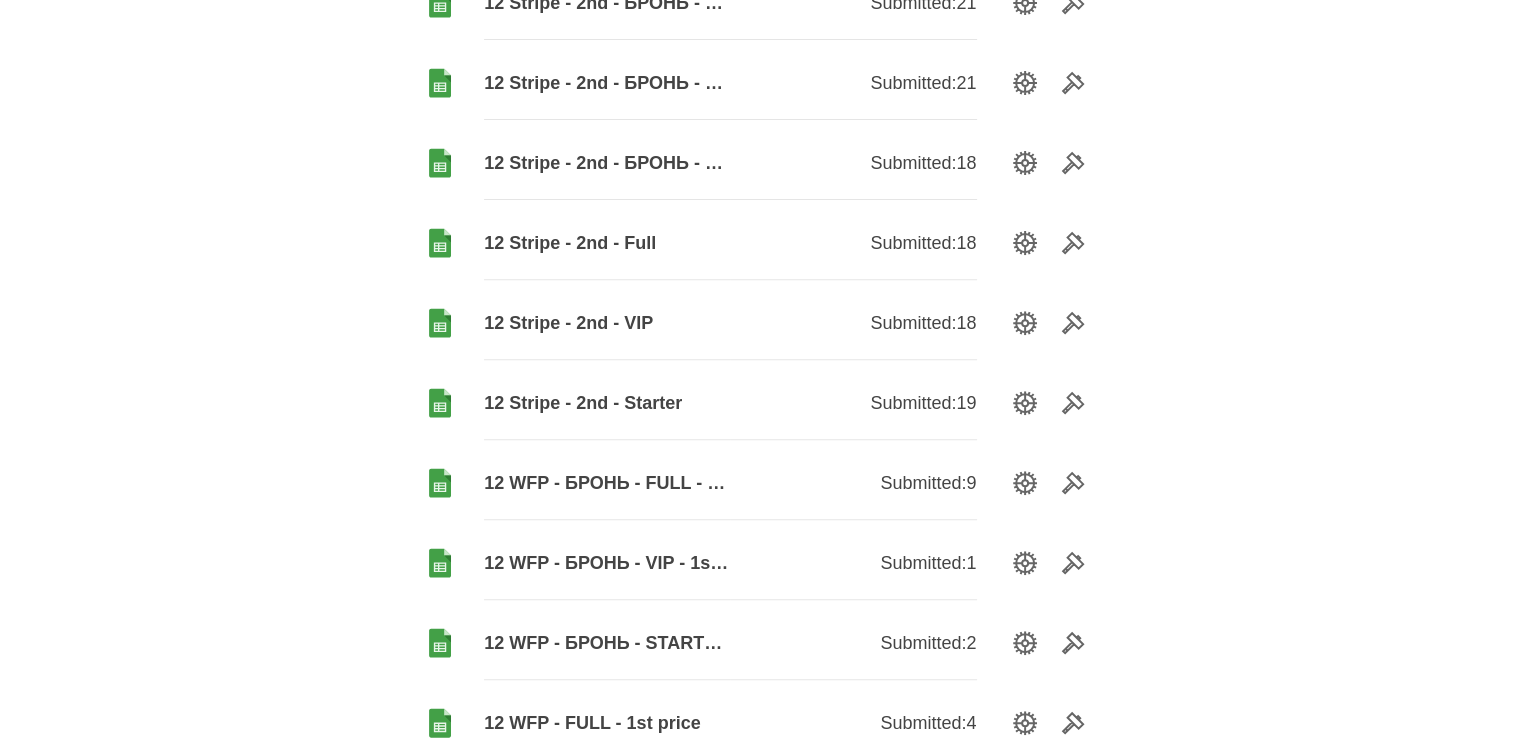 scroll, scrollTop: 700, scrollLeft: 0, axis: vertical 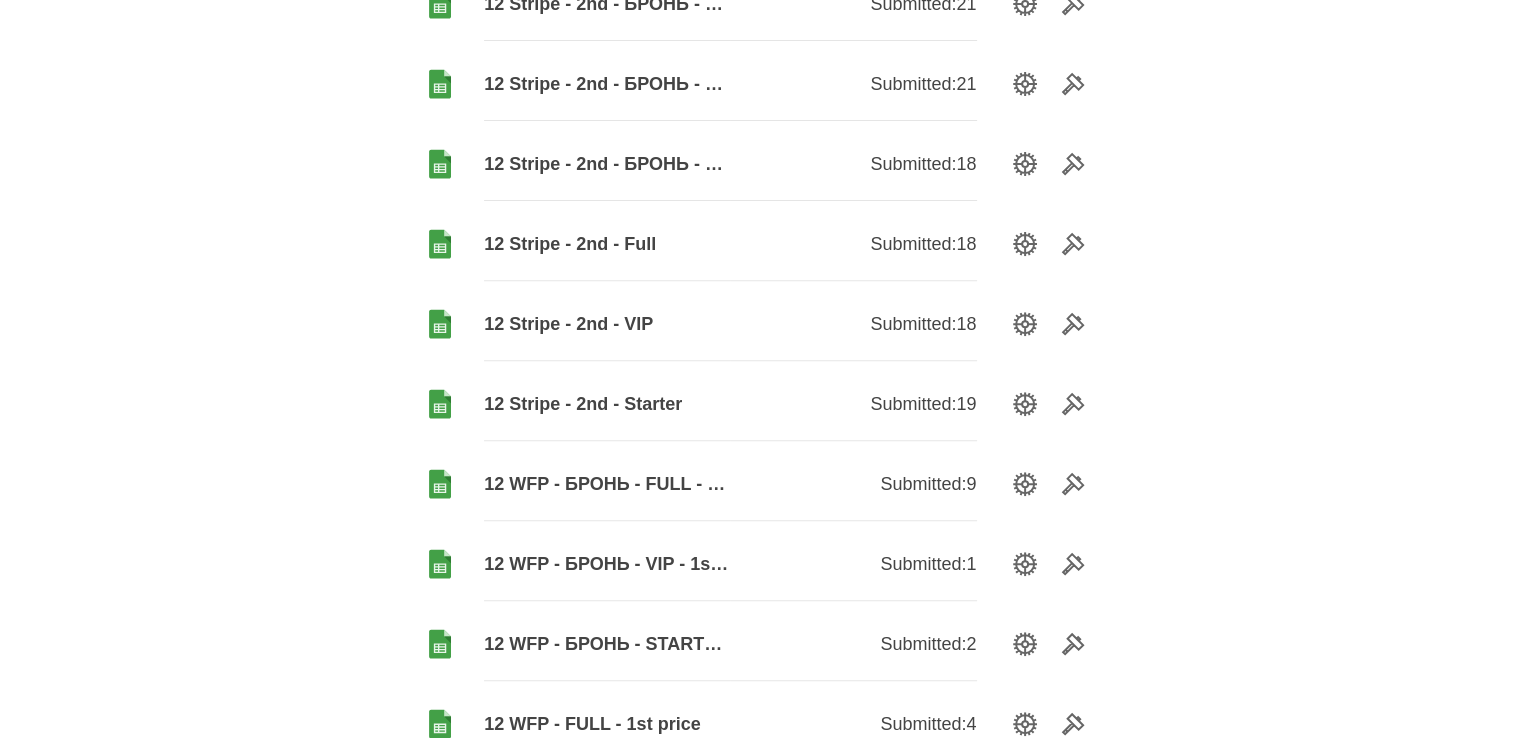 click on "12 Stripe - 2nd - Starter" at bounding box center [607, 404] 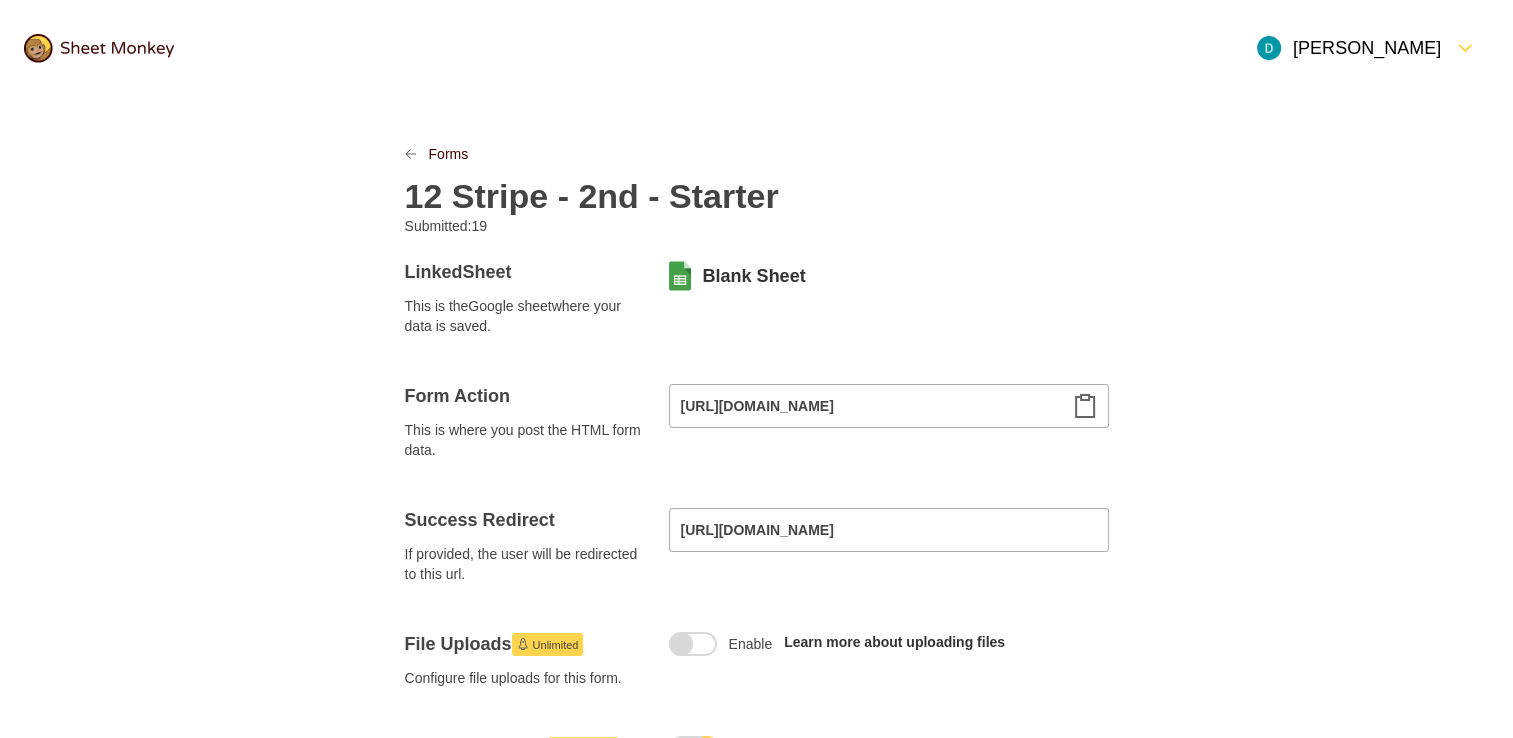 click on "12 Stripe - 2nd - Starter" at bounding box center [592, 196] 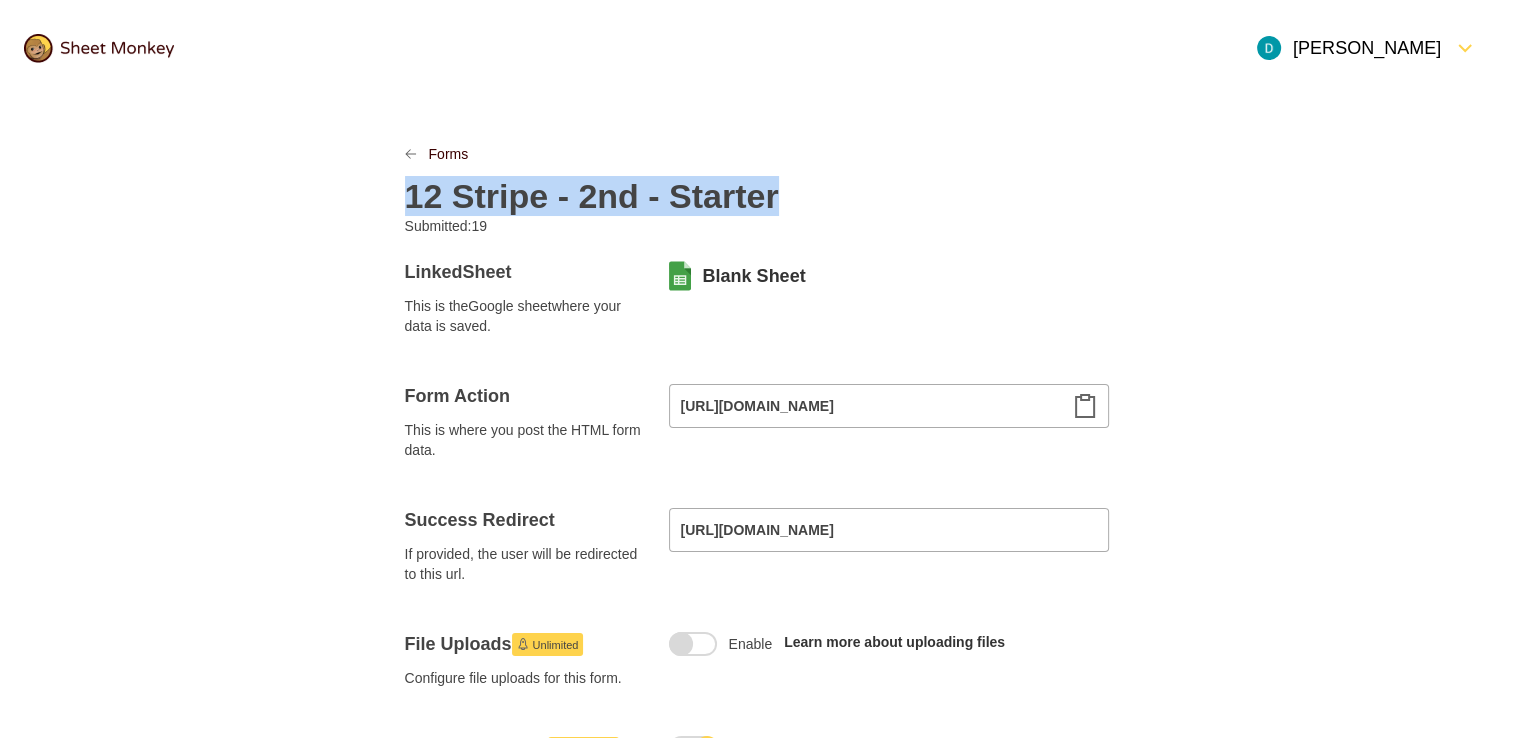 copy on "12 Stripe - 2nd - Starter" 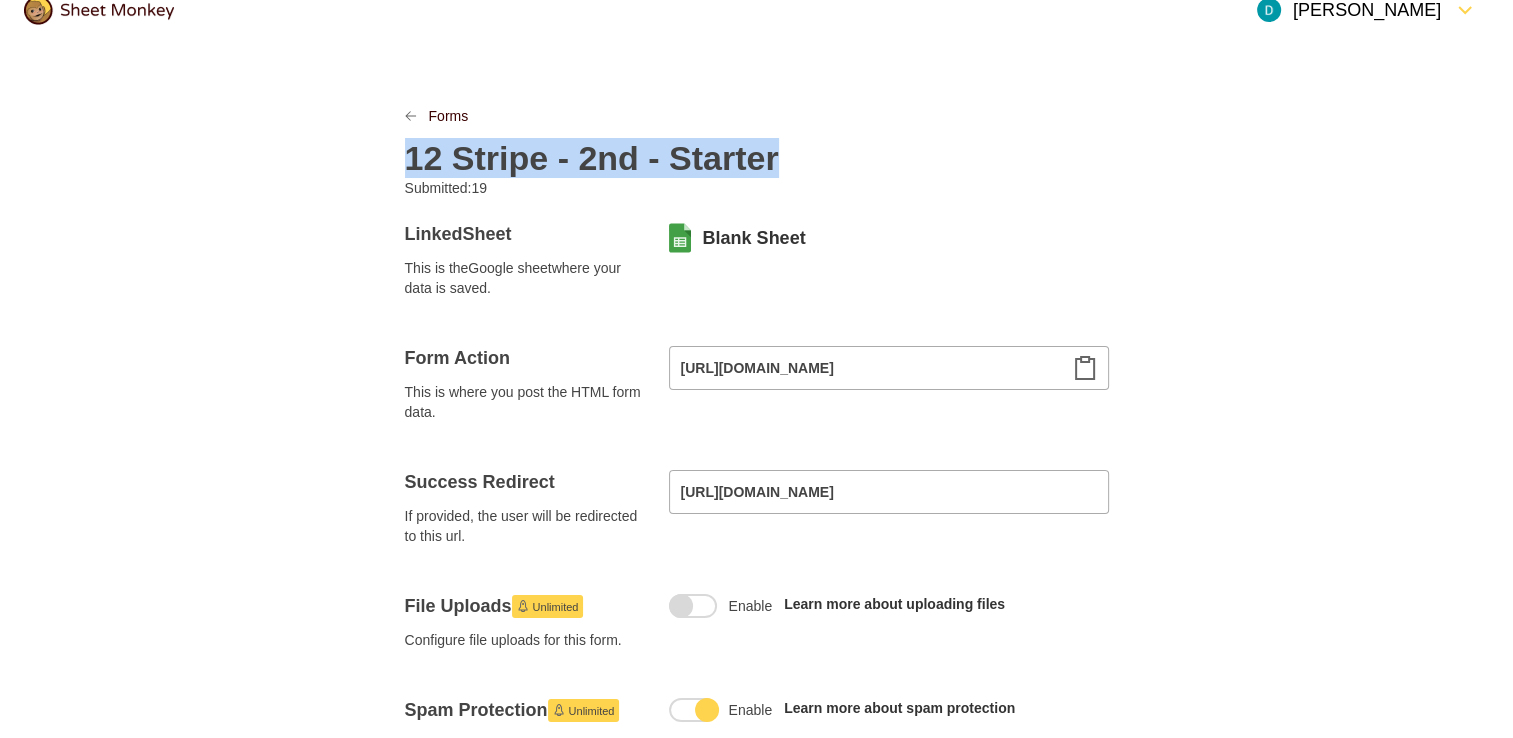 scroll, scrollTop: 100, scrollLeft: 0, axis: vertical 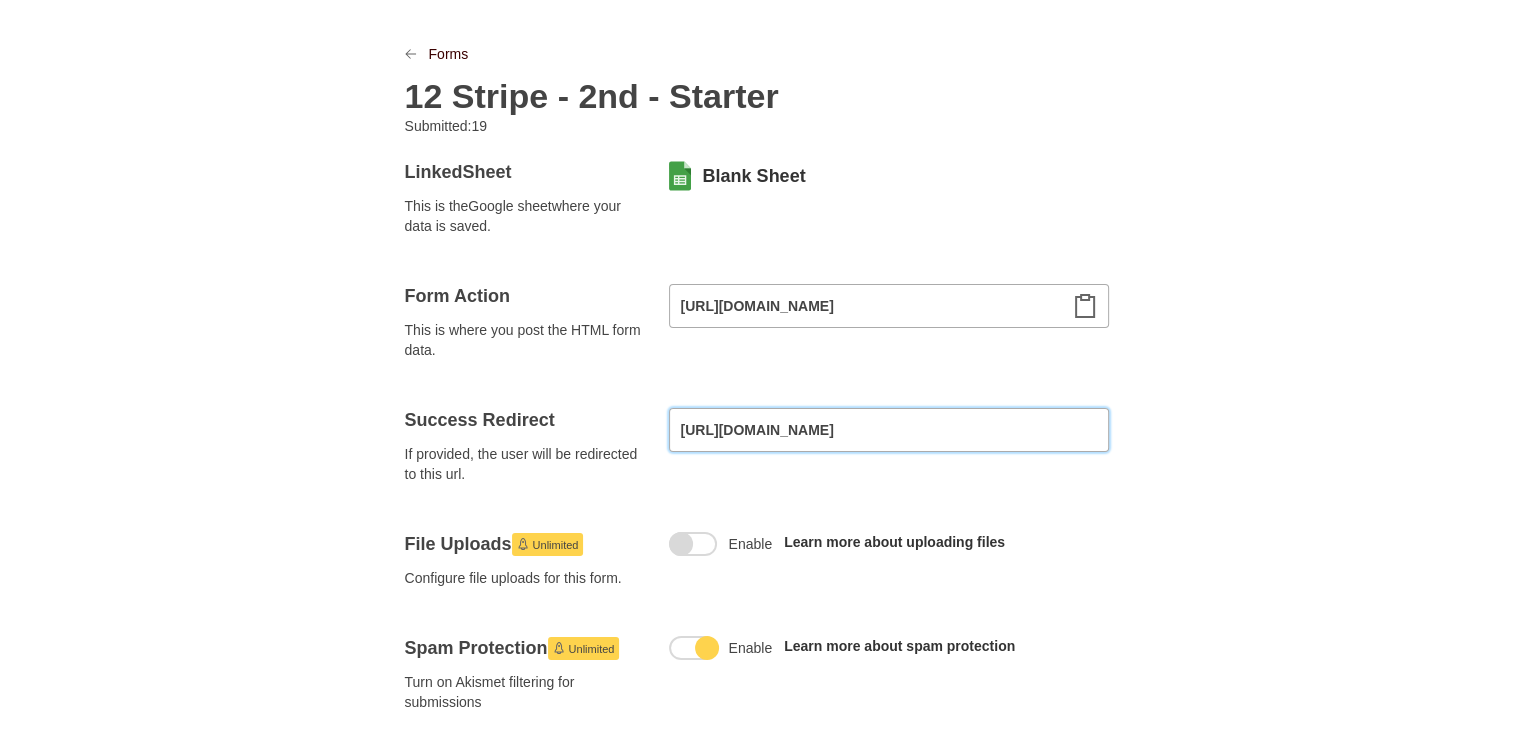 click on "[URL][DOMAIN_NAME]" at bounding box center [889, 430] 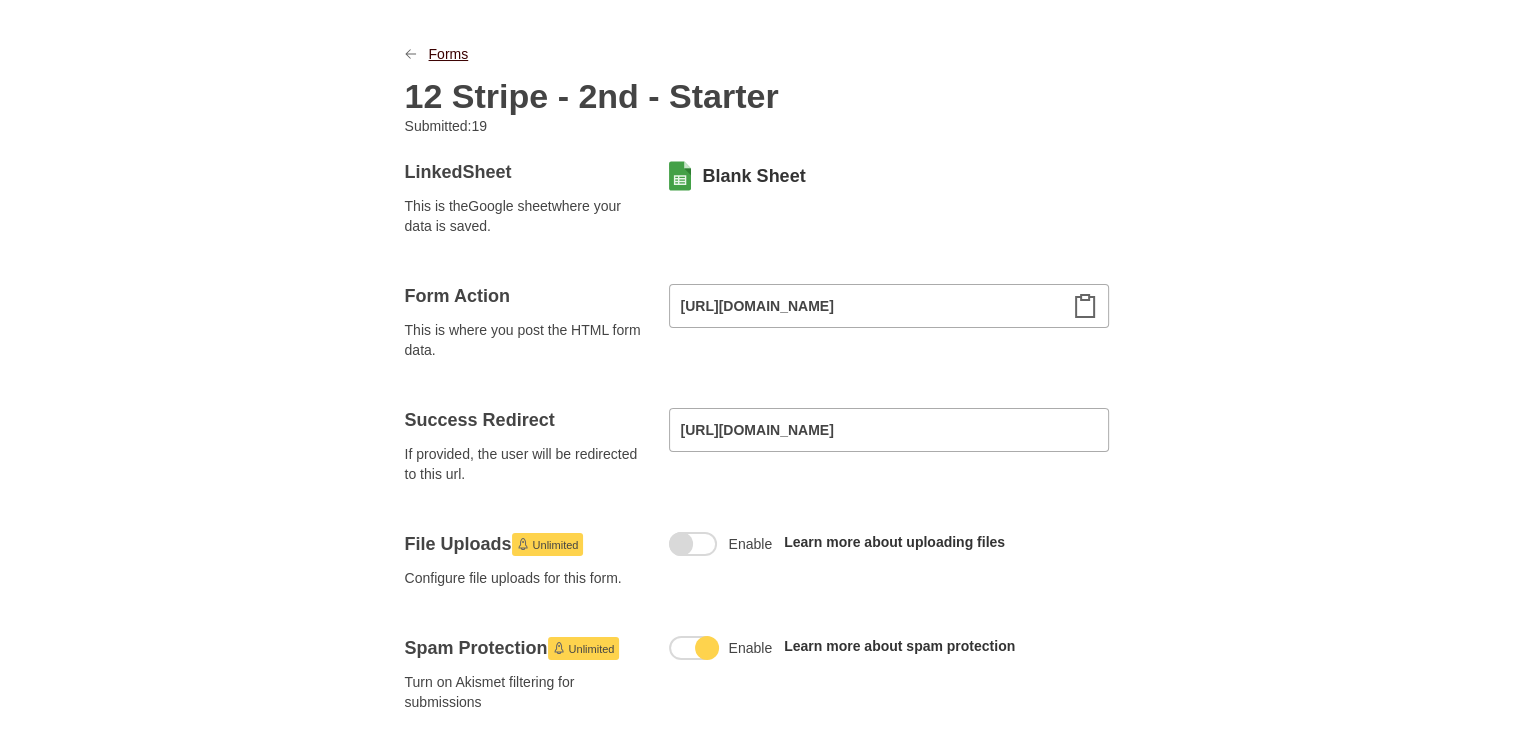 click on "Forms" at bounding box center (449, 54) 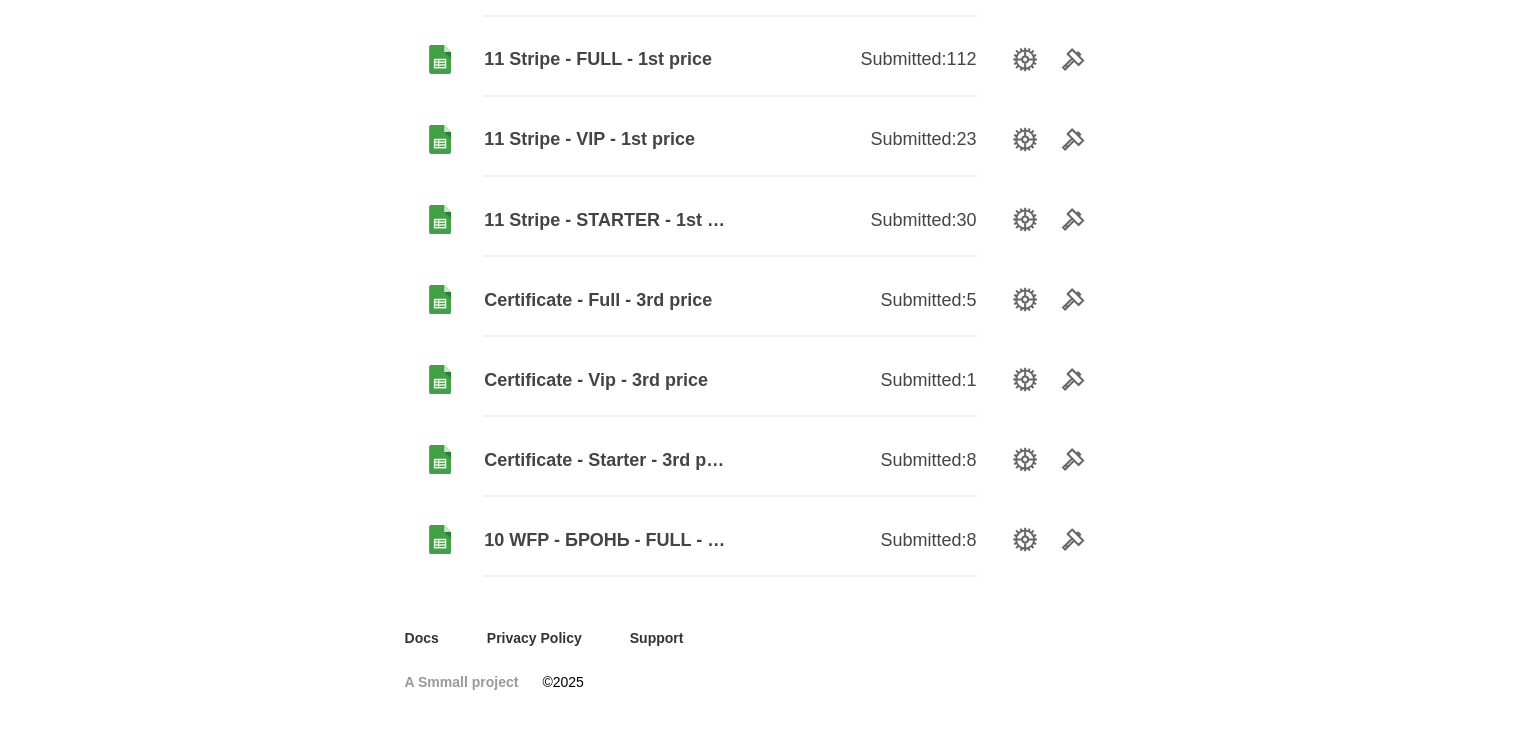 drag, startPoint x: 1294, startPoint y: 466, endPoint x: 1300, endPoint y: 393, distance: 73.24616 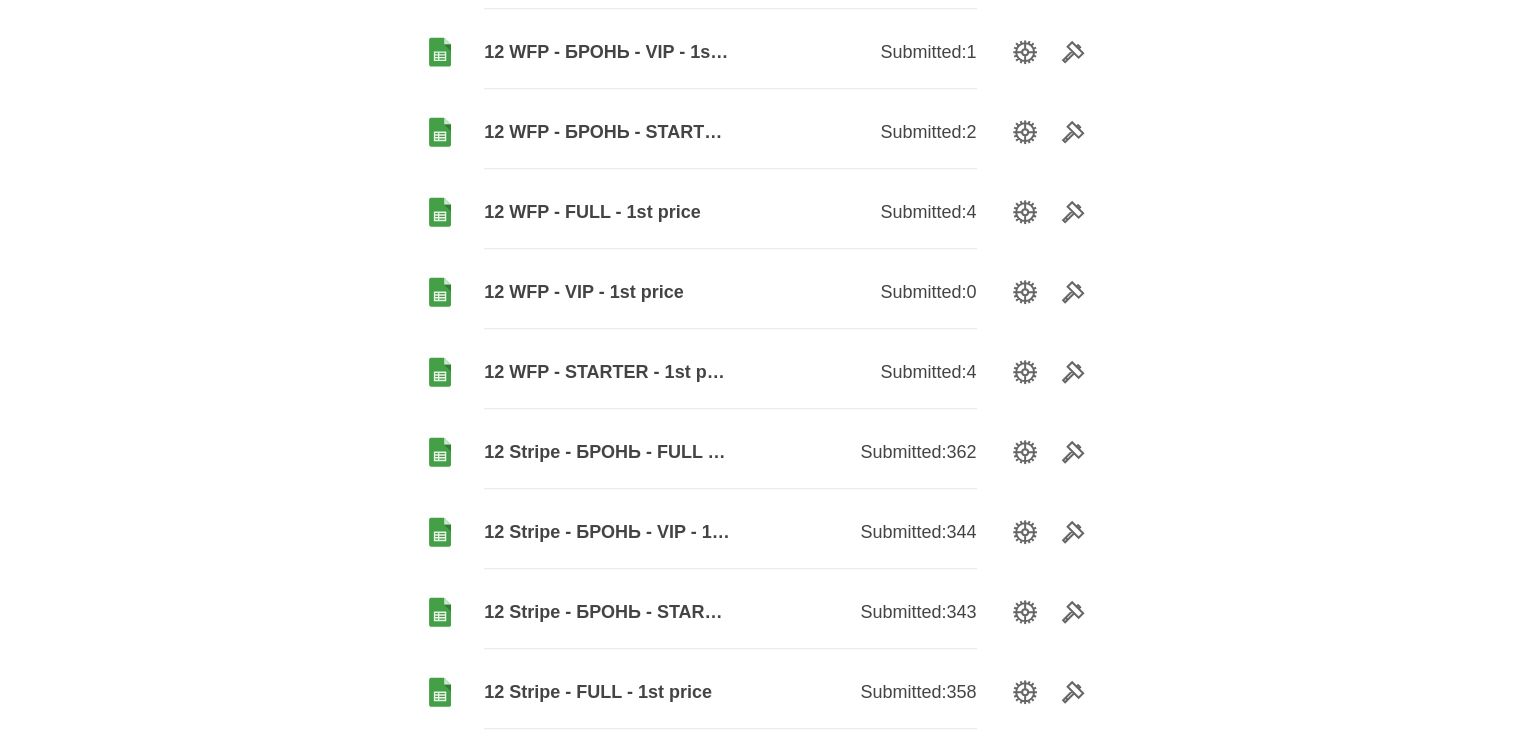 scroll, scrollTop: 0, scrollLeft: 0, axis: both 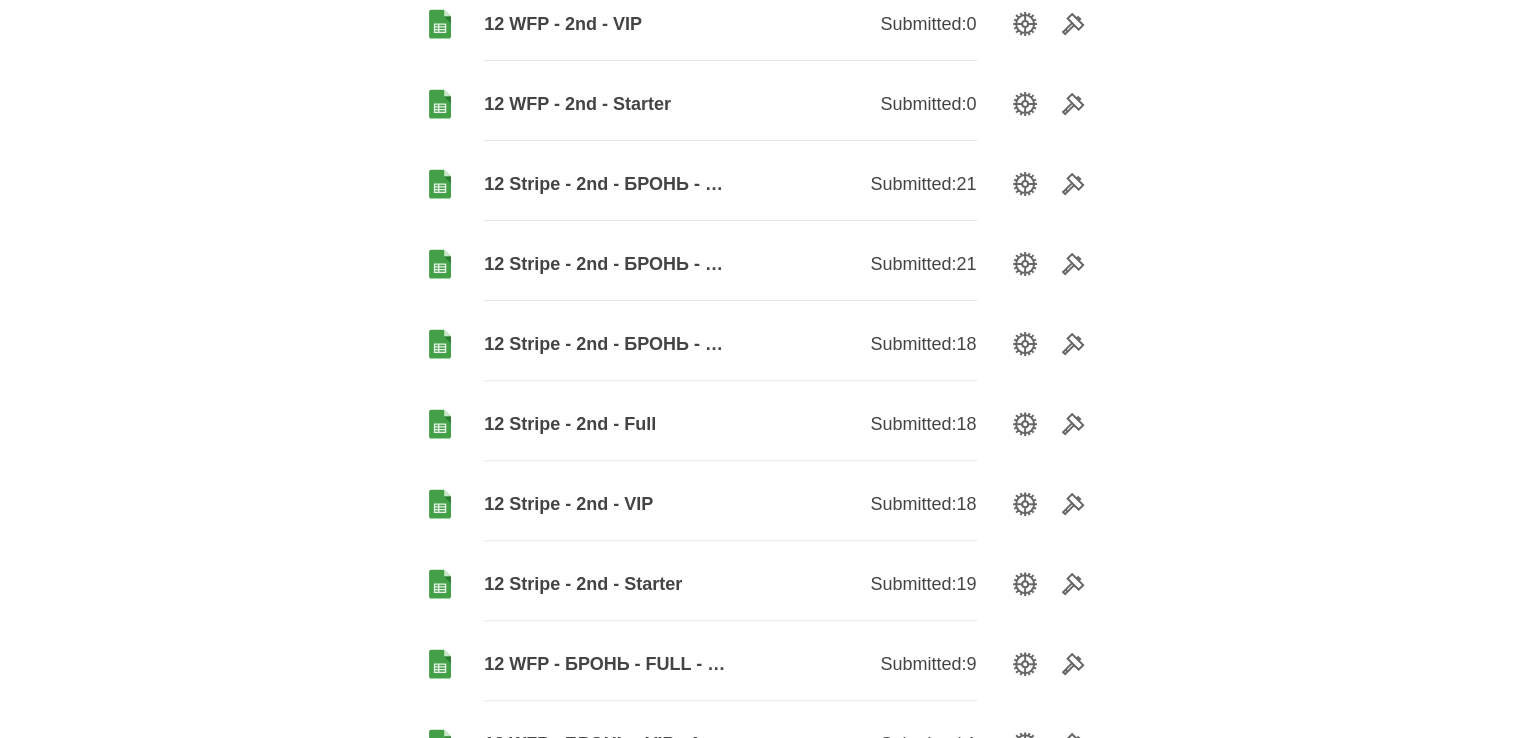 click on "12 Stripe - 2nd - VIP" at bounding box center (607, 504) 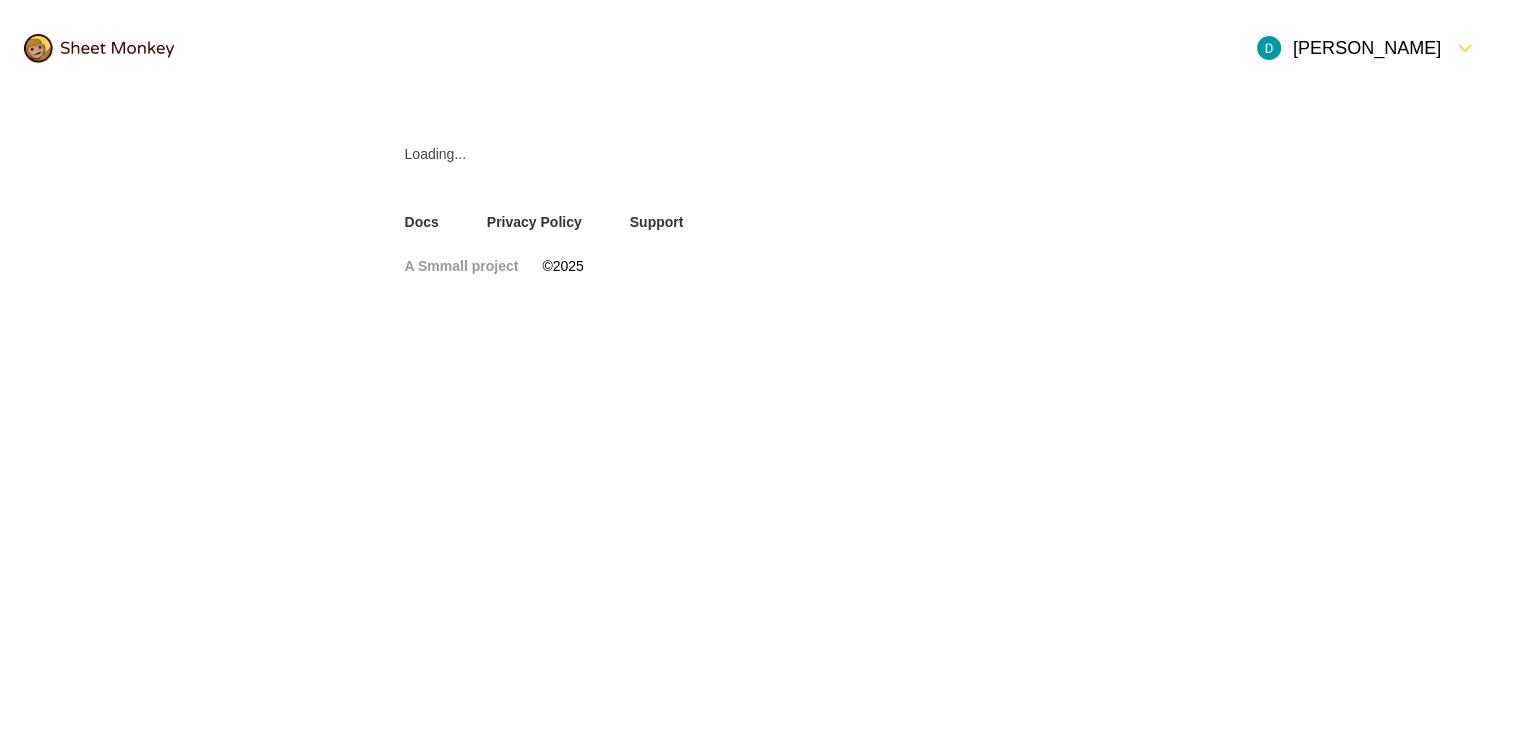 scroll, scrollTop: 0, scrollLeft: 0, axis: both 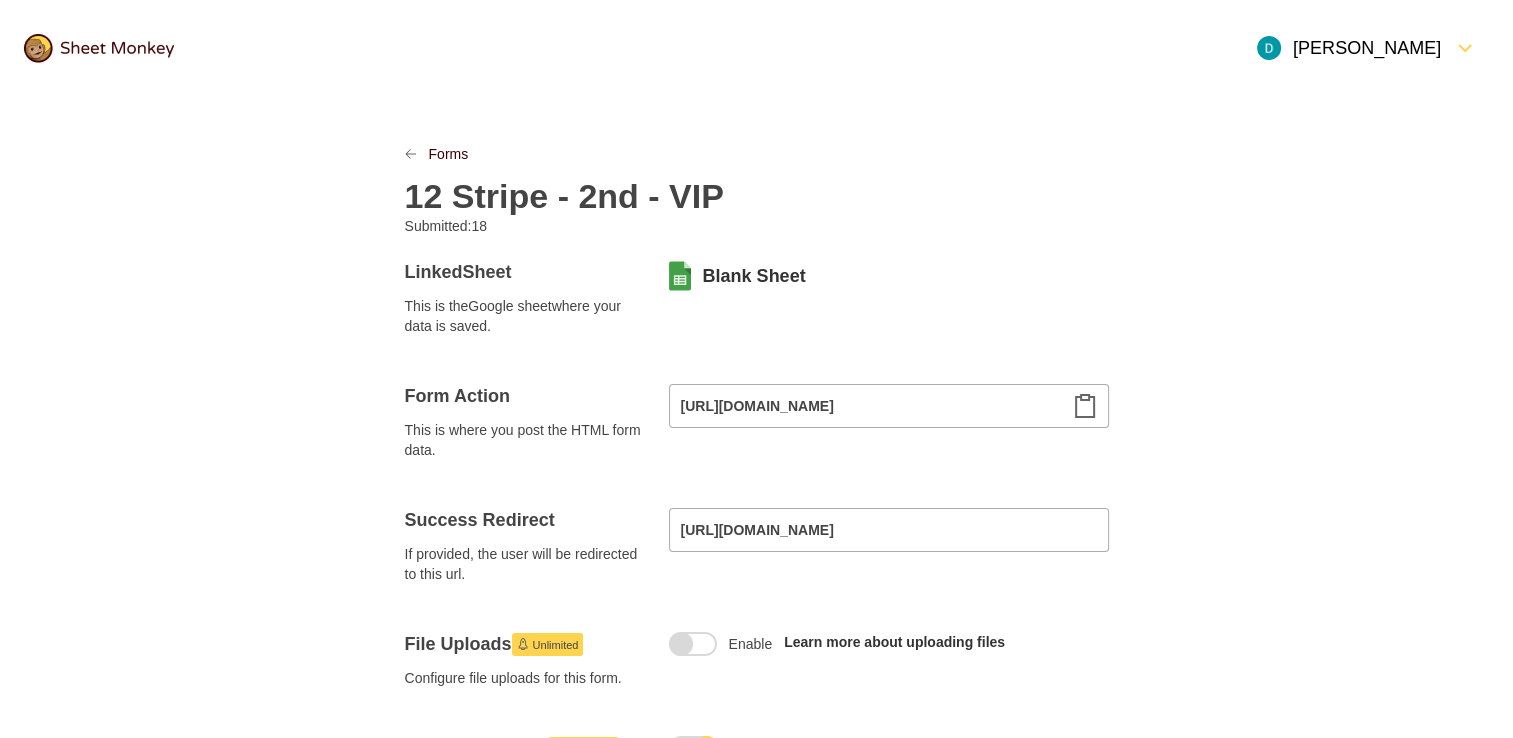 click on "12 Stripe - 2nd - VIP" at bounding box center (564, 196) 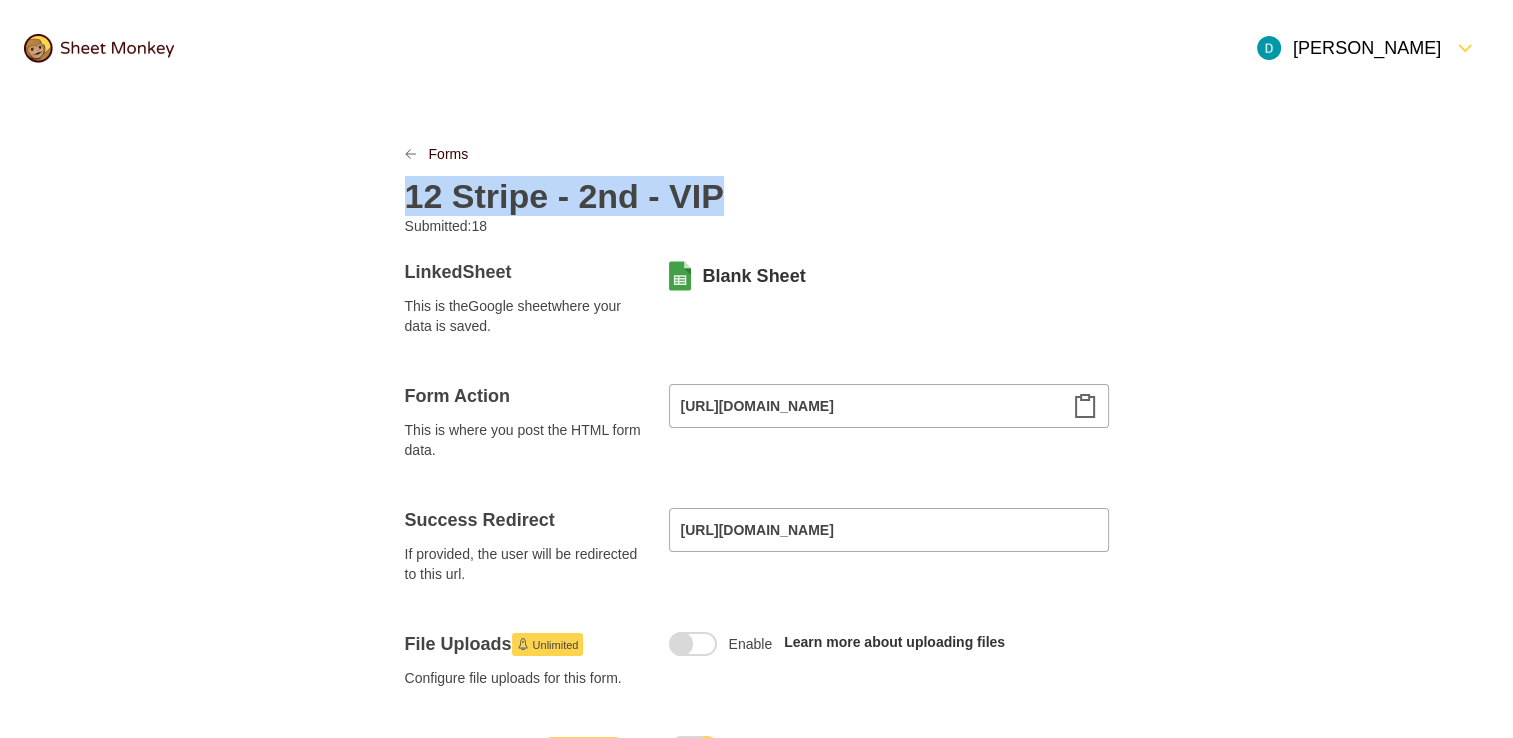 copy on "12 Stripe - 2nd - VIP" 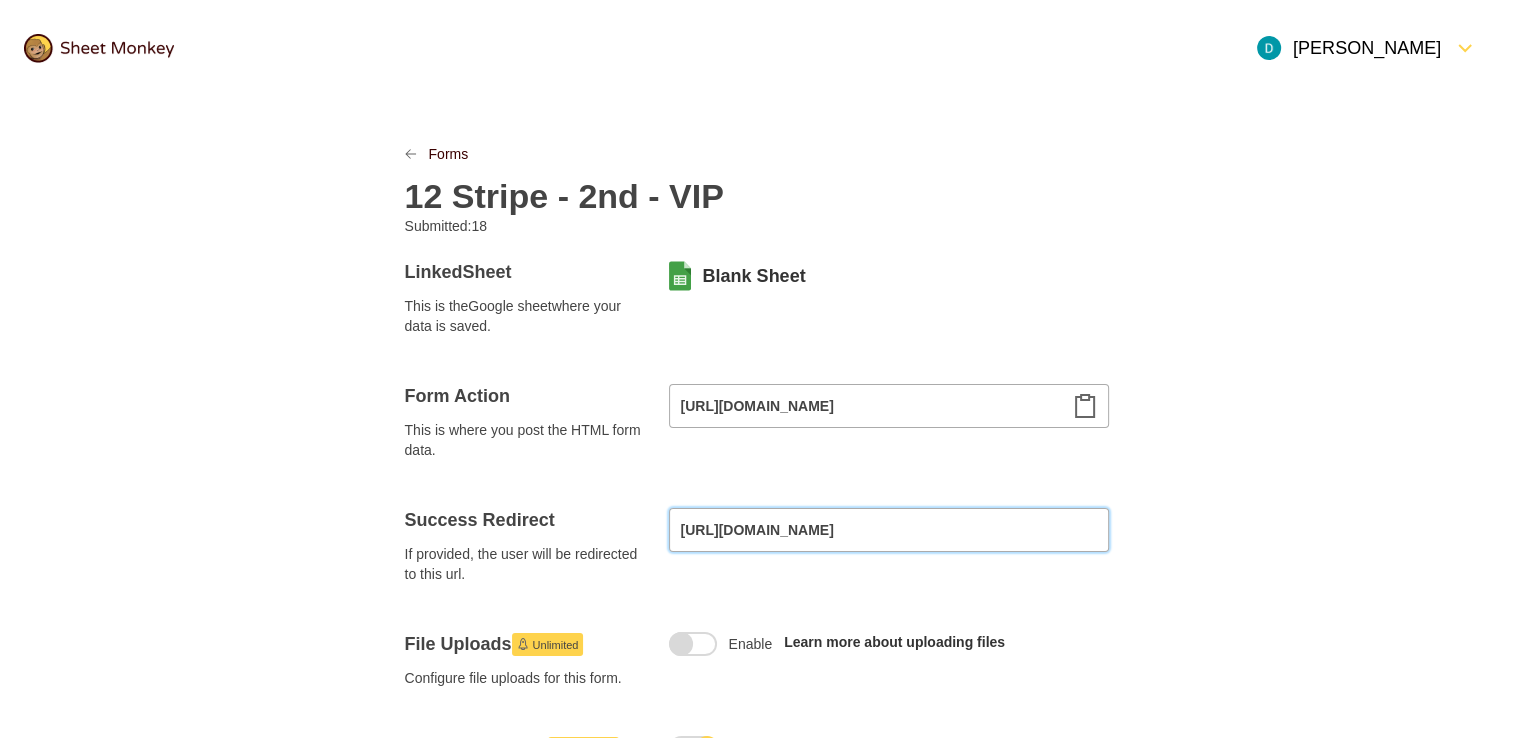 click on "[URL][DOMAIN_NAME]" at bounding box center (889, 530) 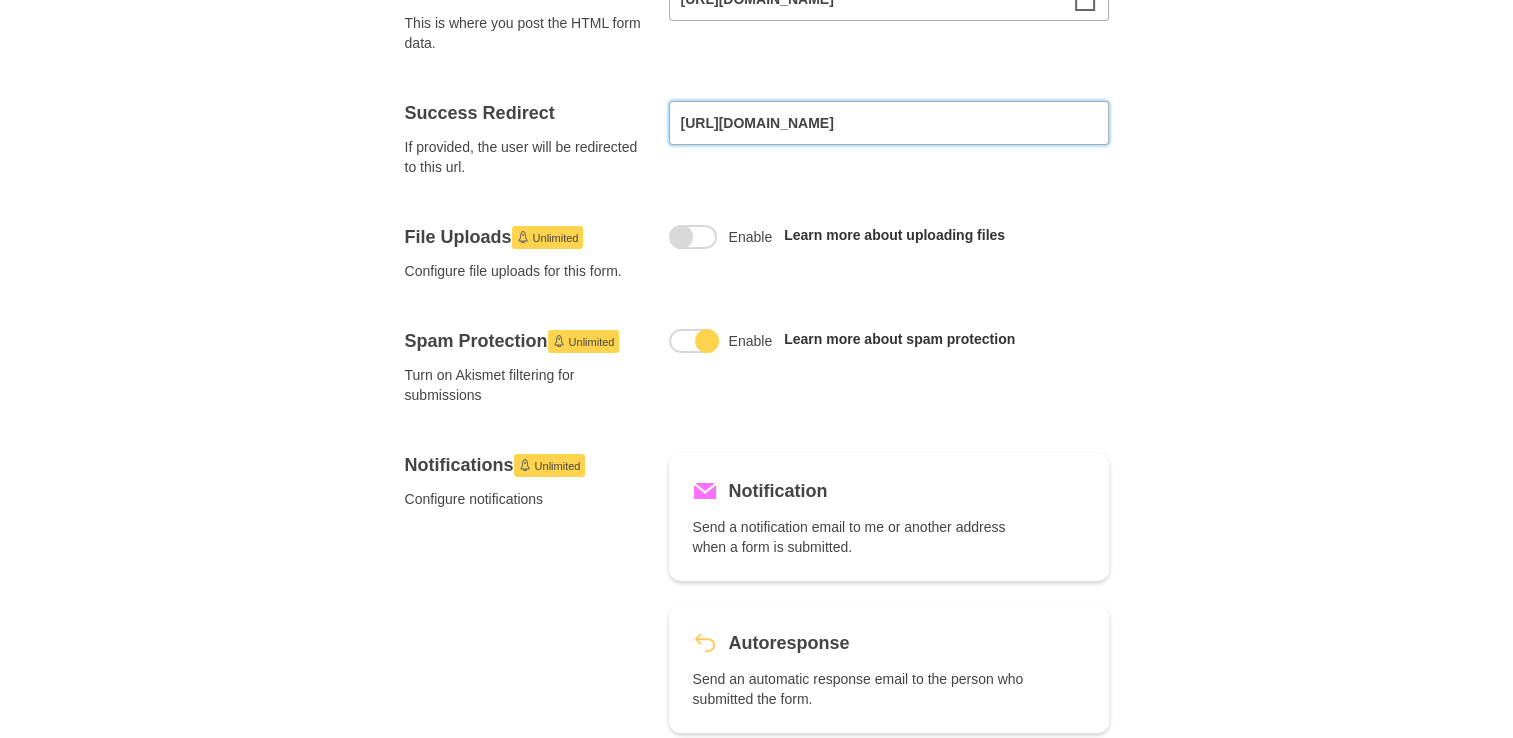 scroll, scrollTop: 400, scrollLeft: 0, axis: vertical 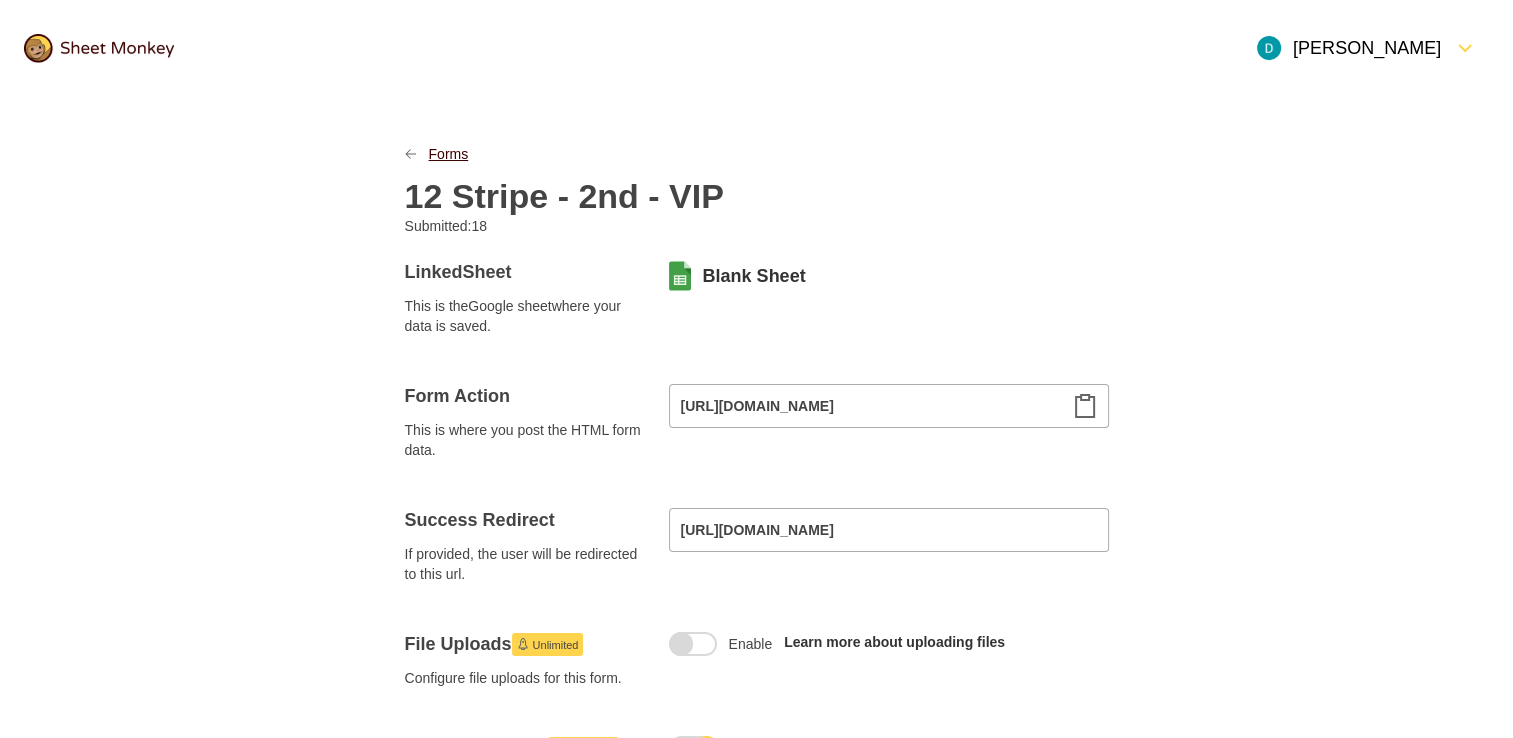click on "Forms" at bounding box center (449, 154) 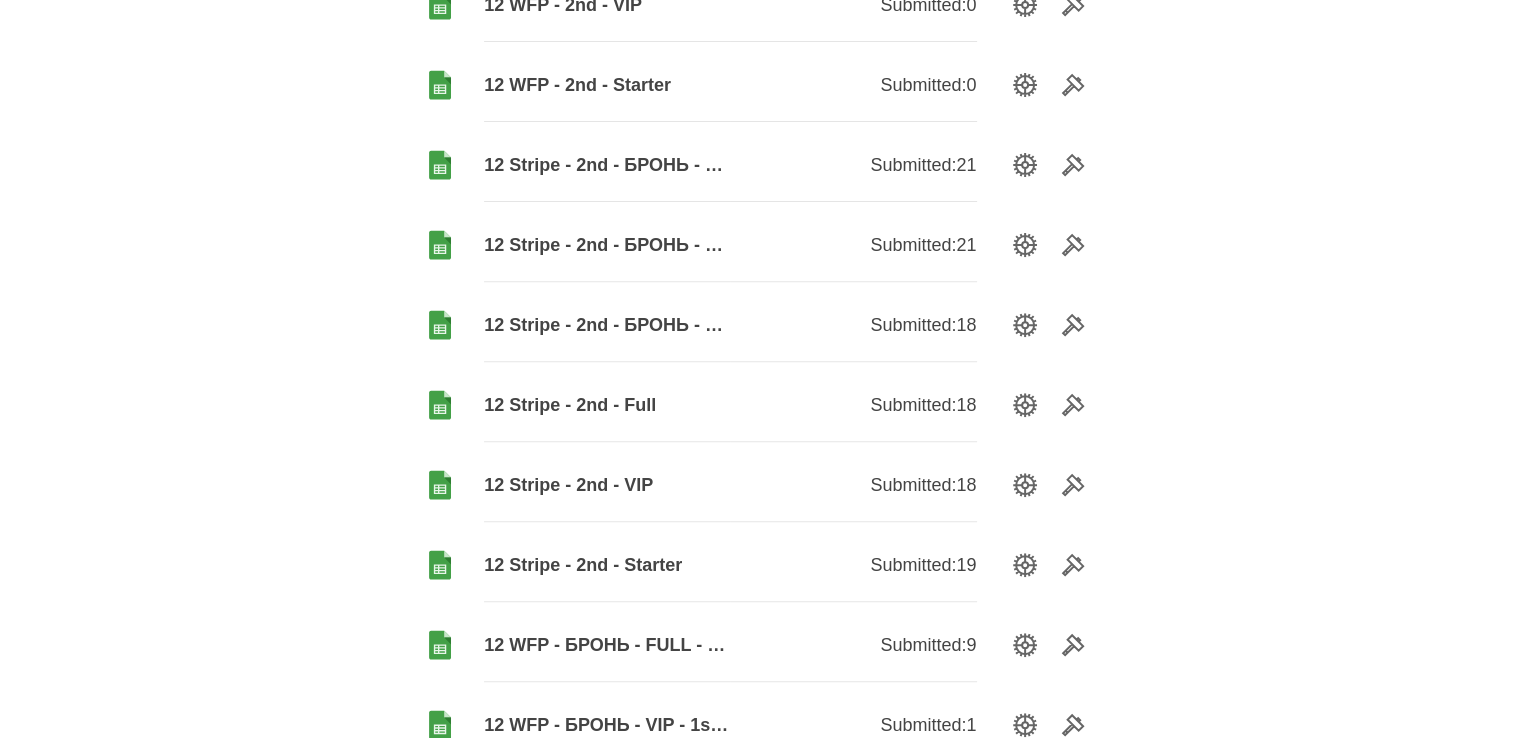 scroll, scrollTop: 700, scrollLeft: 0, axis: vertical 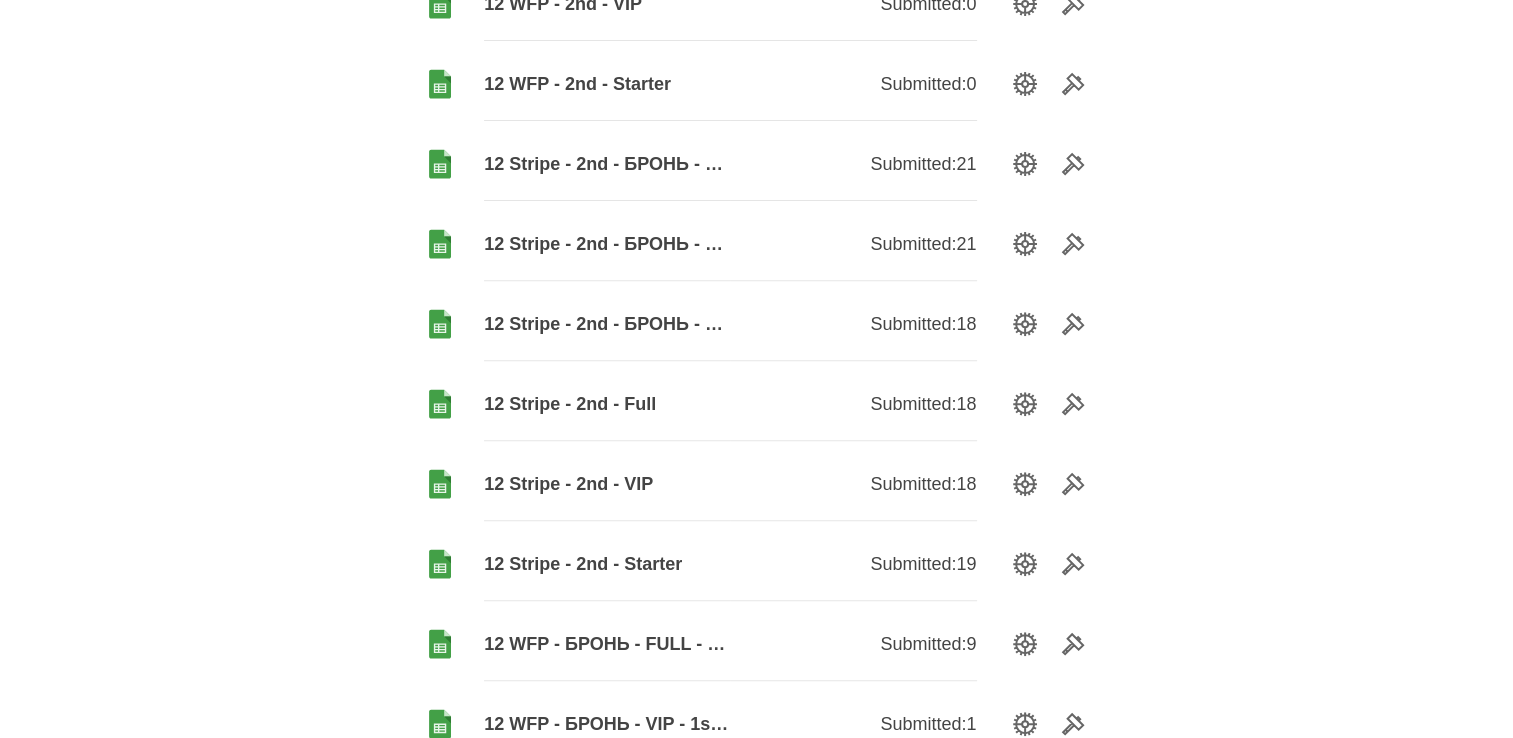 click on "12 Stripe - 2nd - Full" at bounding box center (607, 404) 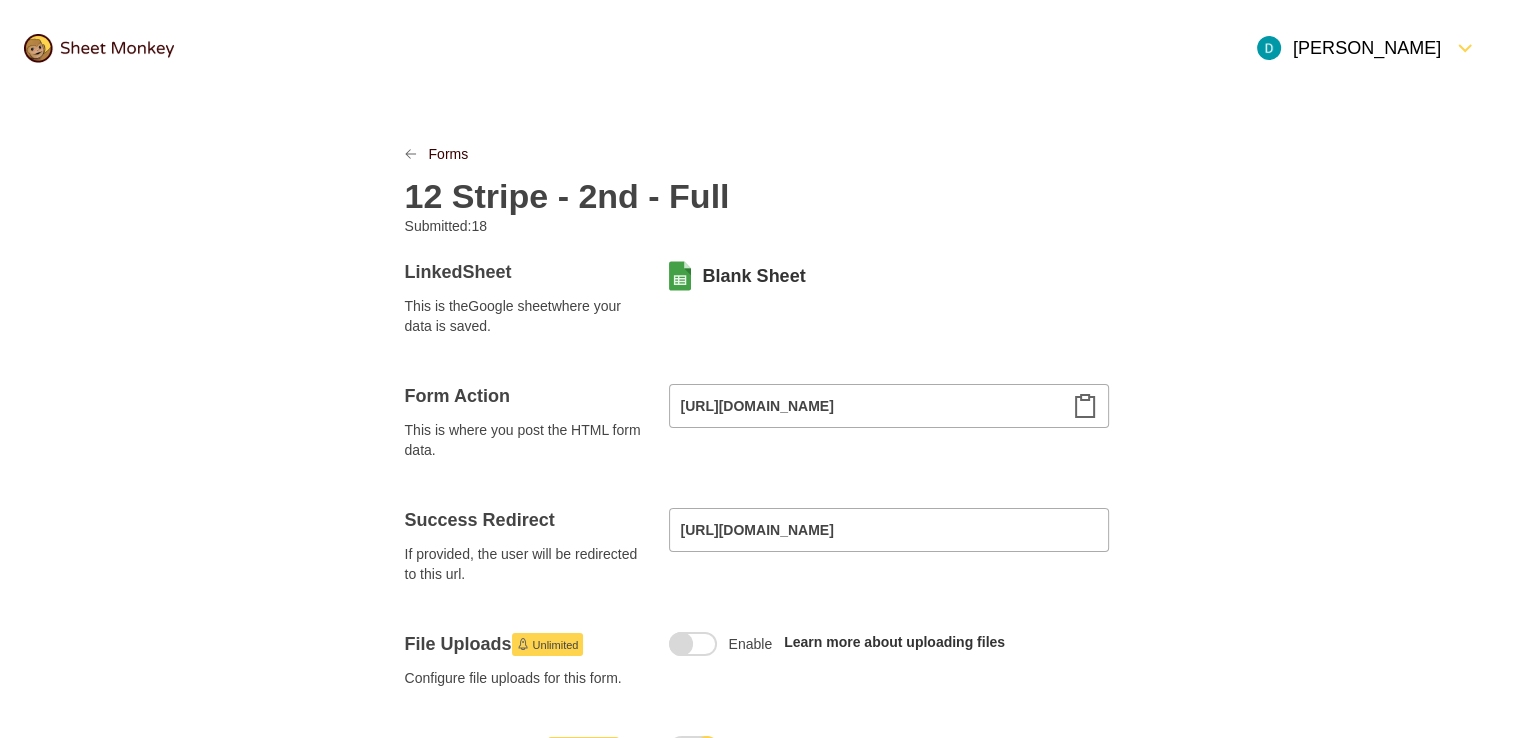 click on "12 Stripe - 2nd - Full" at bounding box center (567, 196) 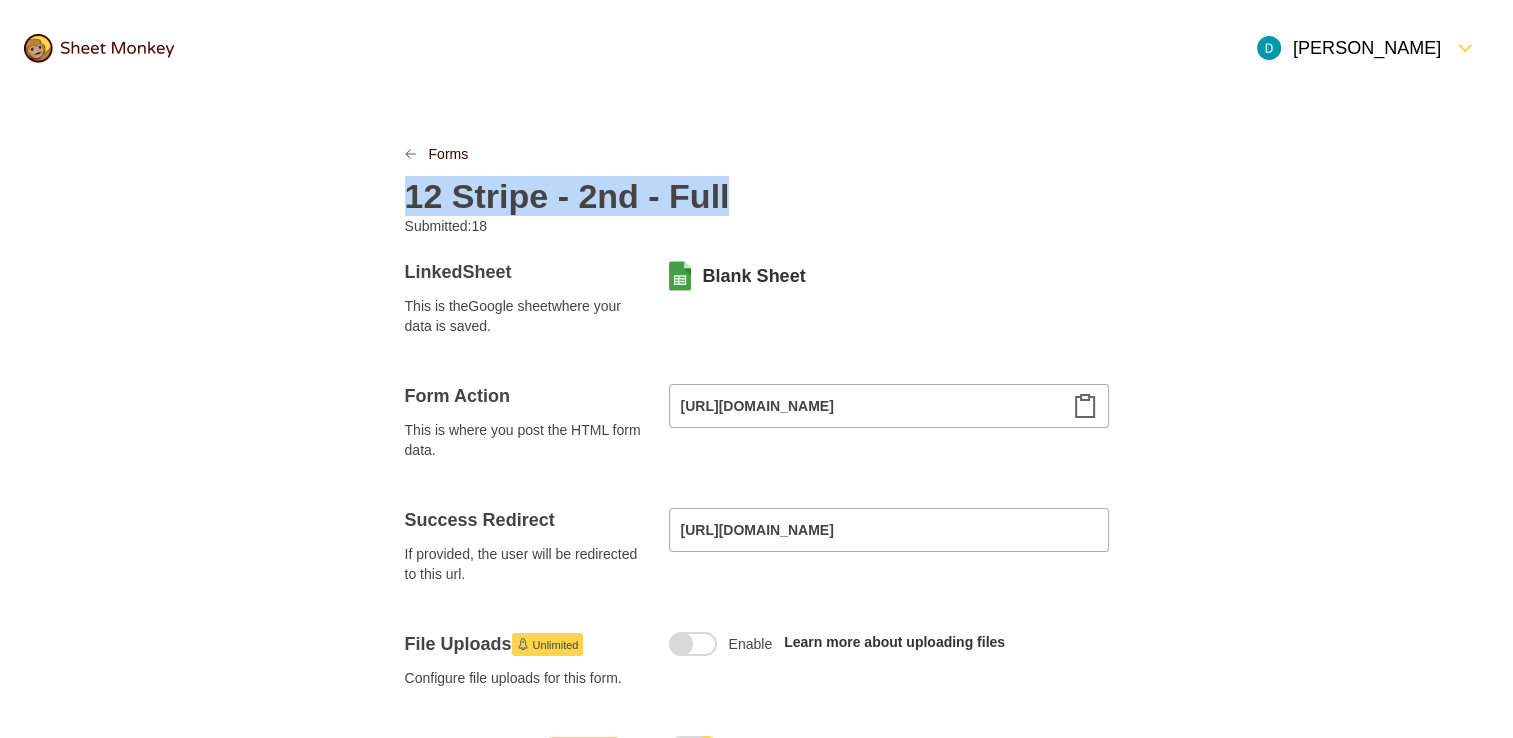 copy on "12 Stripe - 2nd - Full" 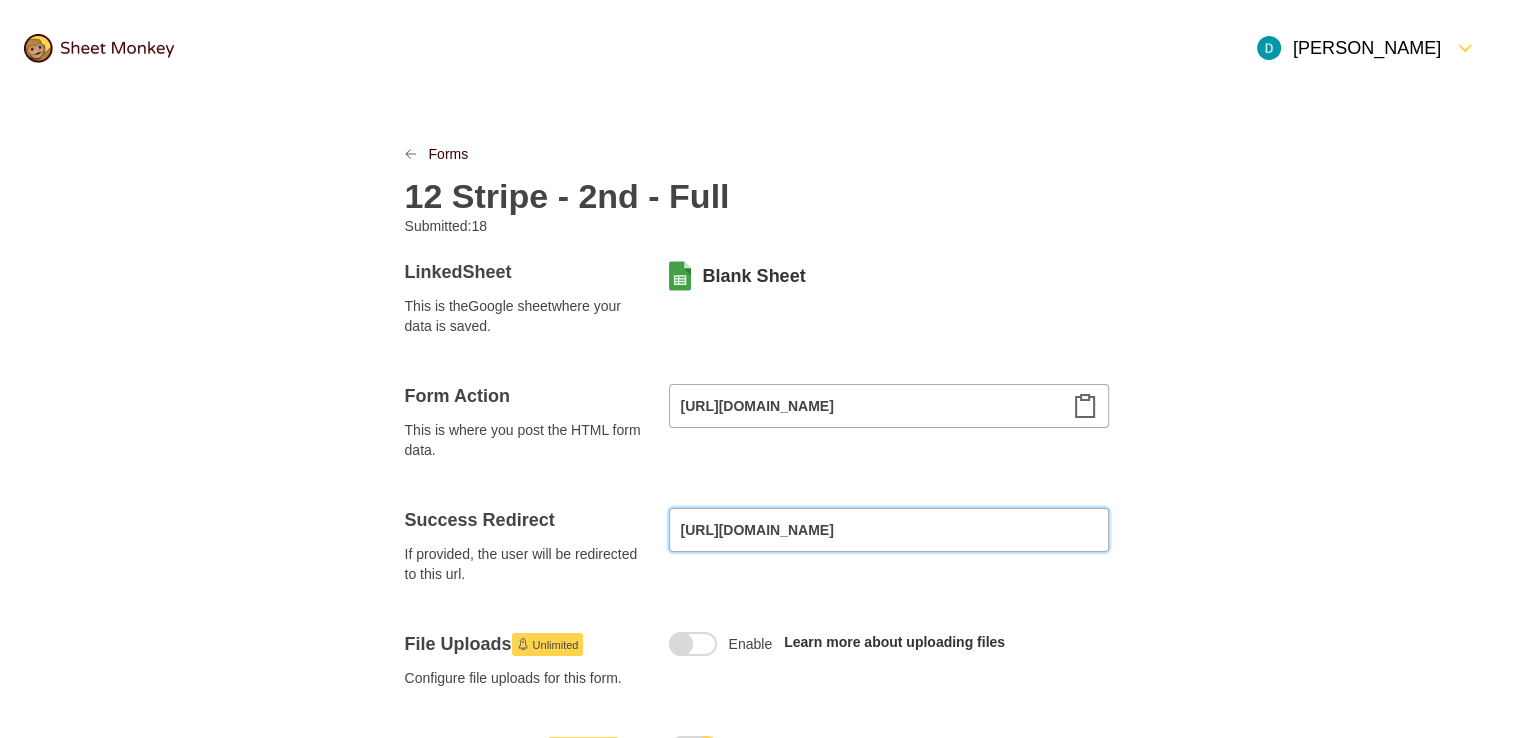 click on "[URL][DOMAIN_NAME]" at bounding box center [889, 530] 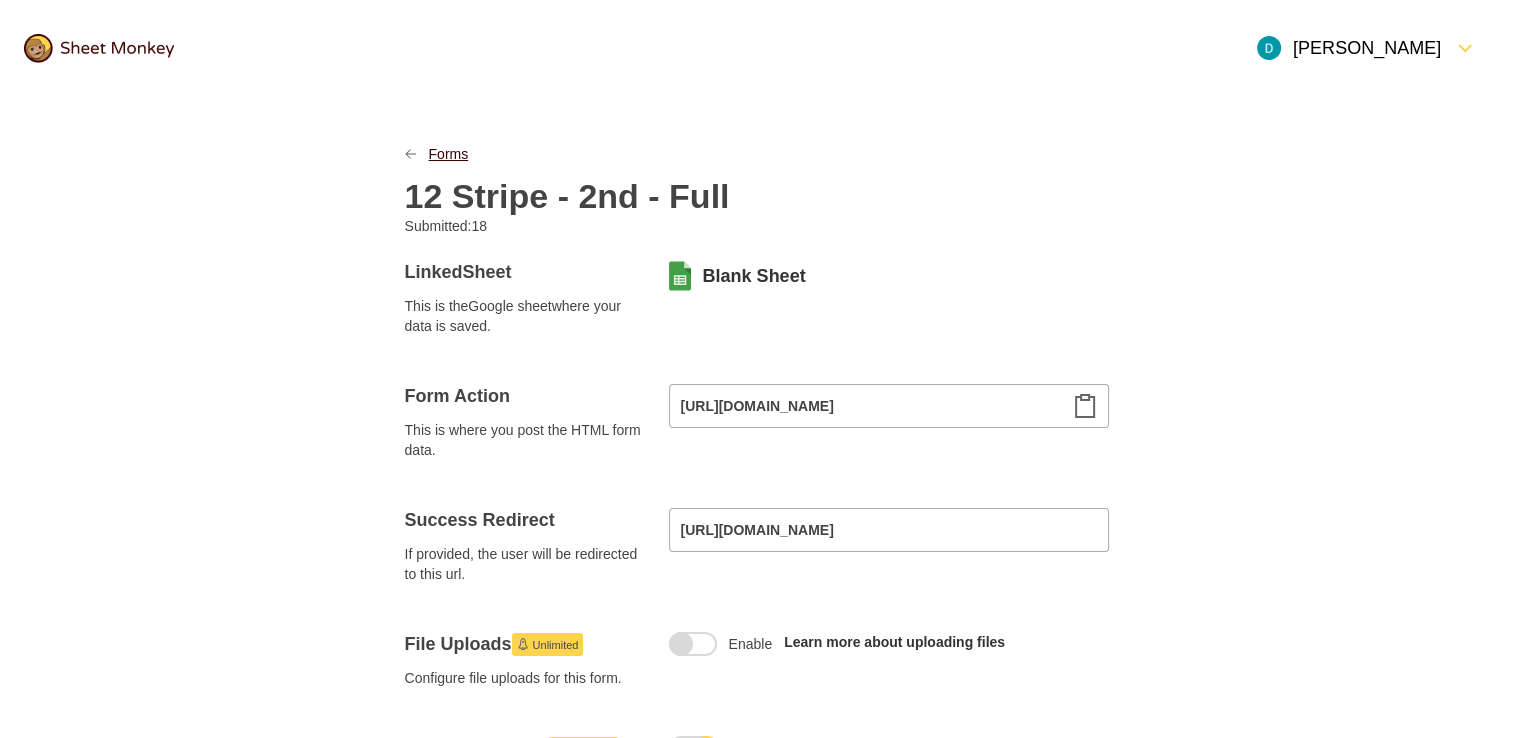 click on "Forms" at bounding box center (449, 154) 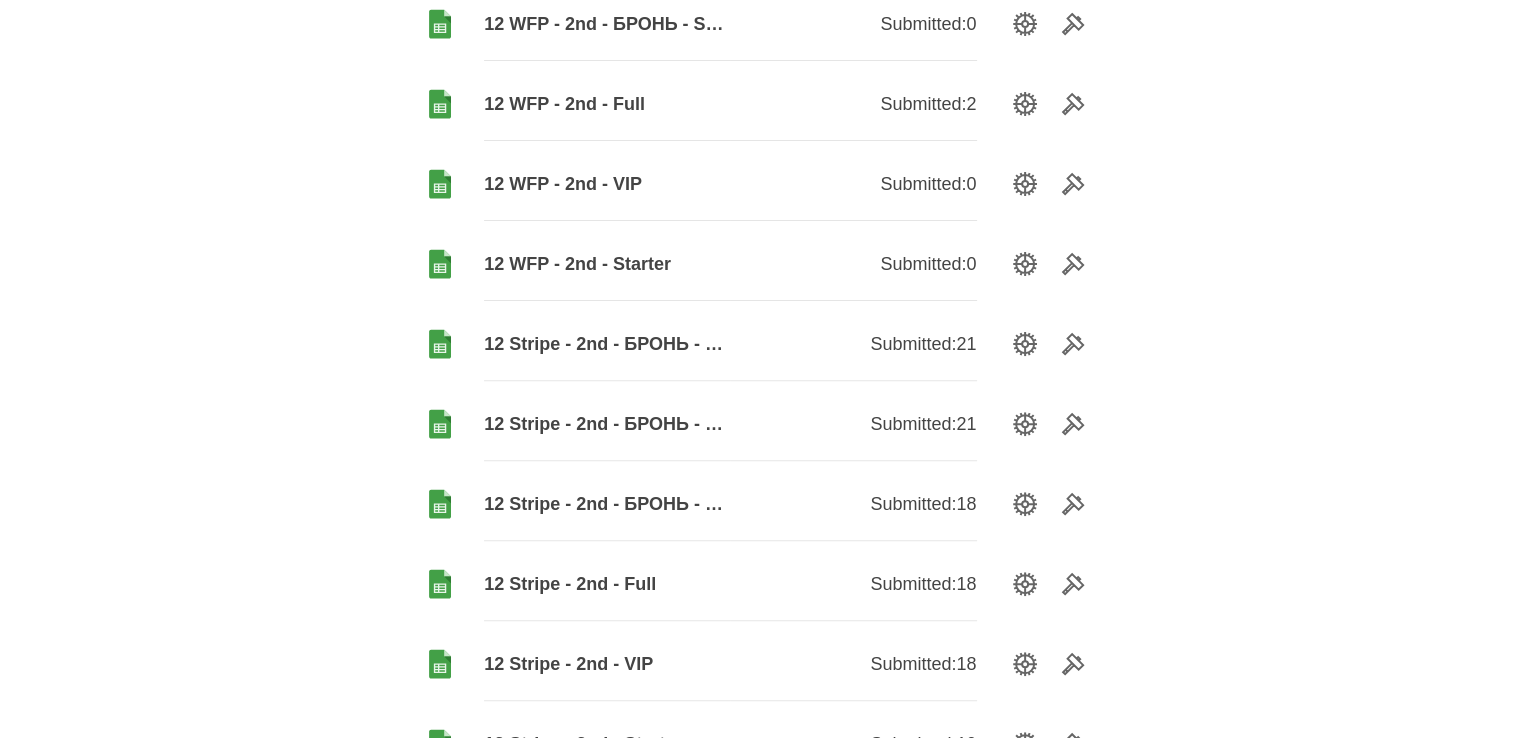 scroll, scrollTop: 680, scrollLeft: 0, axis: vertical 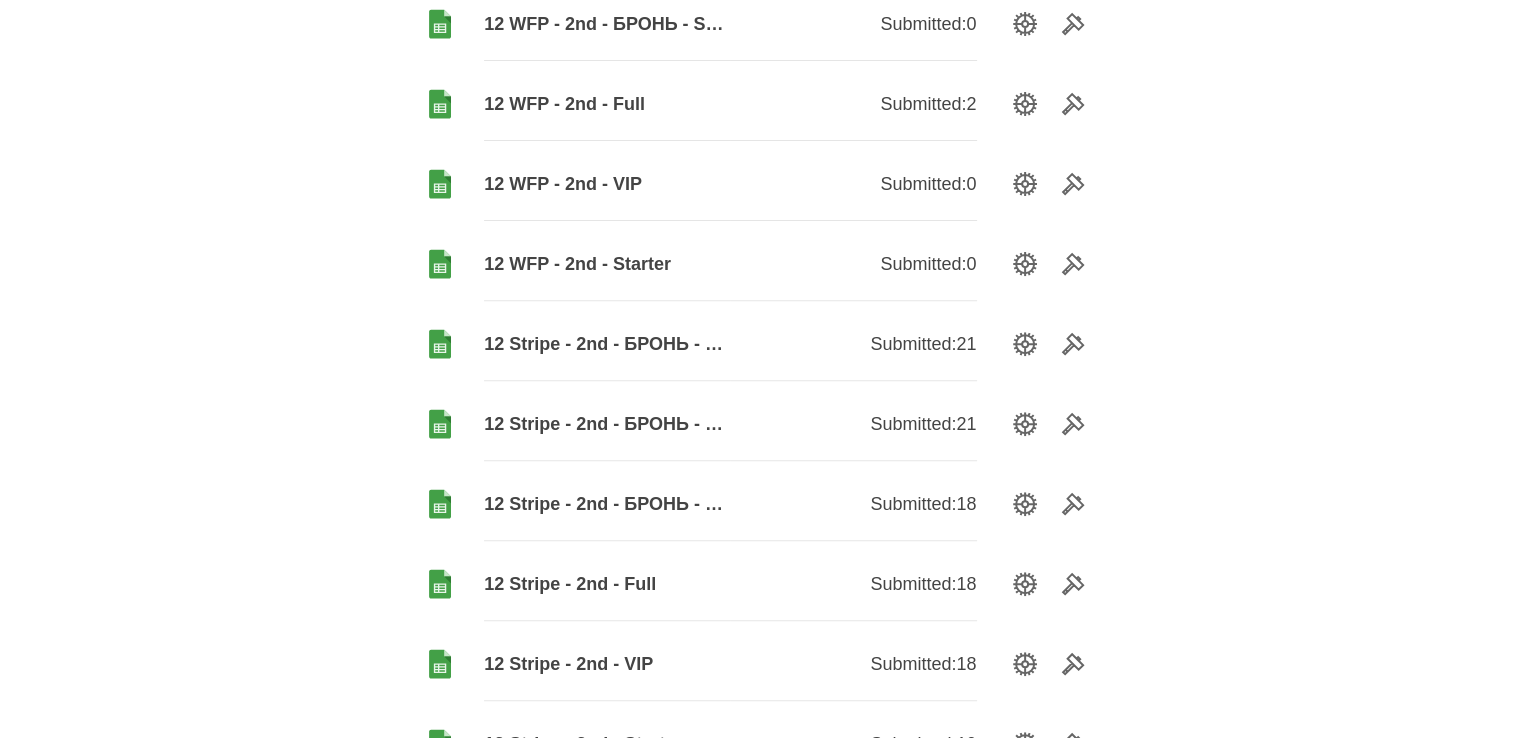 click on "12 Stripe - 2nd - БРОНЬ - Starter" at bounding box center (607, 504) 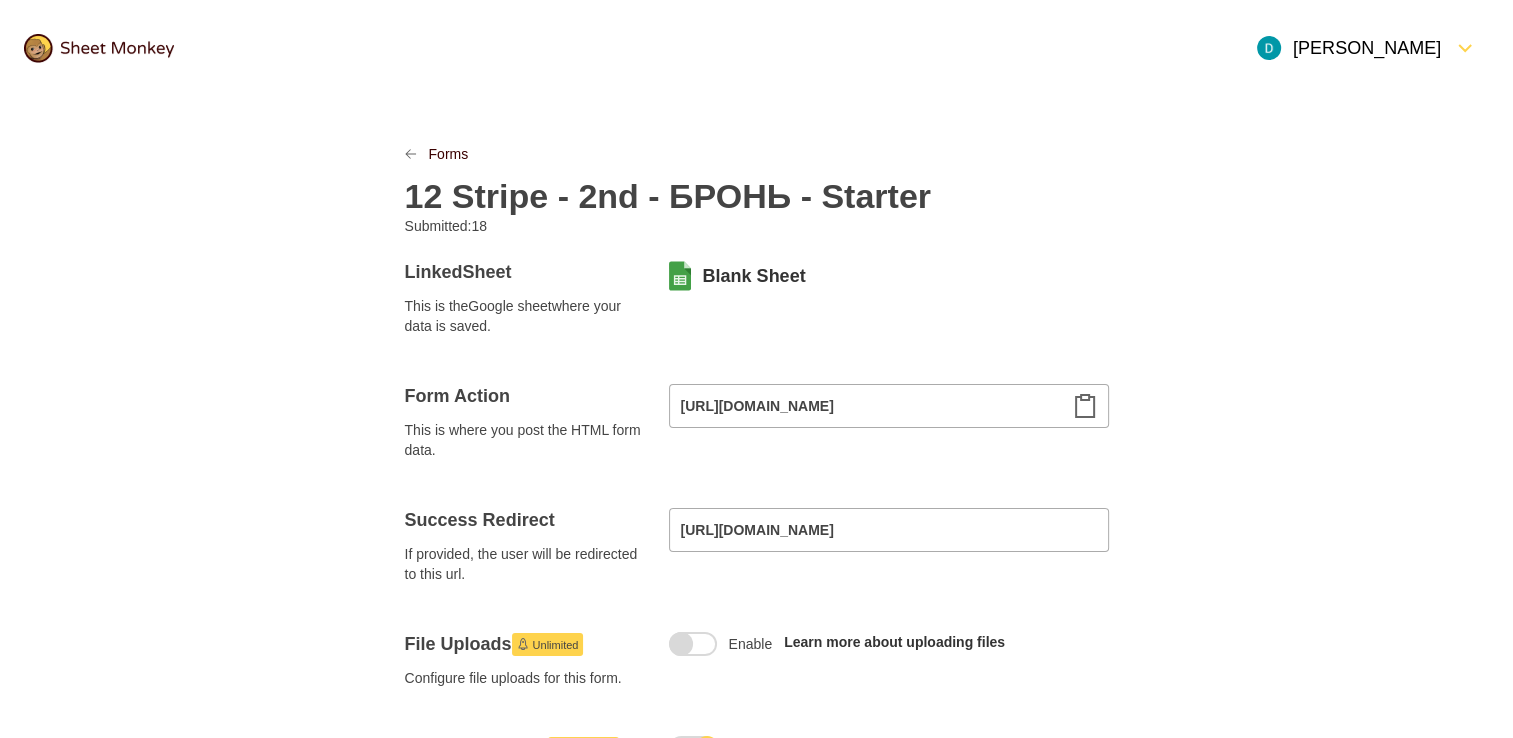 click on "12 Stripe - 2nd - БРОНЬ - Starter" at bounding box center [668, 196] 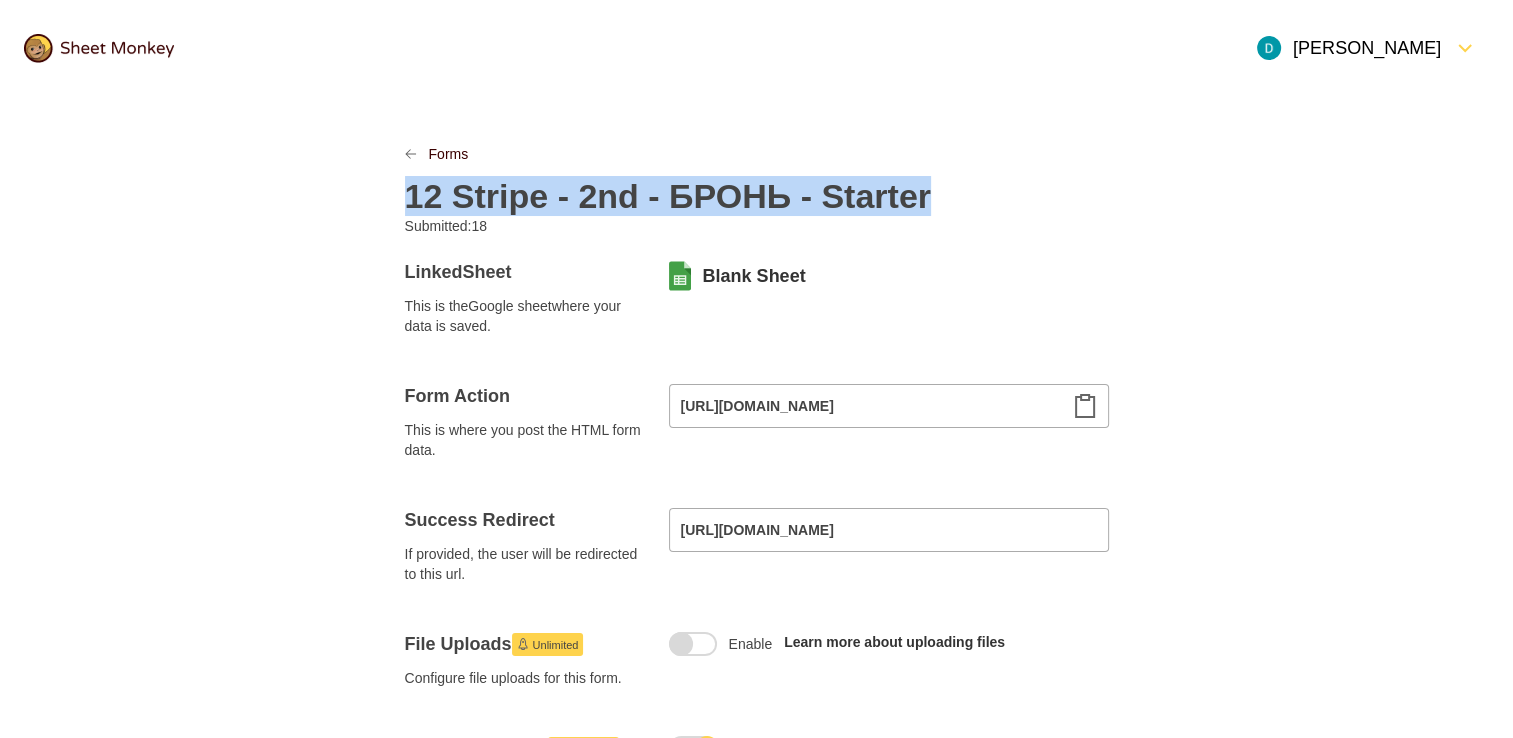copy on "12 Stripe - 2nd - БРОНЬ - Starter" 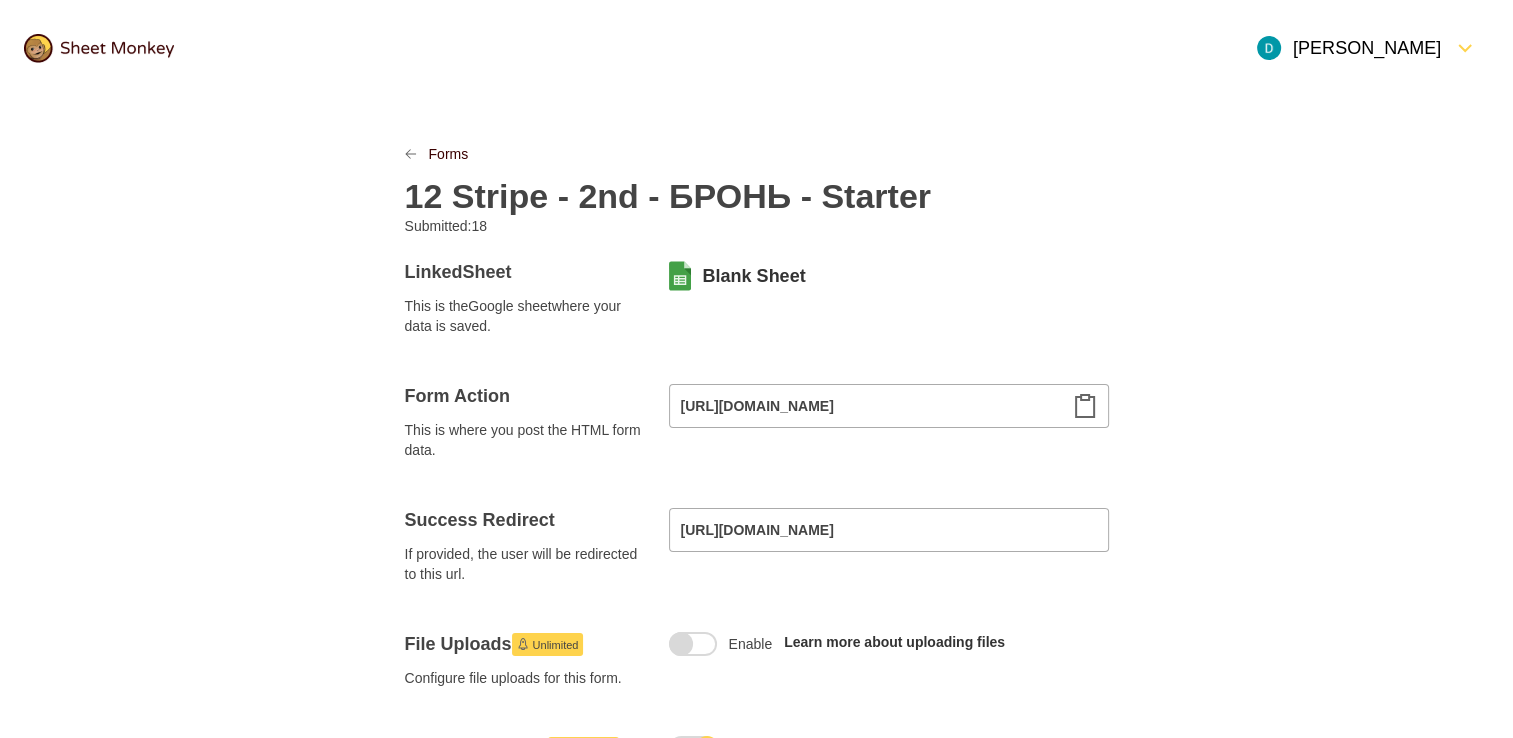 click on "Forms 12 Stripe - 2nd - БРОНЬ - Starter Submitted:  18 Linked  Sheet   This is the  Google sheet  where your data is saved. Blank Sheet Form Action This is where you post the HTML form data. https://api.sheetmonkey.io/form/tGzXqxj3h6y3GFVpXiTkA7 Success Redirect If provided, the user will be redirected to this url. https://buy.stripe.com/28E4gBe641O26p4fRa8k90d File Uploads    Unlimited Configure file uploads for this form. Enable Learn more about uploading files Spam Protection    Unlimited Turn on Akismet filtering for submissions Enable Learn more about spam protection Notifications    Unlimited Configure notifications Notification Send a notification email to me or another address when a form is submitted. Autoresponse Send an automatic response email to the person who submitted the form. Embed HTML A starter HTML snippet for posting to this  sheet < form   action = "https://api.sheetmonkey.io/form/tGzXqxj3h6y3GFVpXiTkA7"   method = "post" >
< label > Example Field:  < input   type = "text"" at bounding box center (757, 1002) 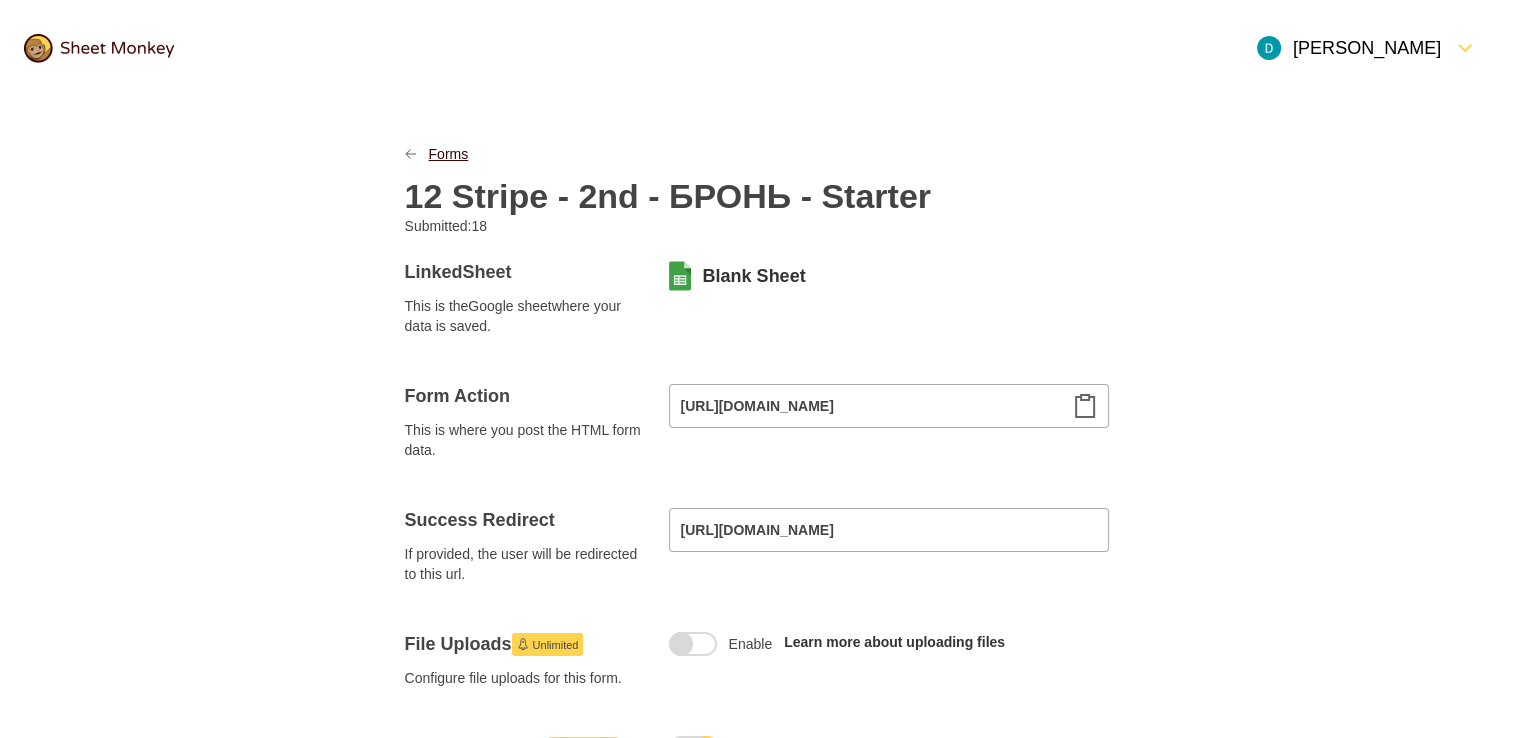 click on "Forms" at bounding box center (449, 154) 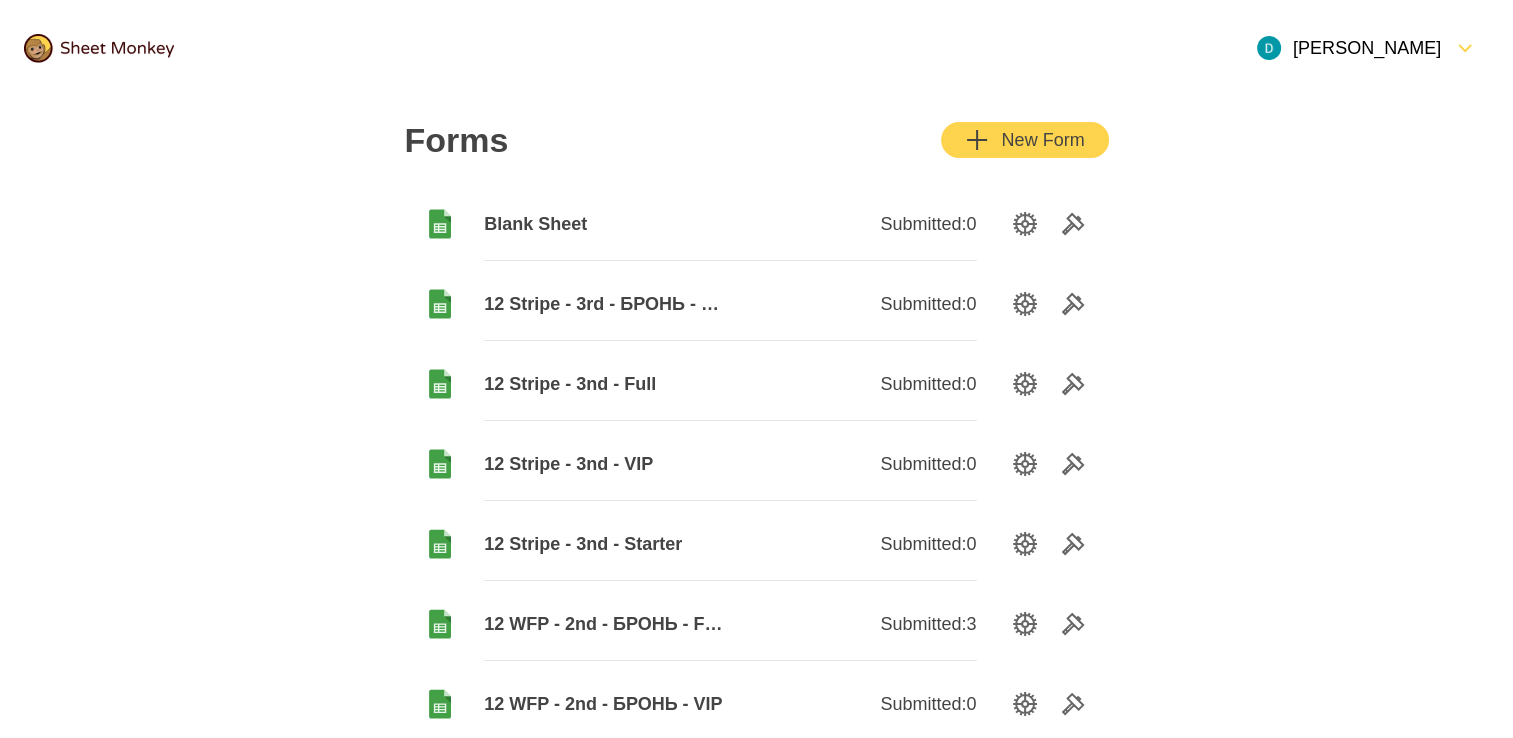 scroll, scrollTop: 400, scrollLeft: 0, axis: vertical 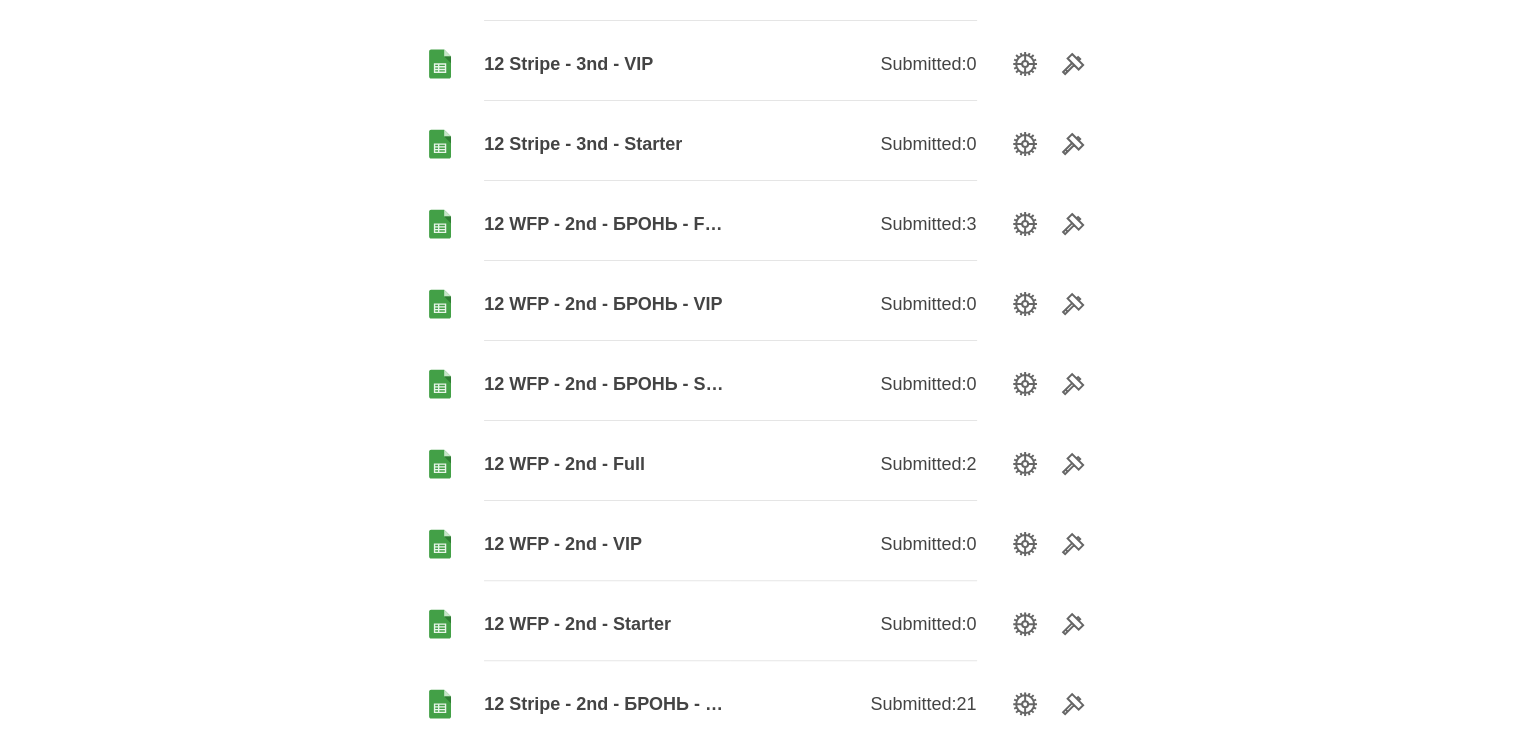 click on "12 WFP - 2nd - БРОНЬ - VIP" at bounding box center [607, 304] 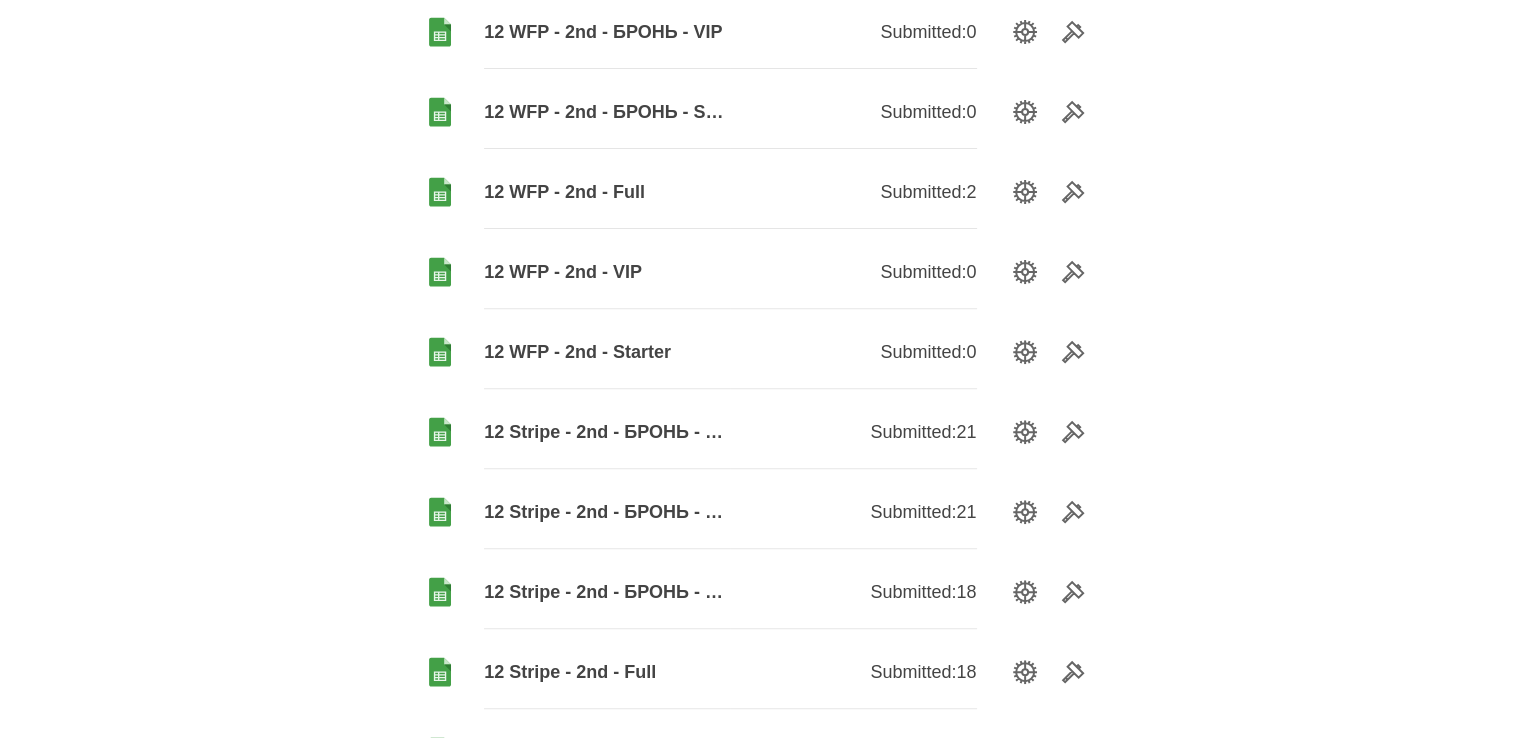 scroll, scrollTop: 700, scrollLeft: 0, axis: vertical 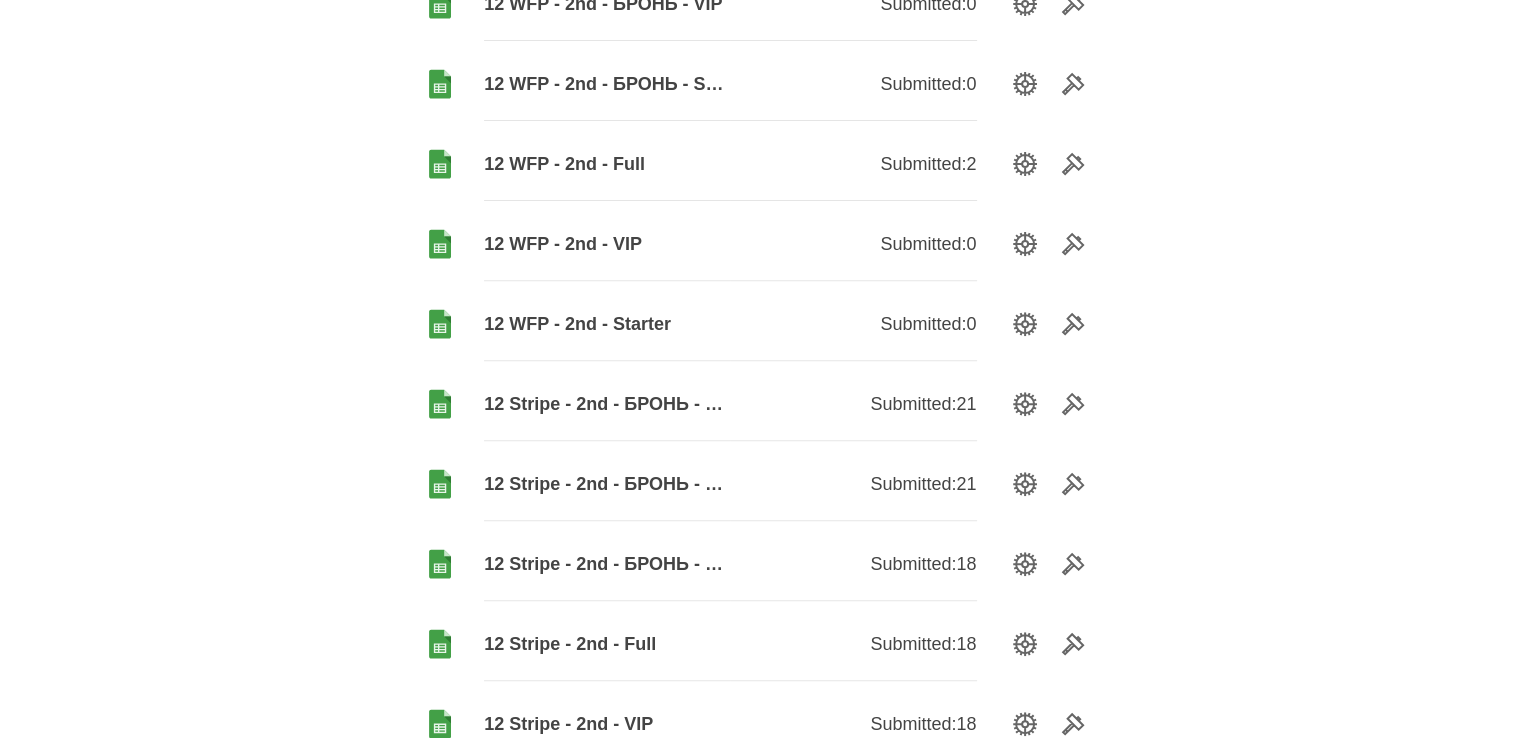 click on "12 Stripe - 2nd - БРОНЬ - VIP" at bounding box center (607, 484) 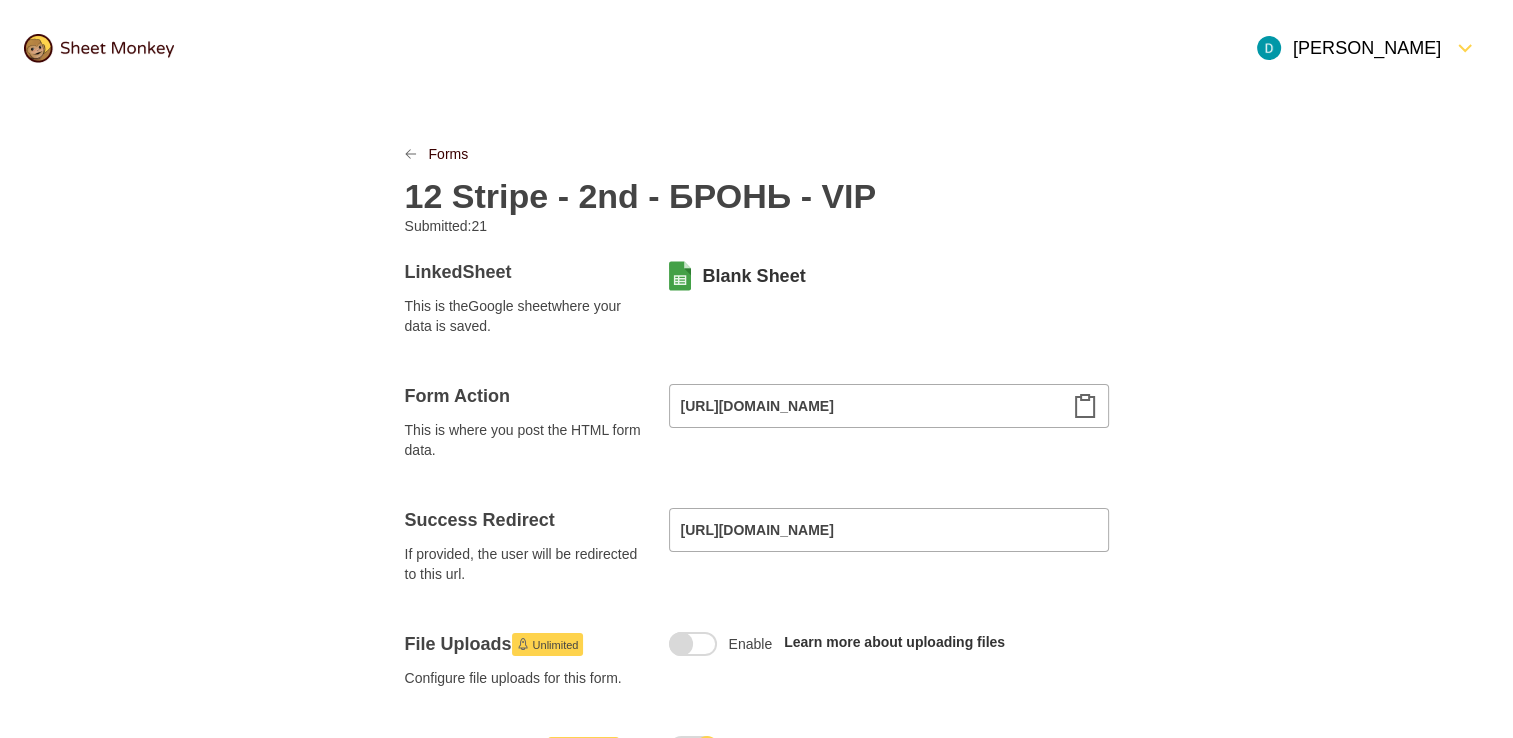 click on "Forms" at bounding box center (757, 154) 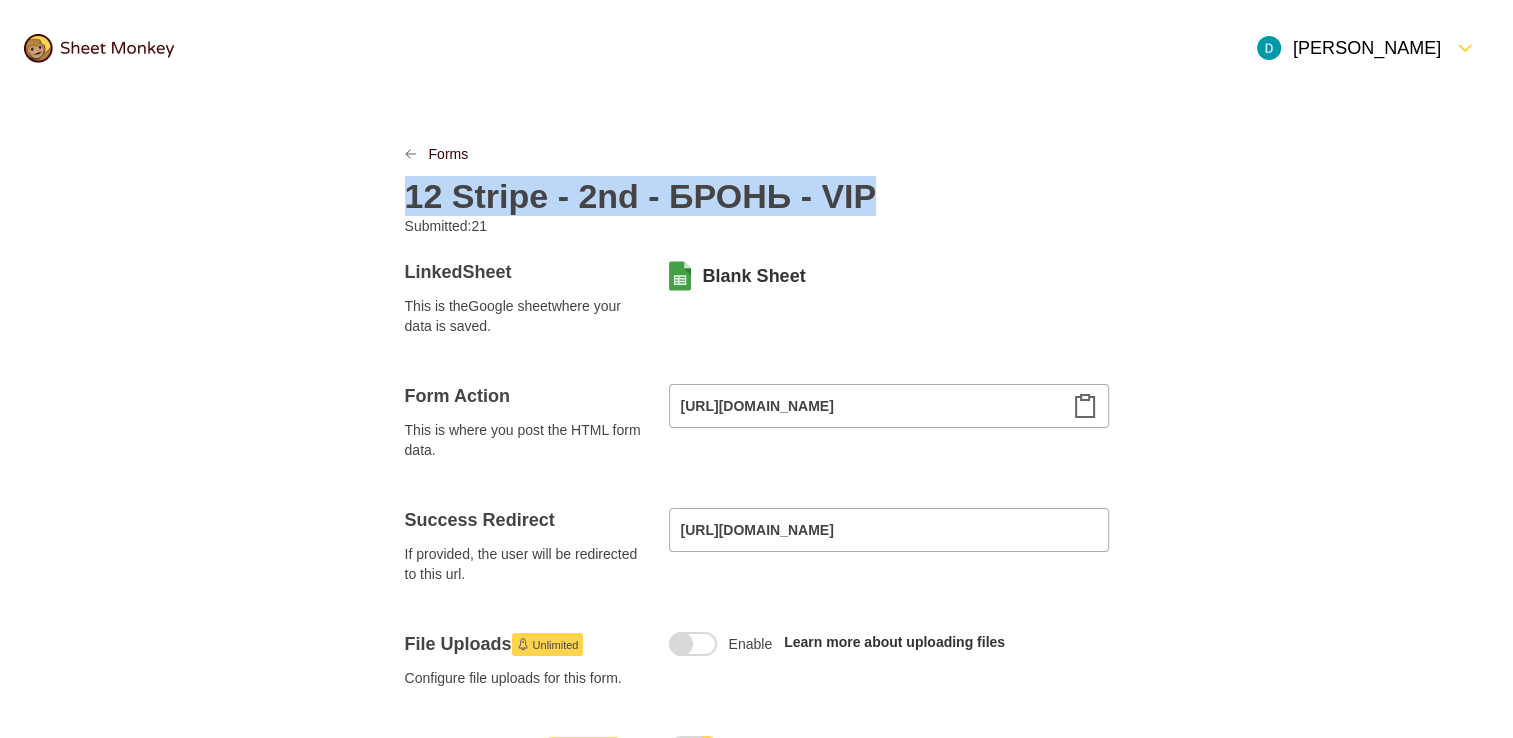 copy on "12 Stripe - 2nd - БРОНЬ - VIP" 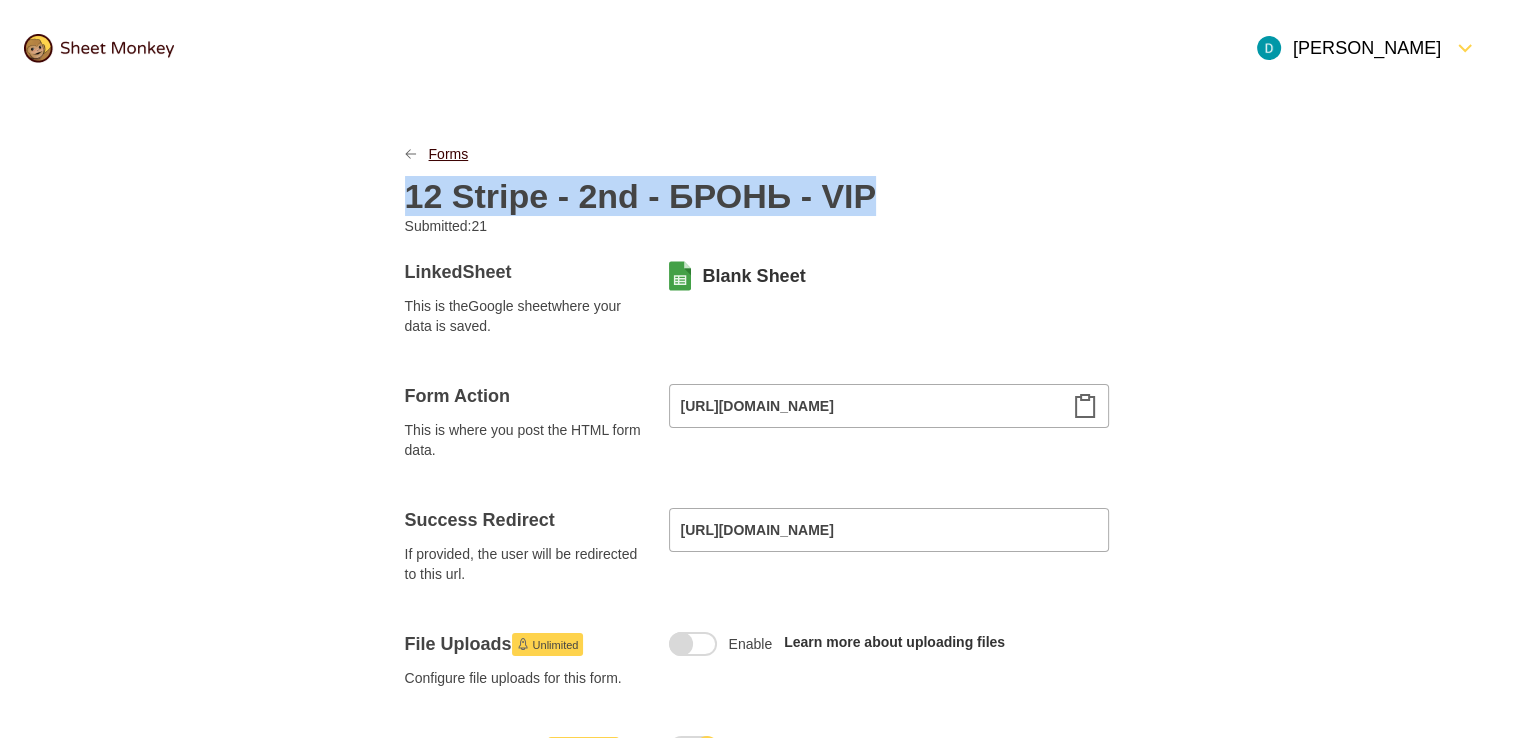 click on "Forms" at bounding box center [449, 154] 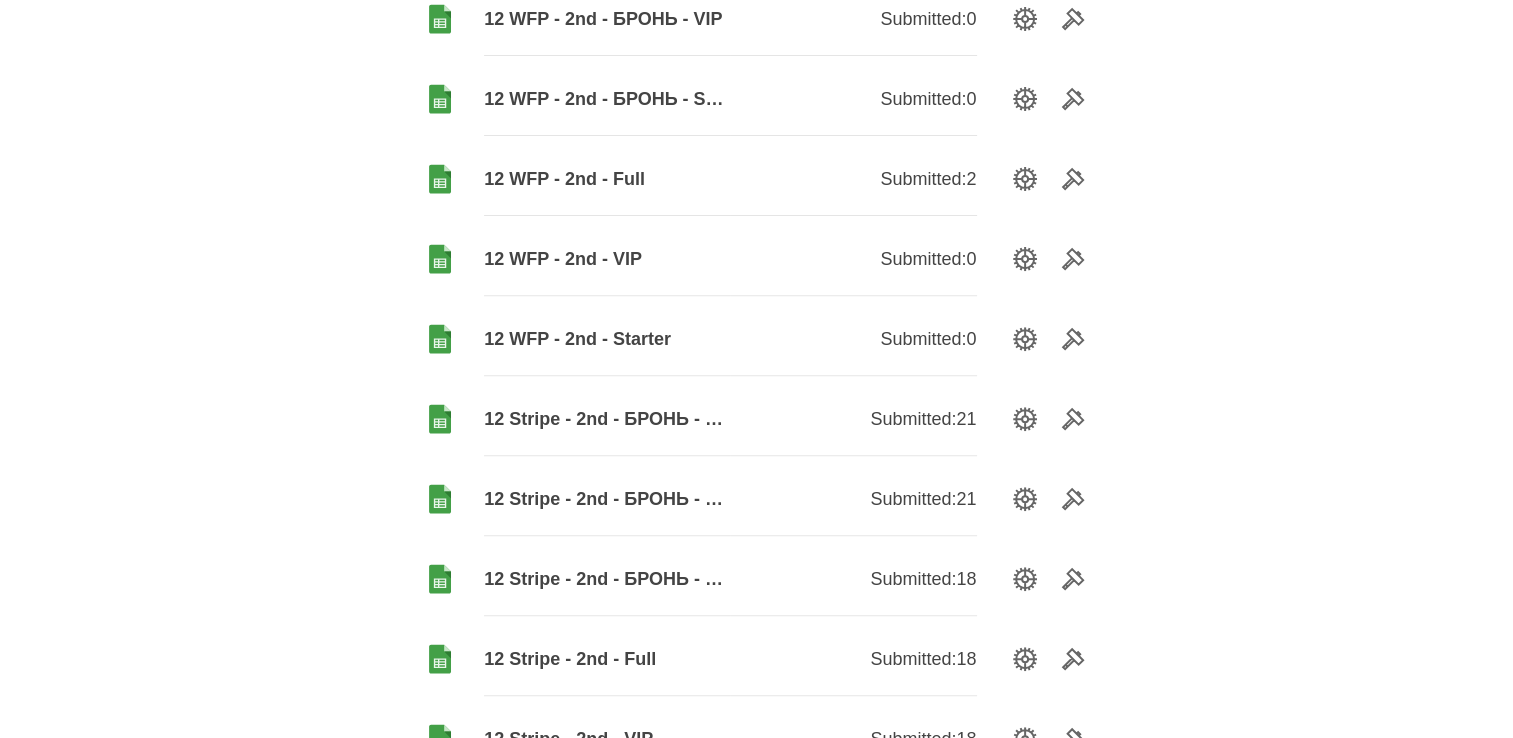 scroll, scrollTop: 900, scrollLeft: 0, axis: vertical 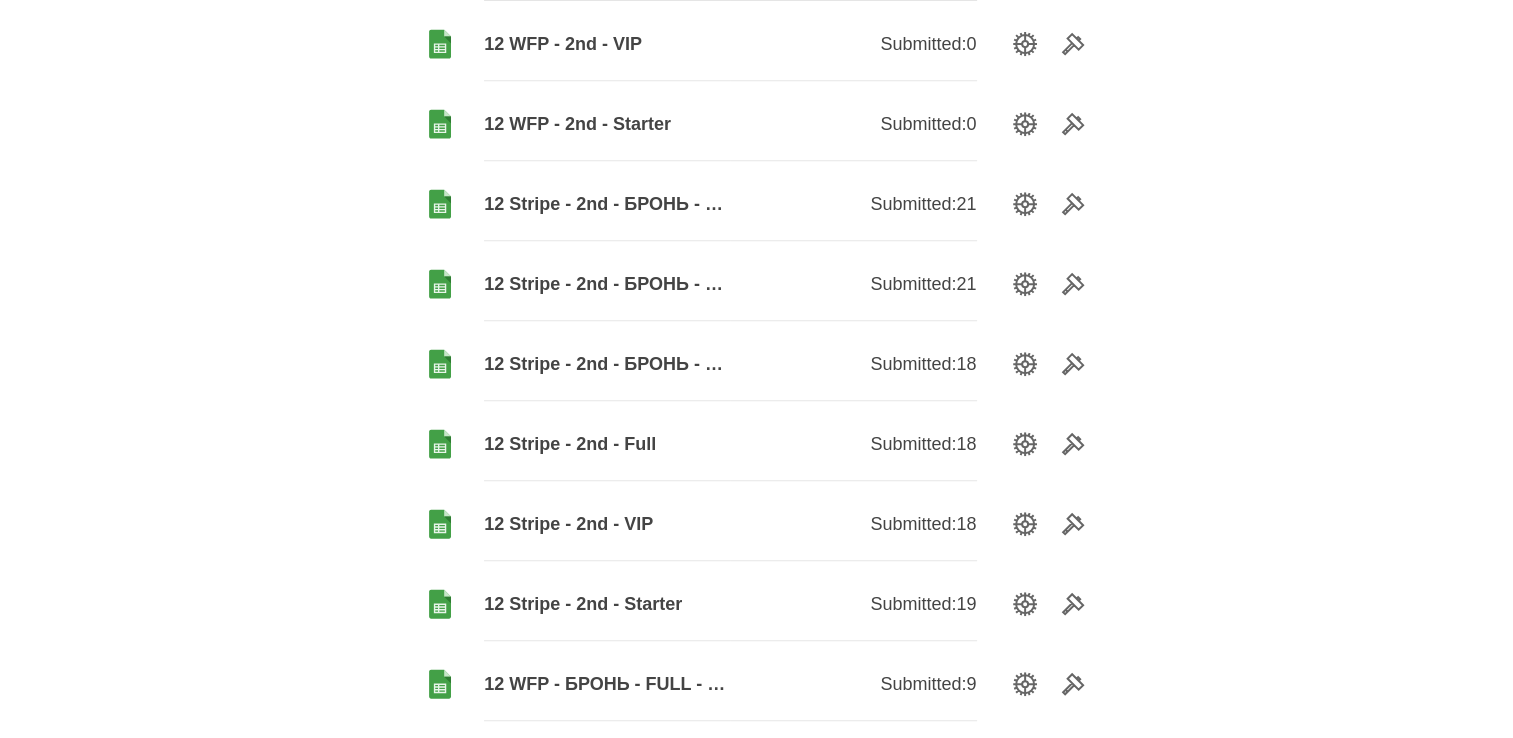 click on "12 Stripe - 2nd - БРОНЬ - FULL" at bounding box center (607, 204) 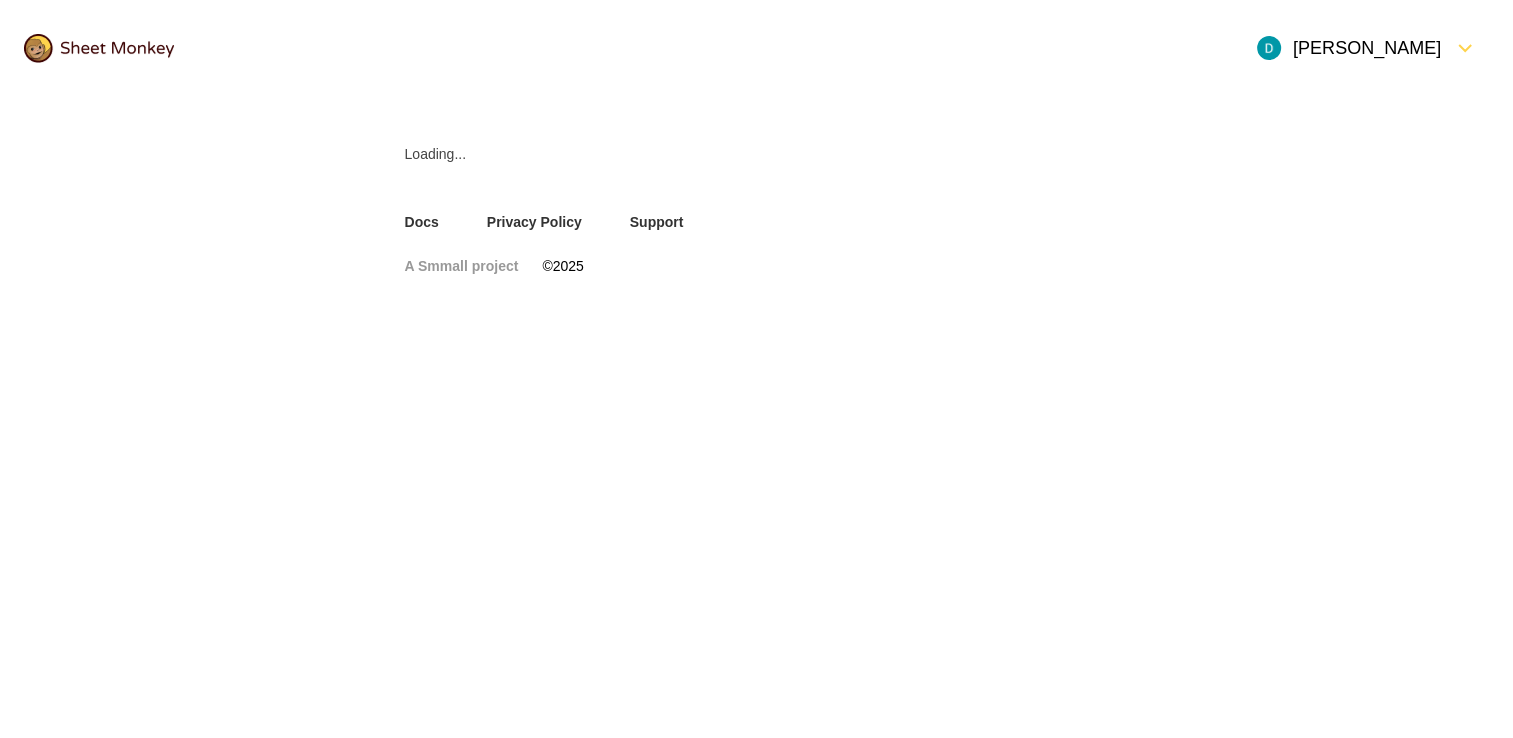 scroll, scrollTop: 0, scrollLeft: 0, axis: both 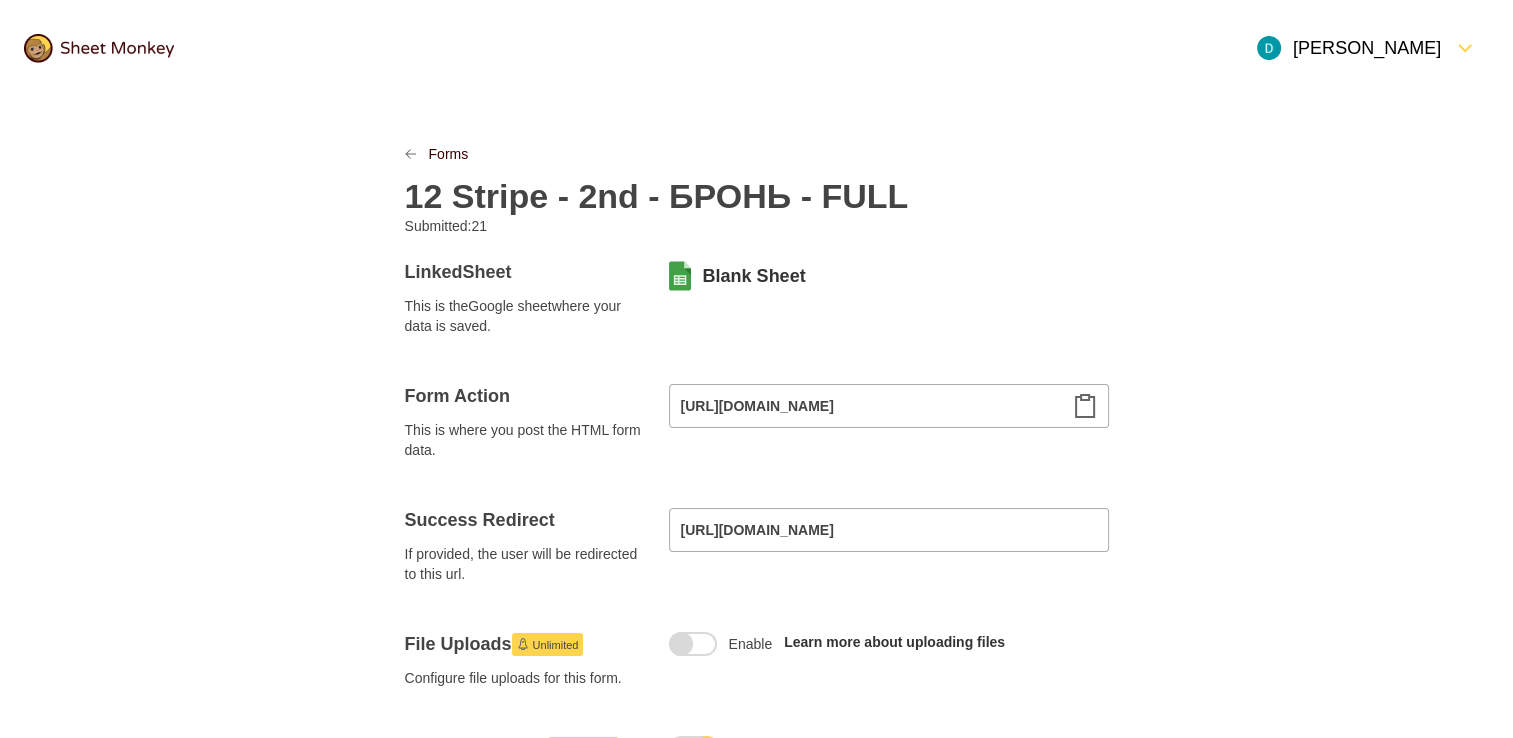 click on "12 Stripe - 2nd - БРОНЬ - FULL" at bounding box center [657, 196] 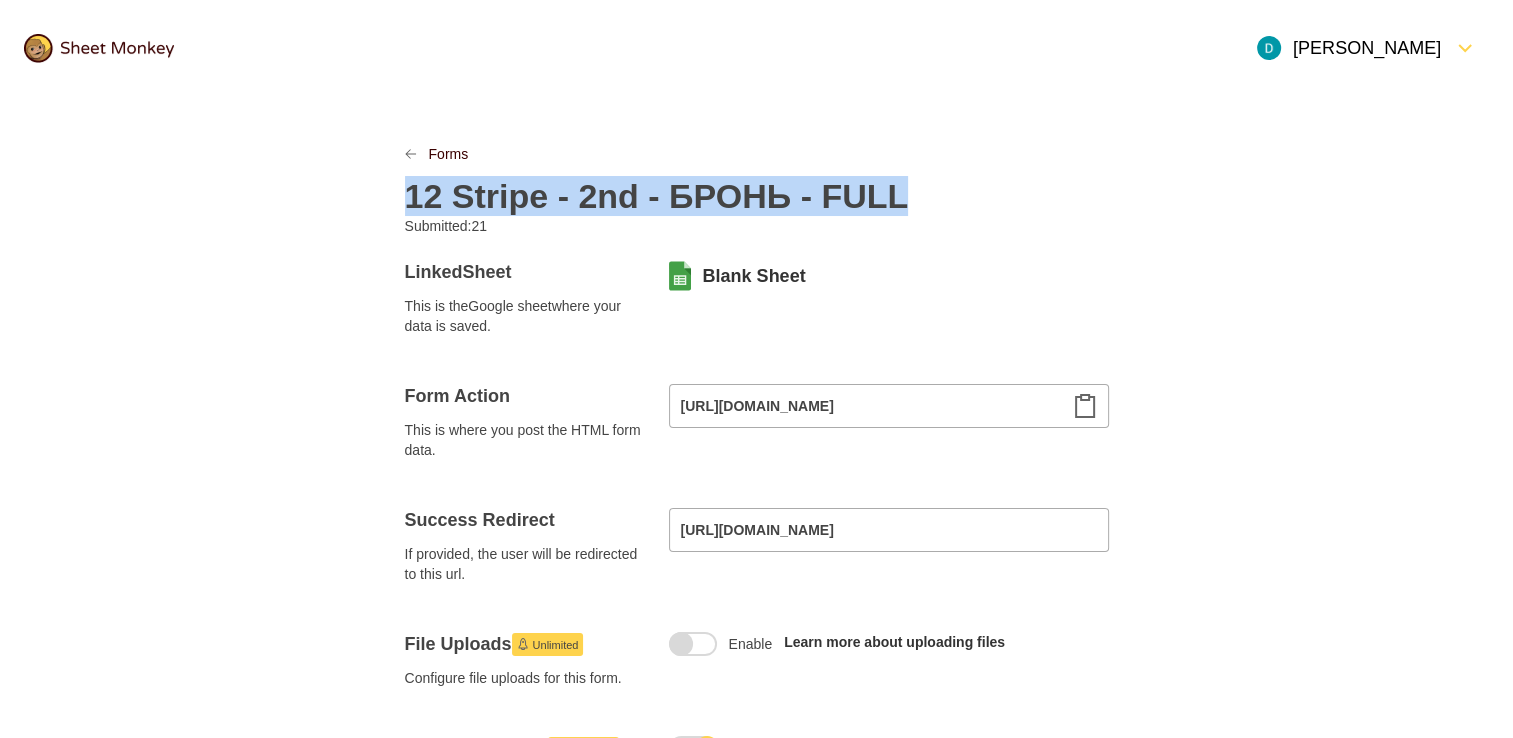 copy on "12 Stripe - 2nd - БРОНЬ - FULL" 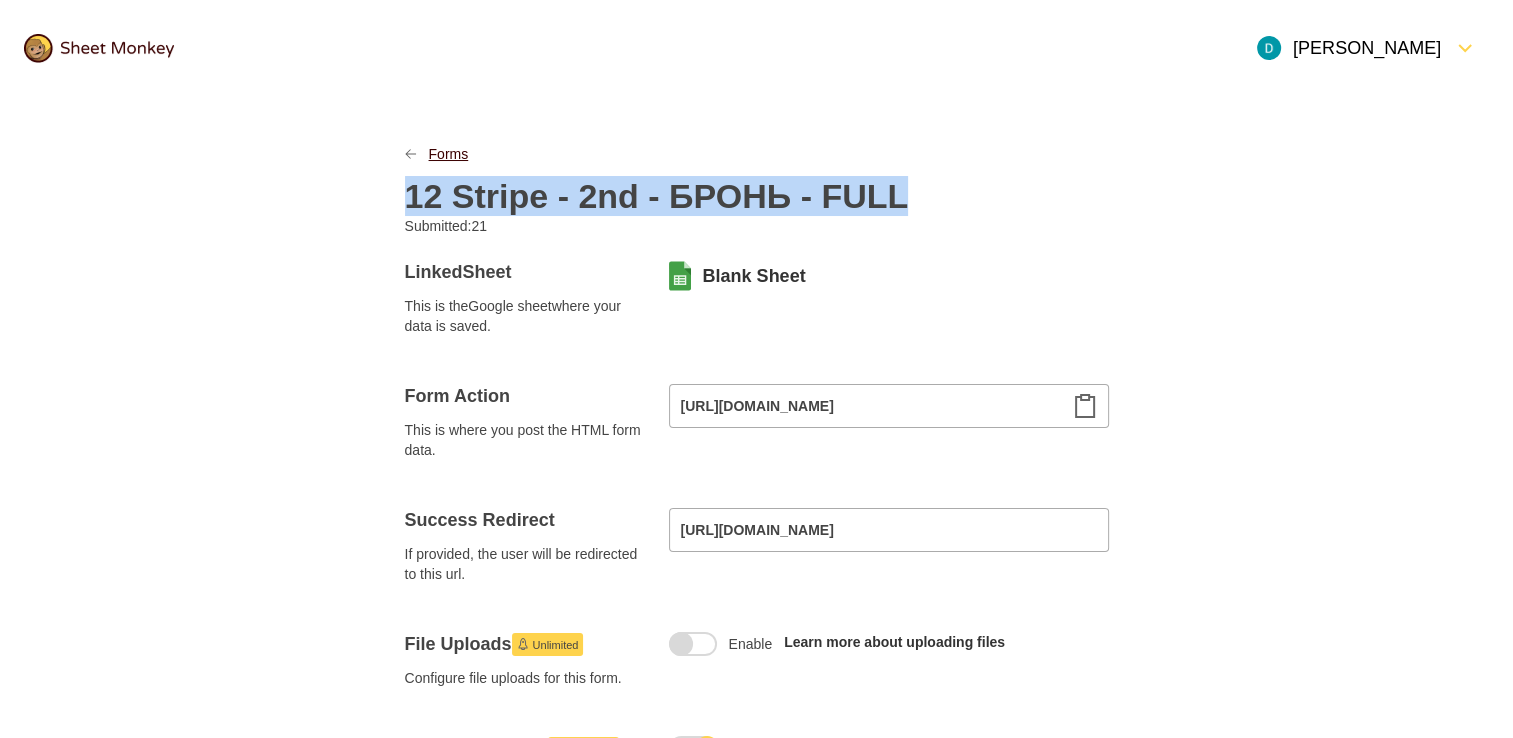 click on "Forms" at bounding box center (449, 154) 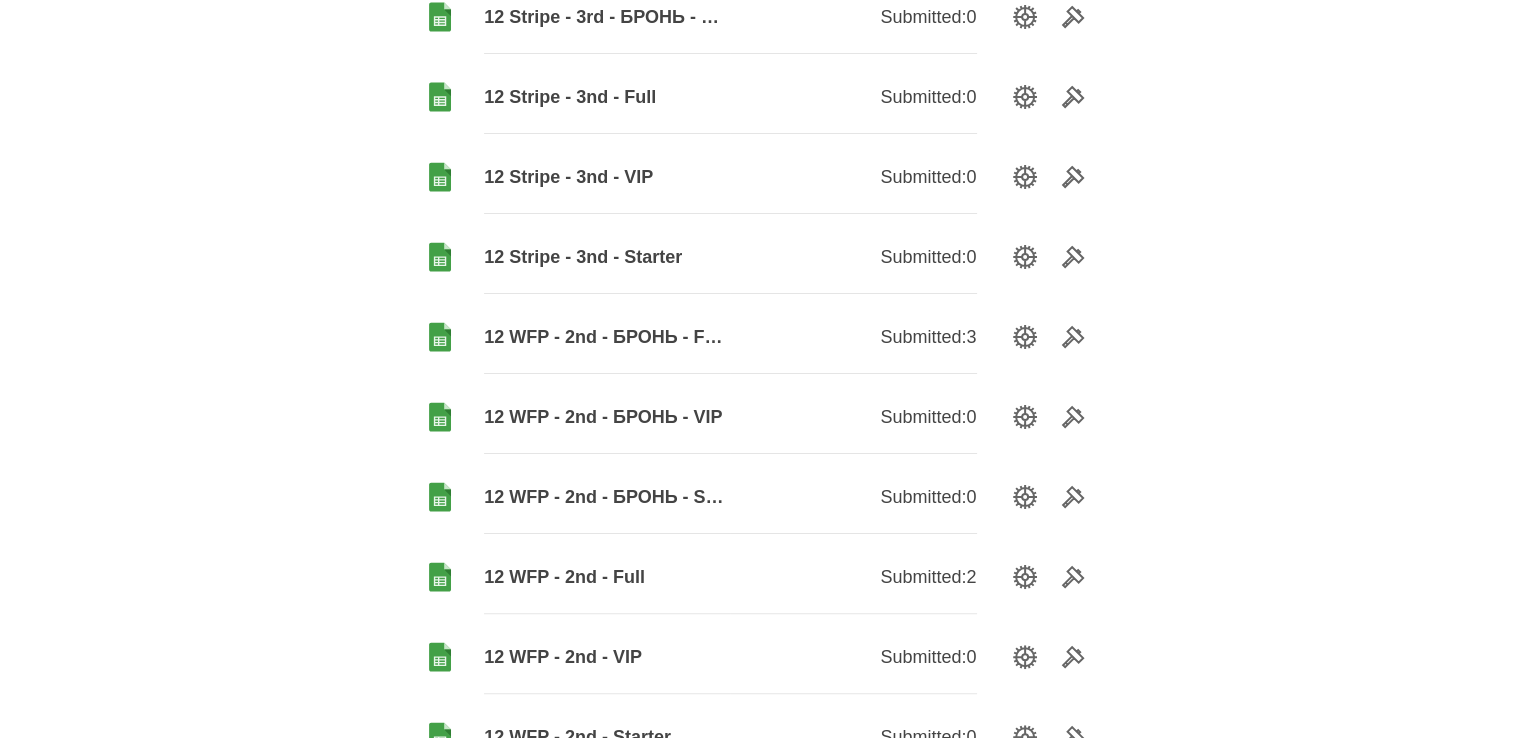 scroll, scrollTop: 700, scrollLeft: 0, axis: vertical 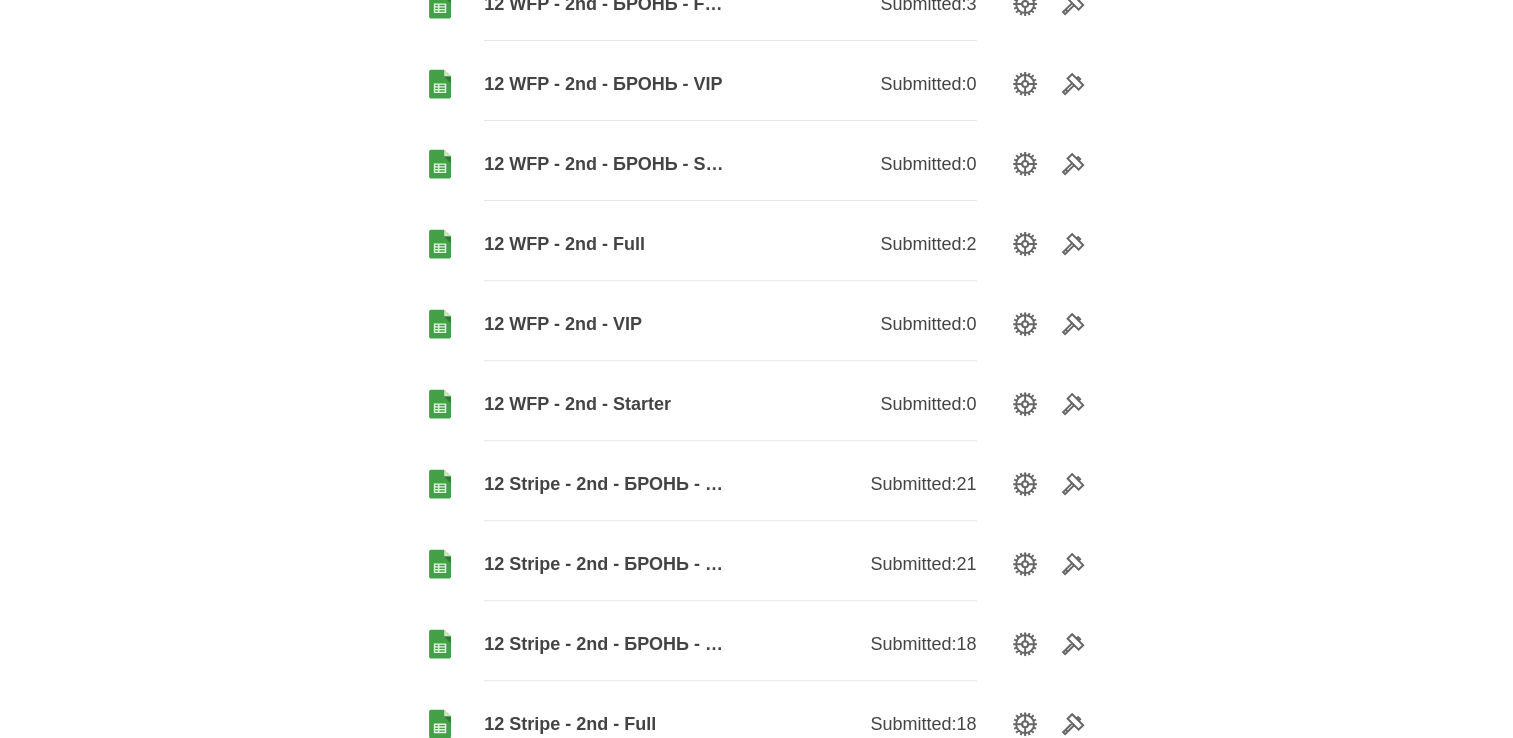 click on "12 WFP - 2nd - Starter" at bounding box center [607, 404] 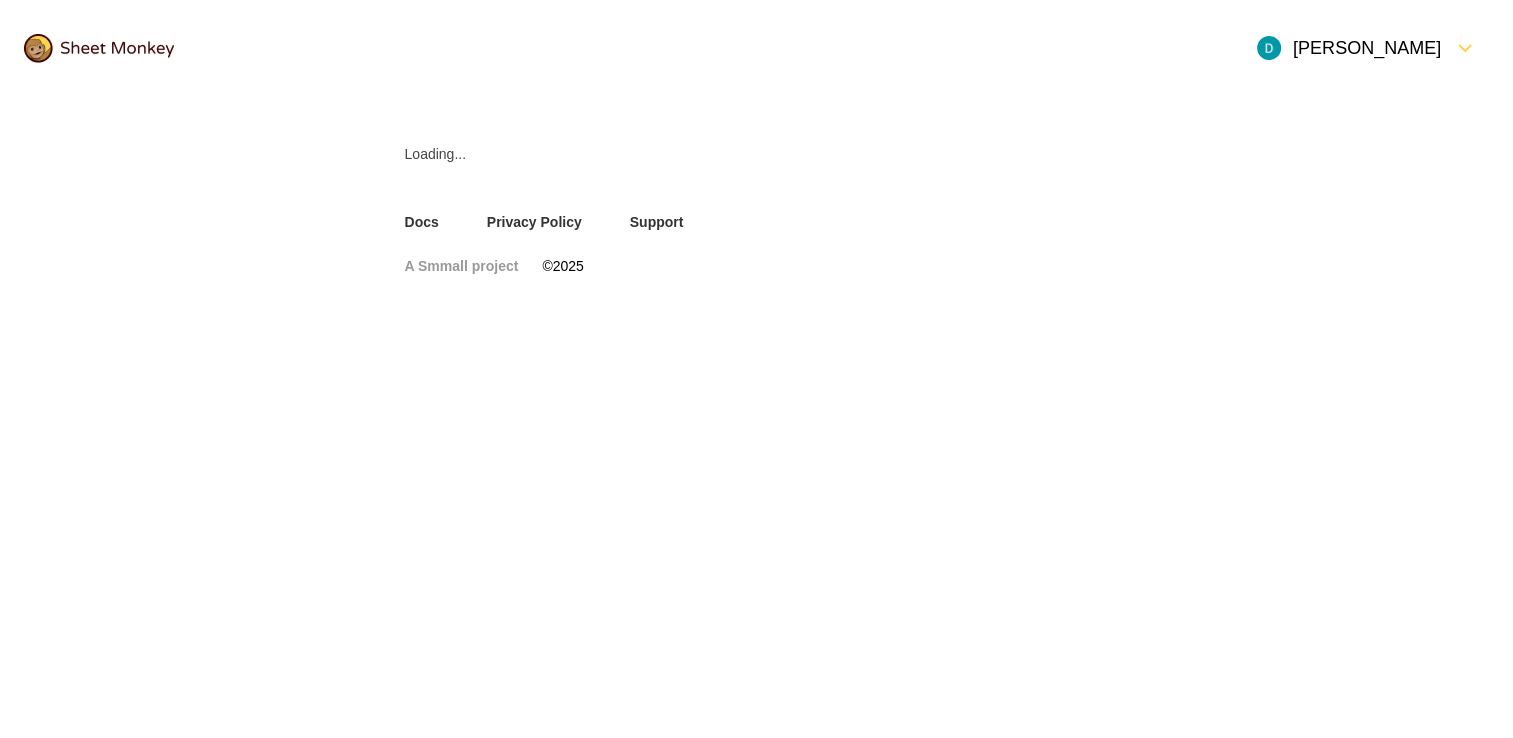 scroll, scrollTop: 0, scrollLeft: 0, axis: both 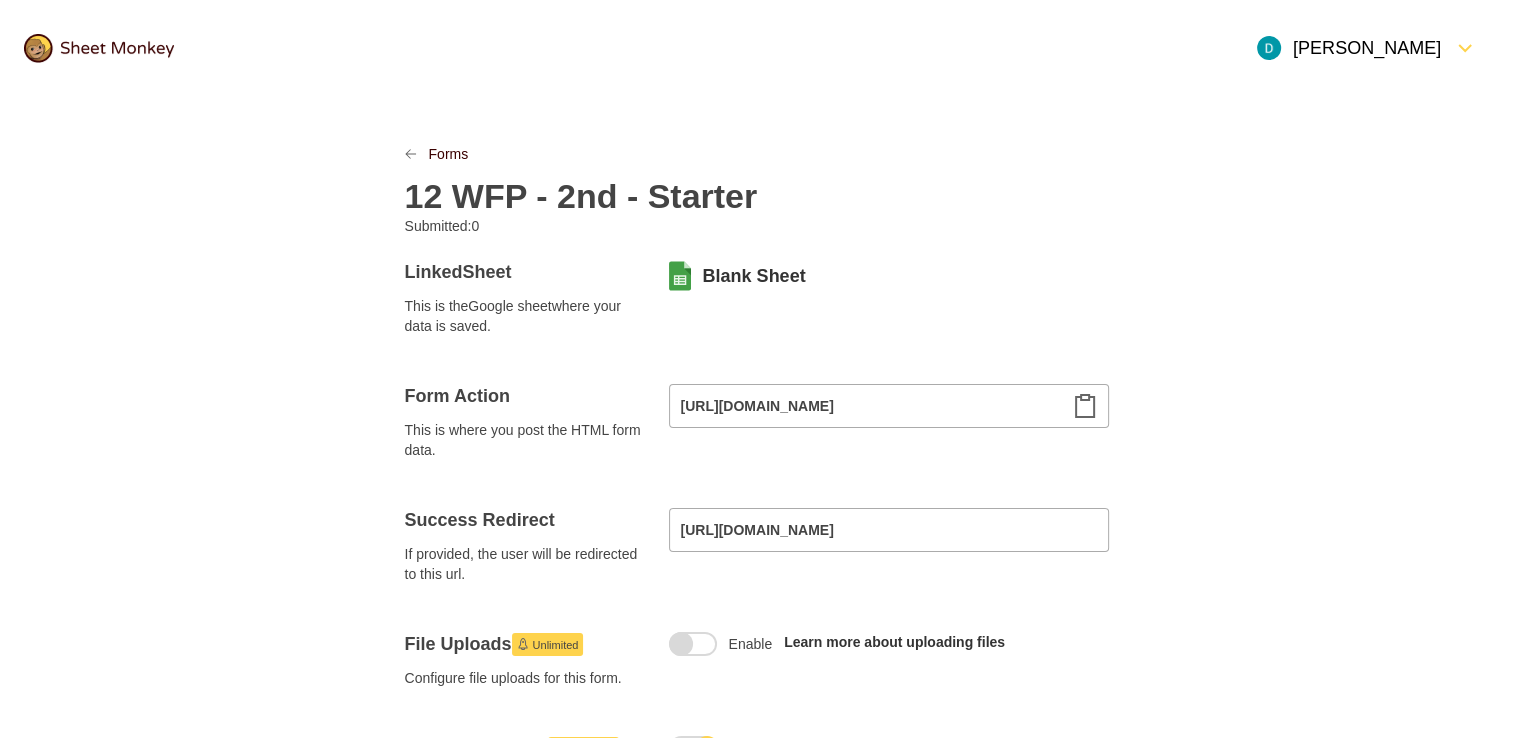 click on "12 WFP - 2nd - Starter" at bounding box center [581, 196] 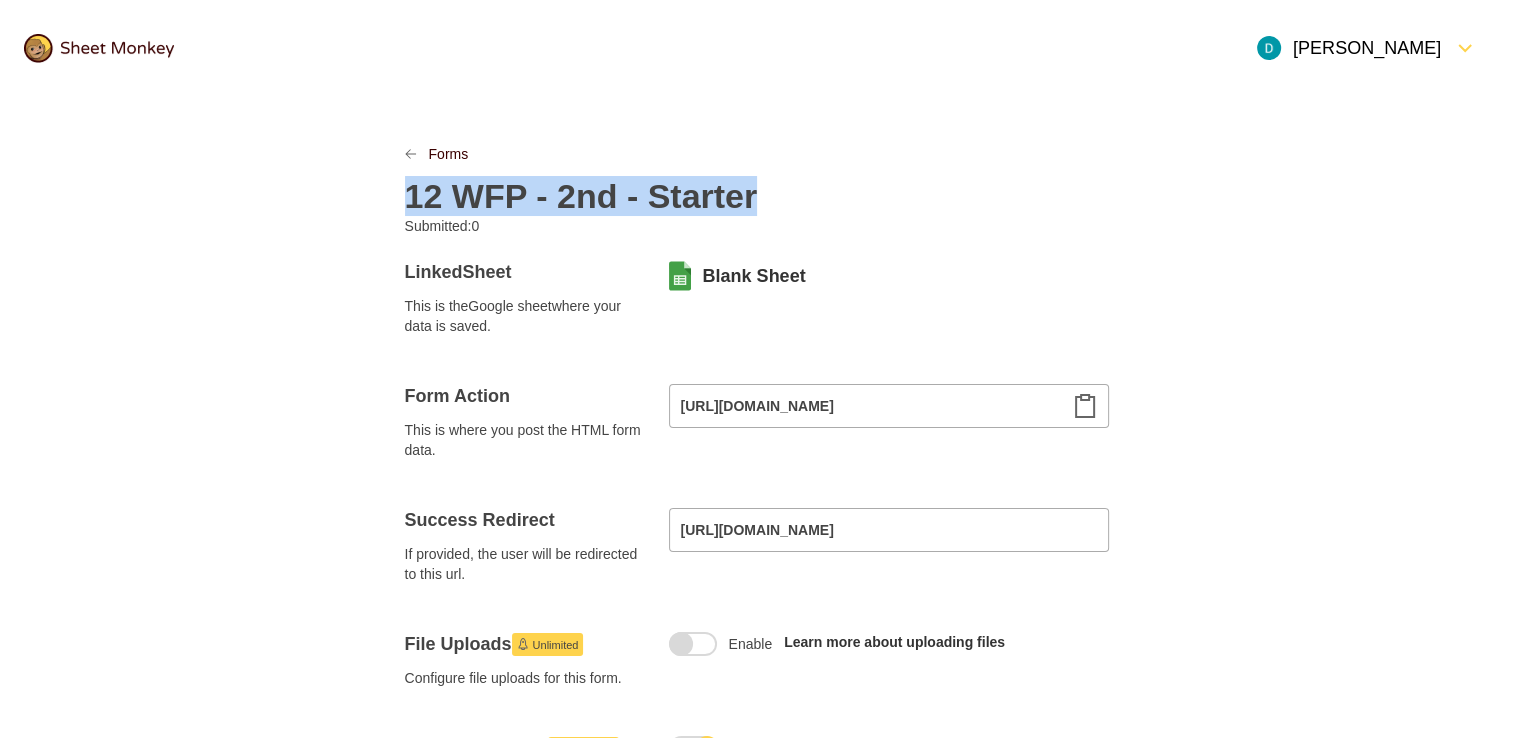 copy on "12 WFP - 2nd - Starter" 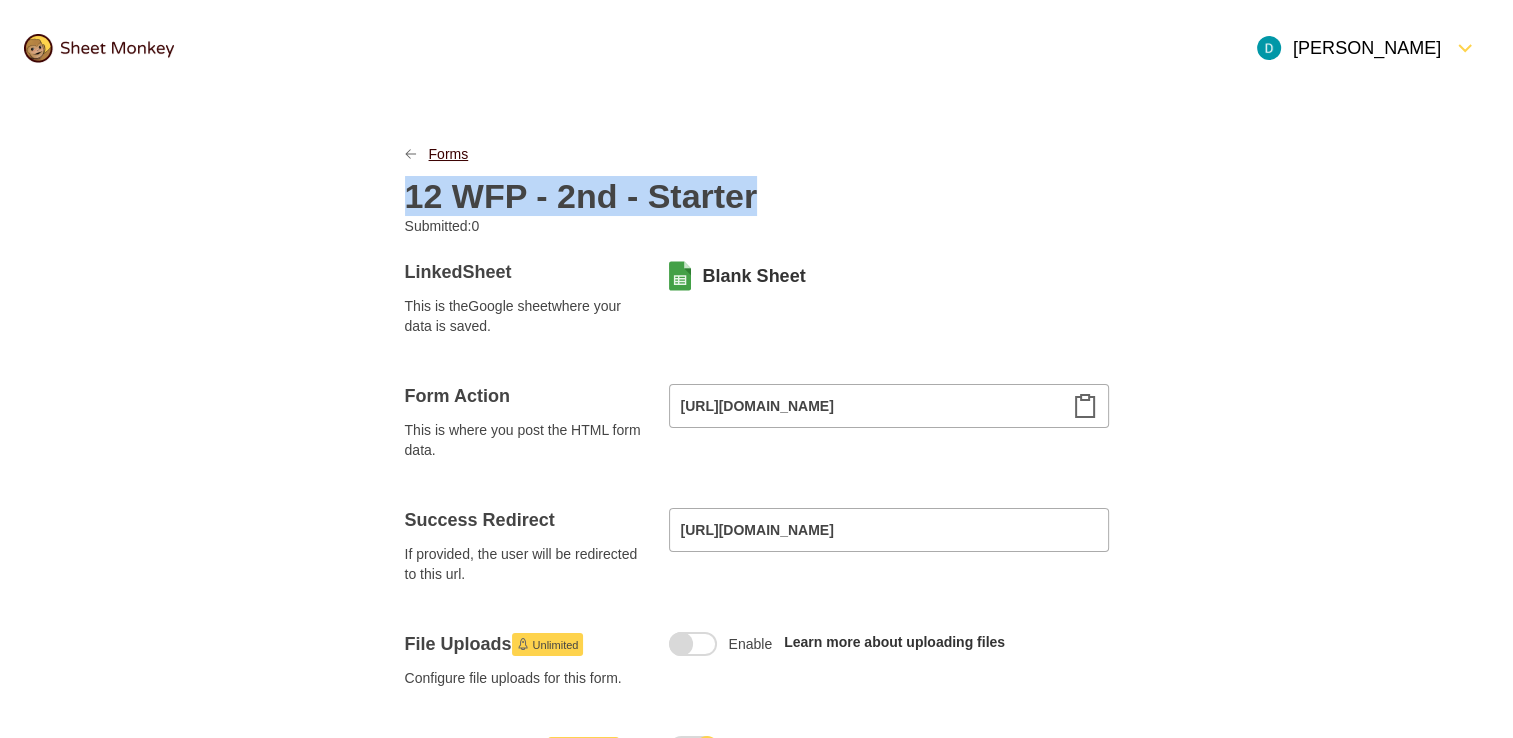 click on "Forms" at bounding box center [449, 154] 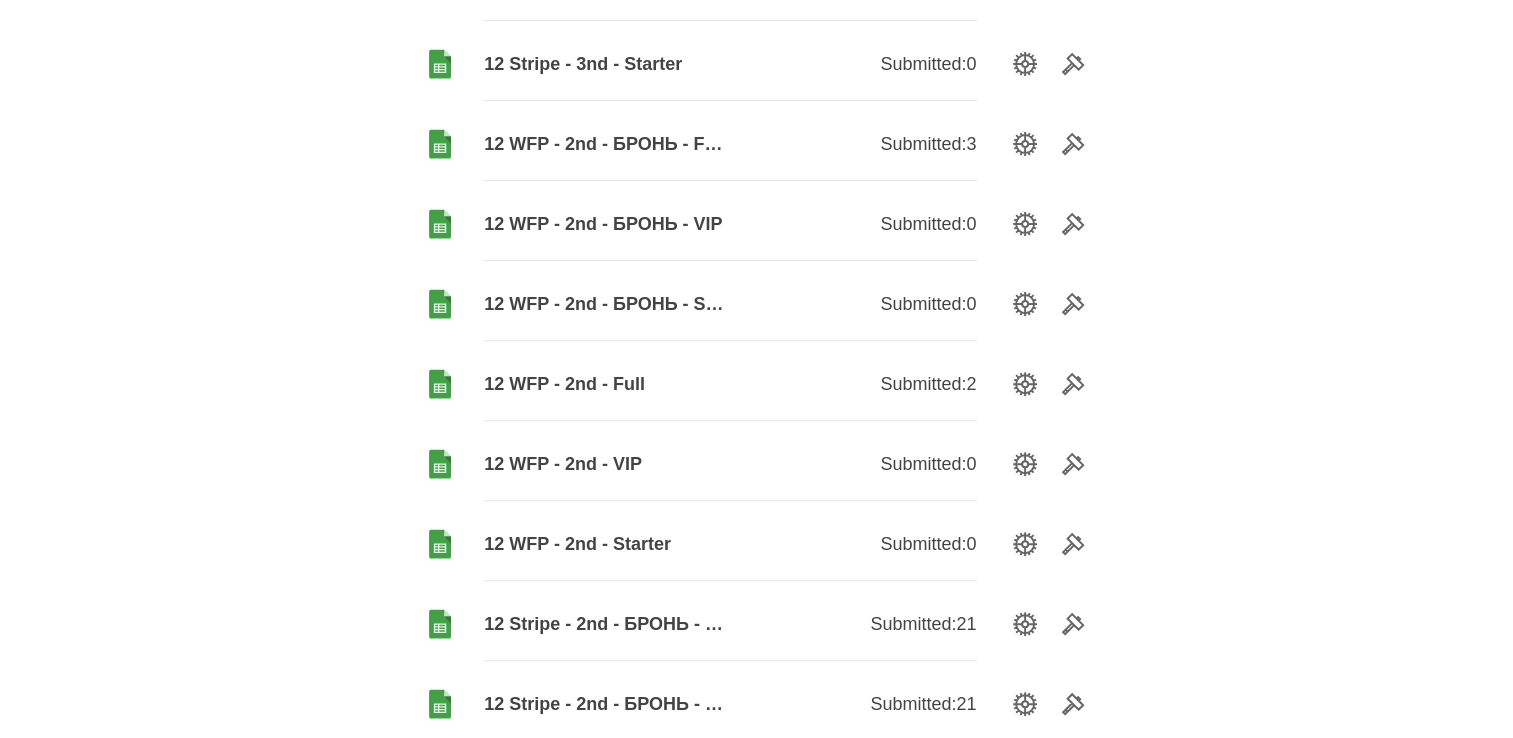 scroll, scrollTop: 700, scrollLeft: 0, axis: vertical 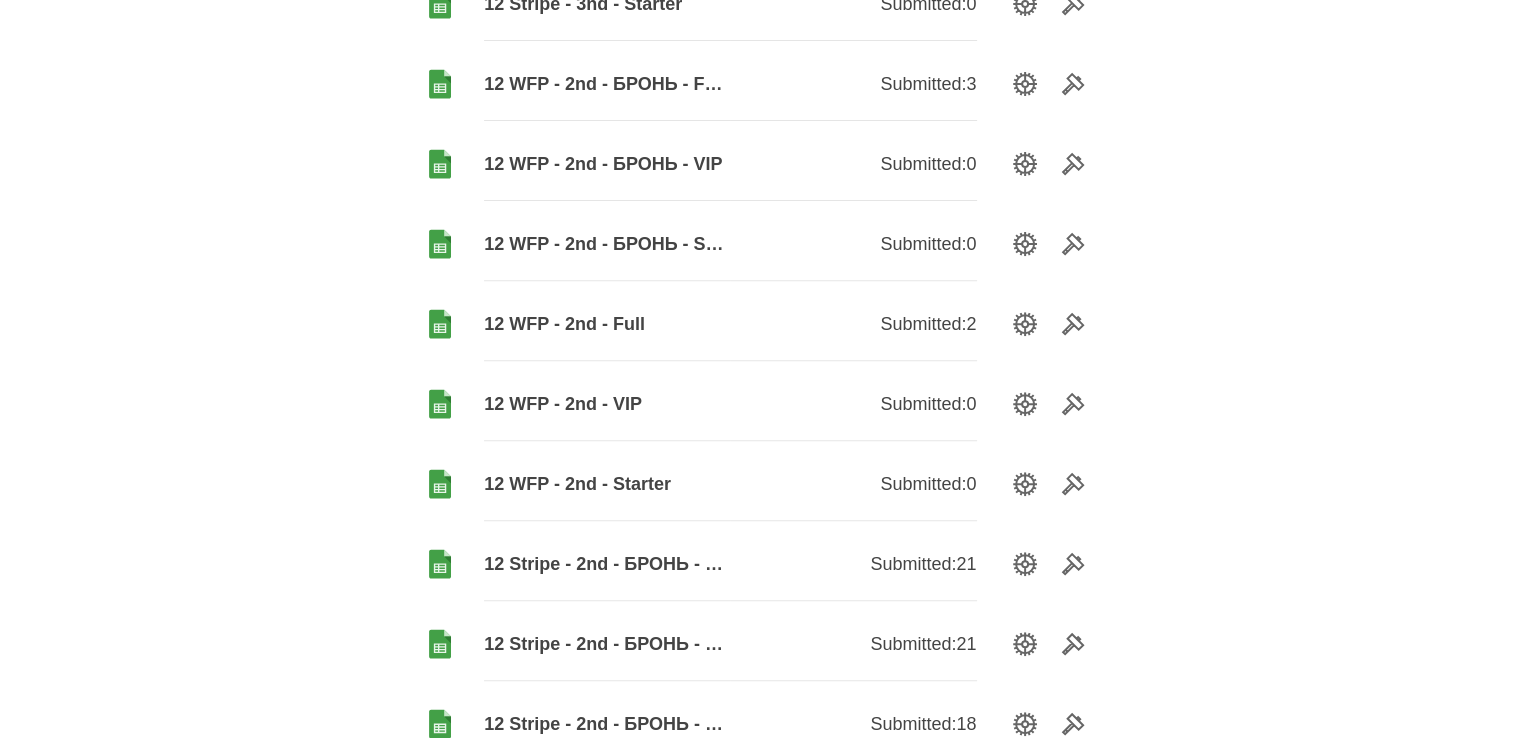 click on "12 WFP - 2nd - VIP" at bounding box center (607, 404) 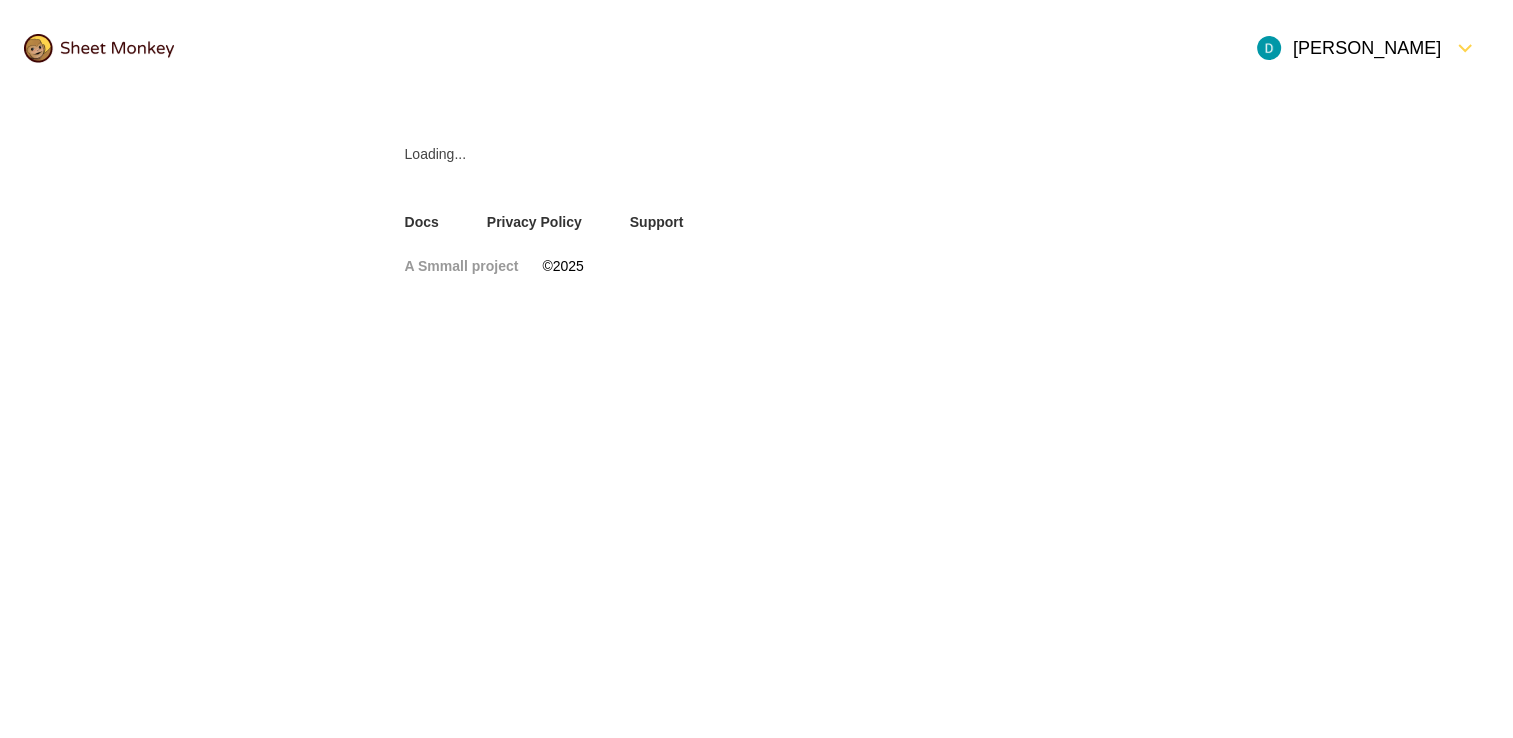 scroll, scrollTop: 0, scrollLeft: 0, axis: both 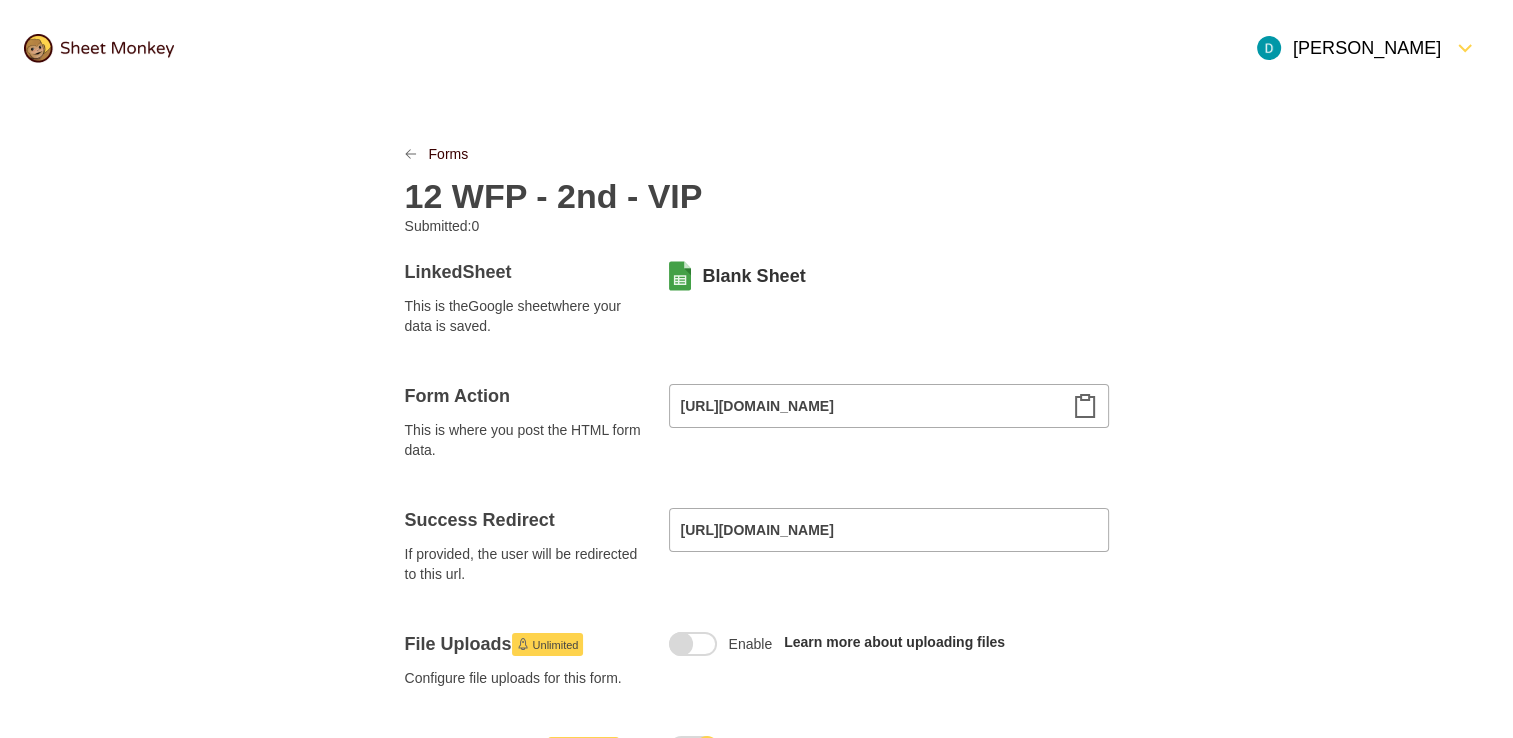 click on "12 WFP - 2nd - VIP" at bounding box center (554, 196) 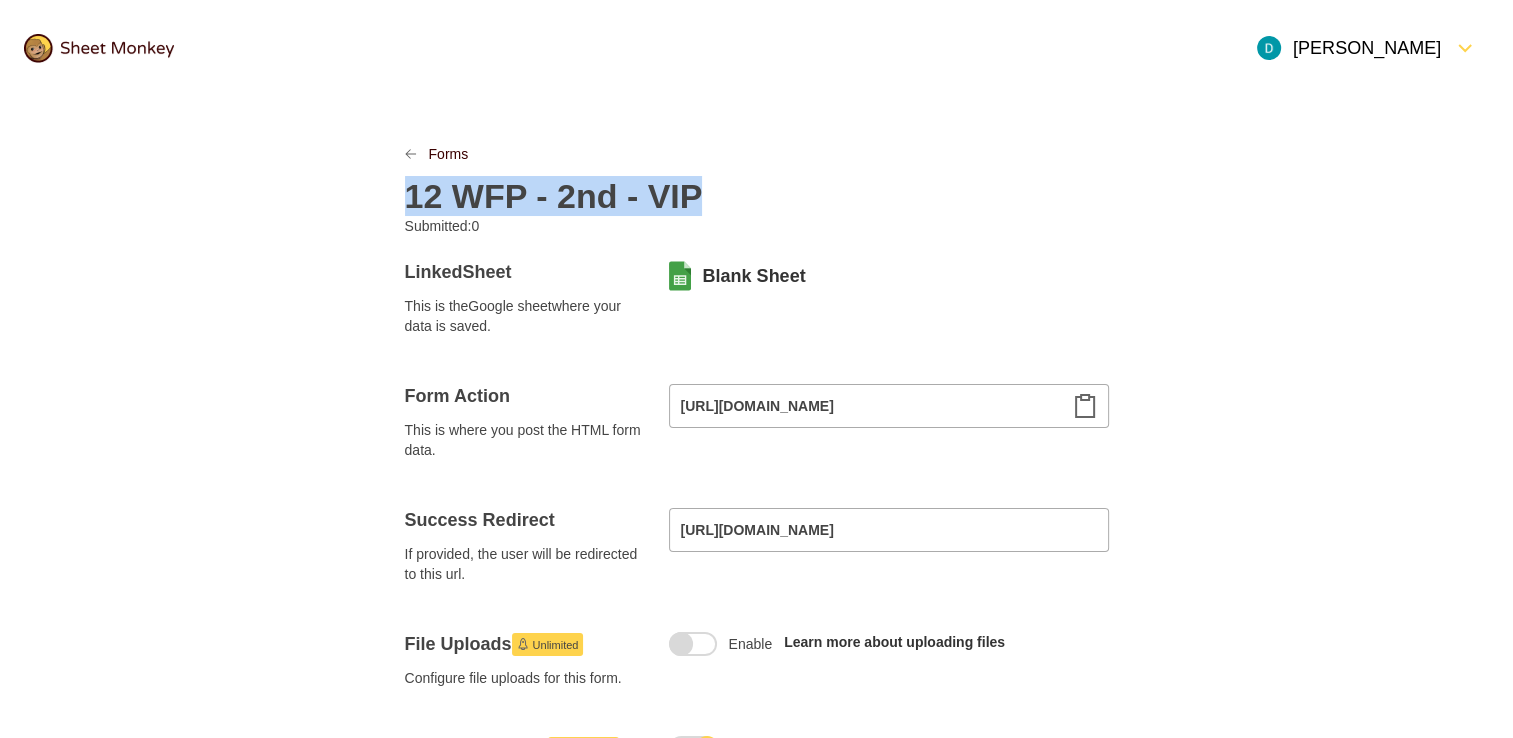 copy on "12 WFP - 2nd - VIP" 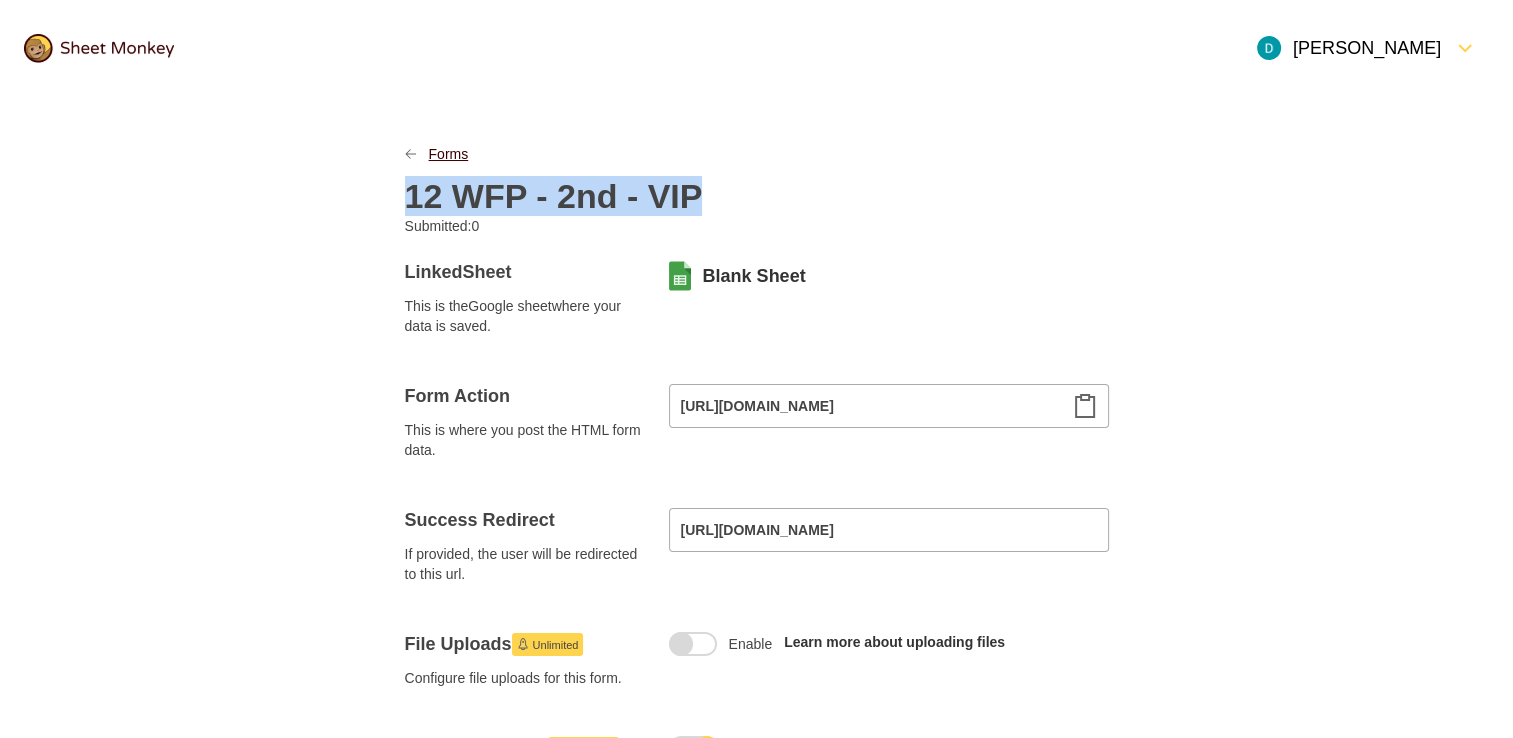 click on "Forms" at bounding box center [449, 154] 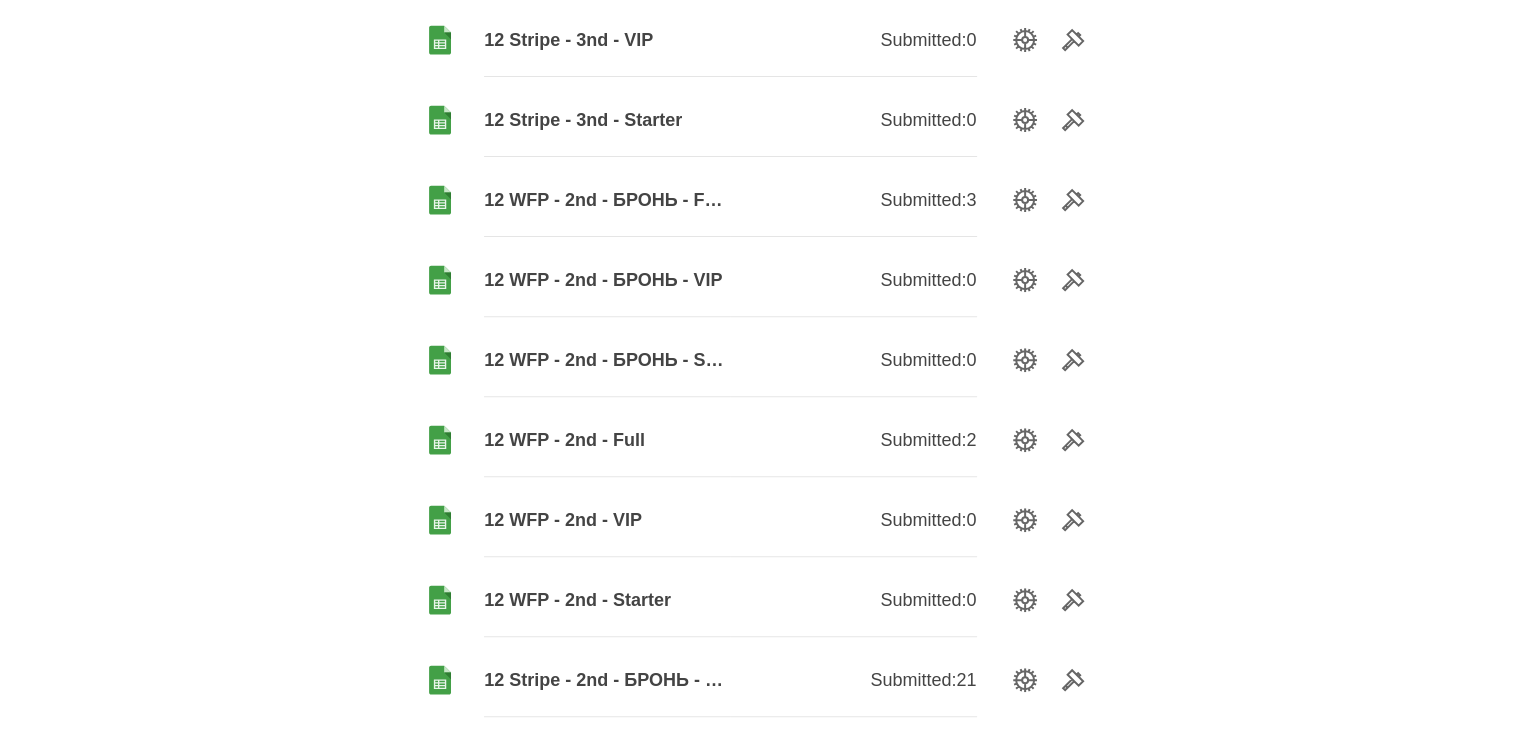 scroll, scrollTop: 700, scrollLeft: 0, axis: vertical 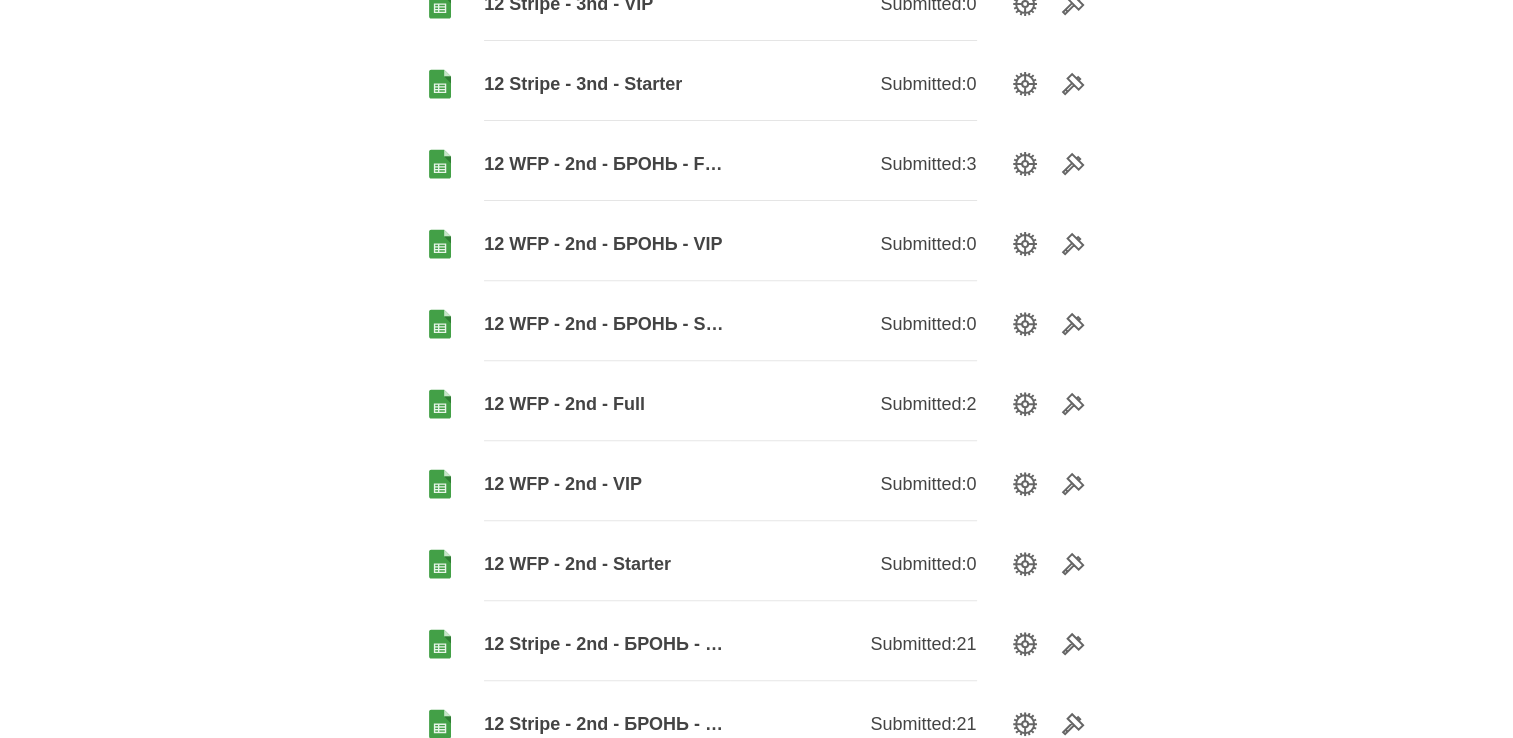 click on "12 WFP - 2nd - Full" at bounding box center (607, 404) 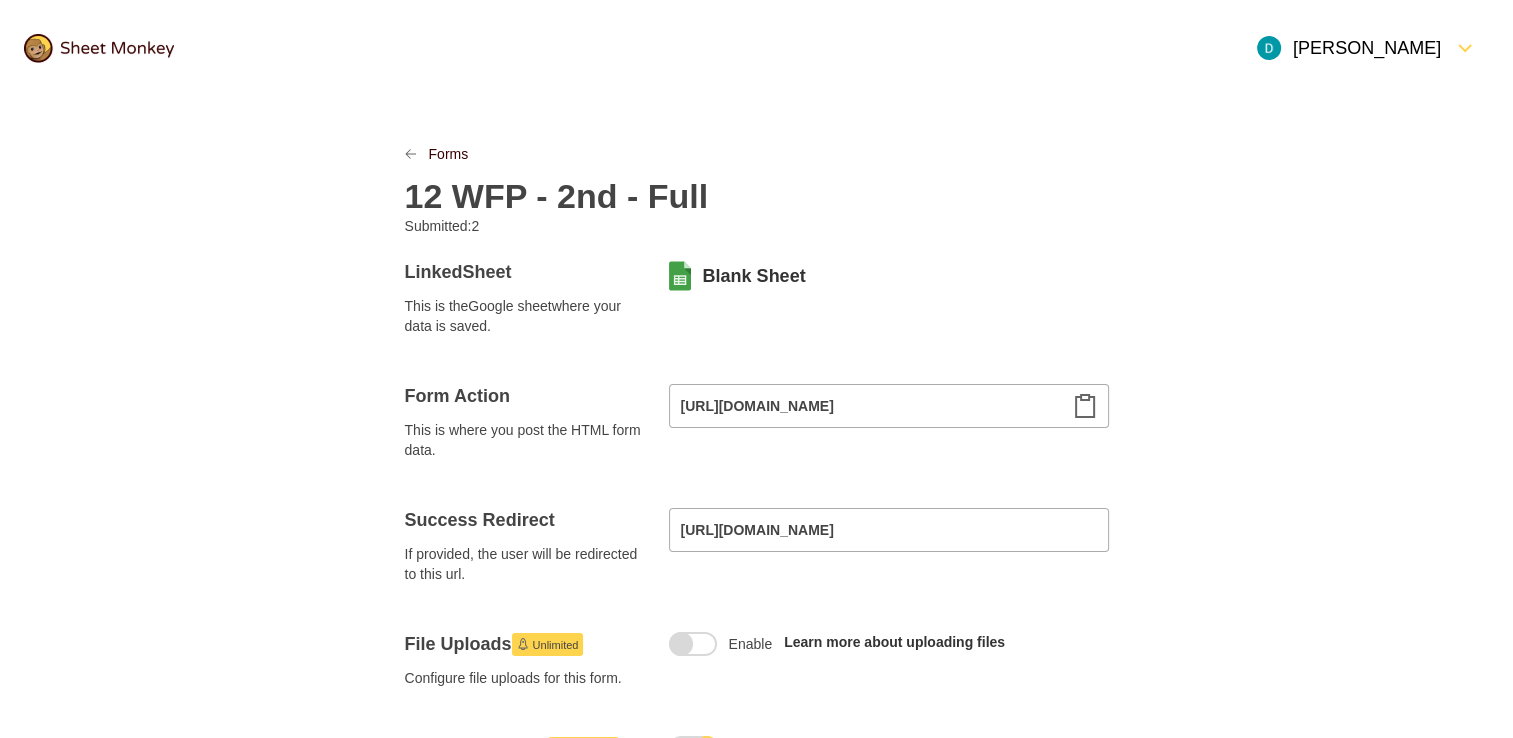 click on "12 WFP - 2nd - Full" at bounding box center [557, 196] 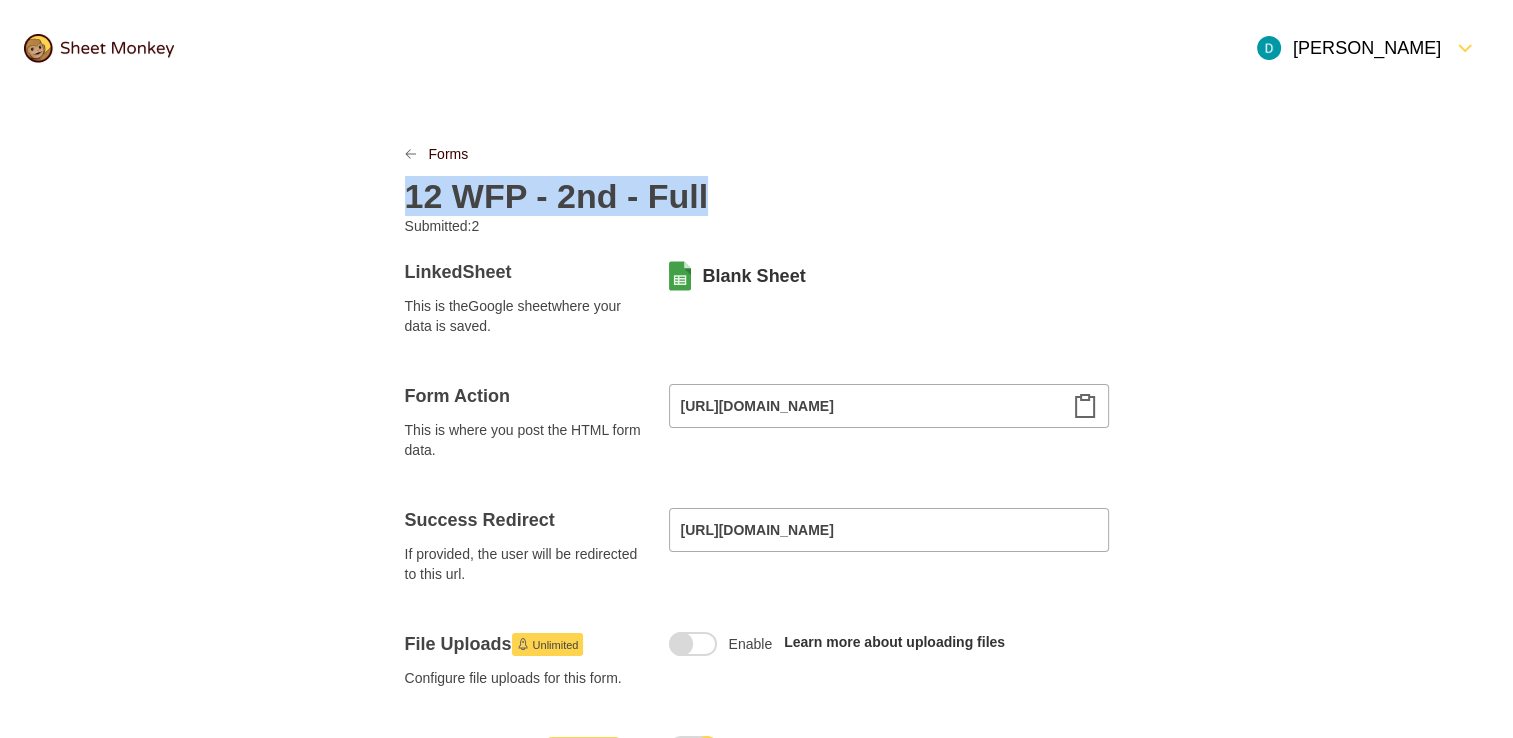 copy on "12 WFP - 2nd - Full" 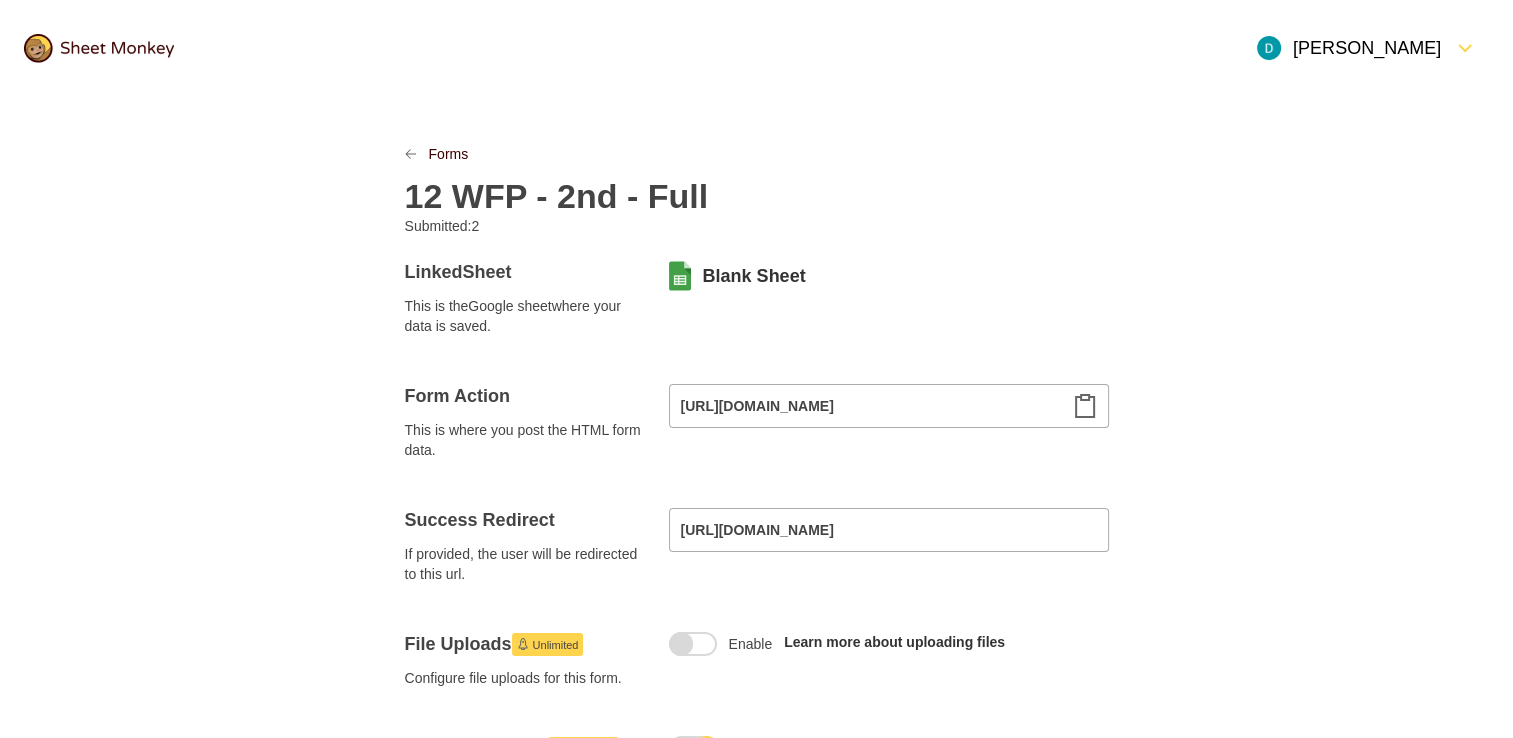 click on "Forms 12 WFP - 2nd - Full Submitted:  2 Linked  Sheet   This is the  Google sheet  where your data is saved. Blank Sheet Form Action This is where you post the HTML form data. https://api.sheetmonkey.io/form/9u8bJVqpb8VeAYtyBrCUNB Success Redirect If provided, the user will be redirected to this url. https://www.finwise-education.com/splata-tarifu-full File Uploads    Unlimited Configure file uploads for this form. Enable Learn more about uploading files Spam Protection    Unlimited Turn on Akismet filtering for submissions Enable Learn more about spam protection Notifications    Unlimited Configure notifications Notification Send a notification email to me or another address when a form is submitted. Autoresponse Send an automatic response email to the person who submitted the form. Embed HTML A starter HTML snippet for posting to this  sheet < form   action = "https://api.sheetmonkey.io/form/9u8bJVqpb8VeAYtyBrCUNB"   method = "post" >
< label > Example Field:  < input   type = "text"   name =    />" at bounding box center (757, 1002) 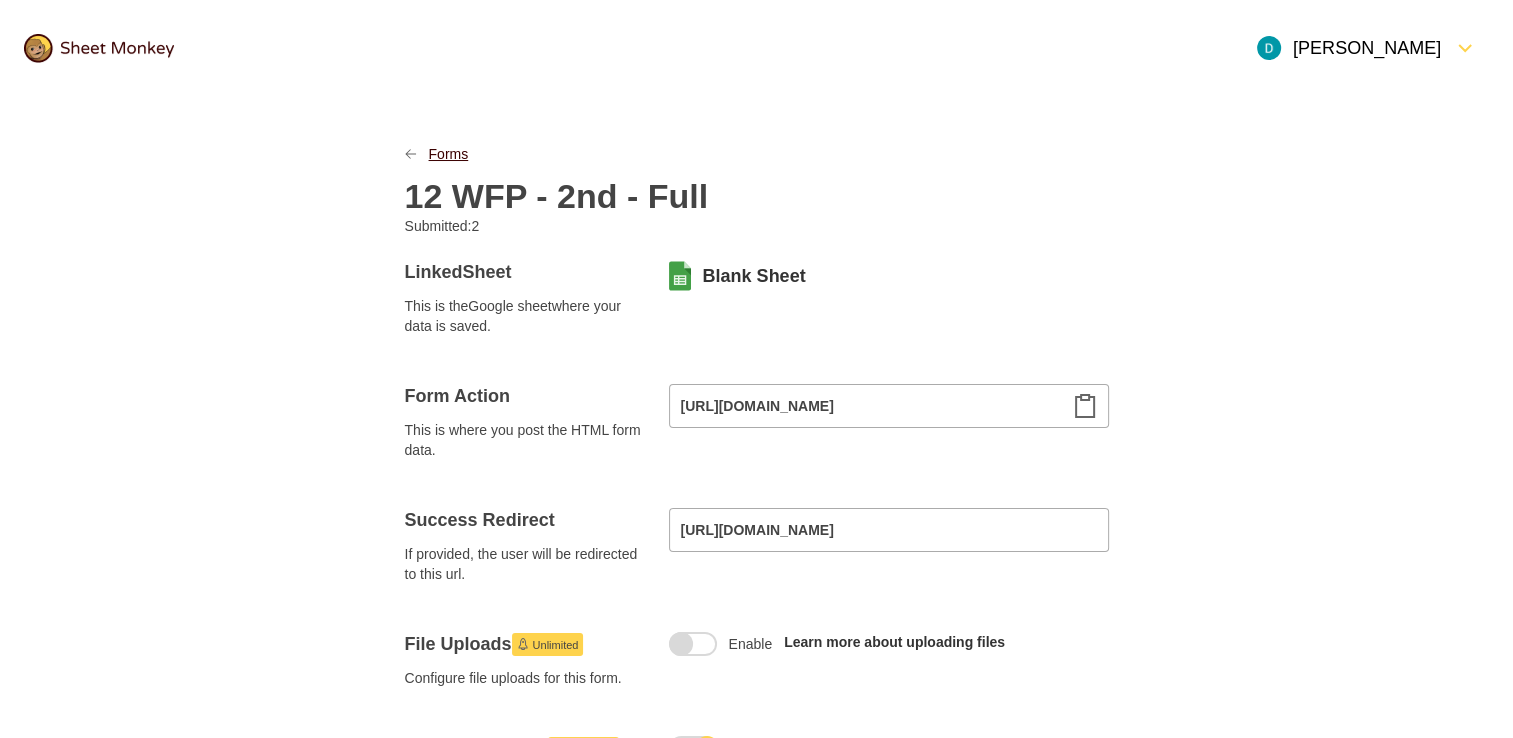 click on "Forms" at bounding box center (449, 154) 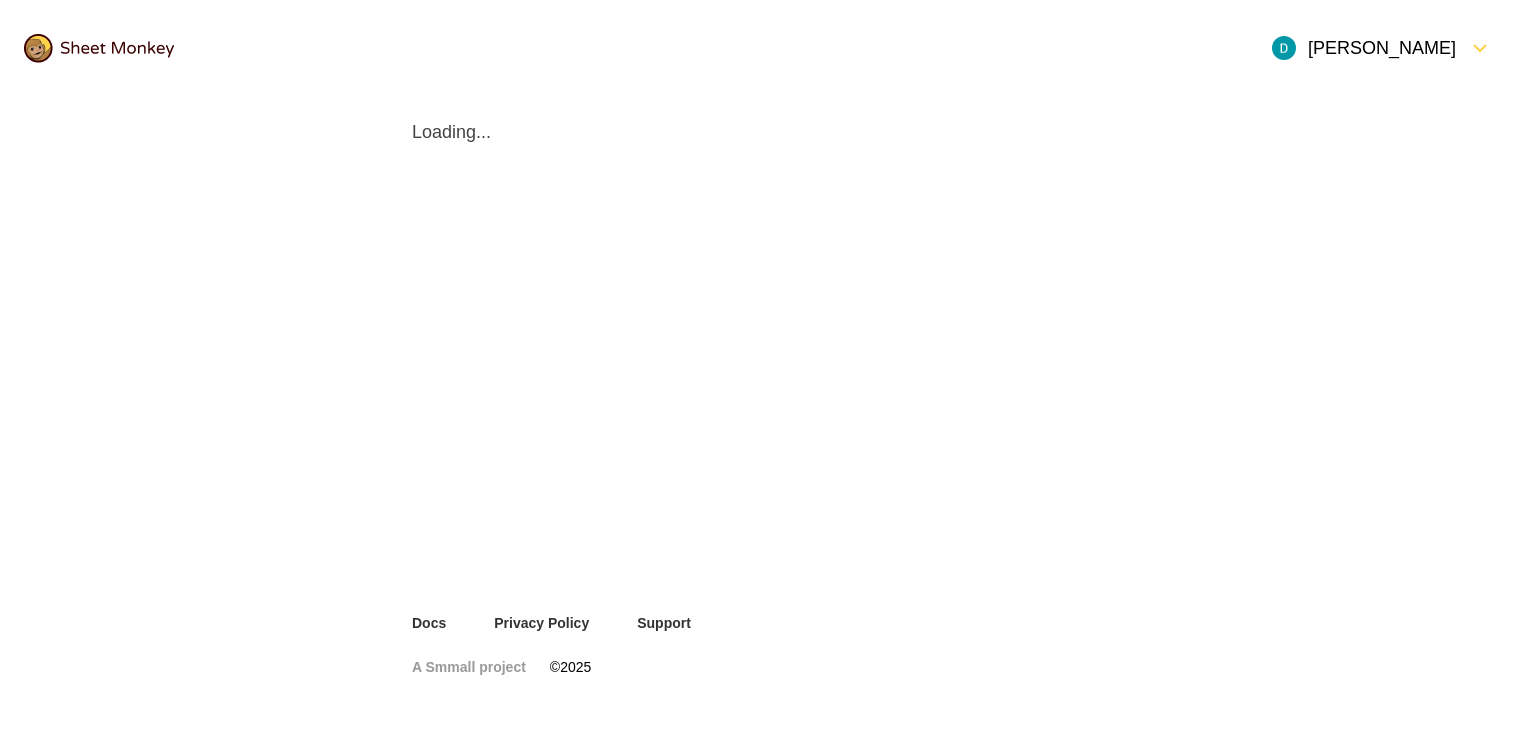 click on "[PERSON_NAME]" at bounding box center (764, 48) 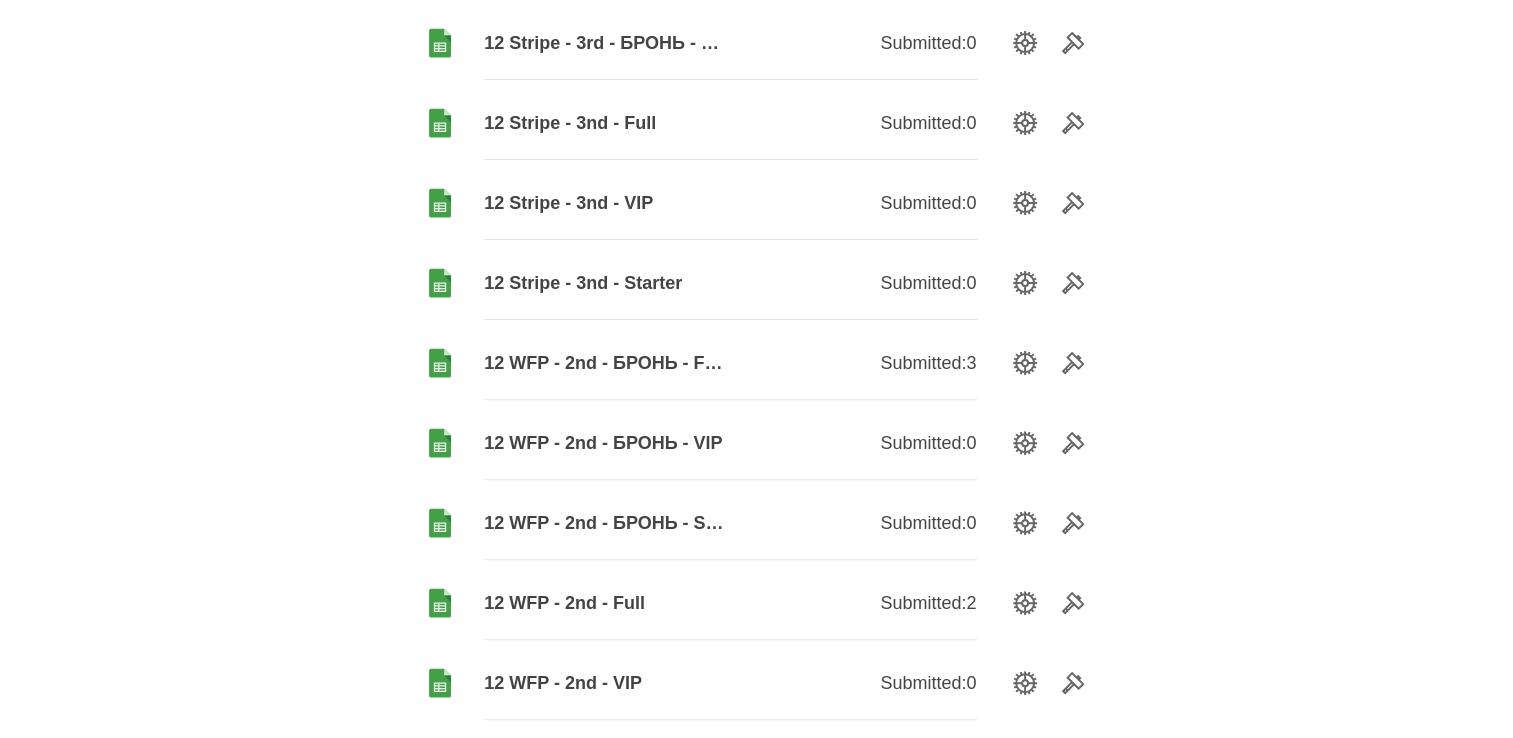scroll, scrollTop: 600, scrollLeft: 0, axis: vertical 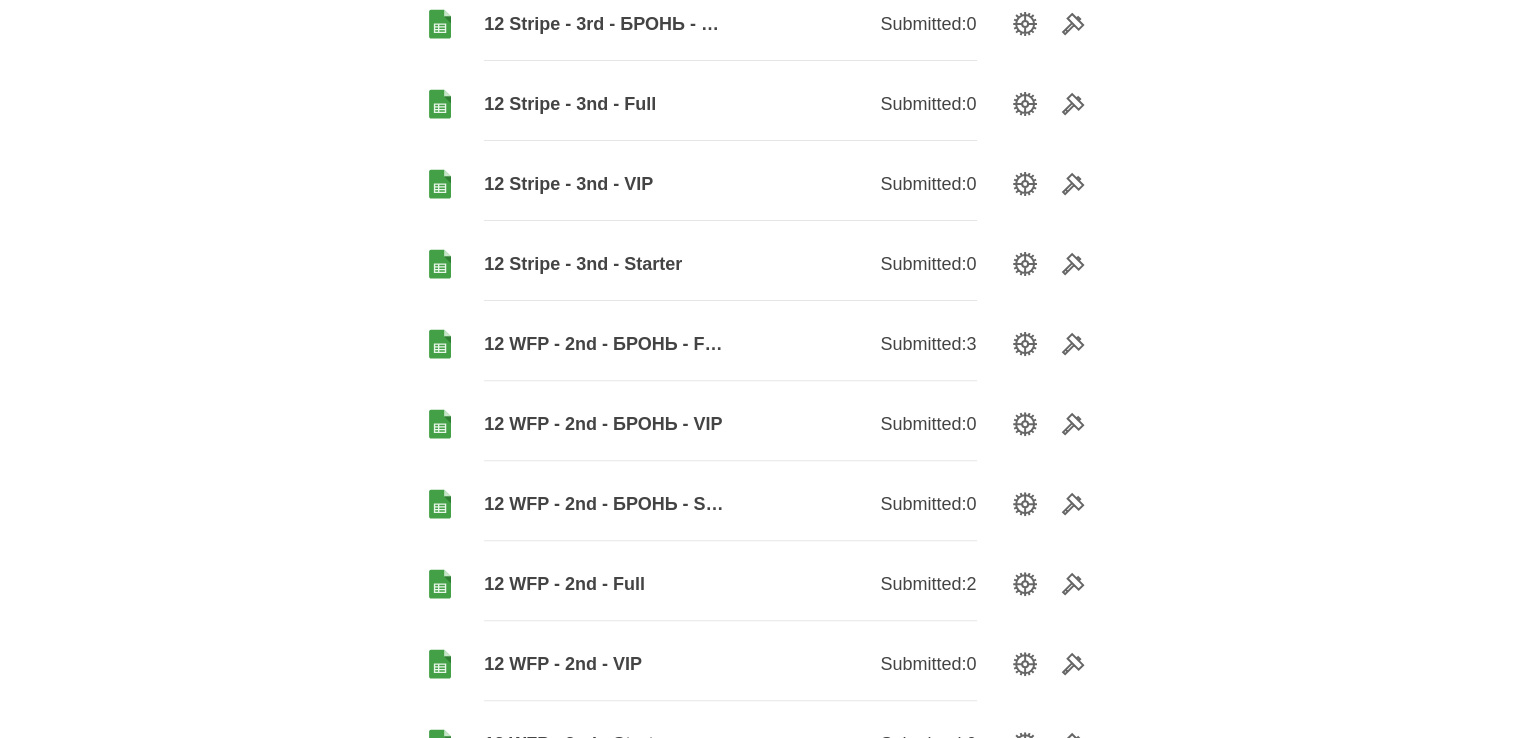 click on "12 WFP - 2nd - БРОНЬ - STARTER" at bounding box center (607, 504) 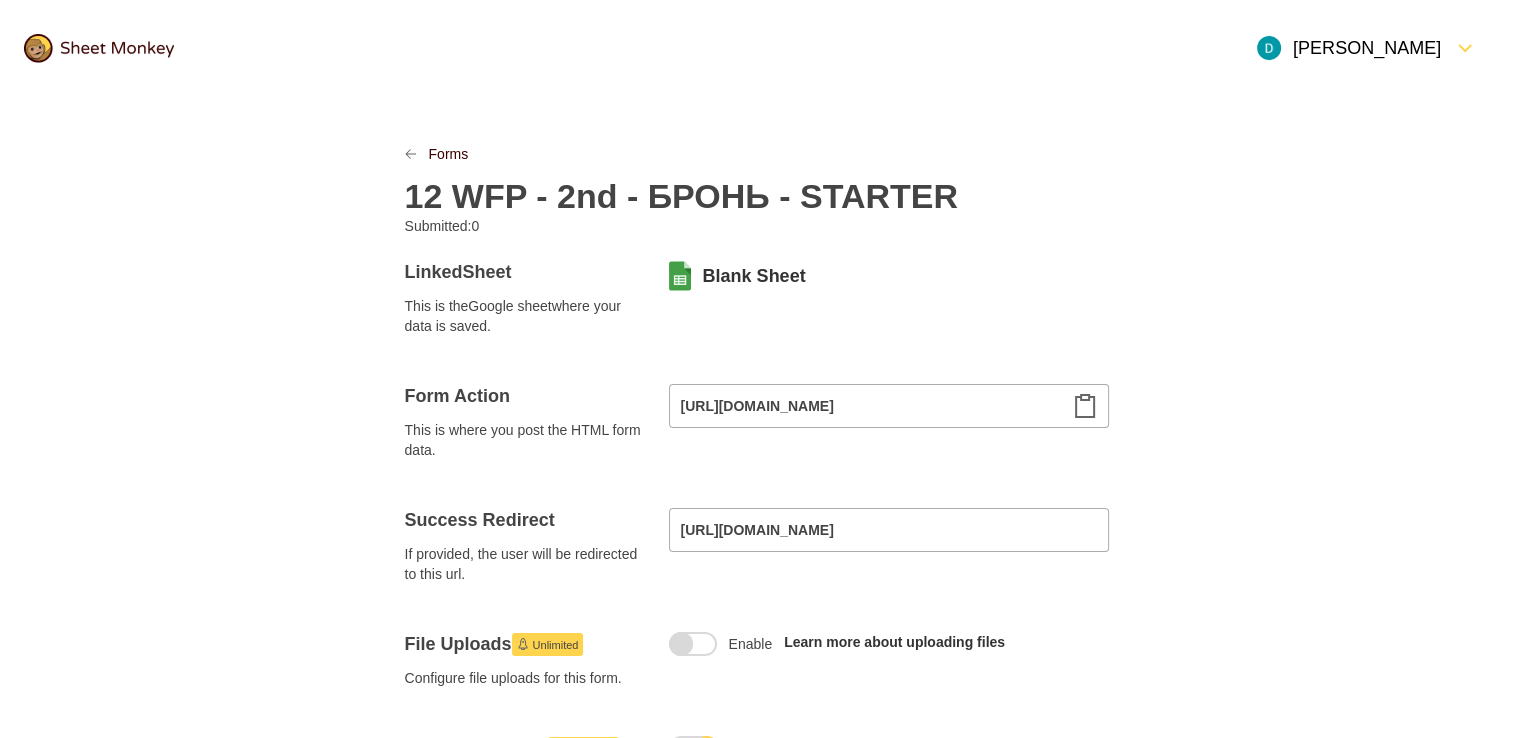 click on "12 WFP - 2nd - БРОНЬ - STARTER" at bounding box center [681, 196] 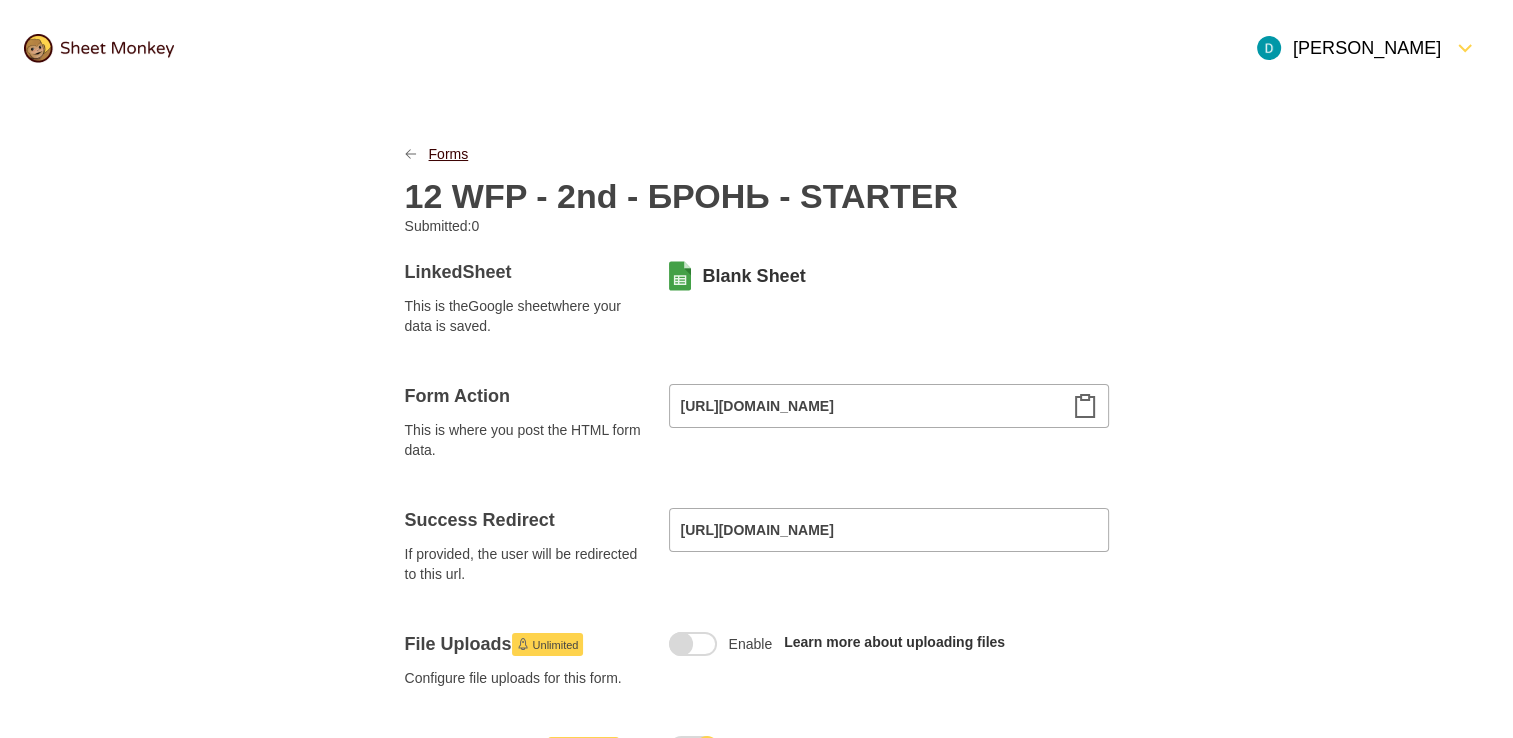 click on "Forms" at bounding box center (449, 154) 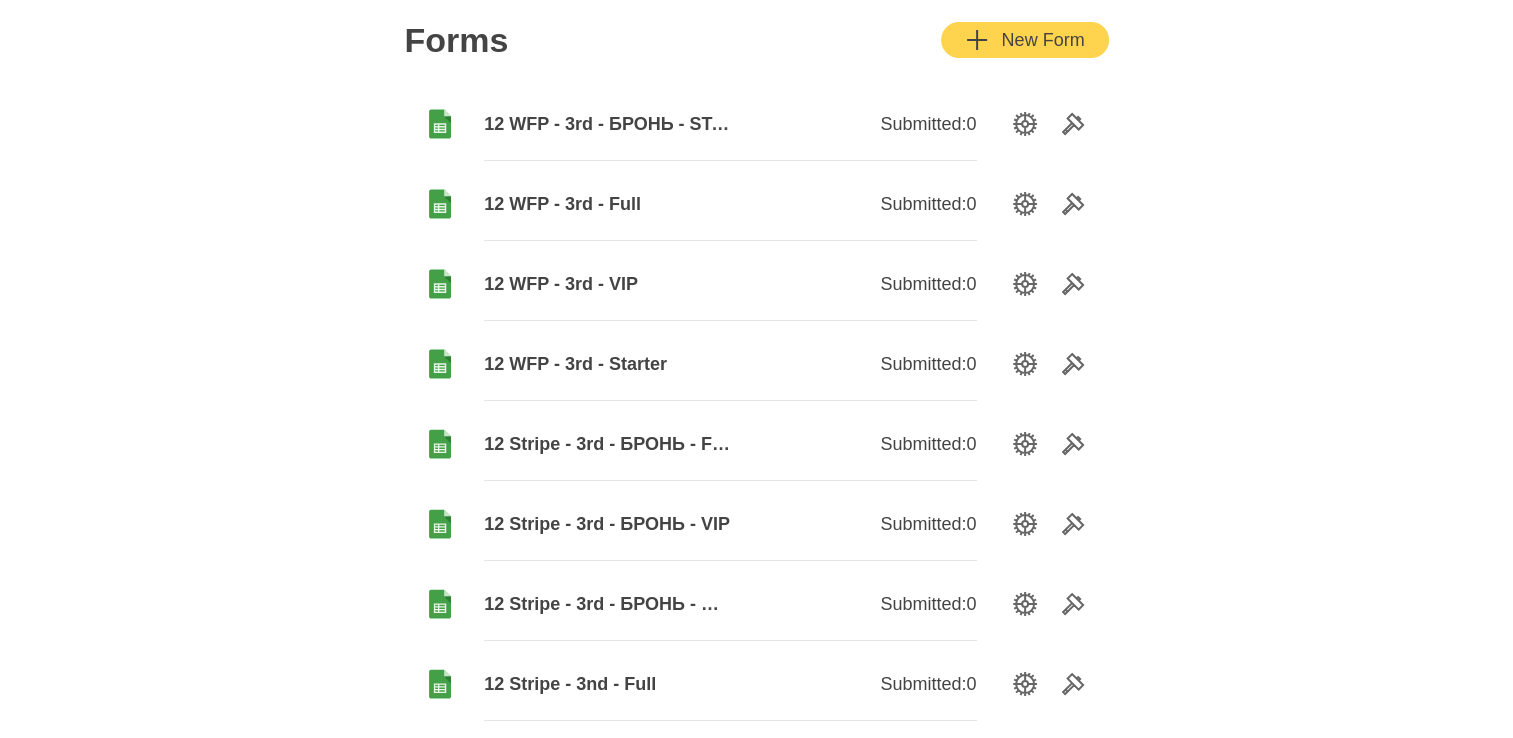 scroll, scrollTop: 500, scrollLeft: 0, axis: vertical 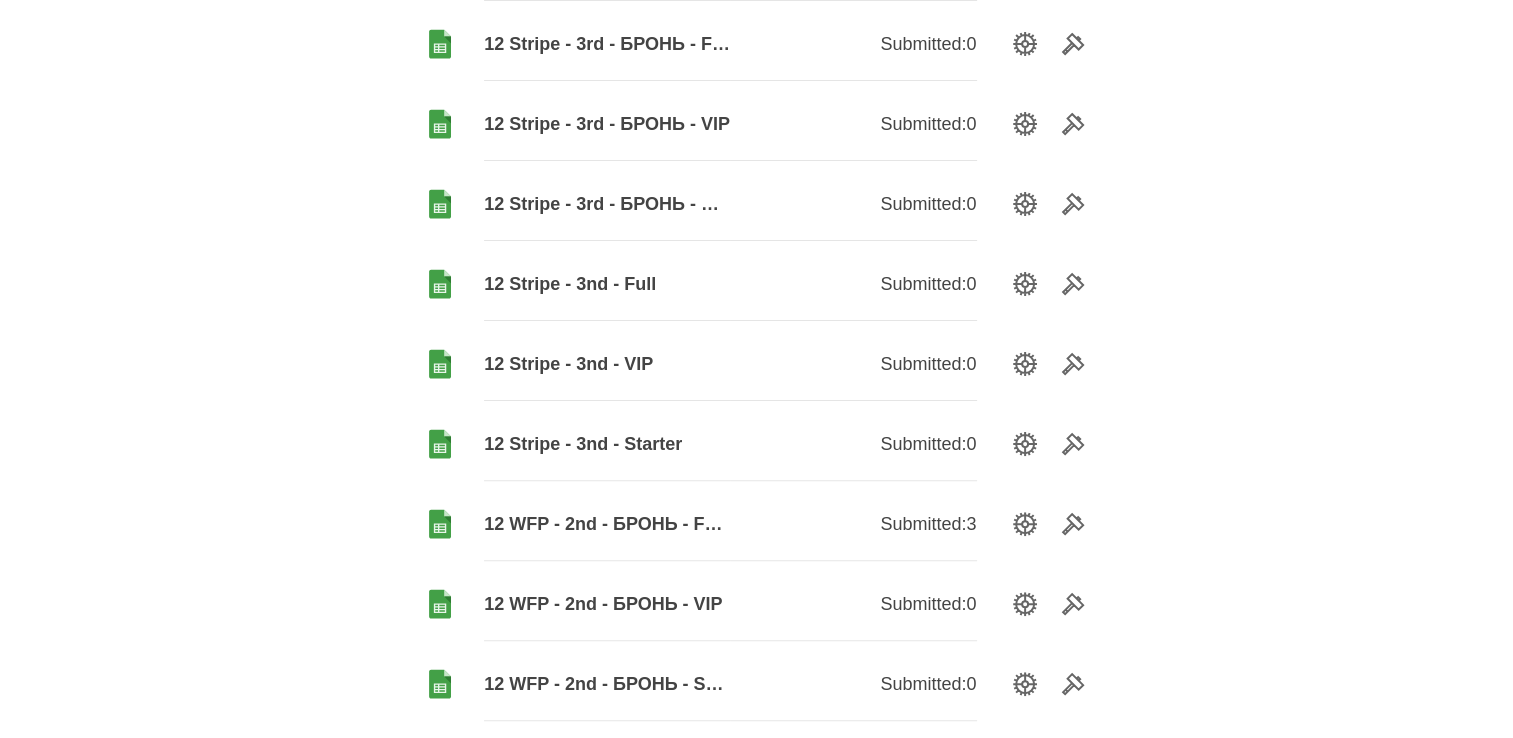 click on "12 WFP - 2nd - БРОНЬ - VIP" at bounding box center [607, 604] 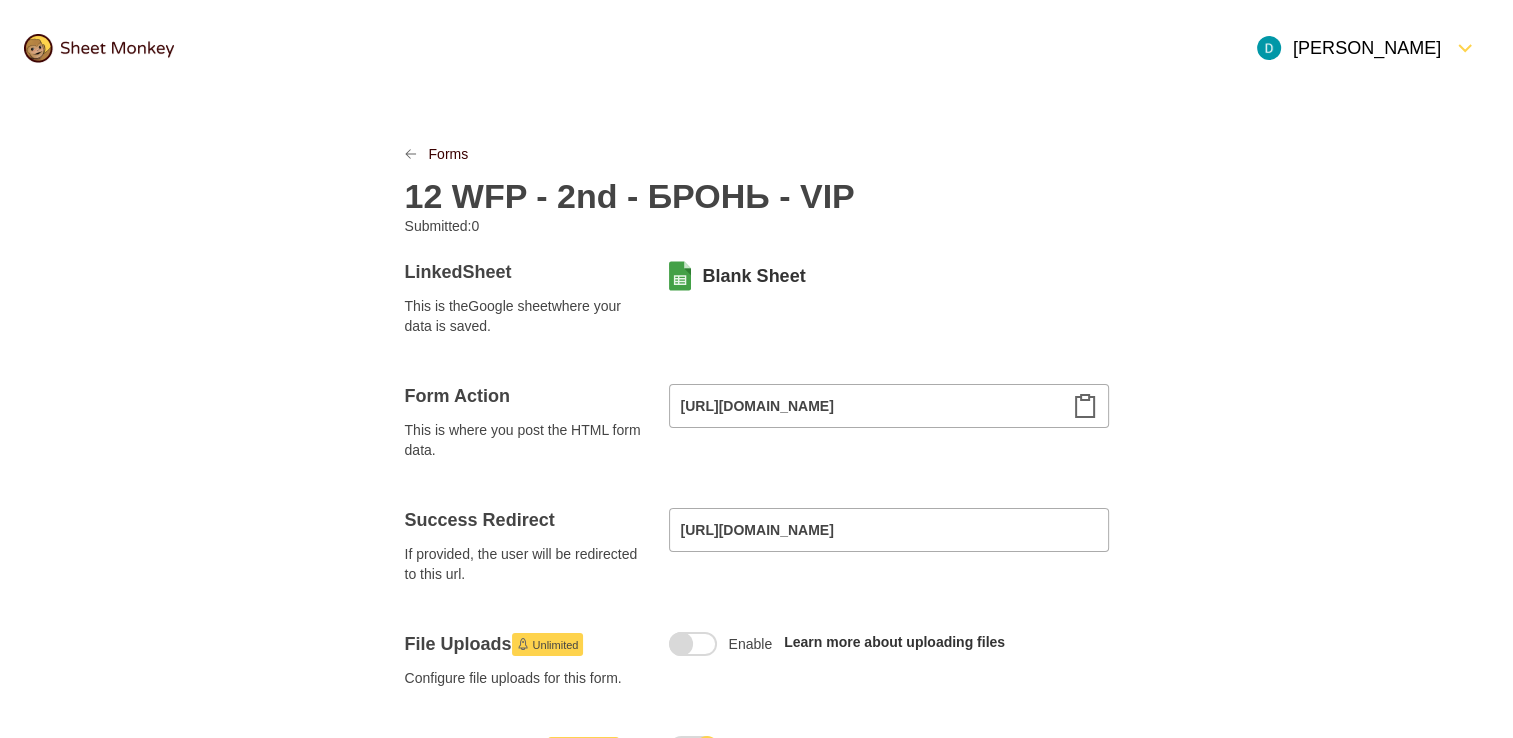 click on "12 WFP - 2nd - БРОНЬ - VIP" at bounding box center (630, 196) 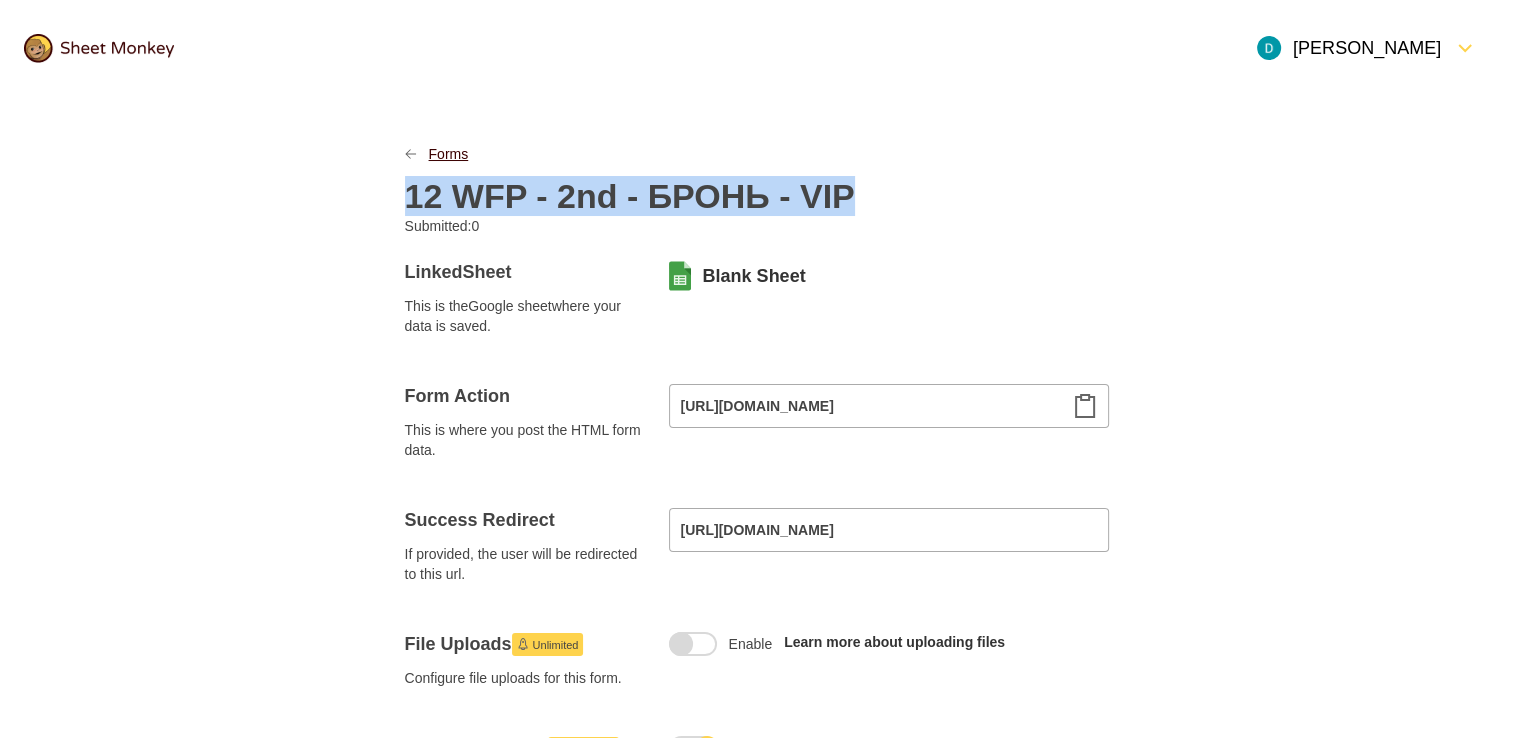 click on "Forms" at bounding box center [449, 154] 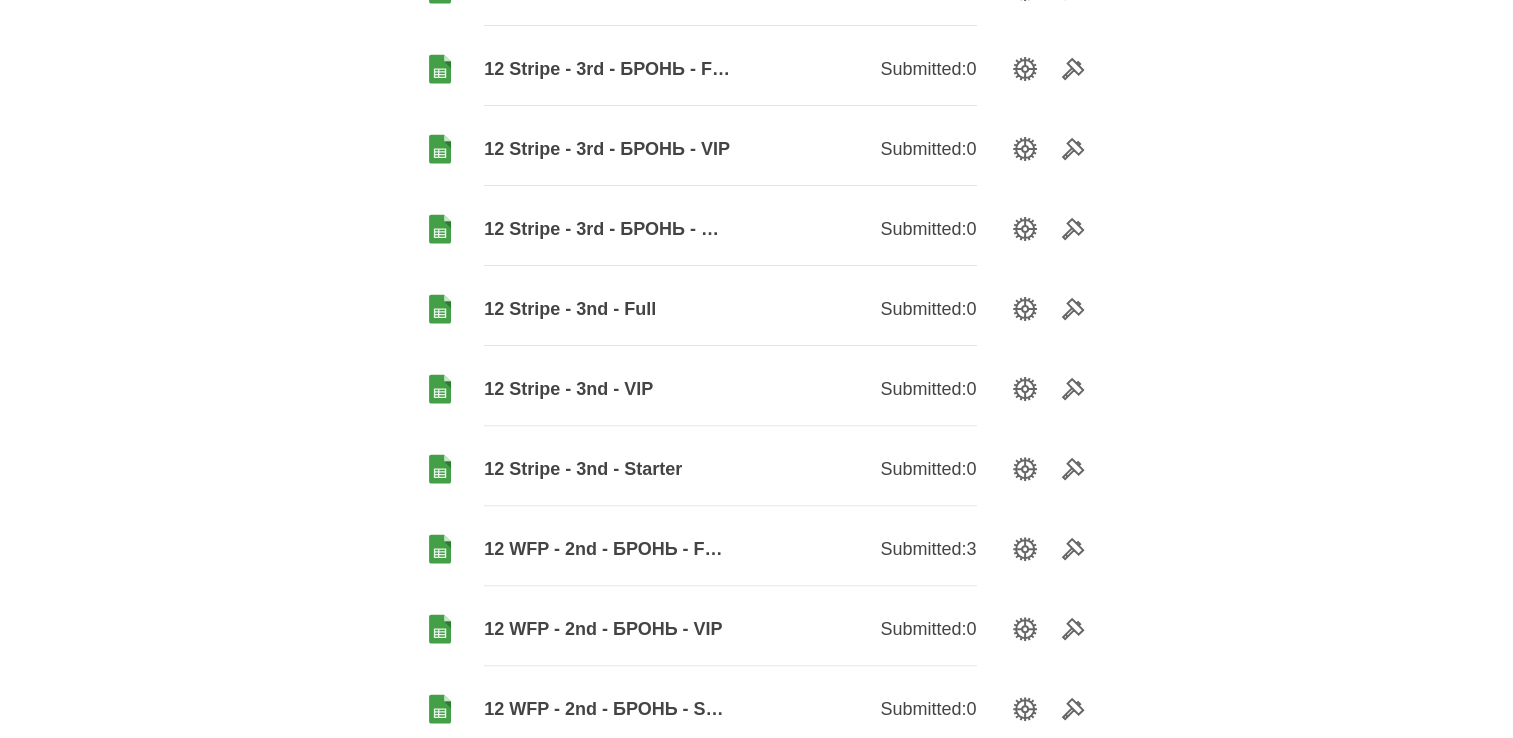 scroll, scrollTop: 700, scrollLeft: 0, axis: vertical 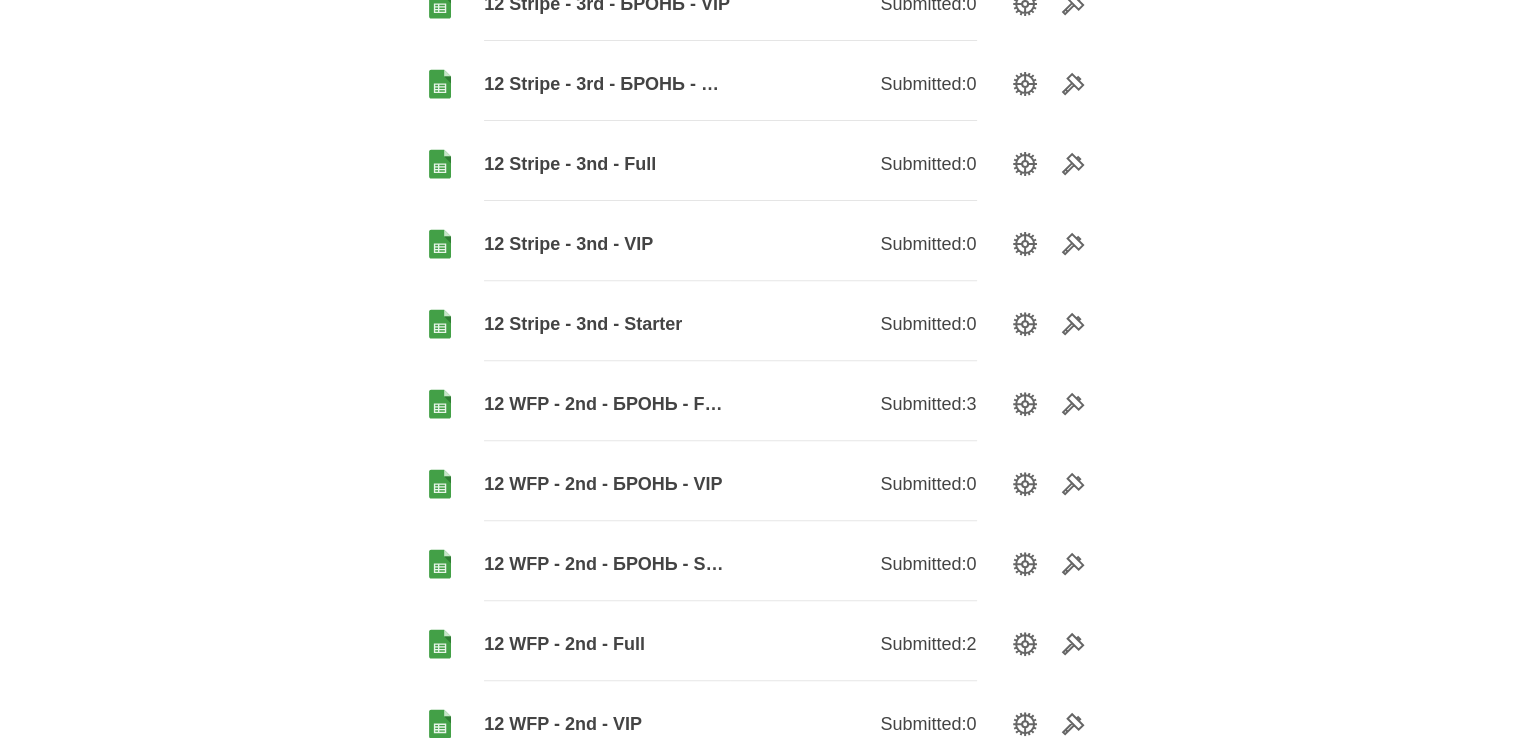 click on "12 WFP - 2nd - БРОНЬ - FULL" at bounding box center [607, 404] 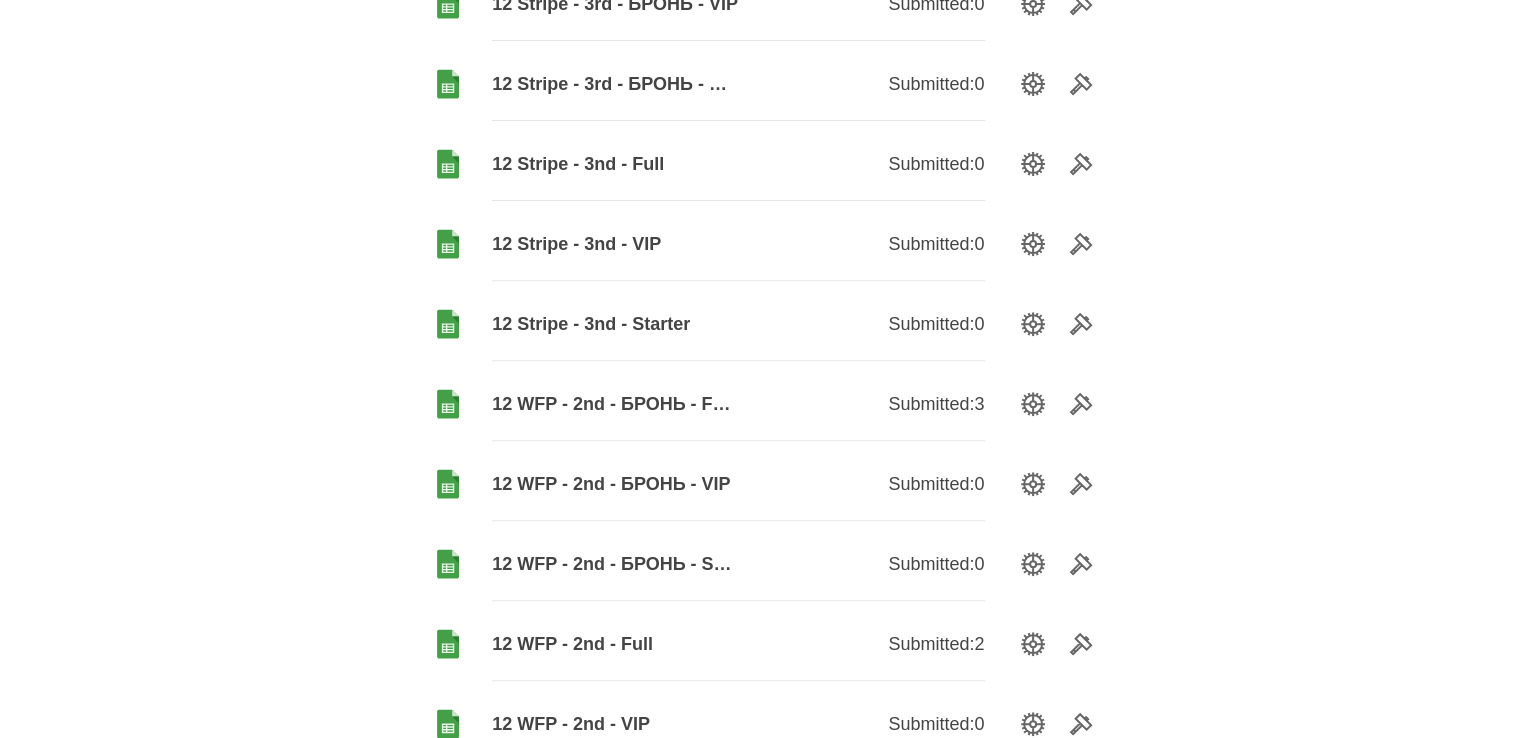 scroll, scrollTop: 0, scrollLeft: 0, axis: both 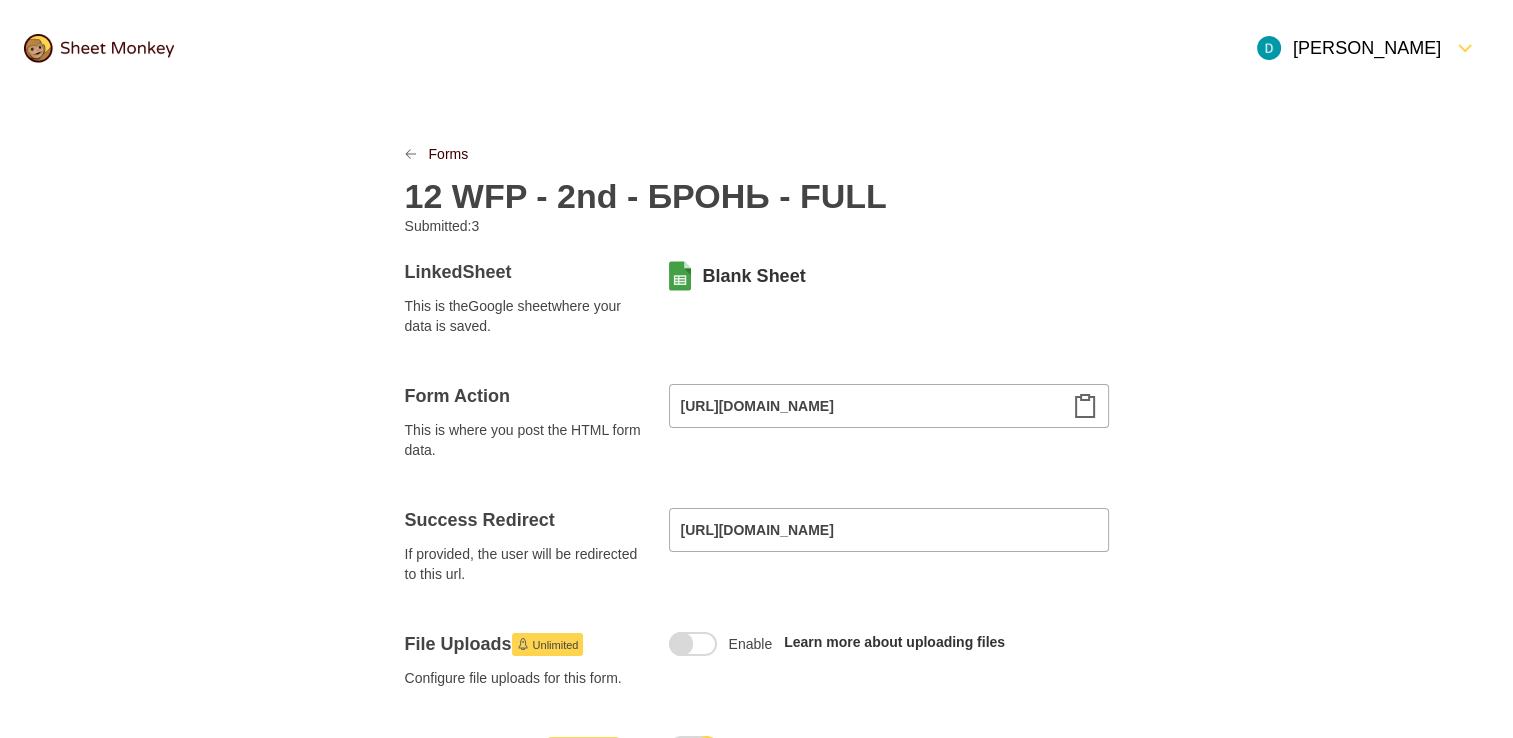 click on "12 WFP - 2nd - БРОНЬ - FULL" at bounding box center [646, 196] 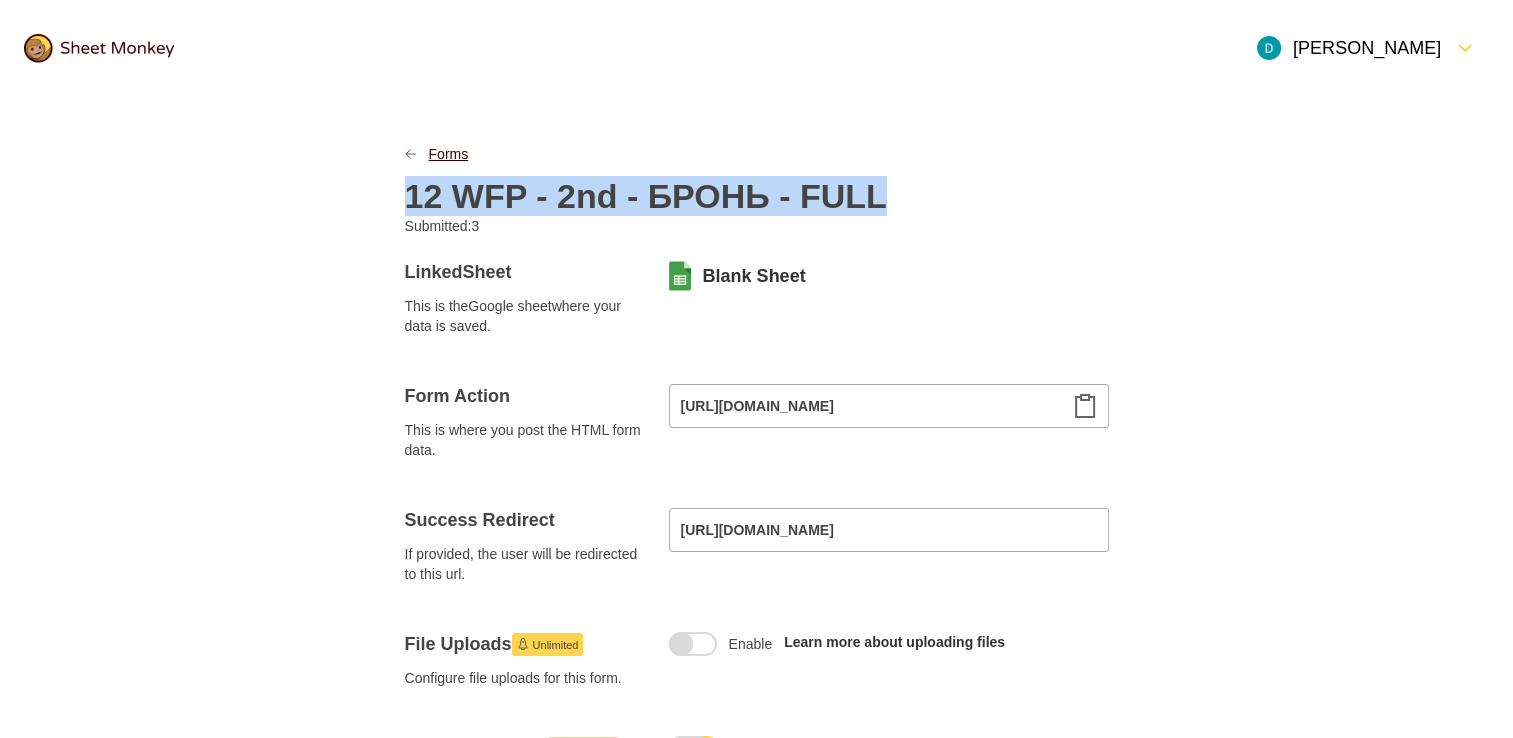 click on "Forms" at bounding box center (449, 154) 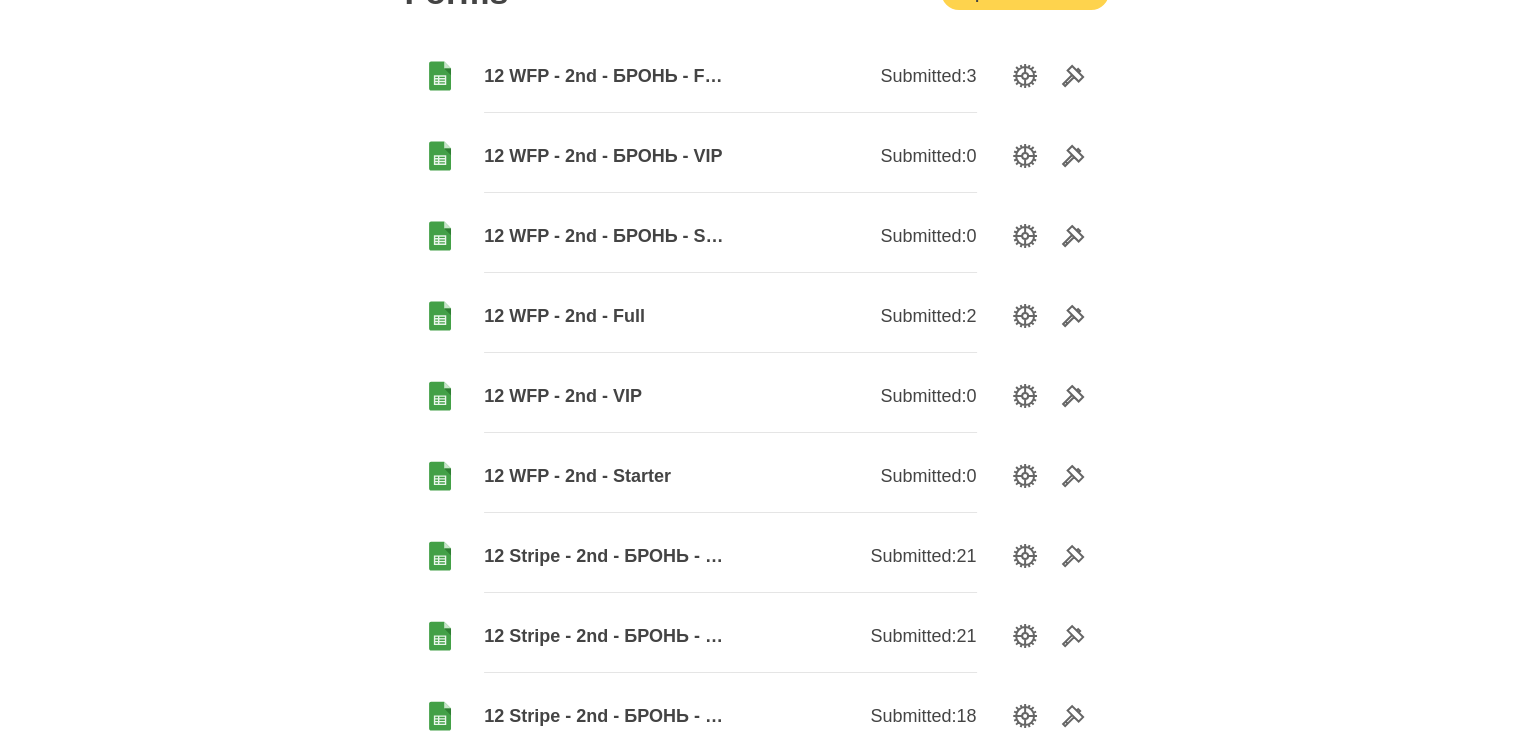 scroll, scrollTop: 0, scrollLeft: 0, axis: both 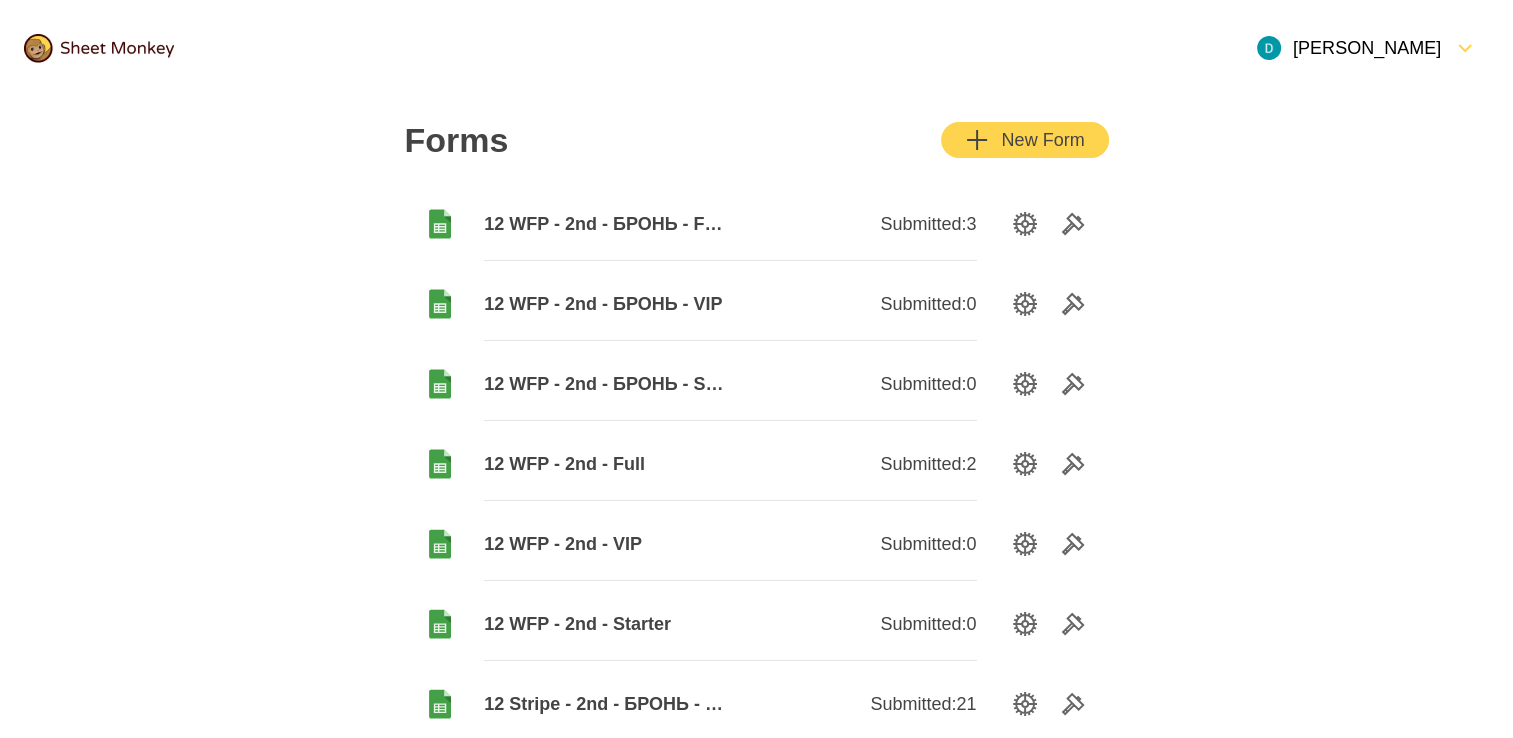 click on "New Form" at bounding box center [1024, 140] 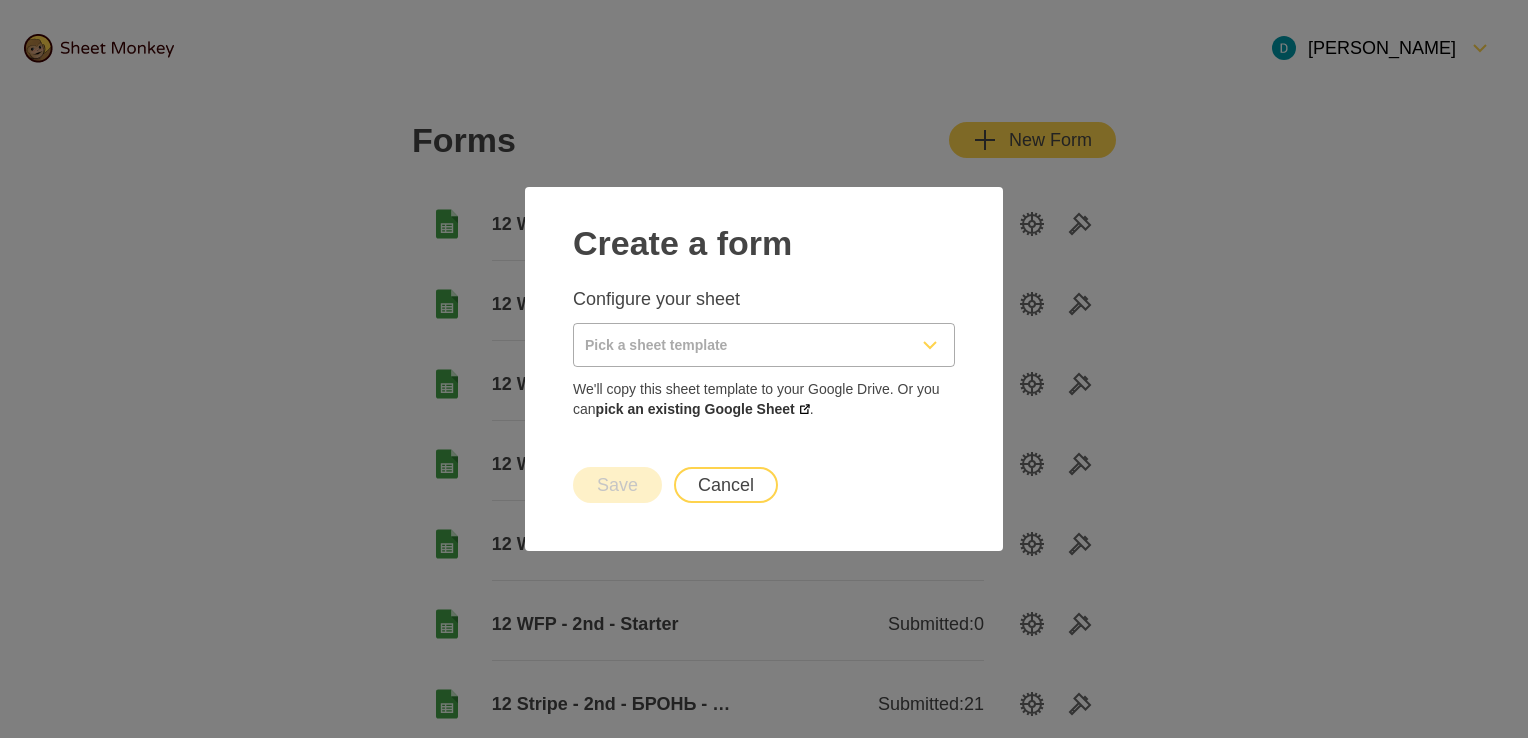 click at bounding box center (740, 345) 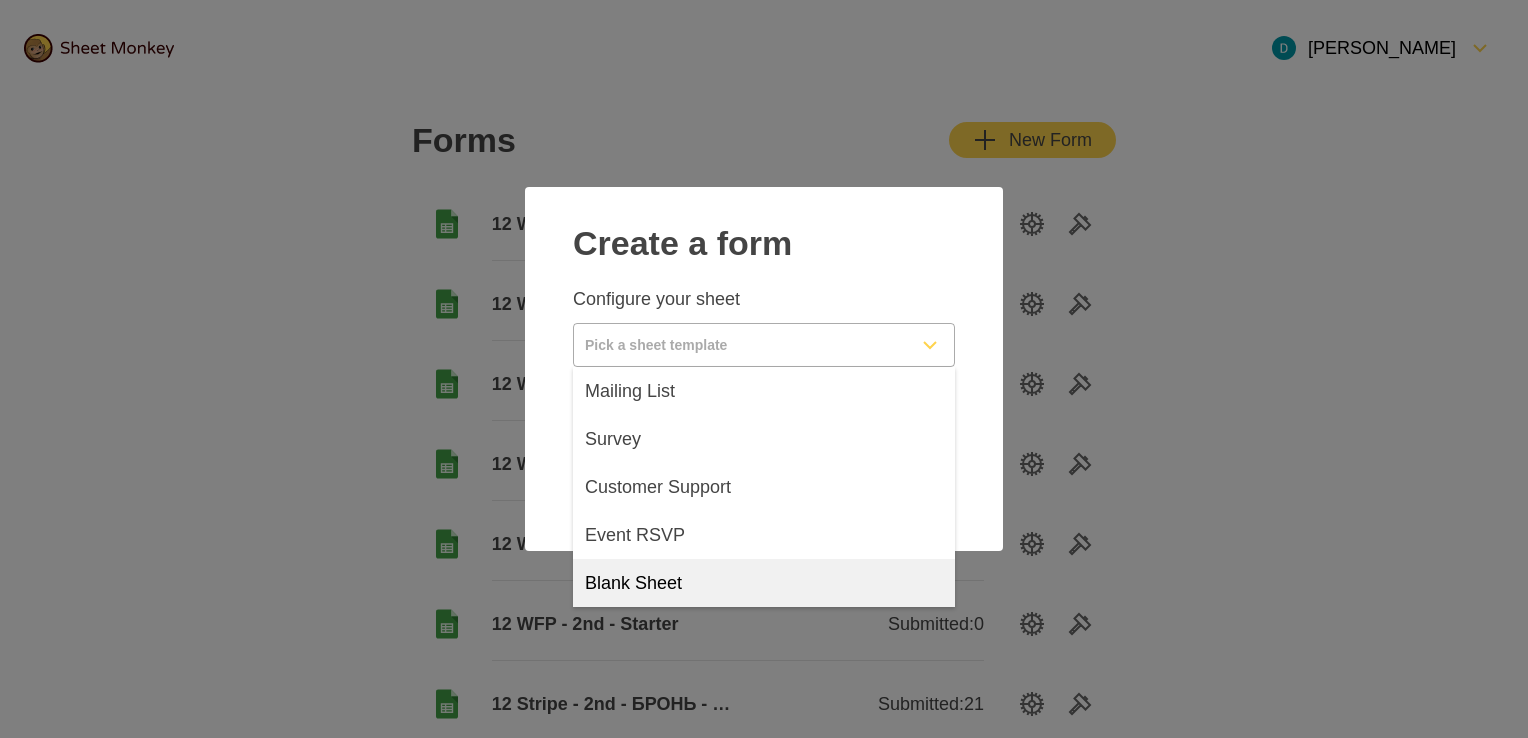 click on "Blank Sheet" at bounding box center (633, 583) 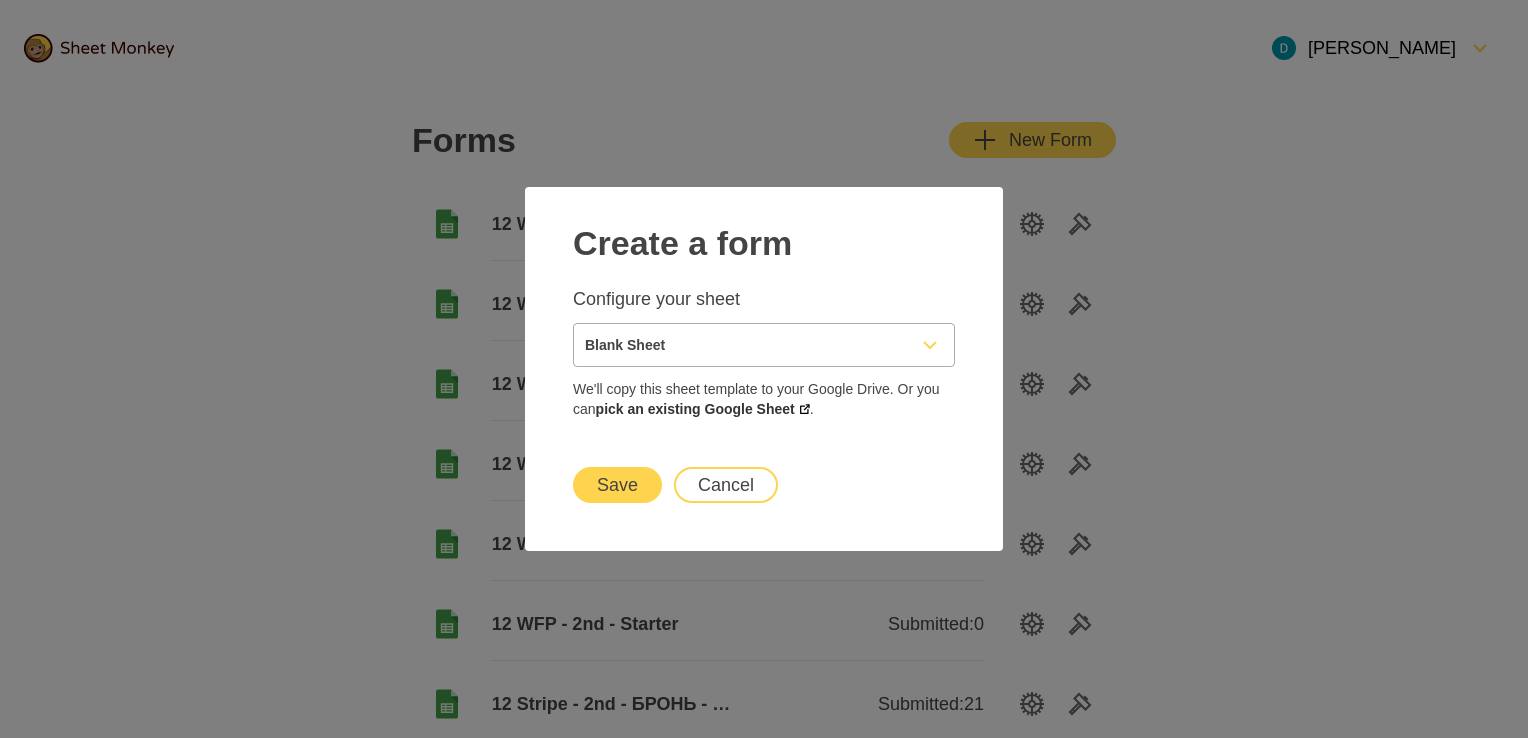 click on "Save" at bounding box center [617, 485] 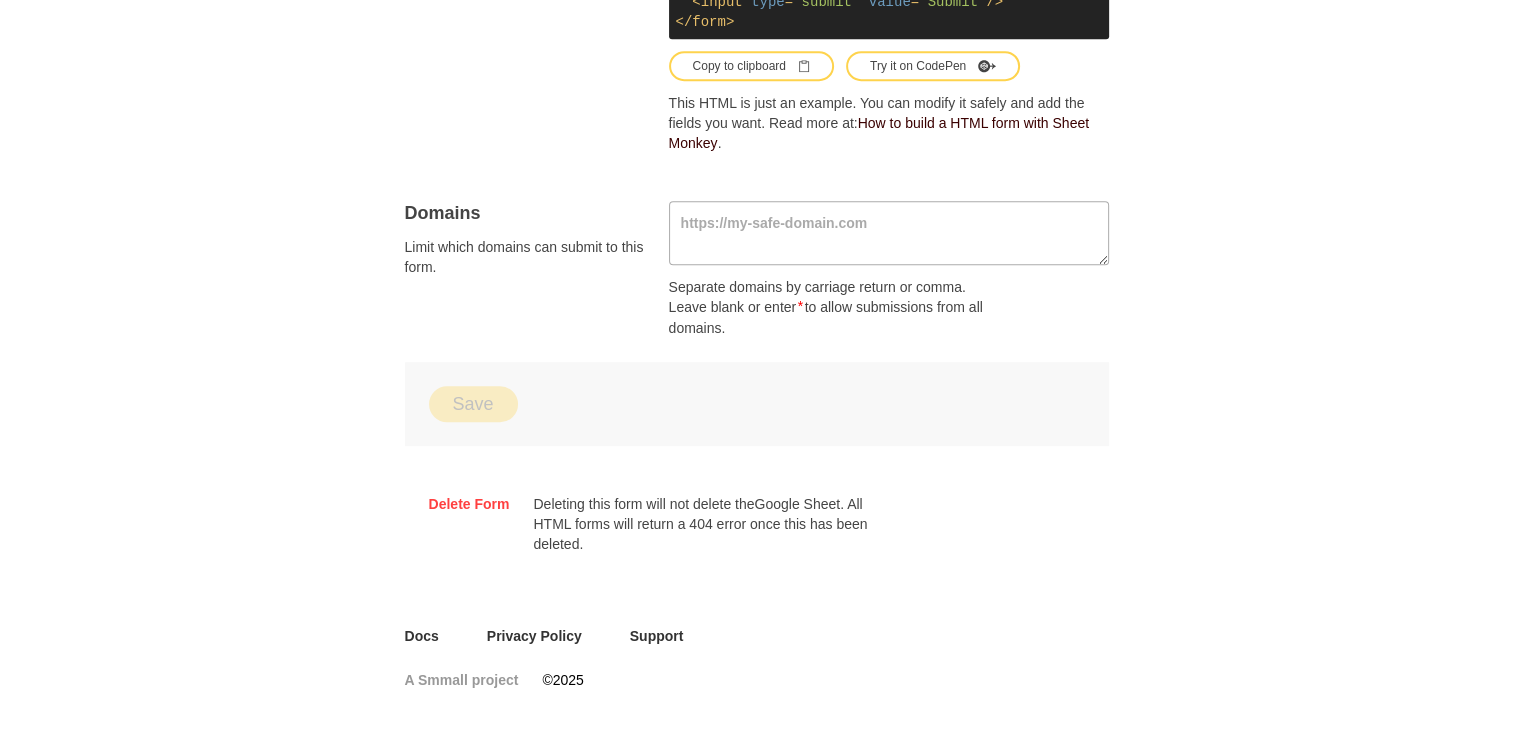 scroll, scrollTop: 1296, scrollLeft: 0, axis: vertical 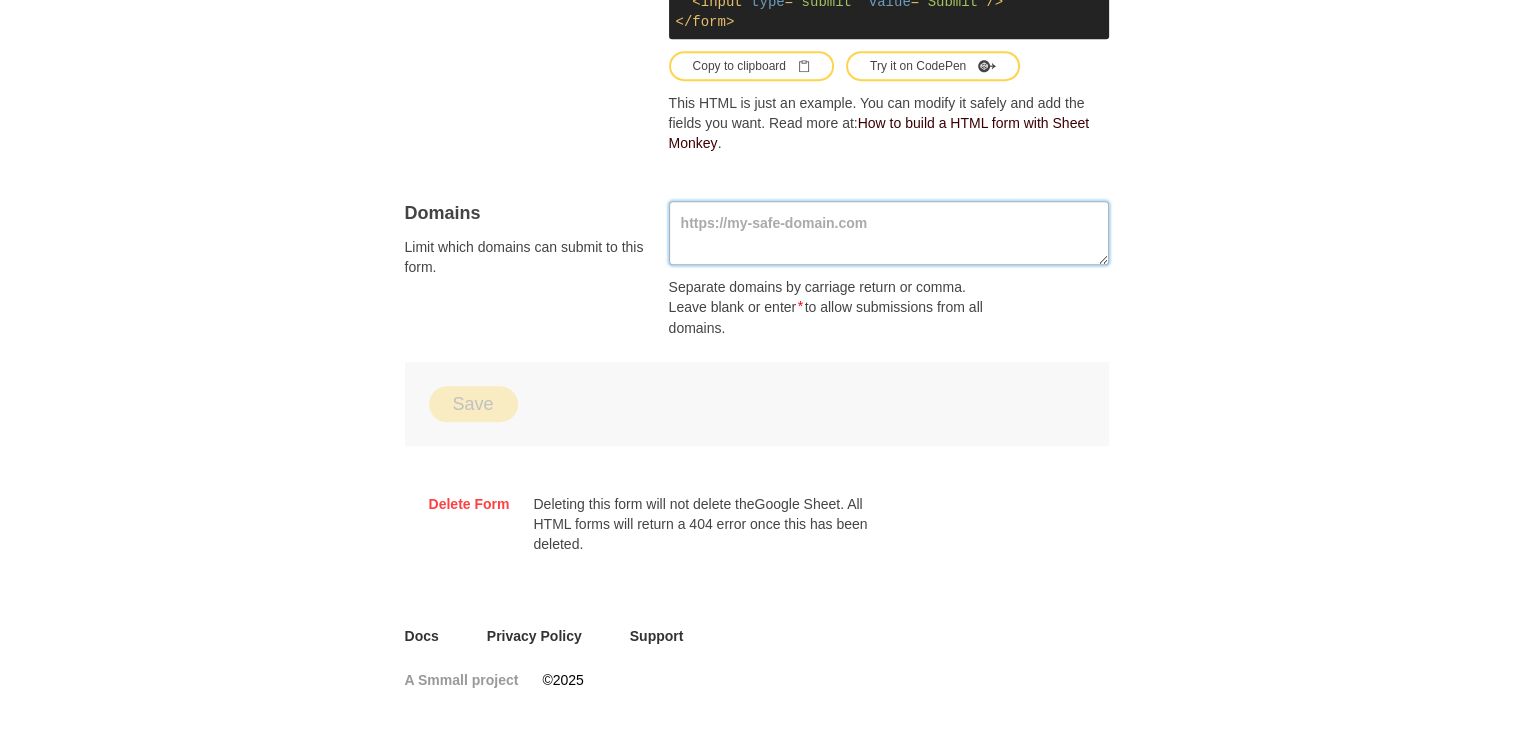 click at bounding box center (889, 233) 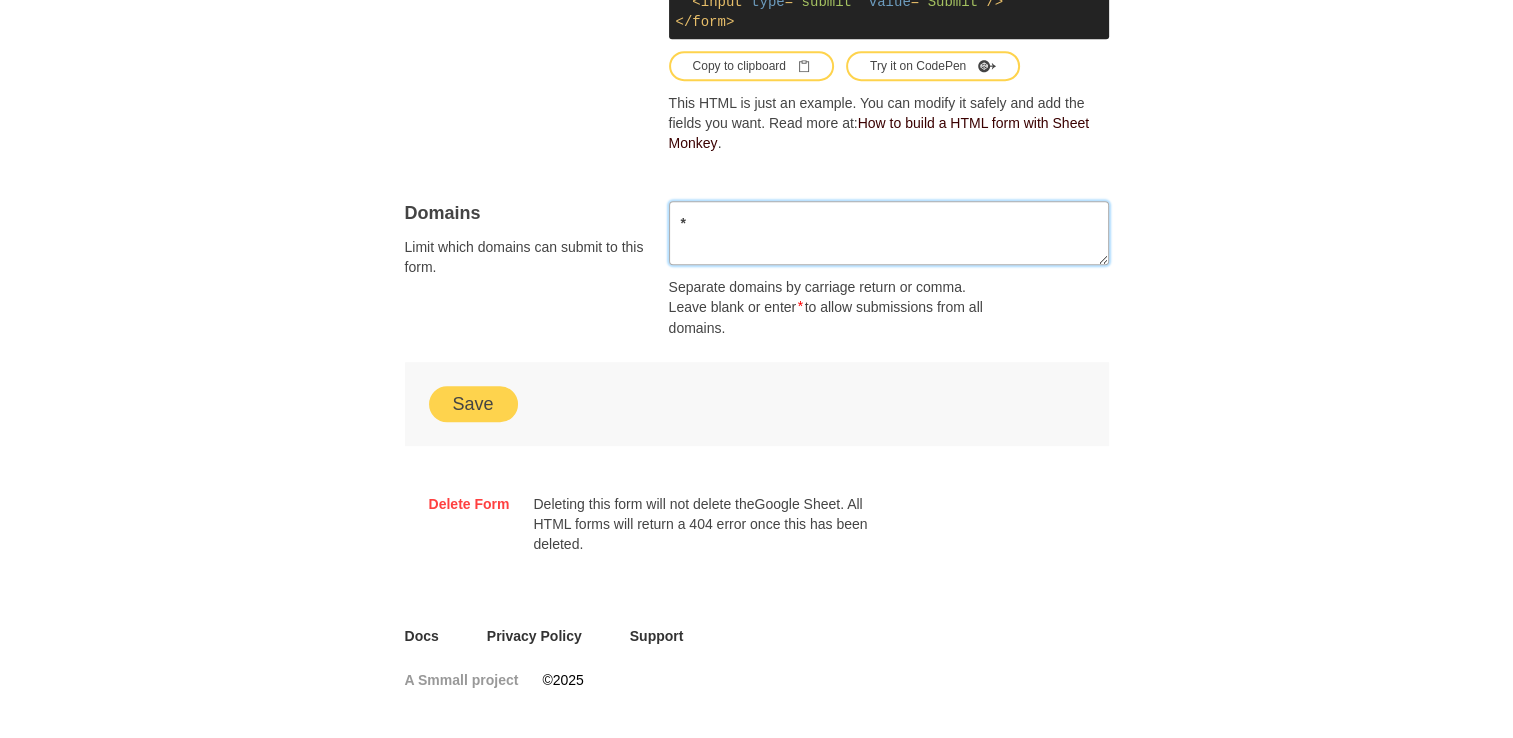 type on "*" 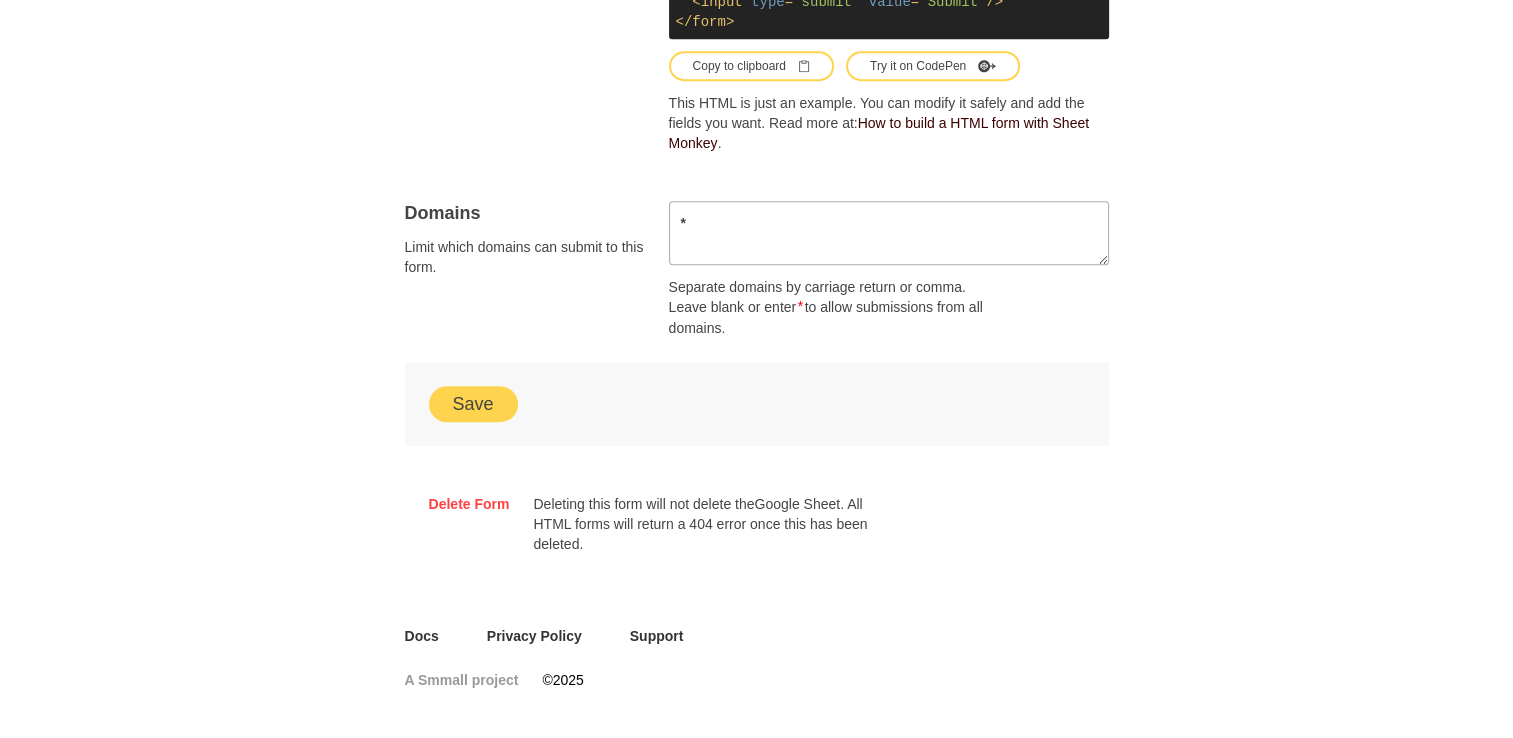 click on "Save" at bounding box center (757, 404) 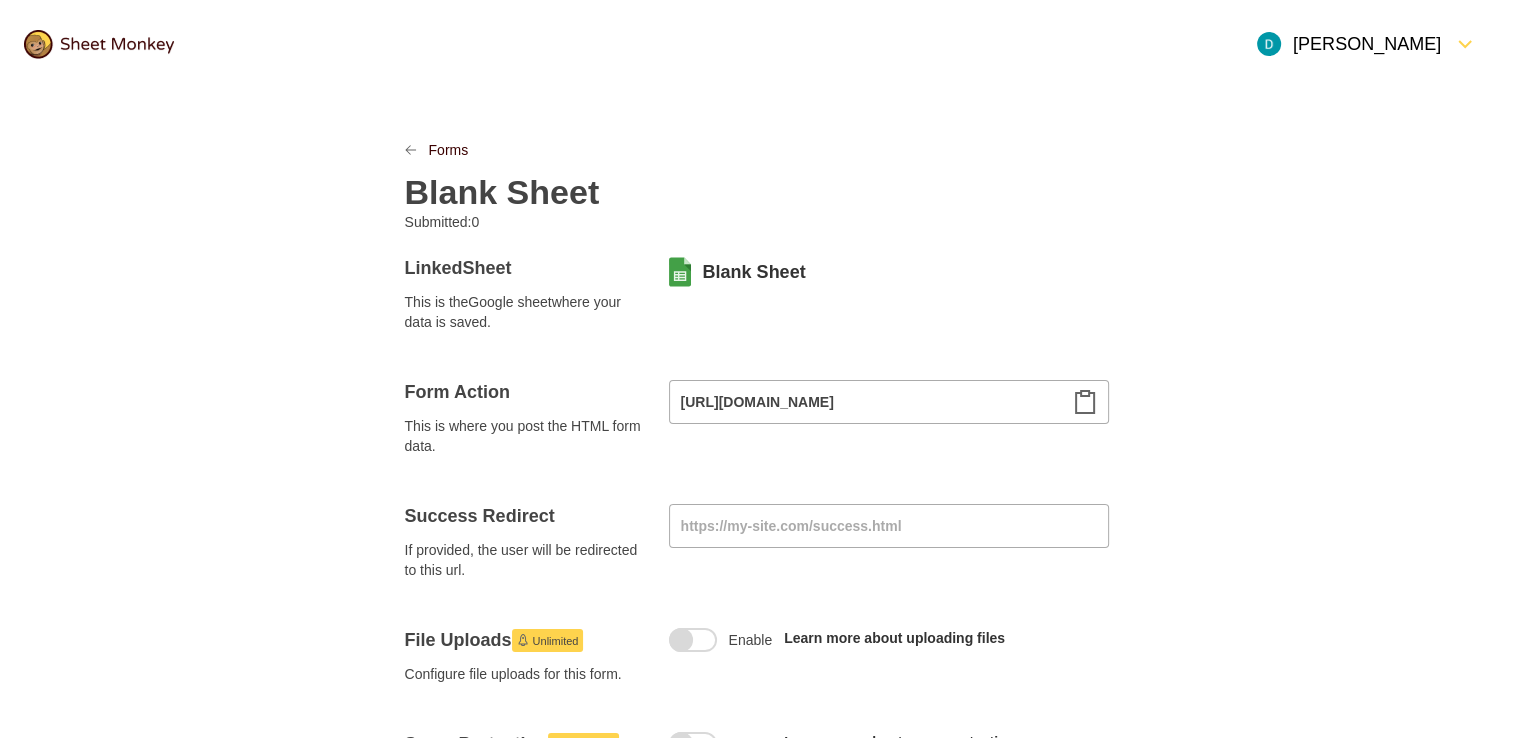 scroll, scrollTop: 0, scrollLeft: 0, axis: both 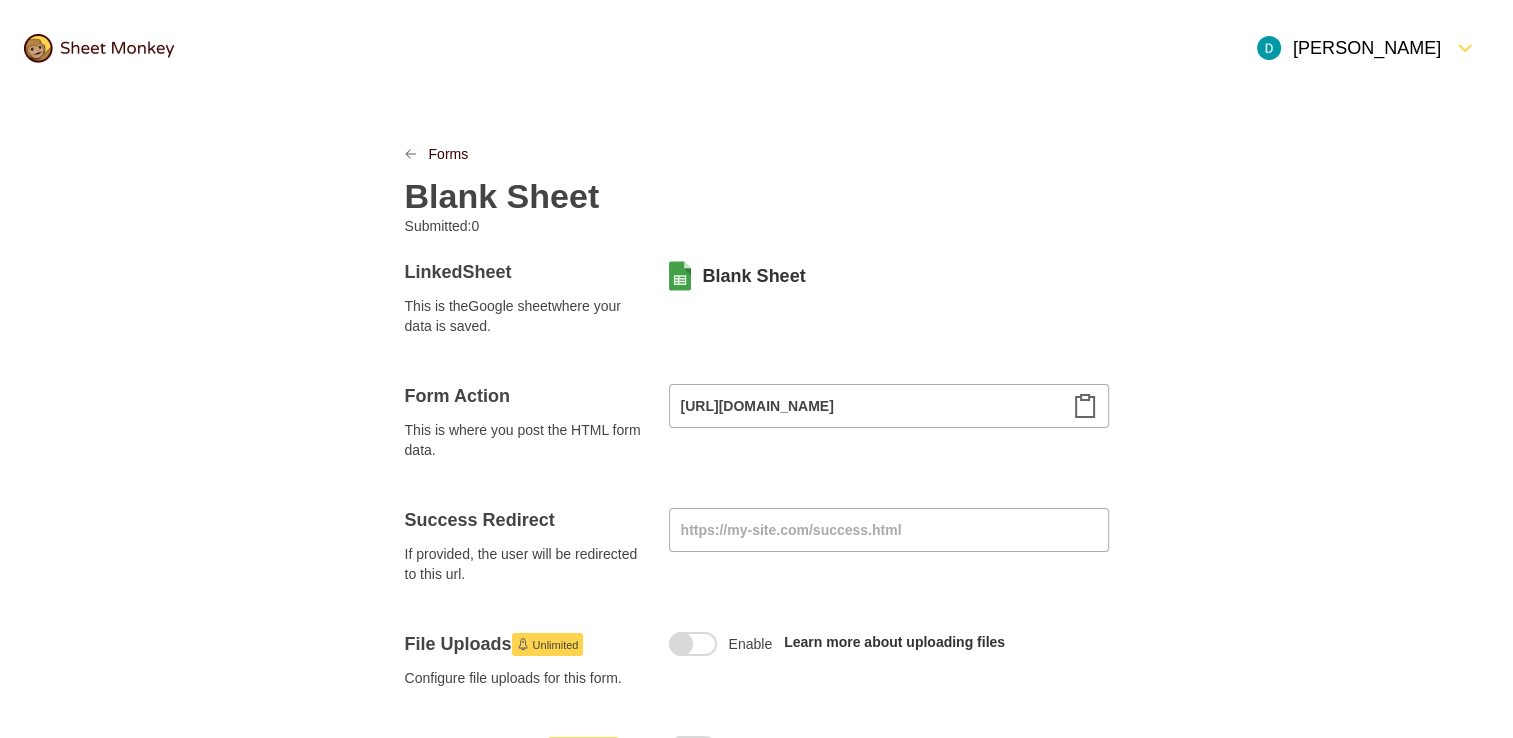 click on "Blank Sheet" at bounding box center [502, 196] 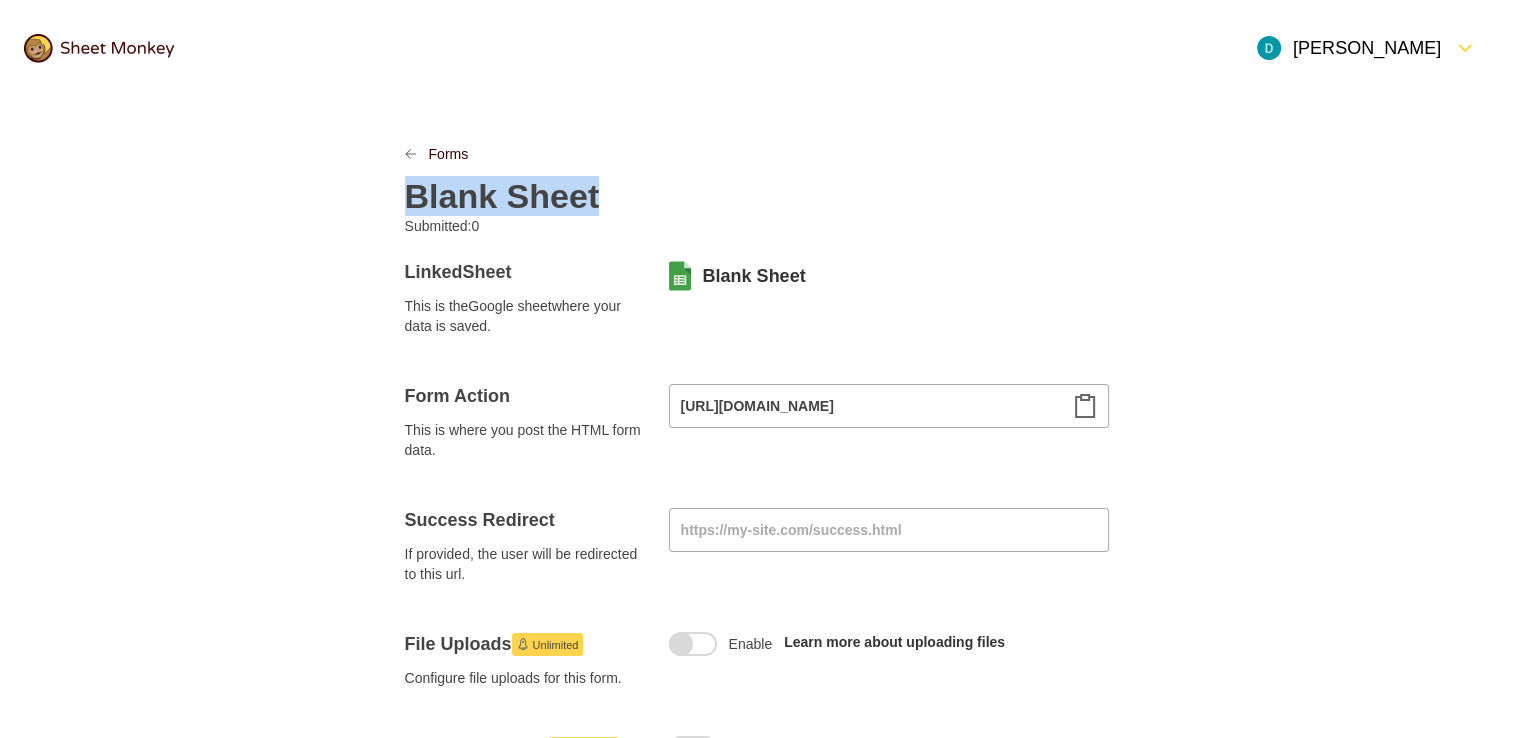 paste 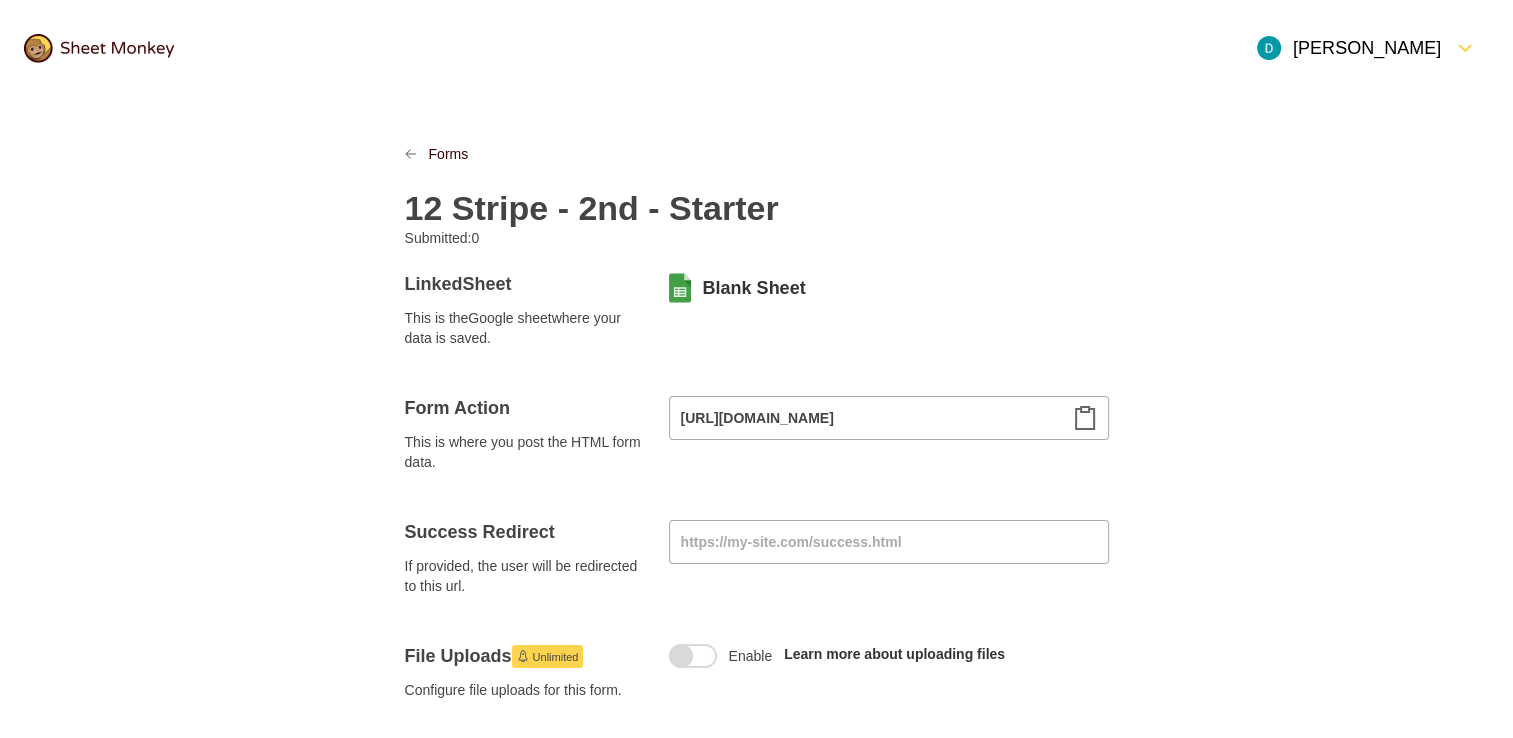 click on "12 Stripe - 2nd - Starter" at bounding box center (592, 208) 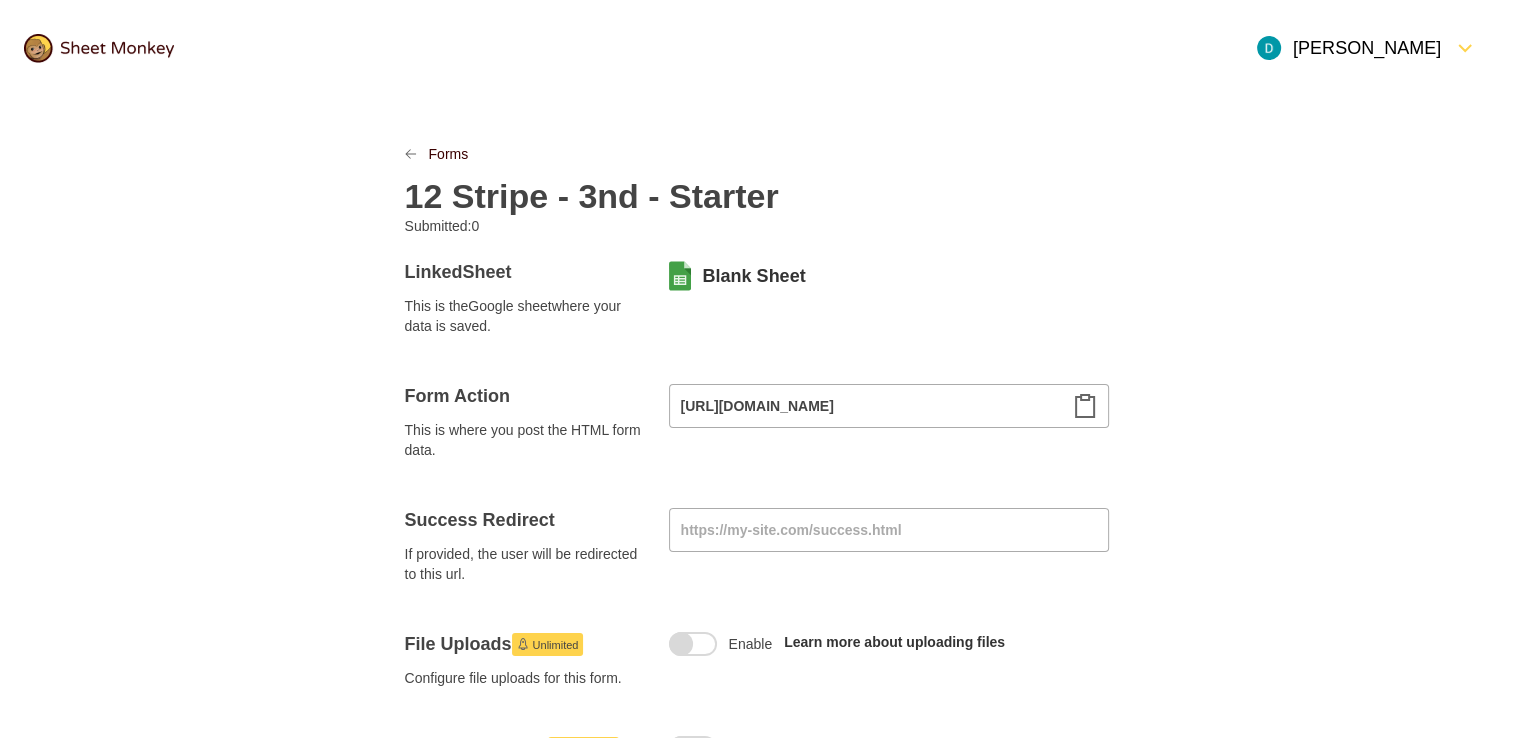 click on "12 Stripe - 3nd - Starter" at bounding box center (757, 190) 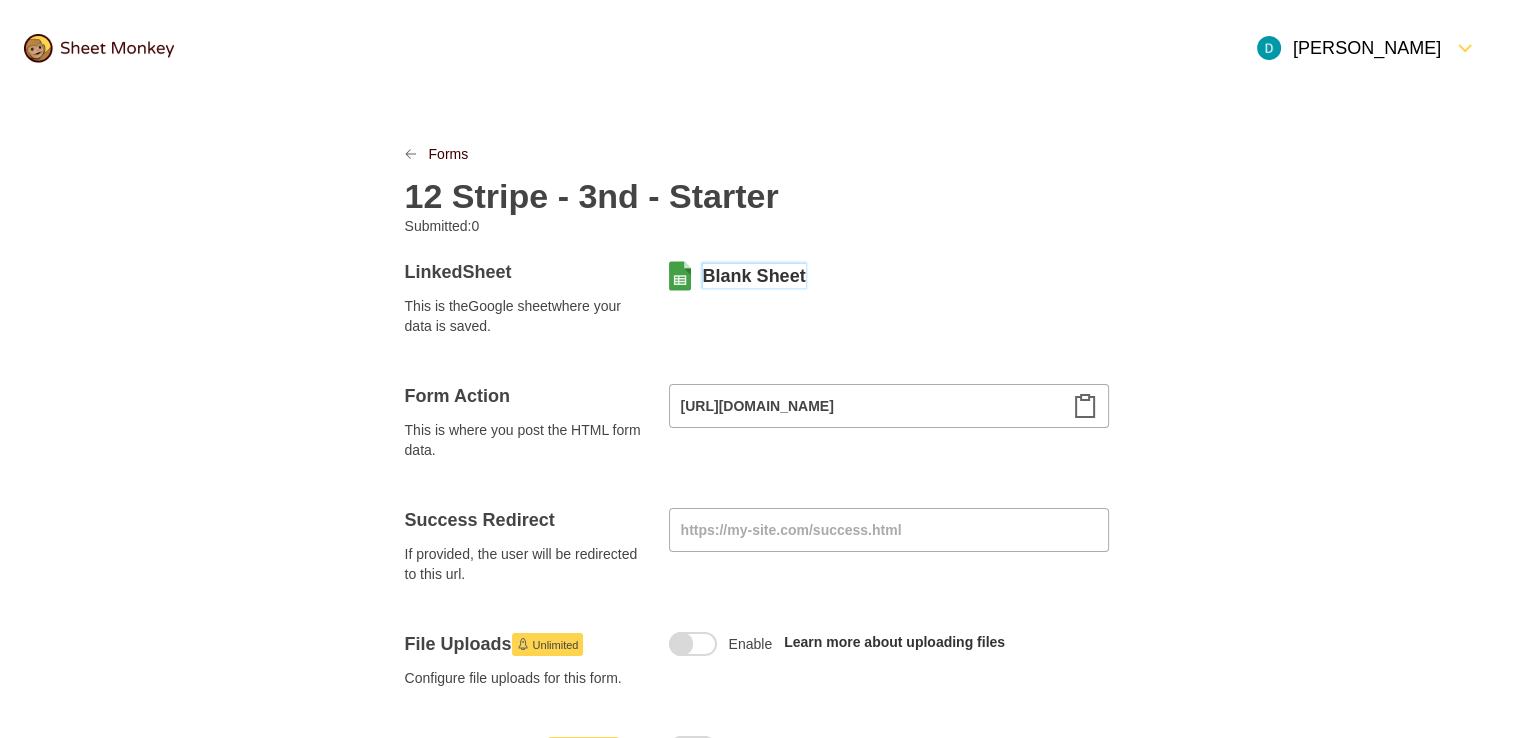 scroll, scrollTop: 0, scrollLeft: 0, axis: both 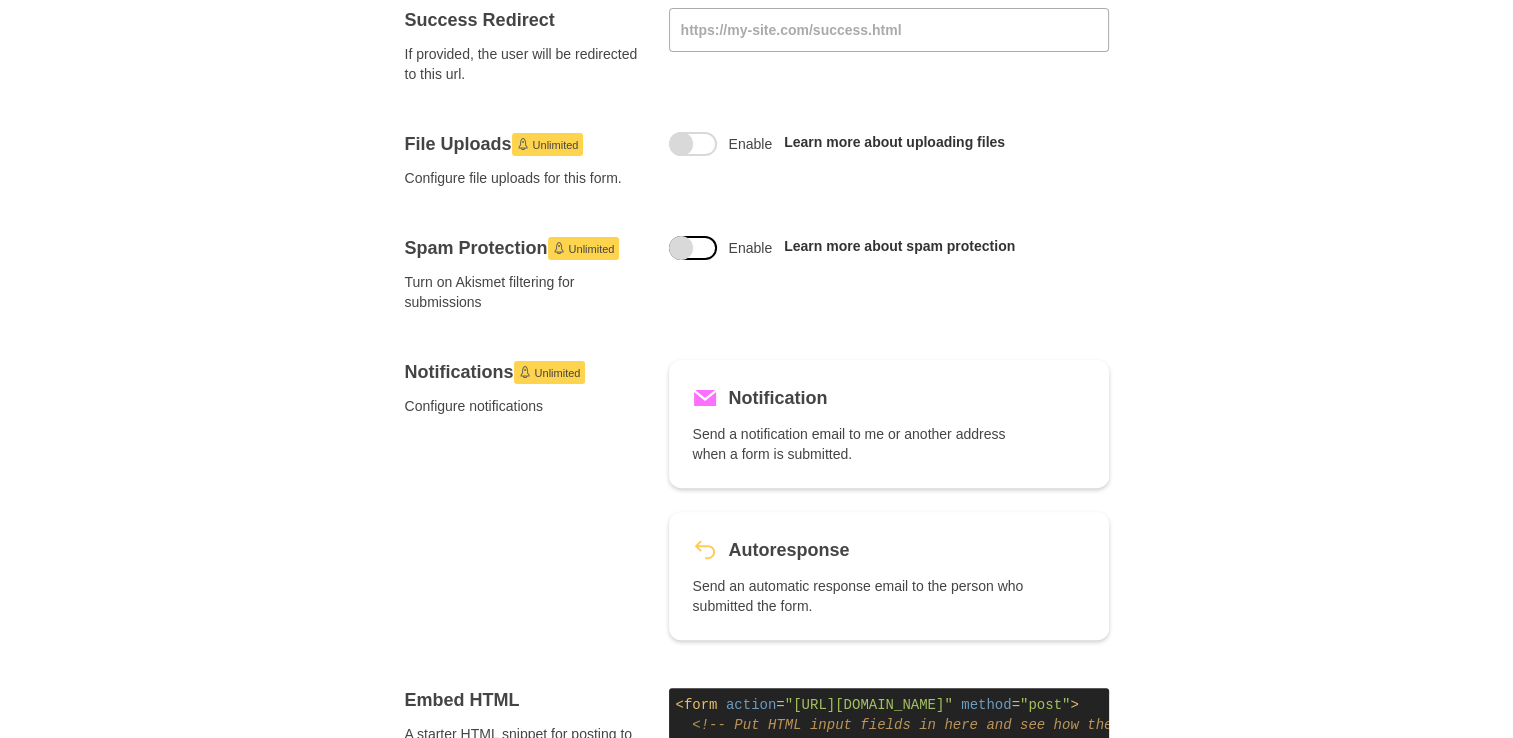 click at bounding box center [693, 248] 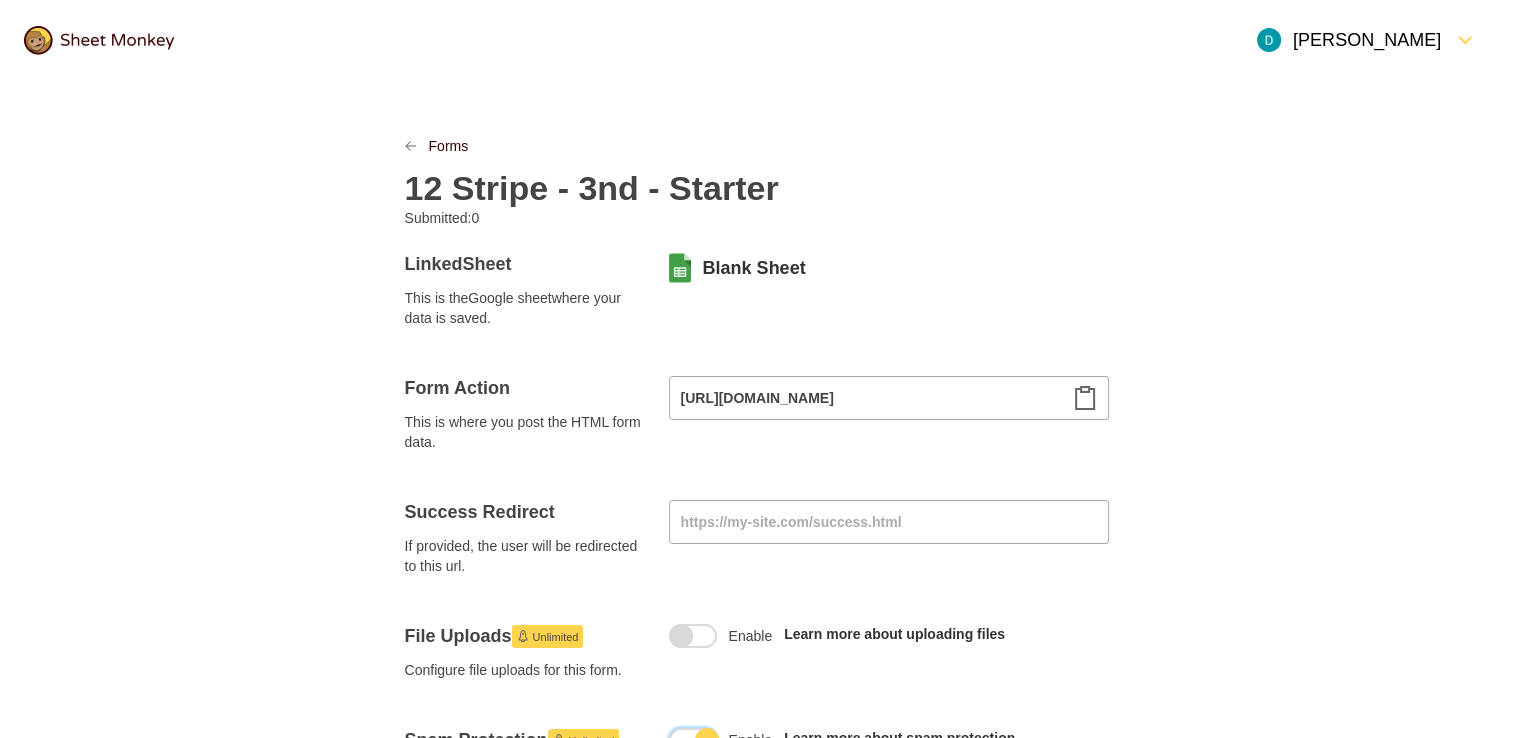 scroll, scrollTop: 0, scrollLeft: 0, axis: both 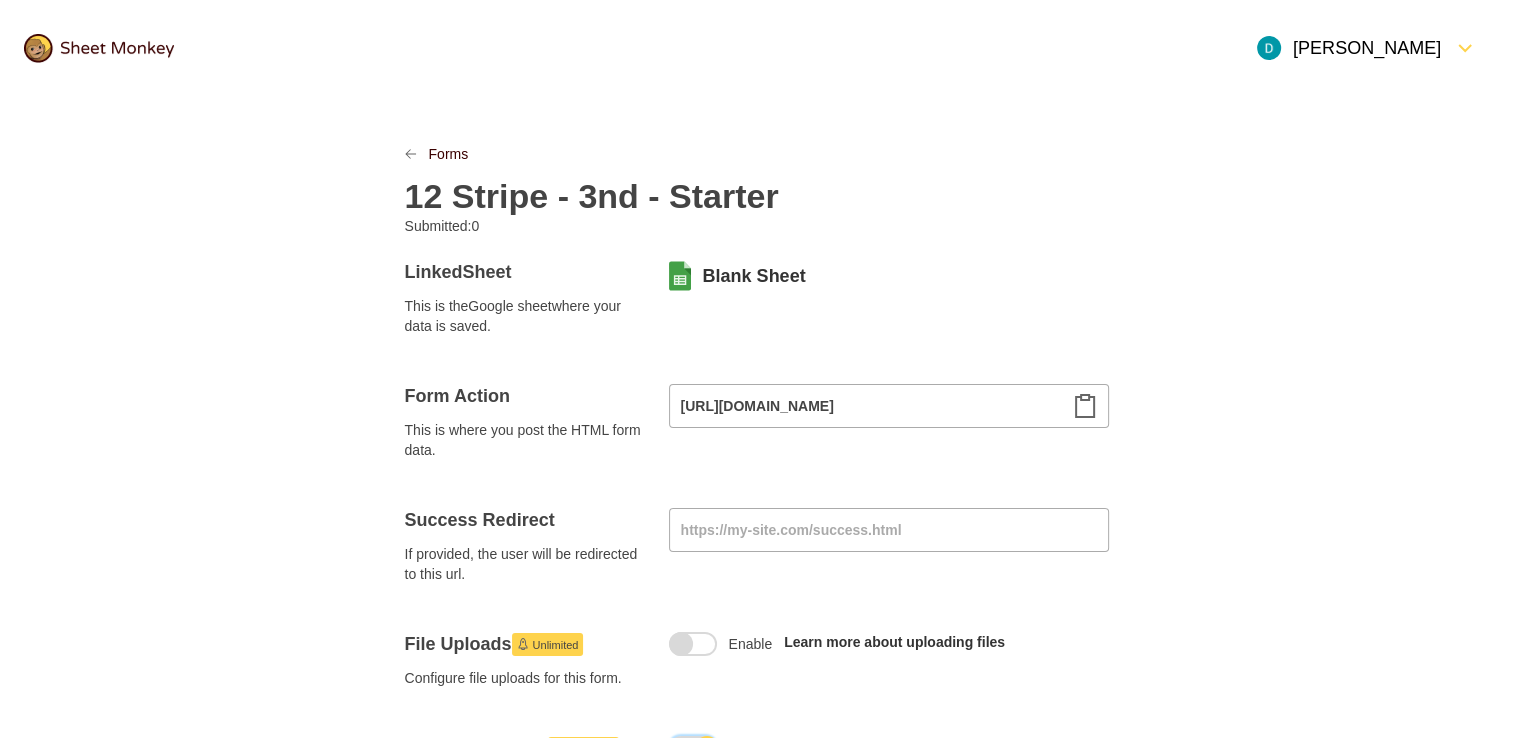 click on "12 Stripe - 3nd - Starter" at bounding box center (592, 196) 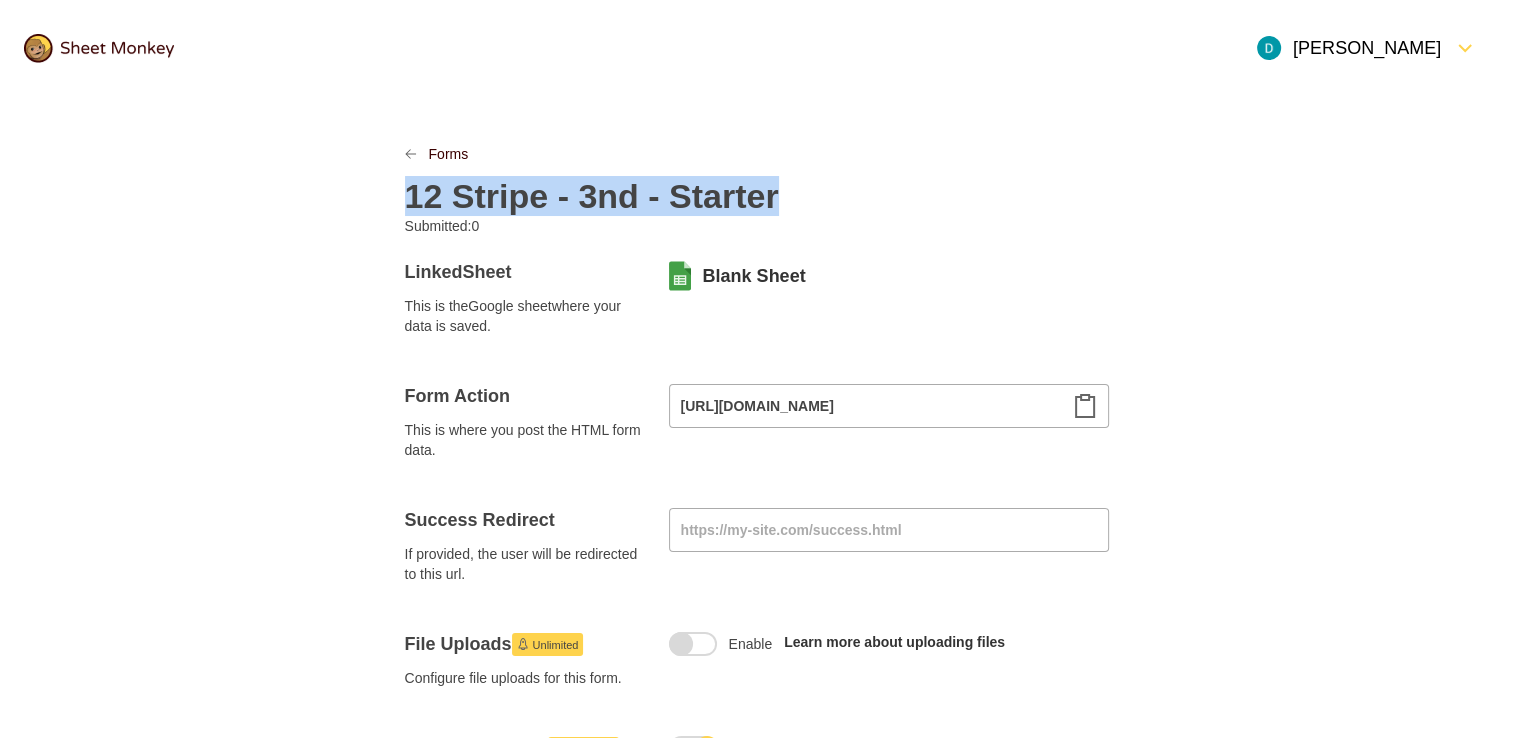 copy on "12 Stripe - 3nd - Starter" 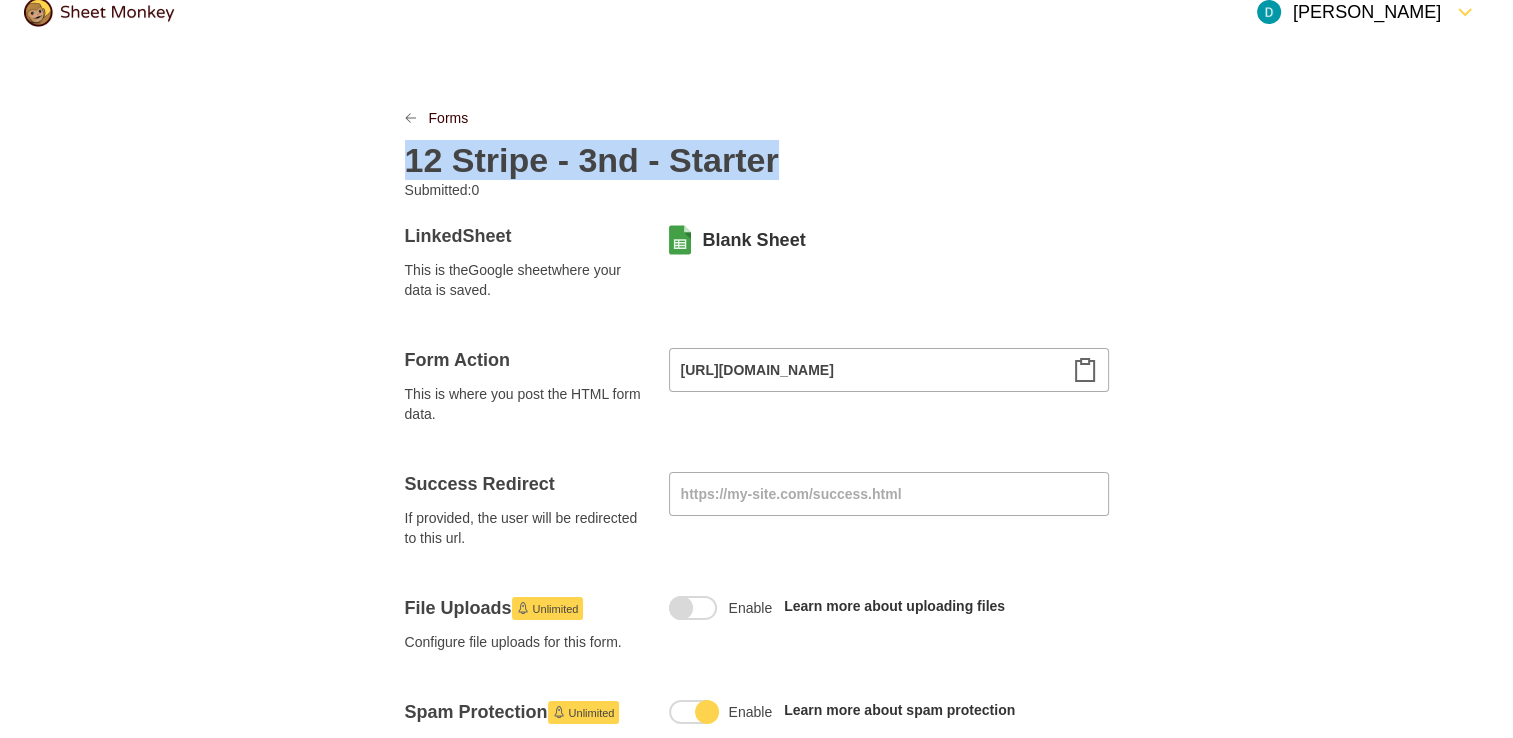 scroll, scrollTop: 100, scrollLeft: 0, axis: vertical 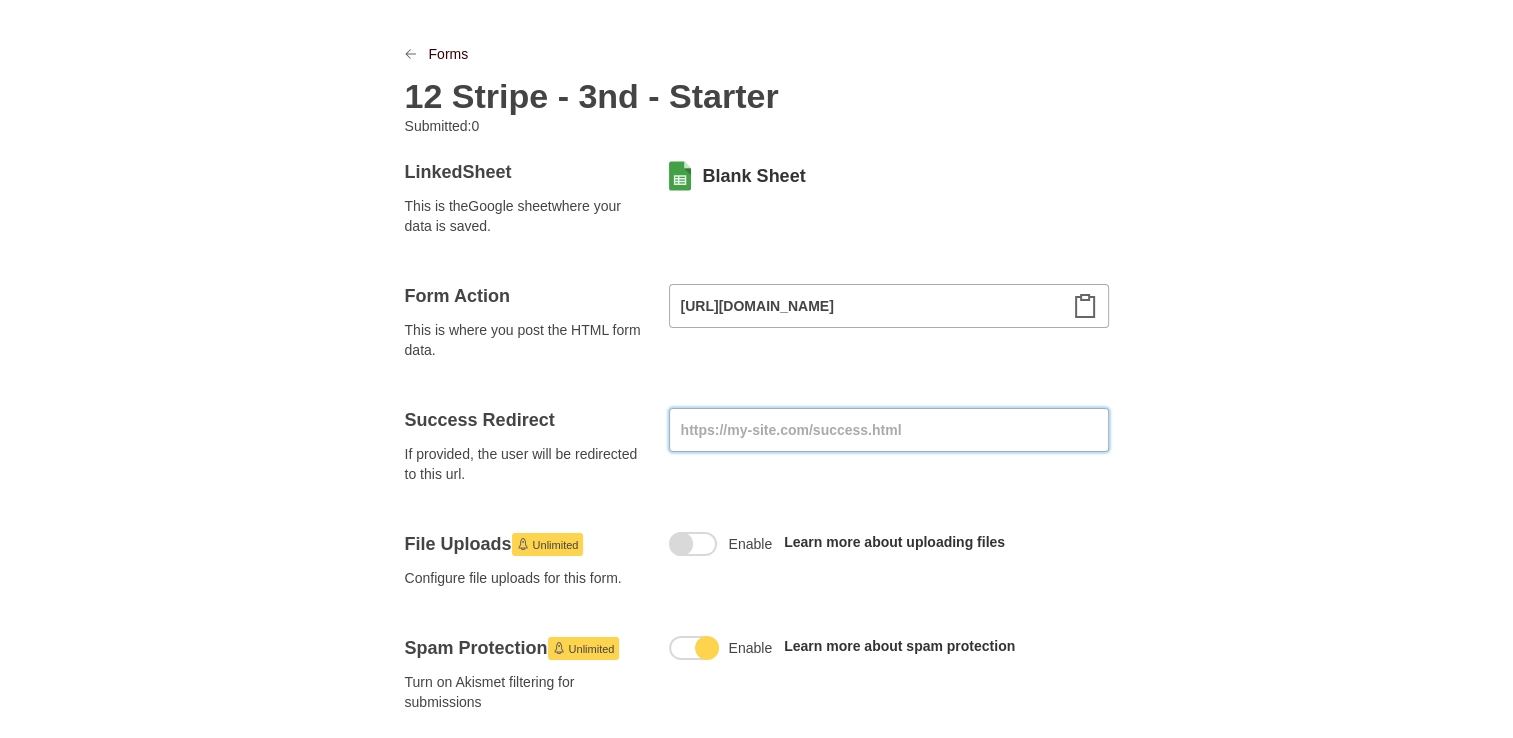 click at bounding box center [889, 430] 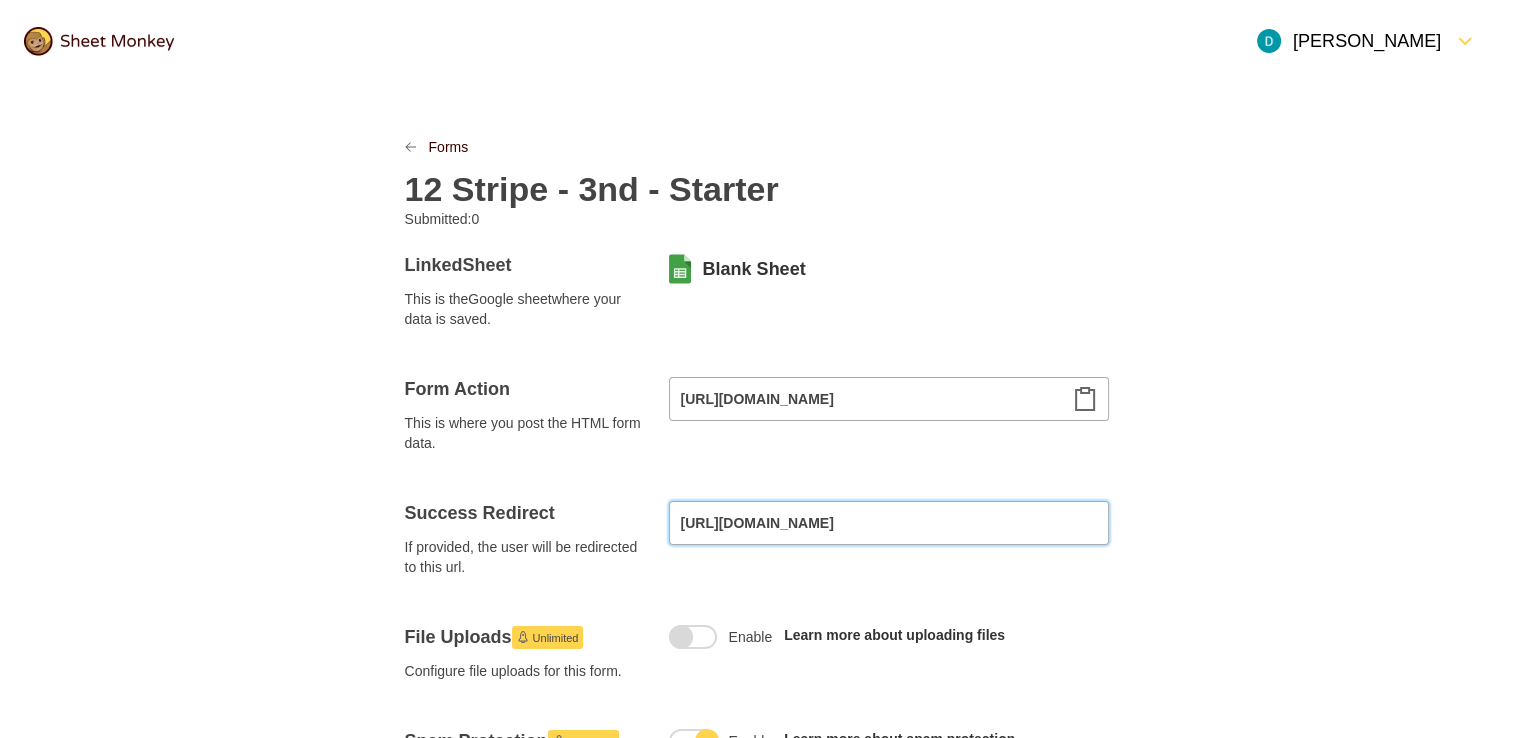 scroll, scrollTop: 0, scrollLeft: 0, axis: both 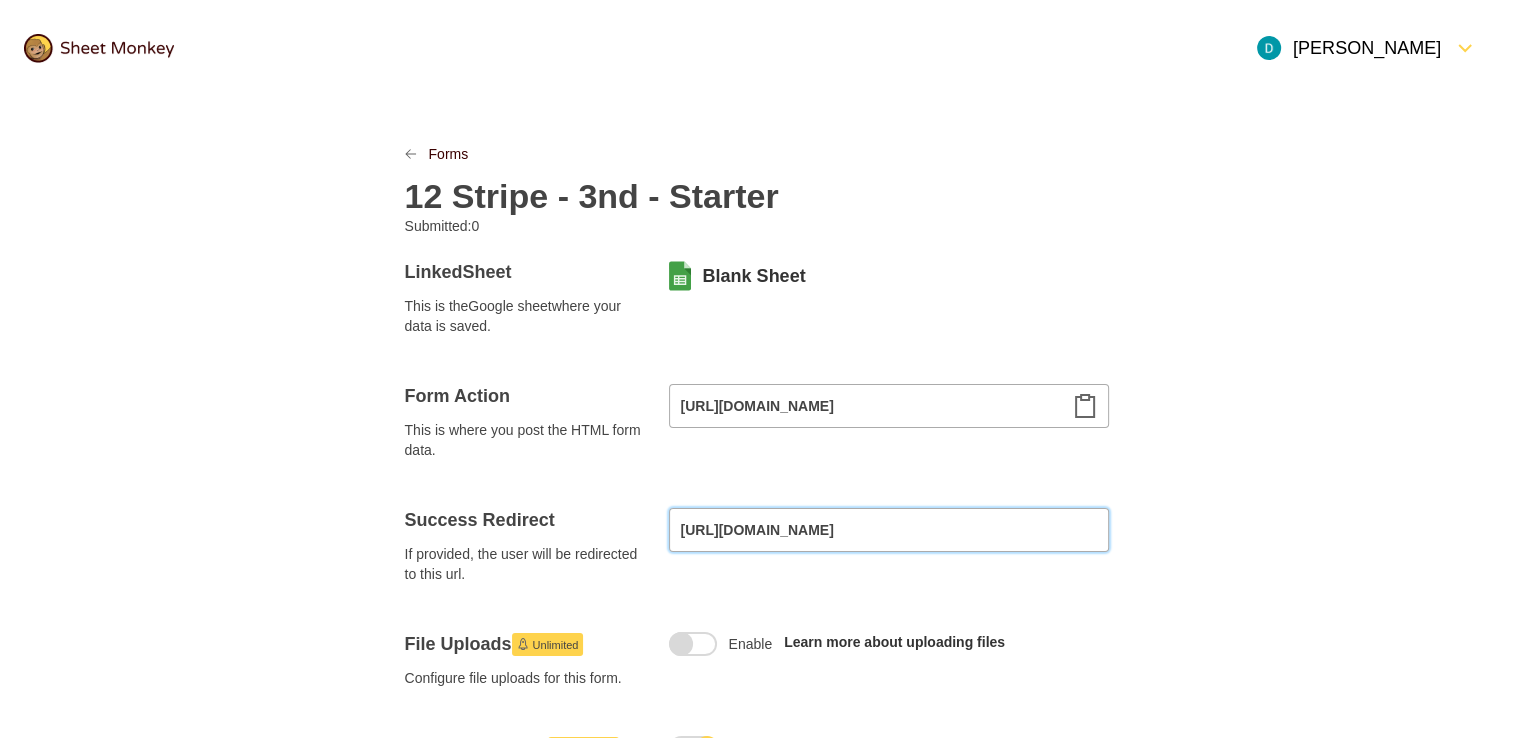 type on "[URL][DOMAIN_NAME]" 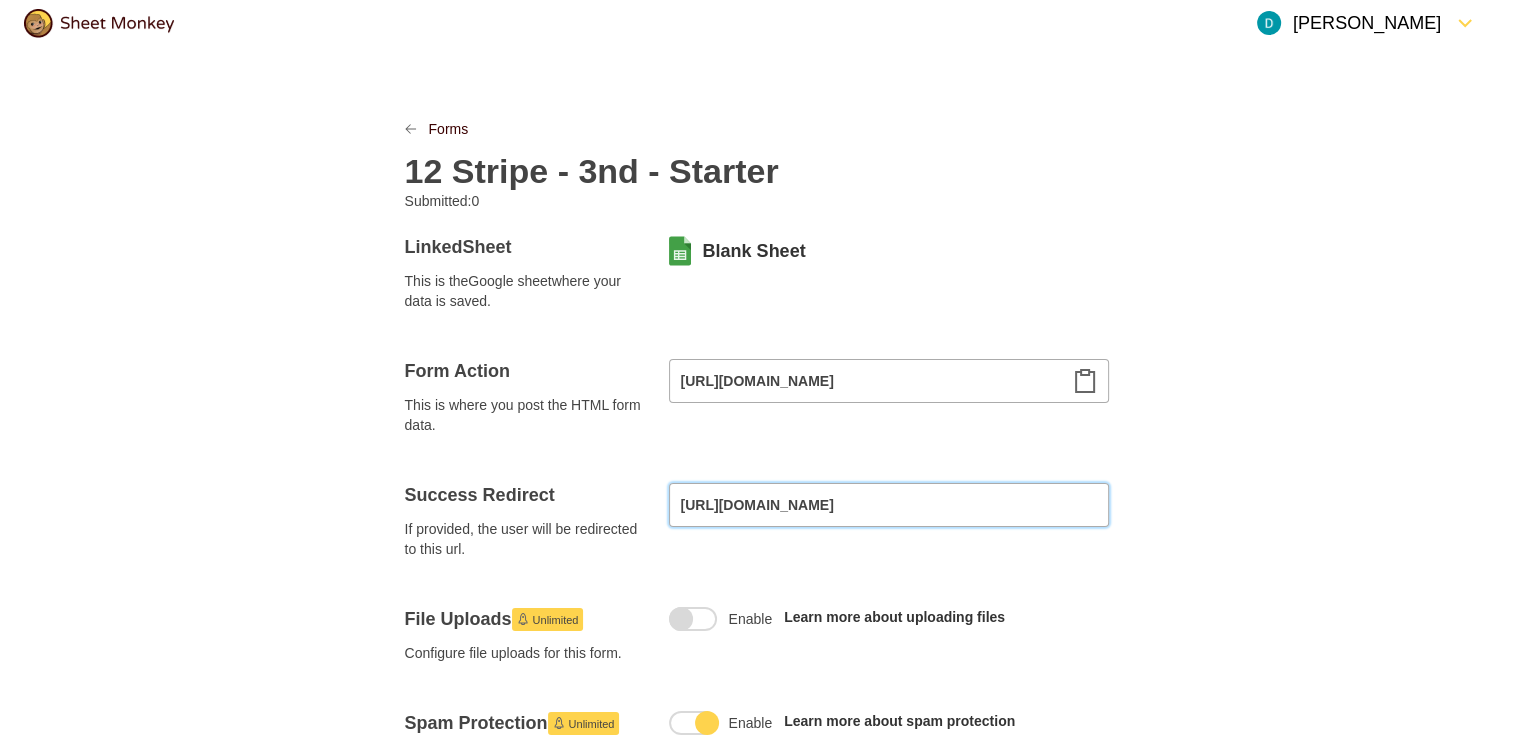 scroll, scrollTop: 0, scrollLeft: 0, axis: both 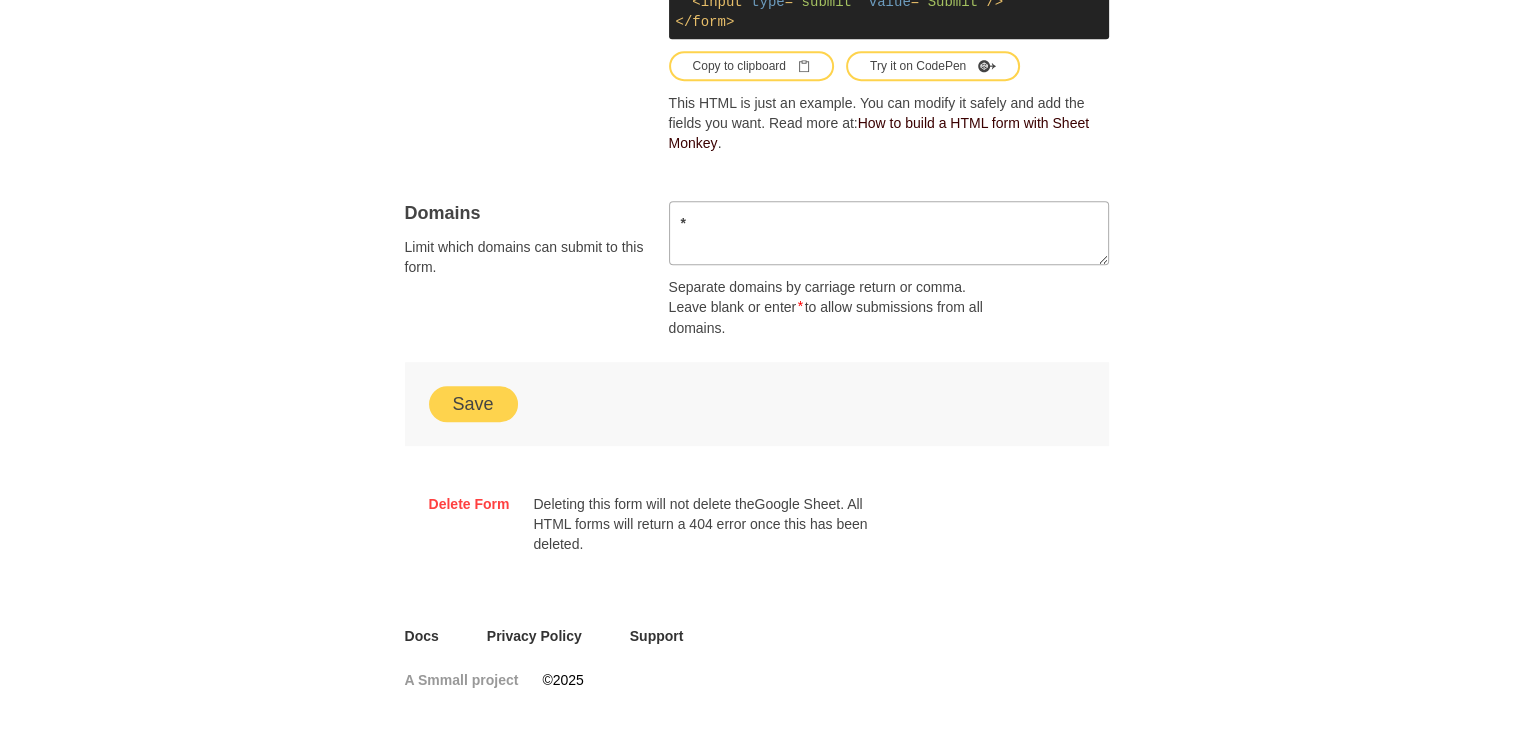 click on "Save" at bounding box center (473, 404) 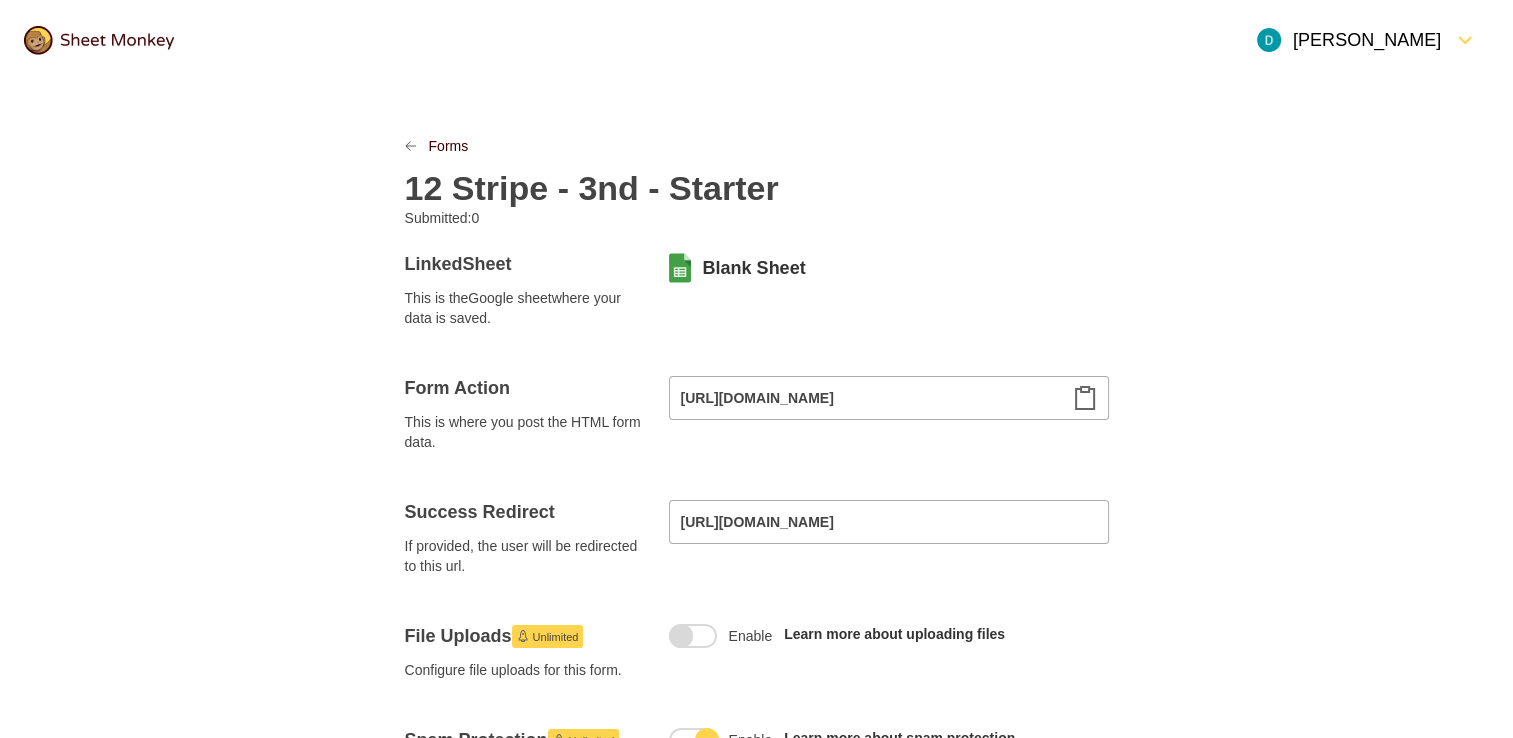 scroll, scrollTop: 0, scrollLeft: 0, axis: both 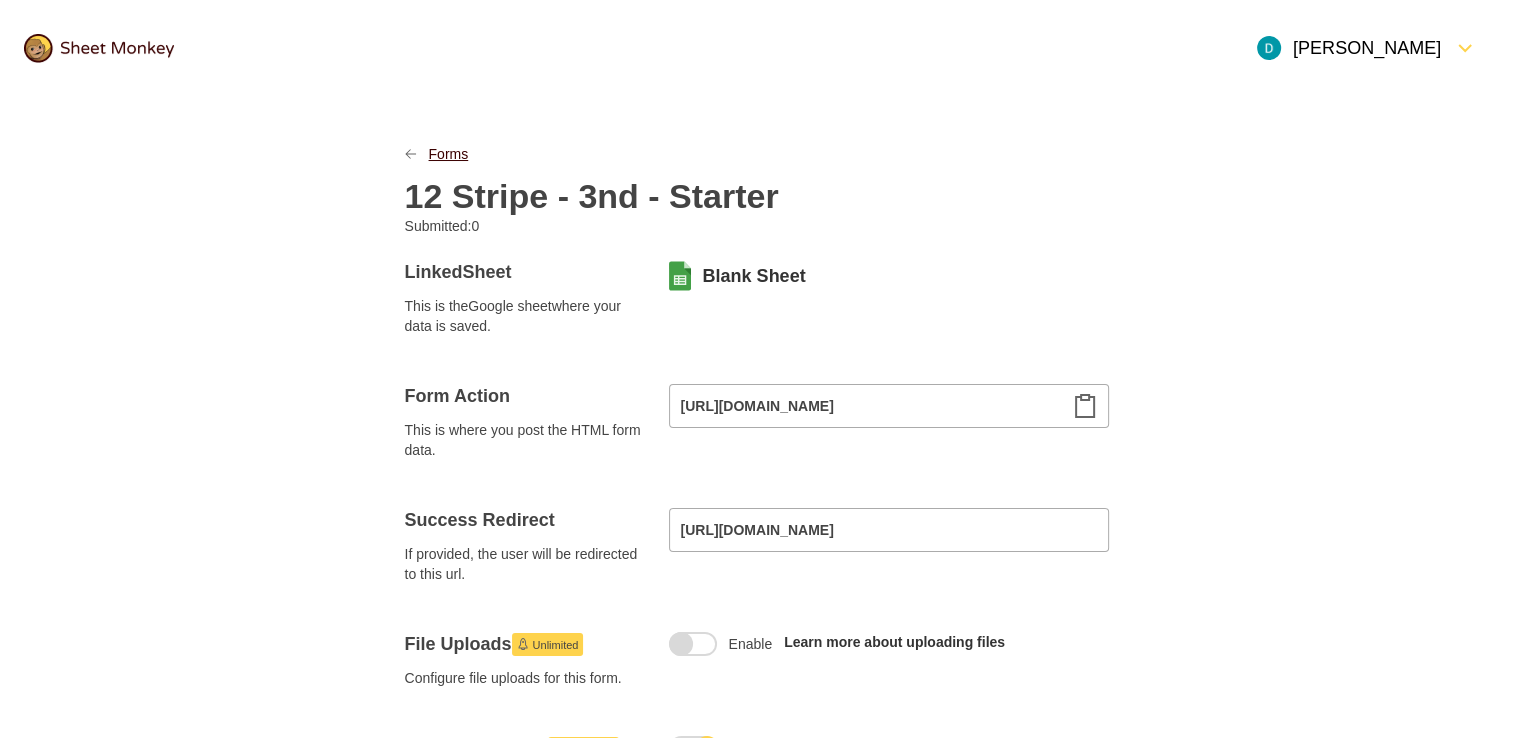 click on "Forms" at bounding box center (449, 154) 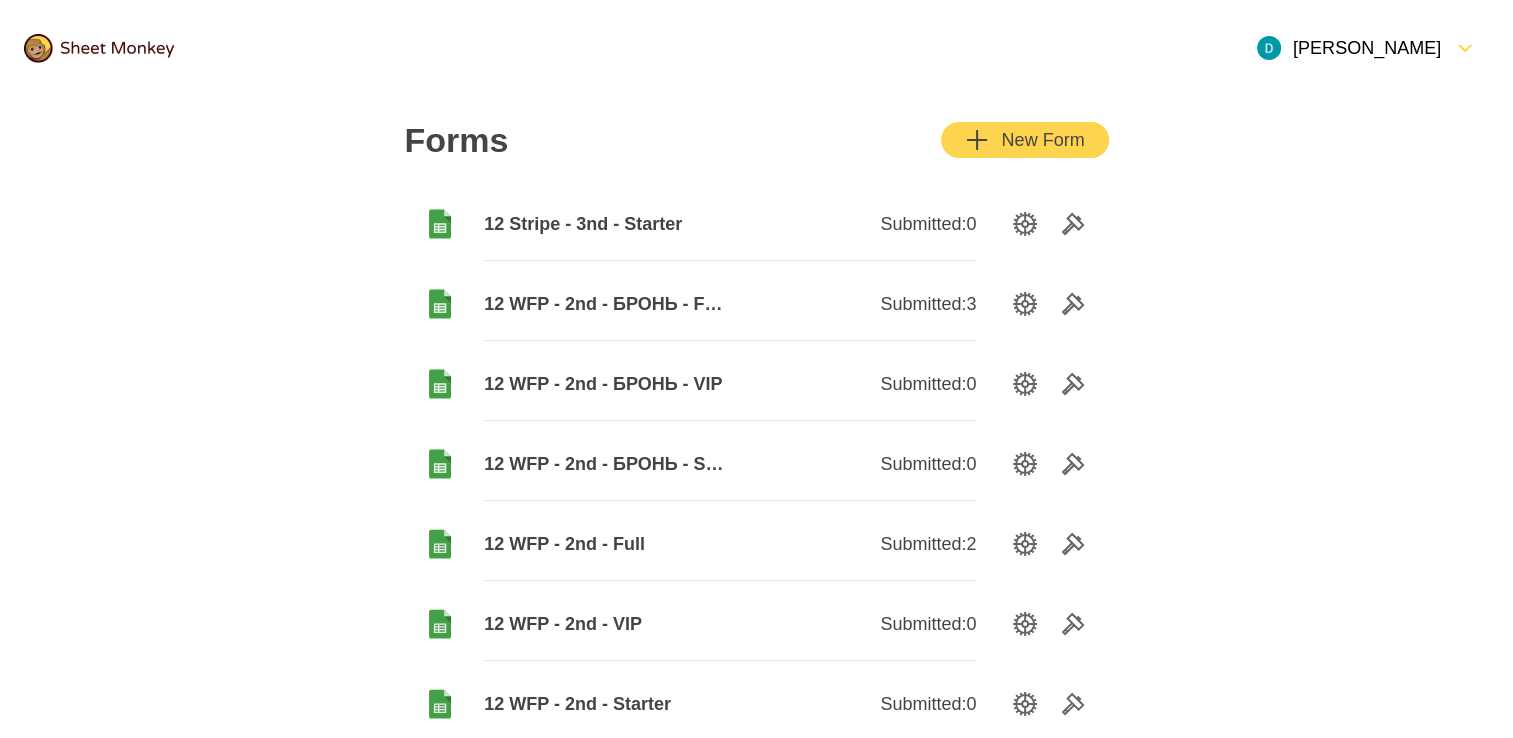 click on "New Form" at bounding box center (1024, 140) 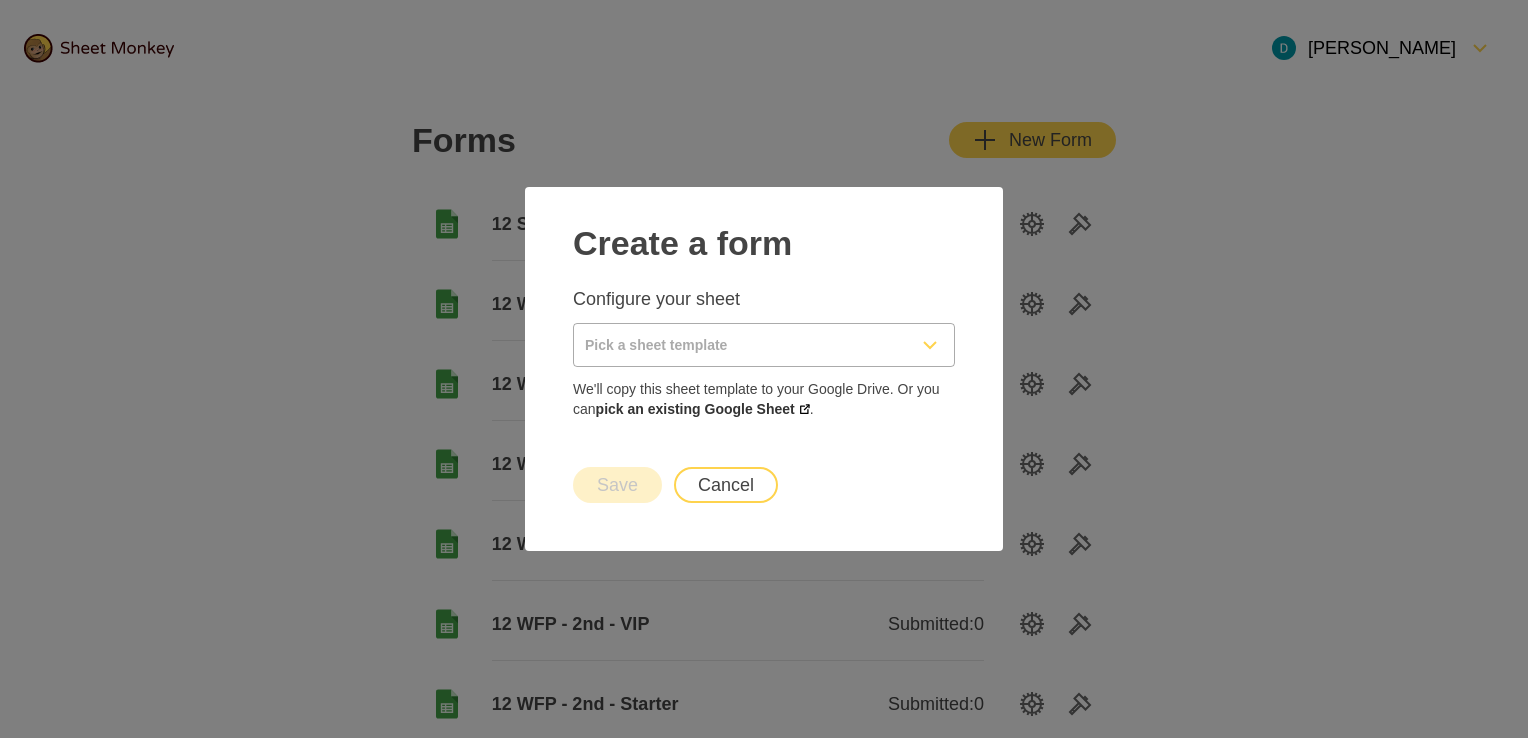 click at bounding box center [740, 345] 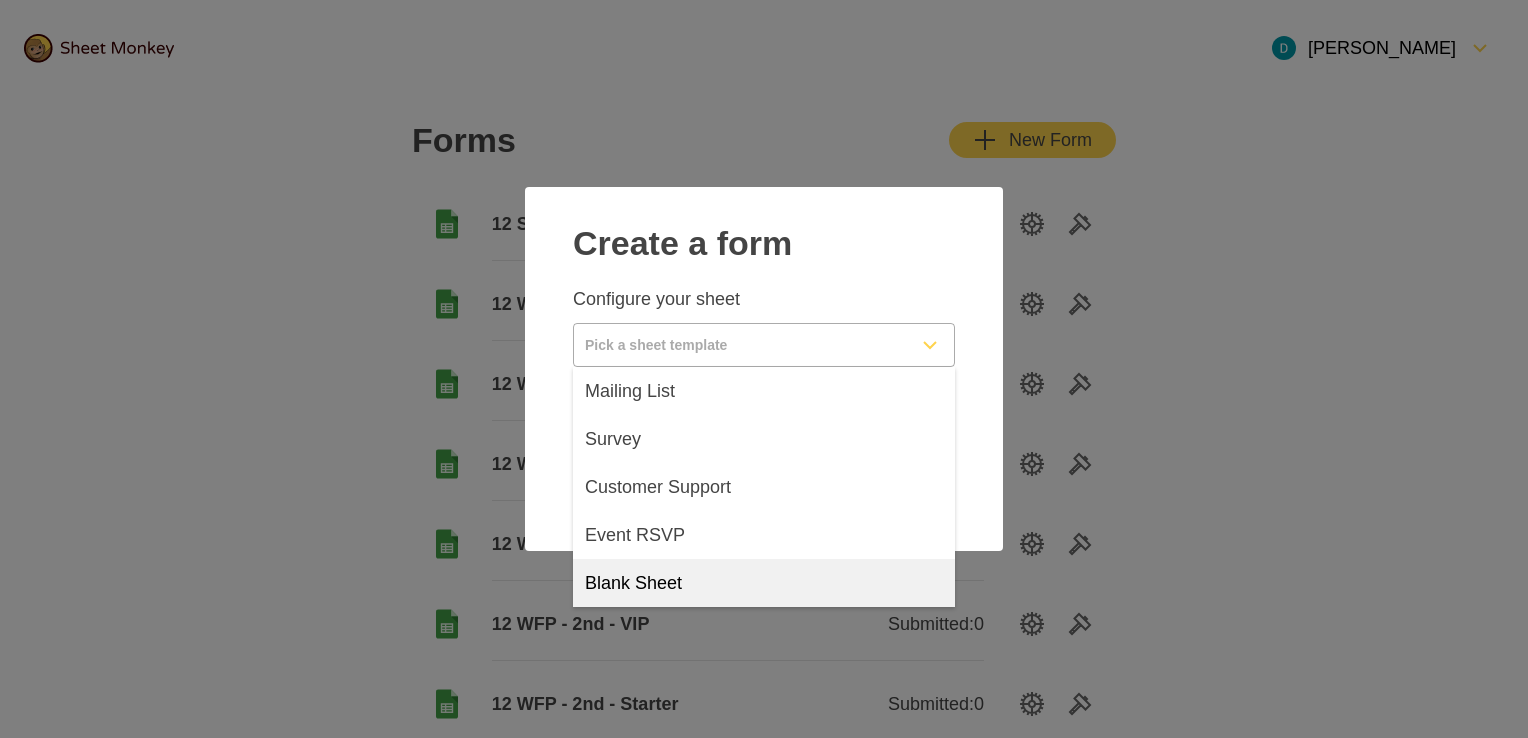 click on "Blank Sheet" at bounding box center [764, 583] 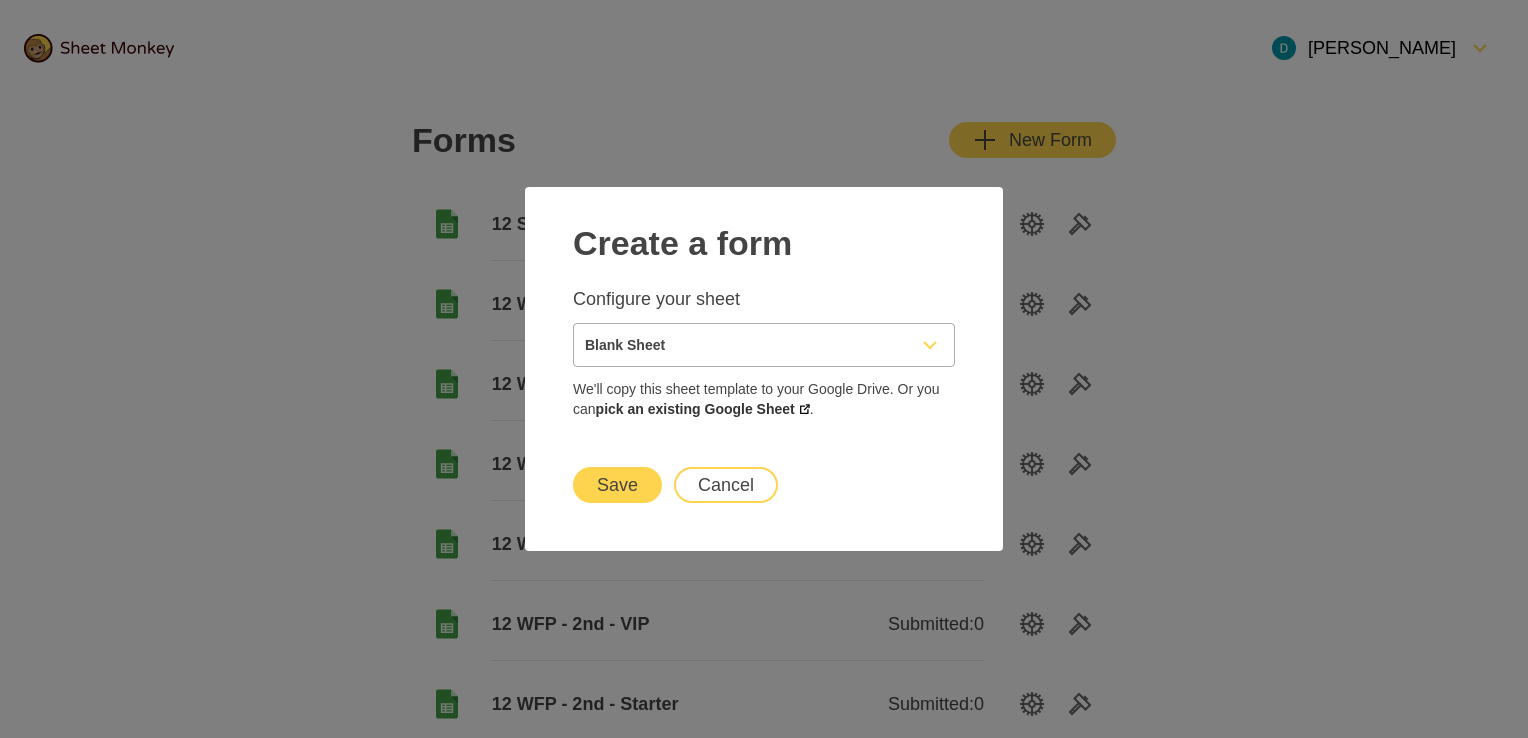 click on "Save" at bounding box center (617, 485) 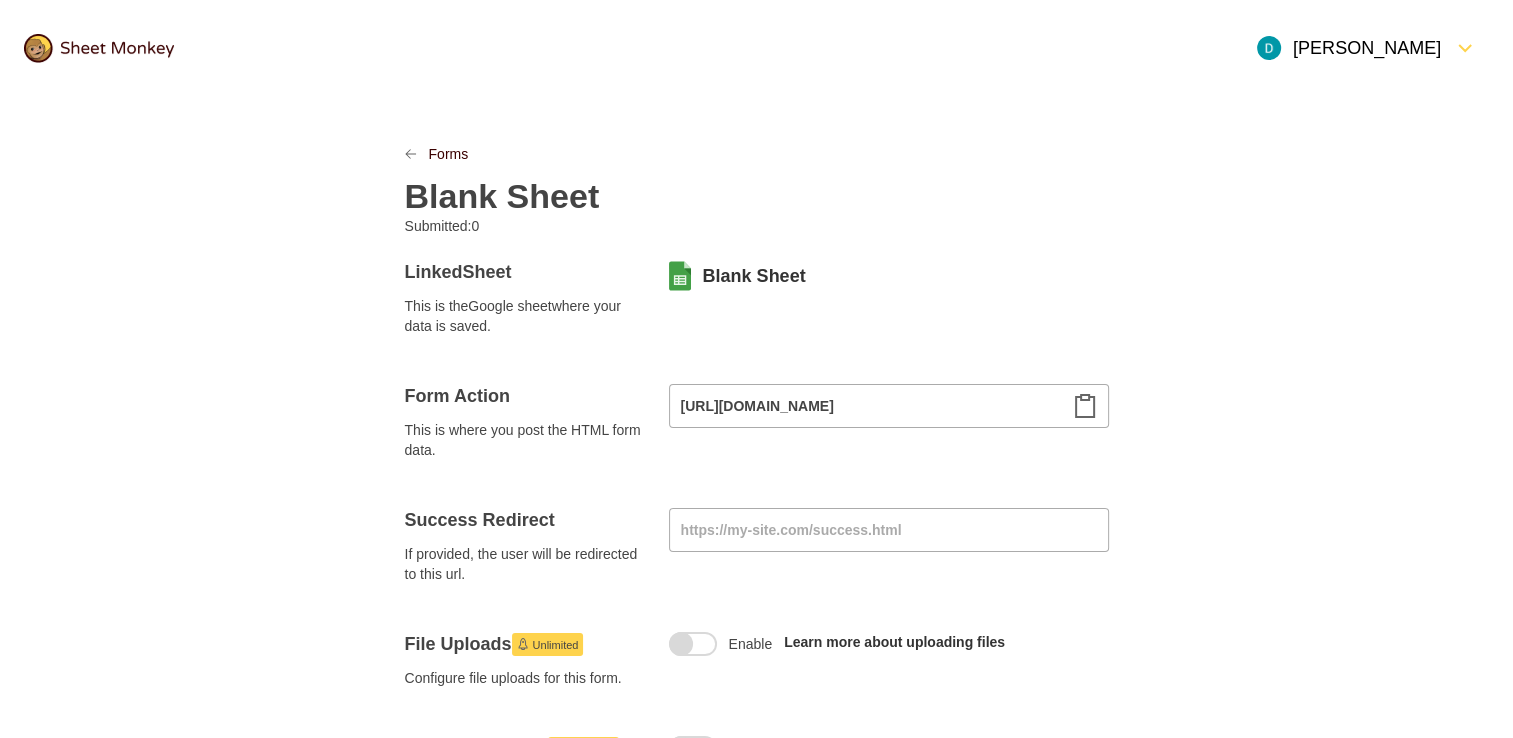 click on "Blank Sheet" at bounding box center [502, 196] 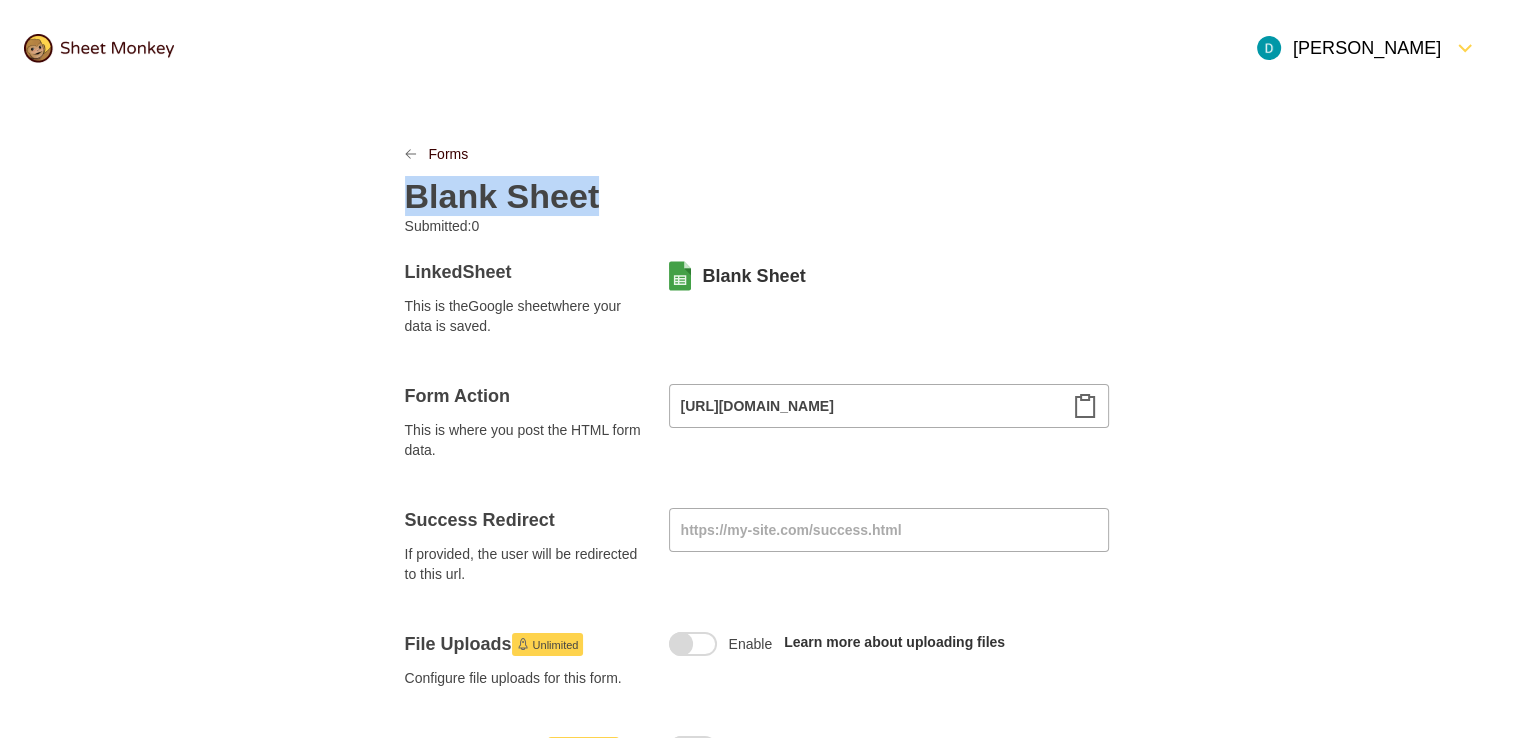 paste 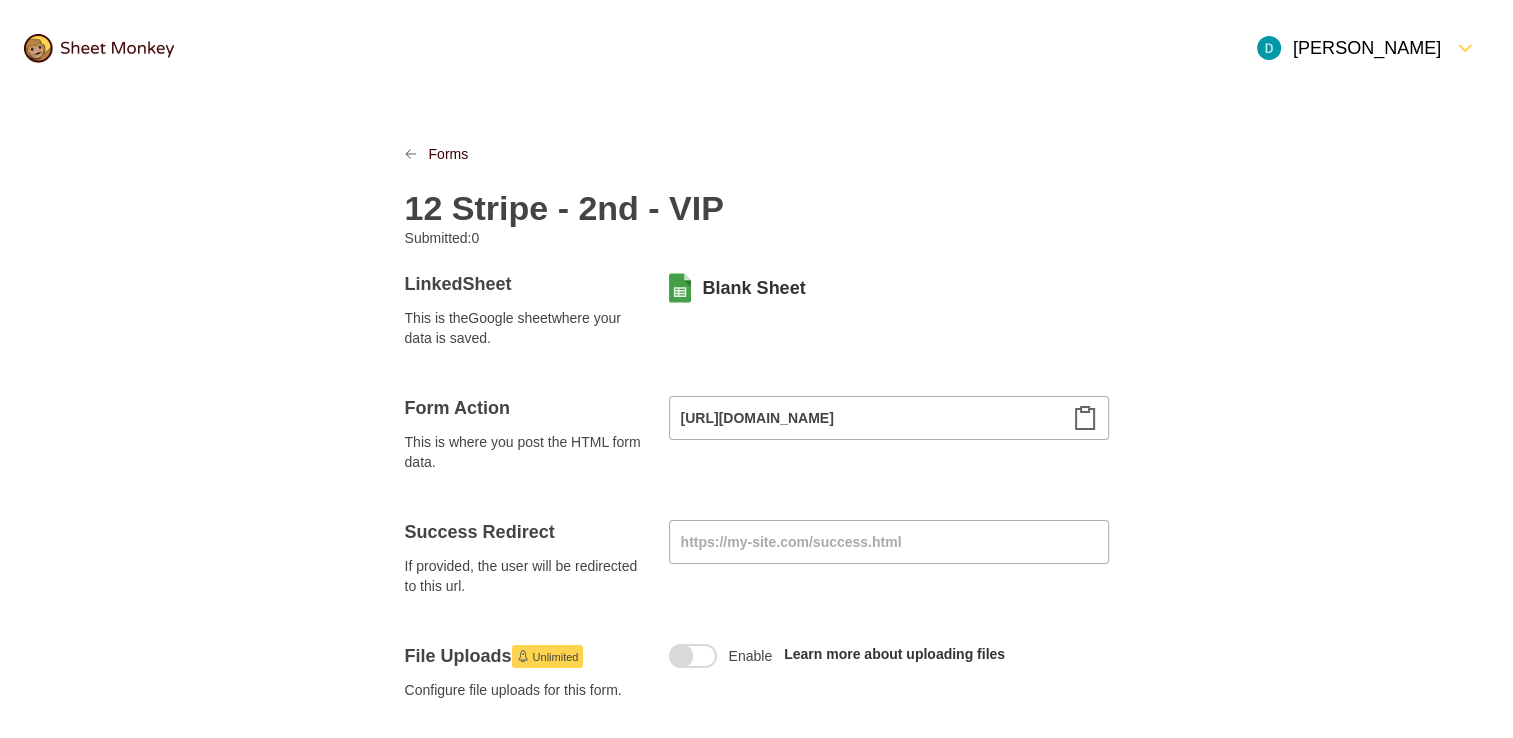 click on "12 Stripe - 2nd - VIP" at bounding box center [564, 208] 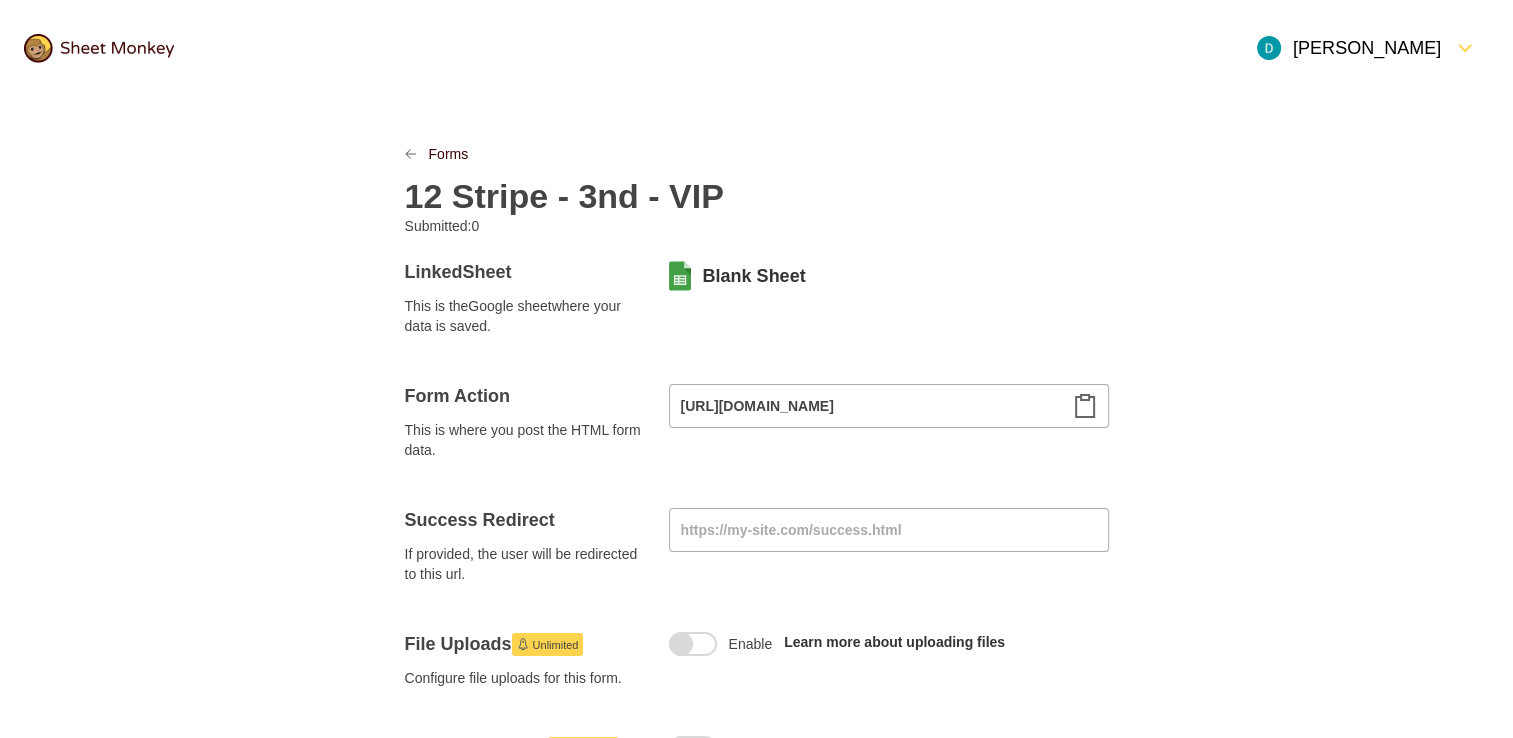 click on "Forms" at bounding box center [757, 154] 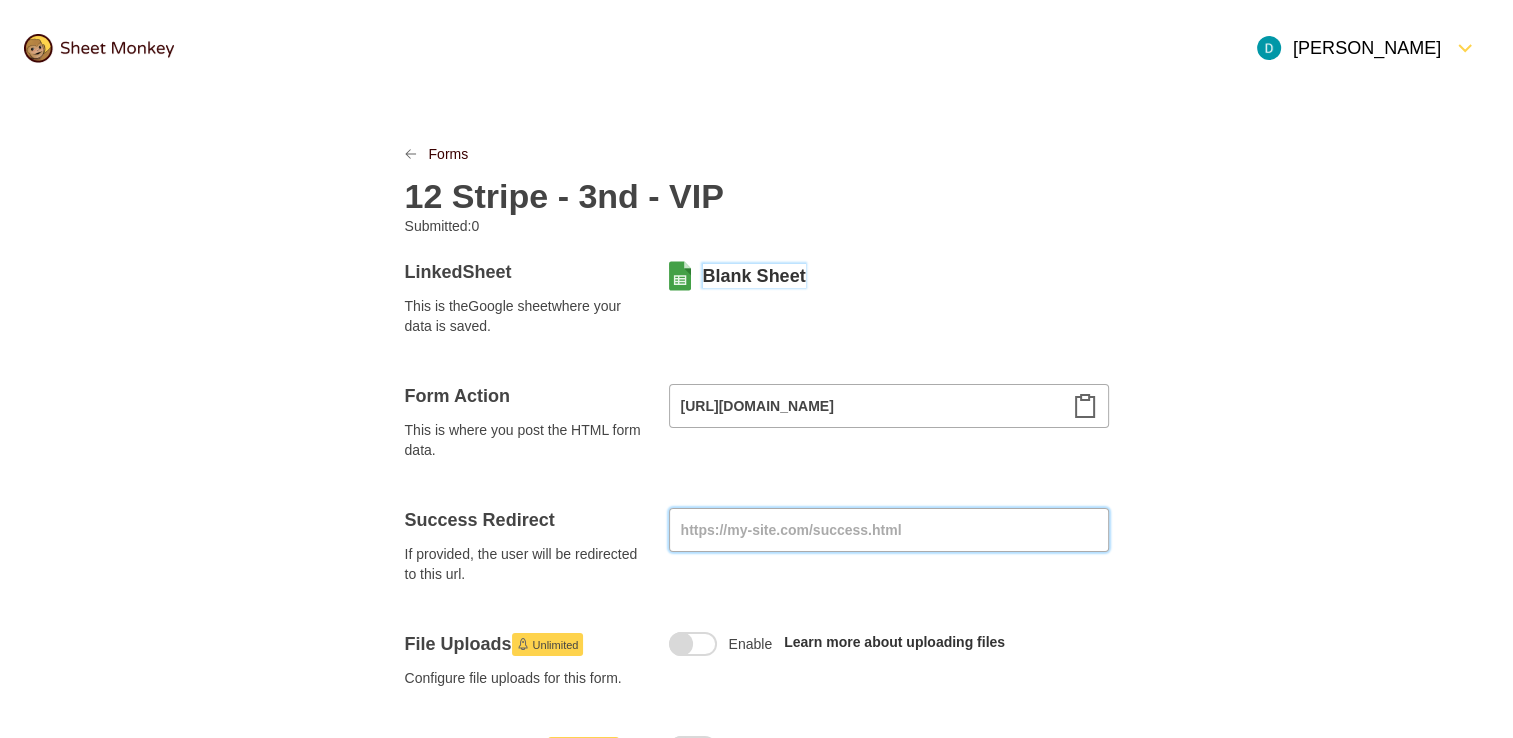 click at bounding box center (889, 530) 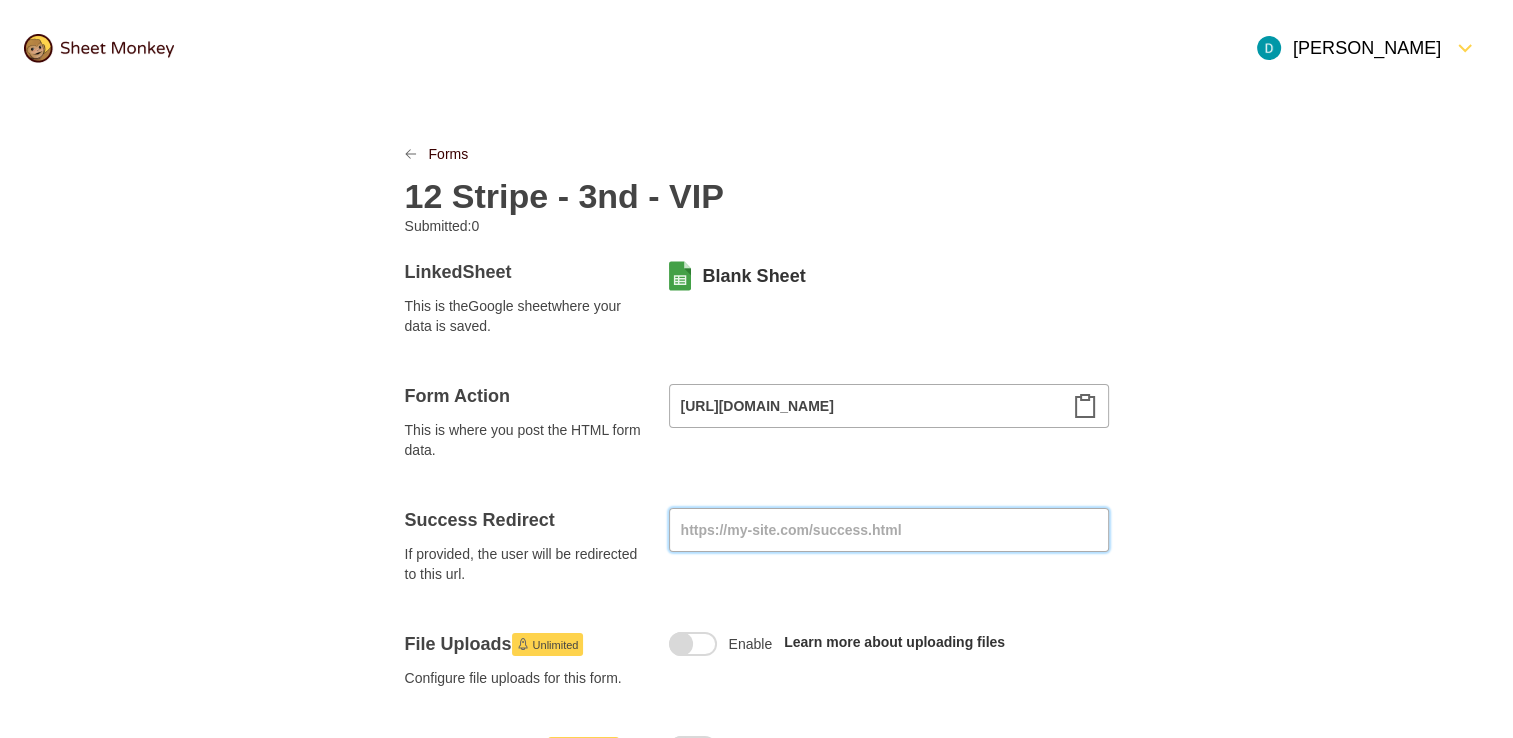 paste on "[URL][DOMAIN_NAME]" 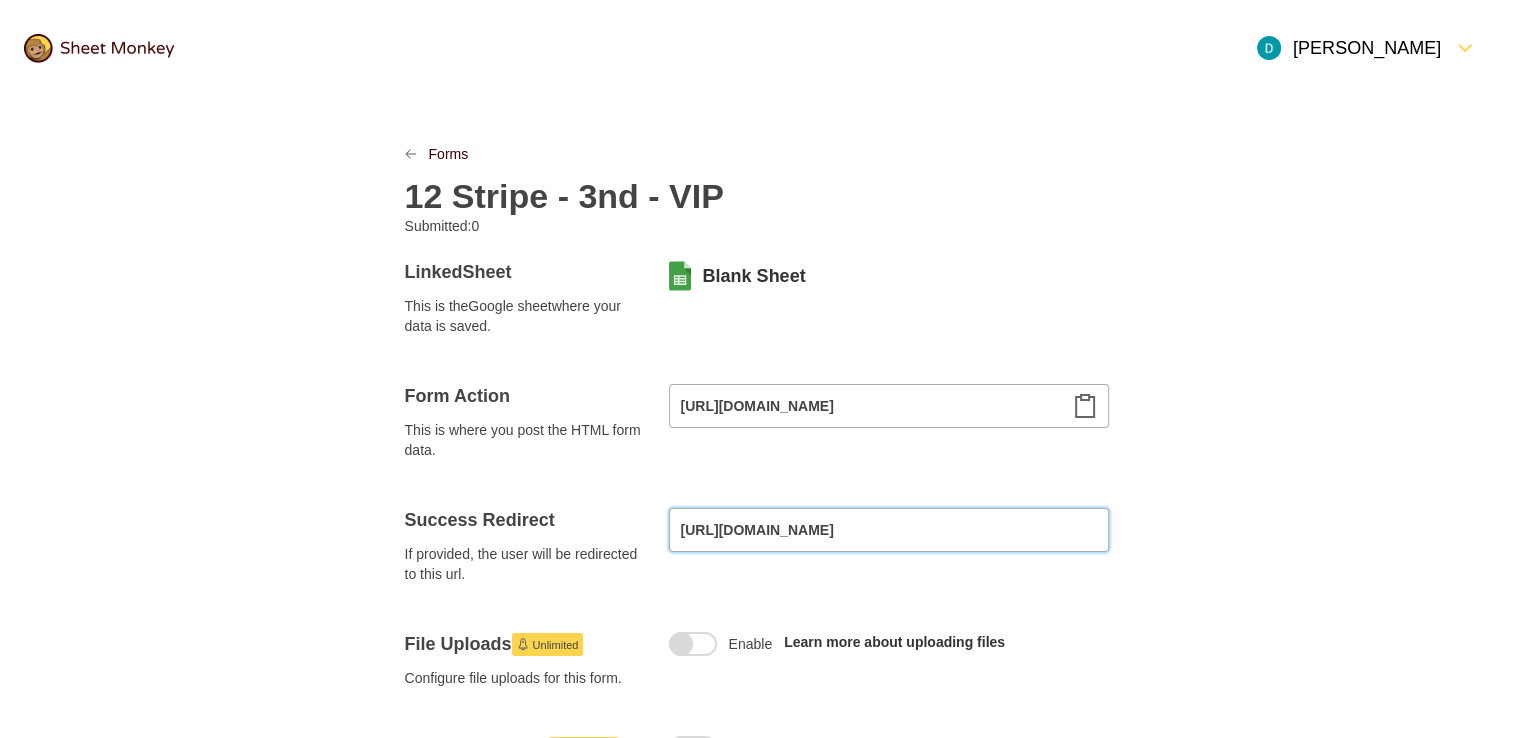 type on "[URL][DOMAIN_NAME]" 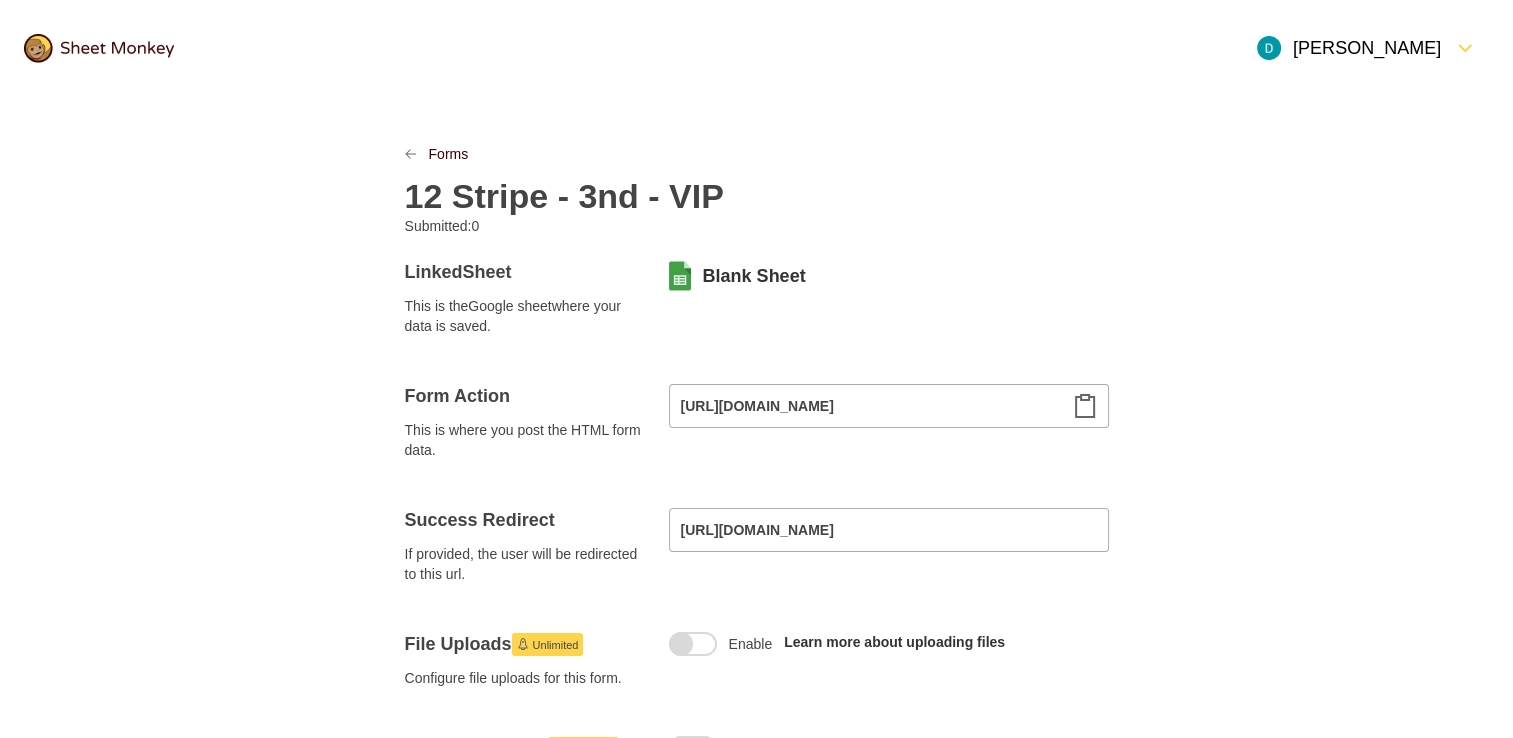 click on "12 Stripe - 3nd - VIP" at bounding box center (564, 196) 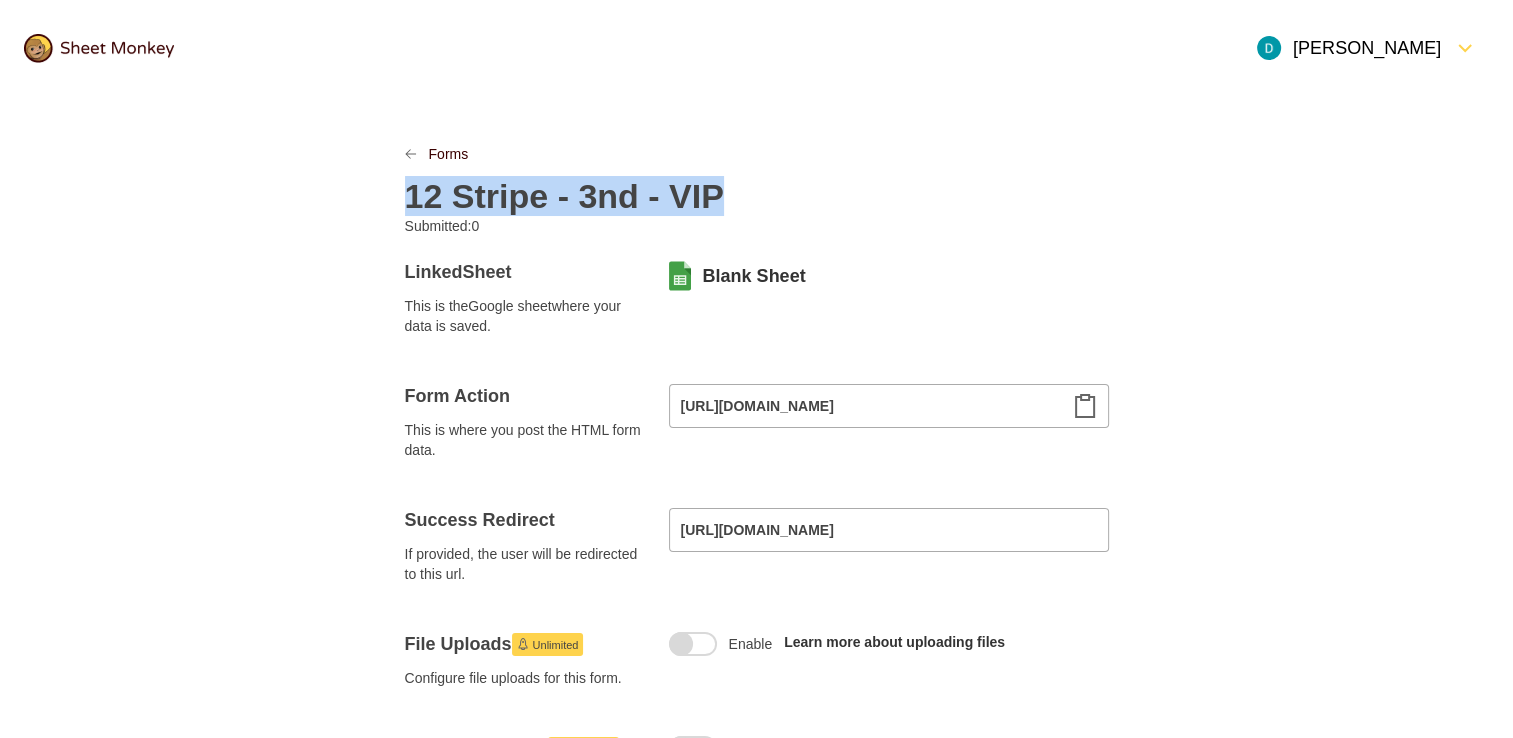 copy on "12 Stripe - 3nd - VIP" 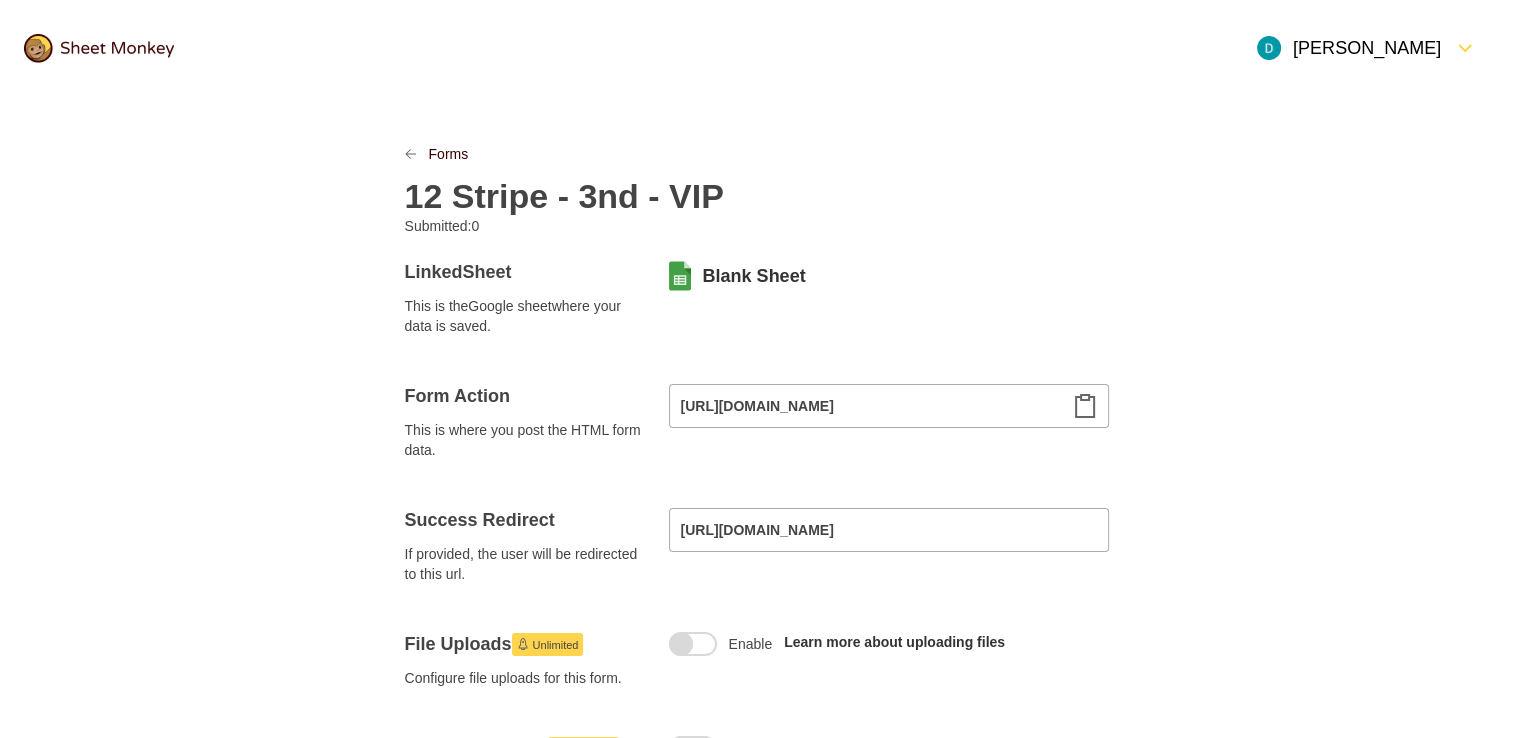 click on "Forms 12 Stripe - 3nd - VIP Submitted:  0 Linked  Sheet   This is the  Google sheet  where your data is saved. Blank Sheet Form Action This is where you post the HTML form data. [URL][DOMAIN_NAME] Success Redirect If provided, the user will be redirected to this url. [URL][DOMAIN_NAME] File Uploads    Unlimited Configure file uploads for this form. Enable Learn more about uploading files Spam Protection    Unlimited Turn on Akismet filtering for submissions Enable Learn more about spam protection Notifications    Unlimited Configure notifications Notification Send a notification email to me or another address when a form is submitted. Autoresponse Send an automatic response email to the person who submitted the form. Embed HTML A starter HTML snippet for posting to this  sheet < form   action = "[URL][DOMAIN_NAME]"   method = "post" >
<!-- Put HTML input fields in here and see how they fill up your sheet --> <" at bounding box center [757, 1002] 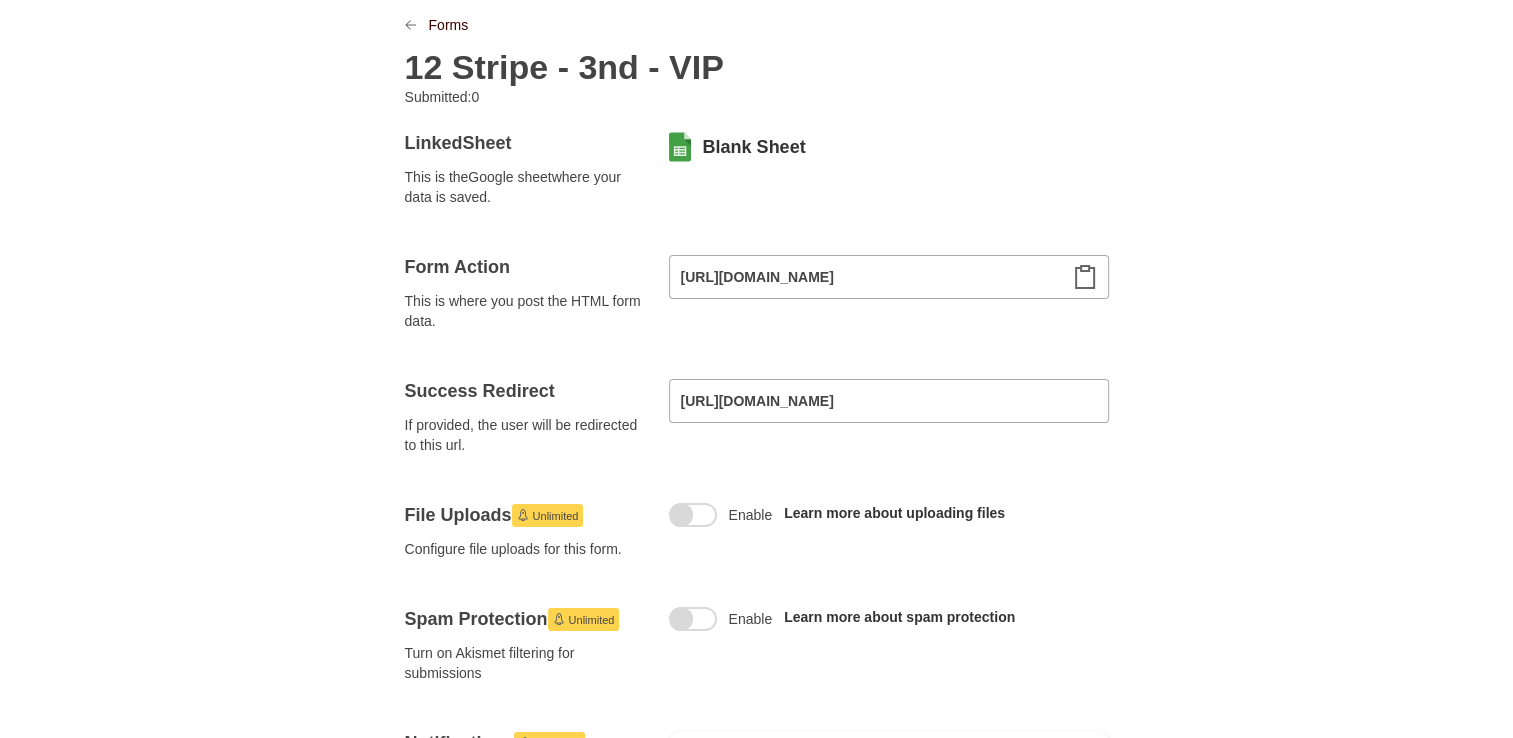 scroll, scrollTop: 500, scrollLeft: 0, axis: vertical 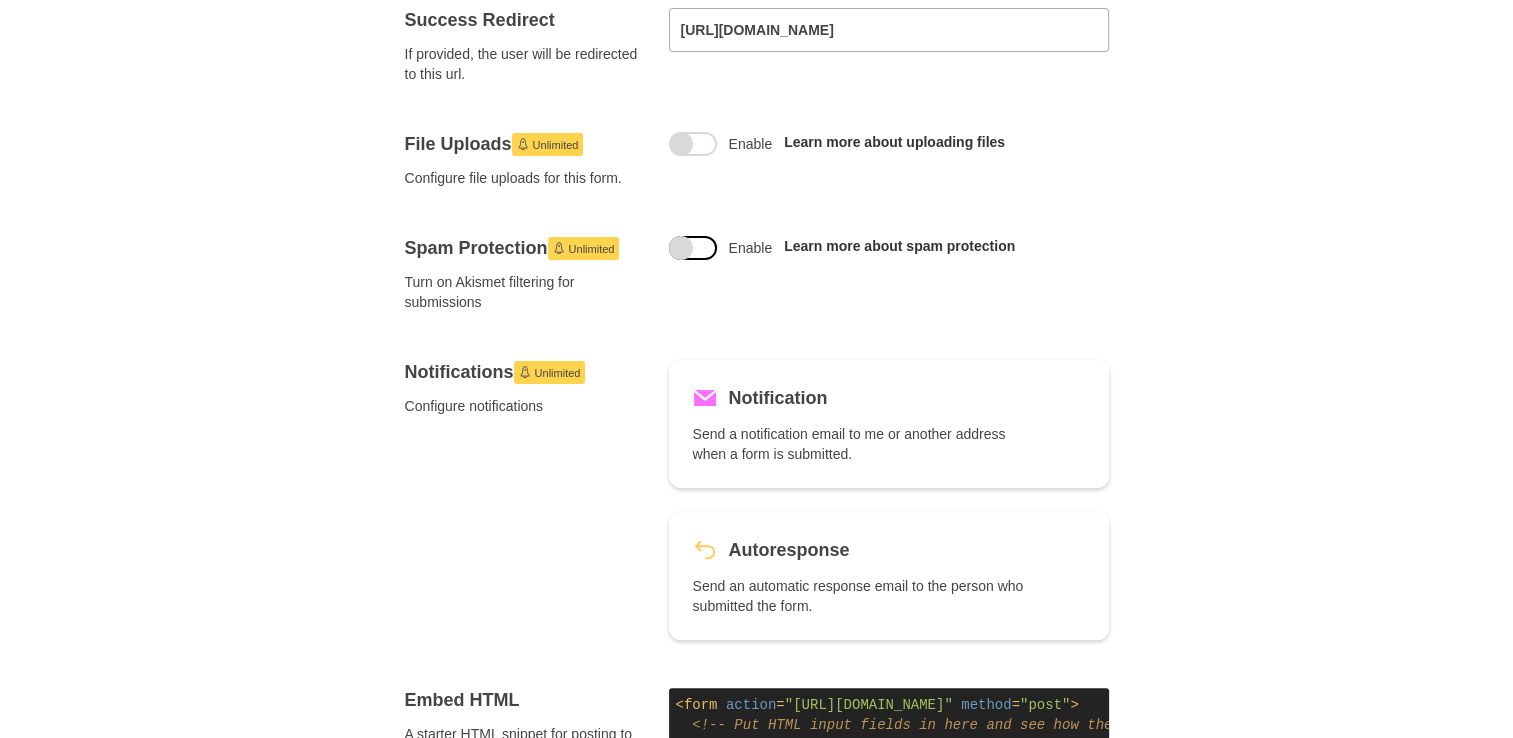 click at bounding box center (693, 248) 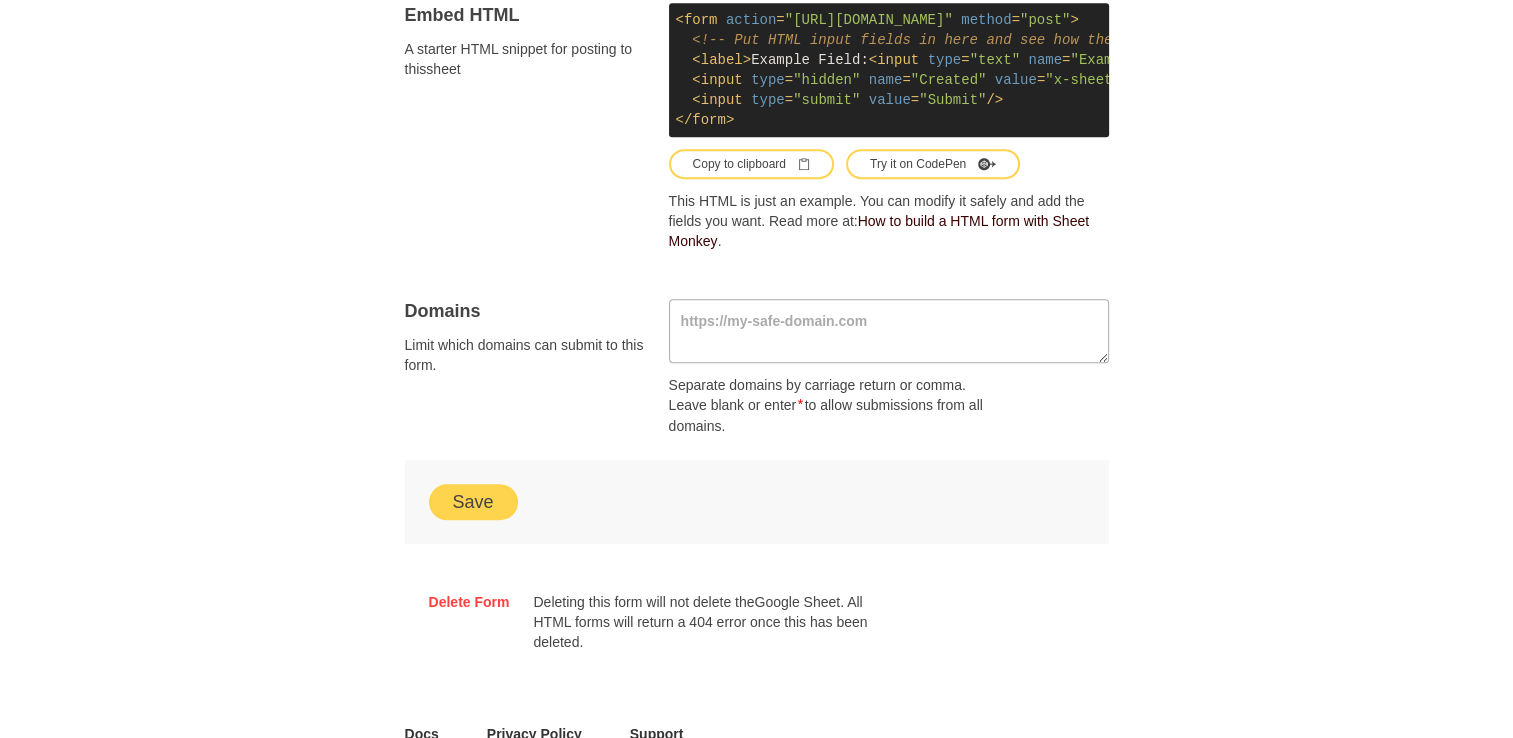 scroll, scrollTop: 1200, scrollLeft: 0, axis: vertical 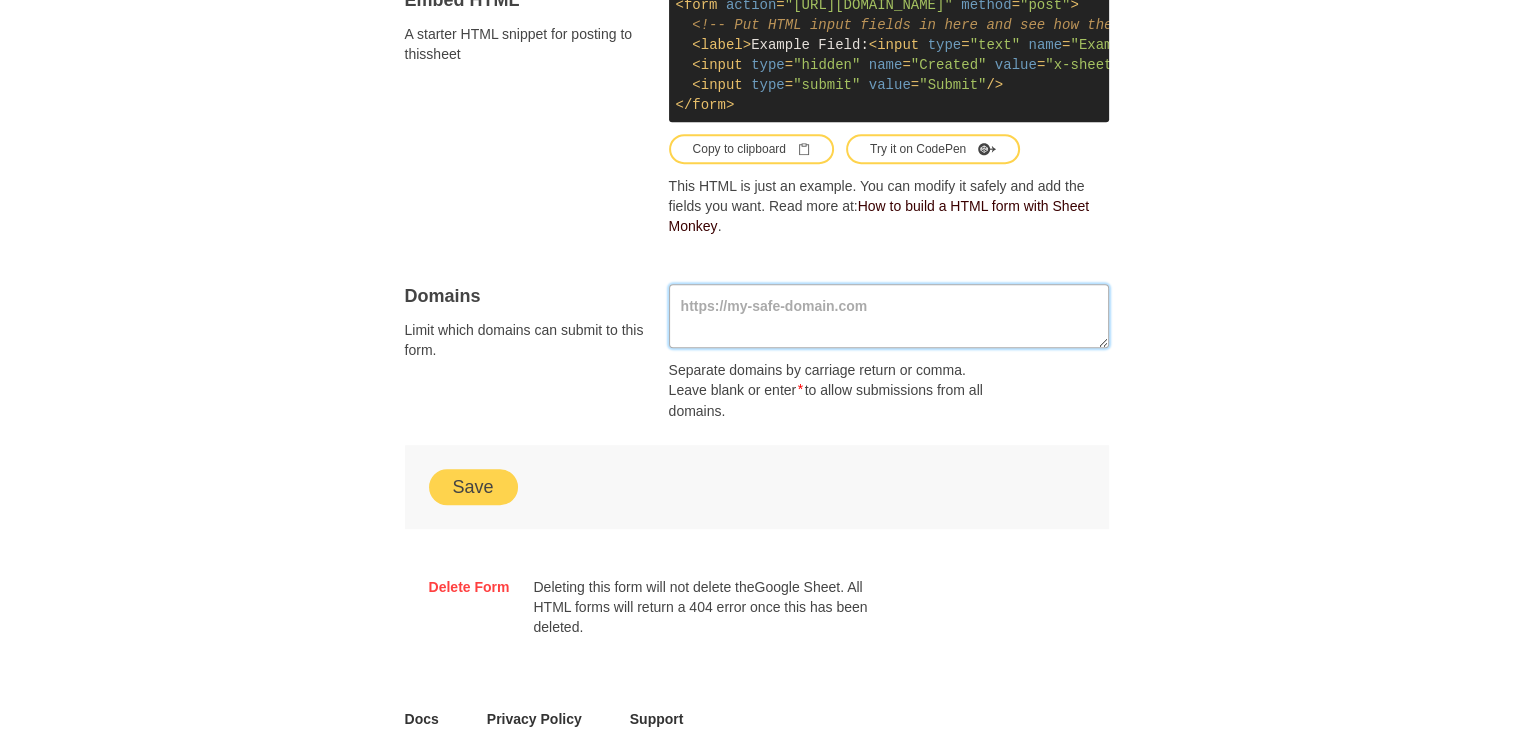 click at bounding box center [889, 316] 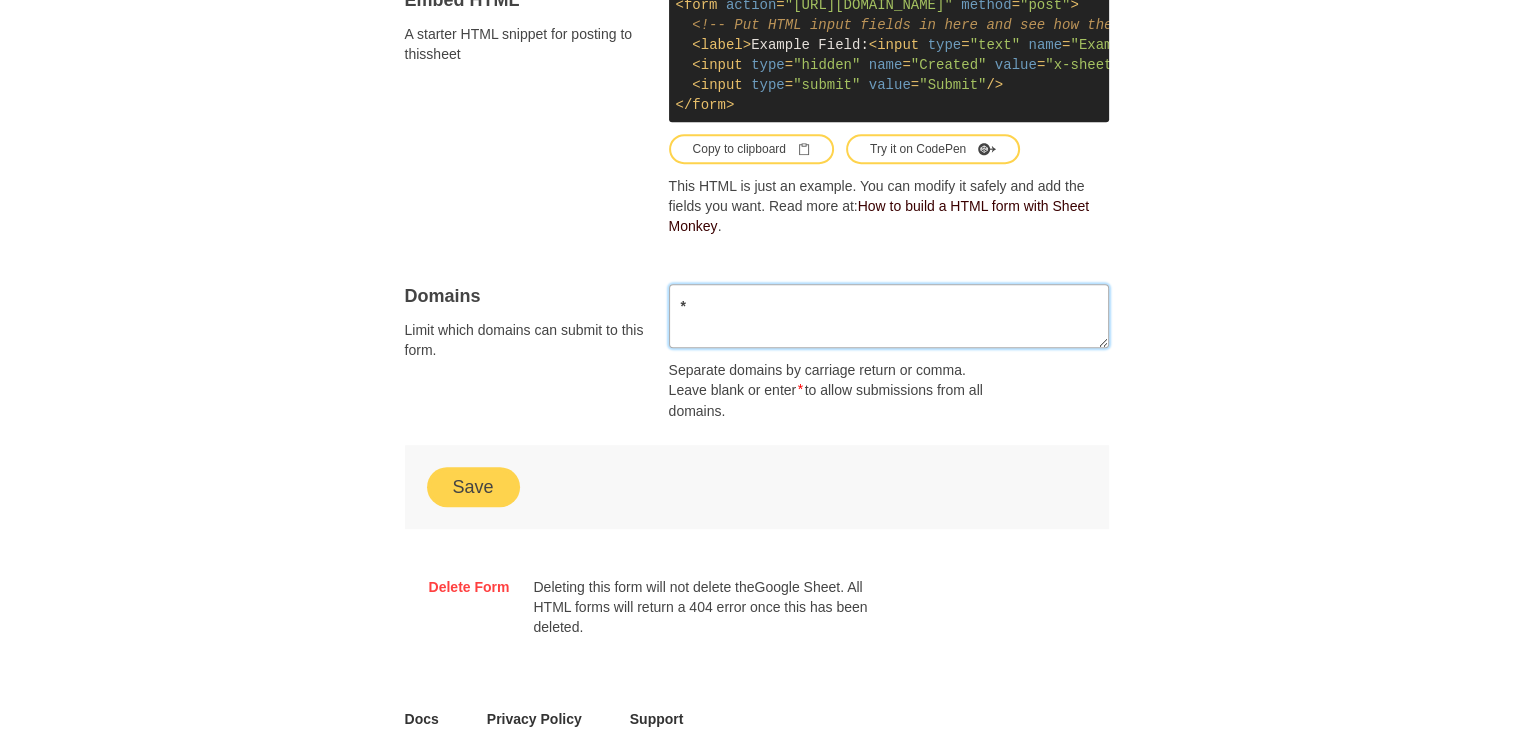 type on "*" 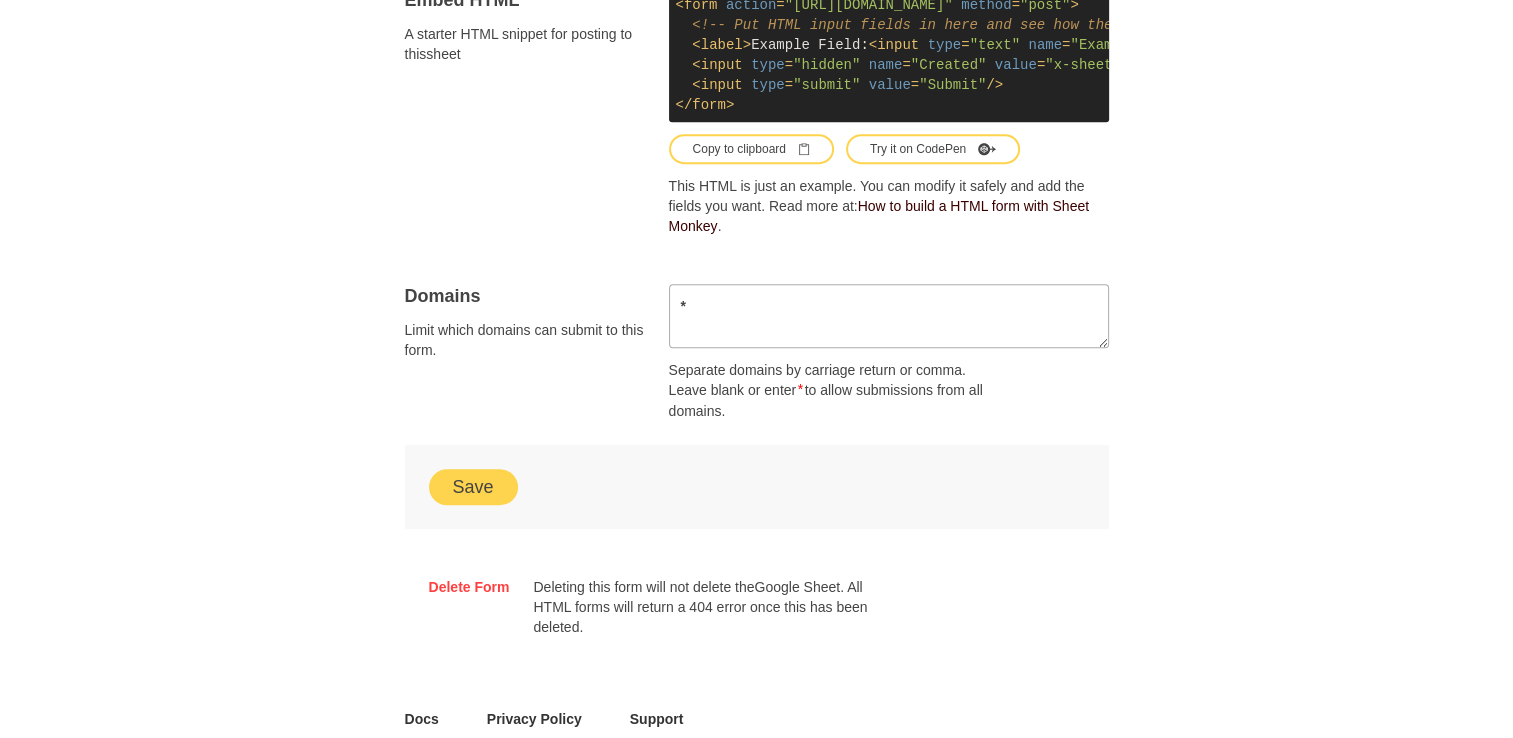 click on "Save" at bounding box center (473, 487) 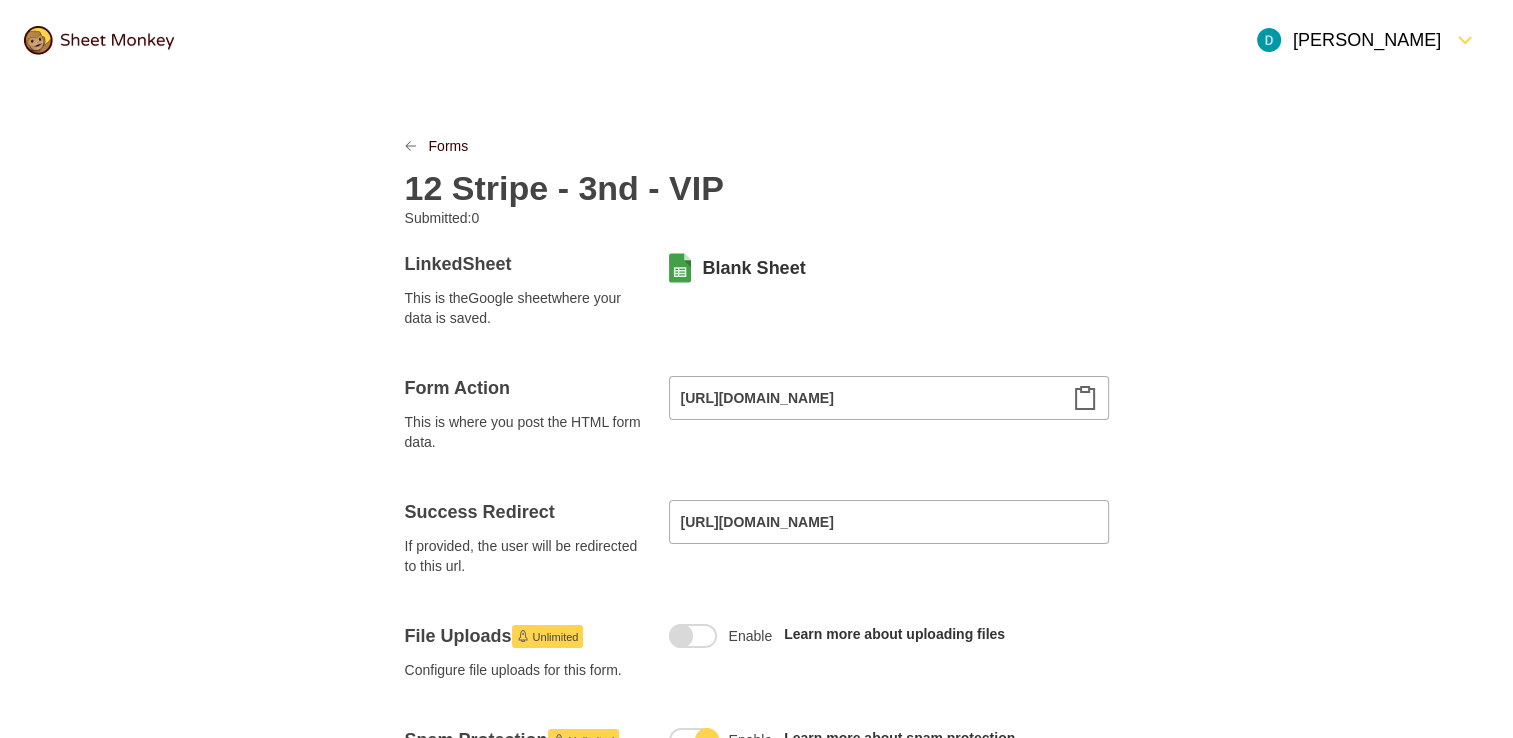 scroll, scrollTop: 0, scrollLeft: 0, axis: both 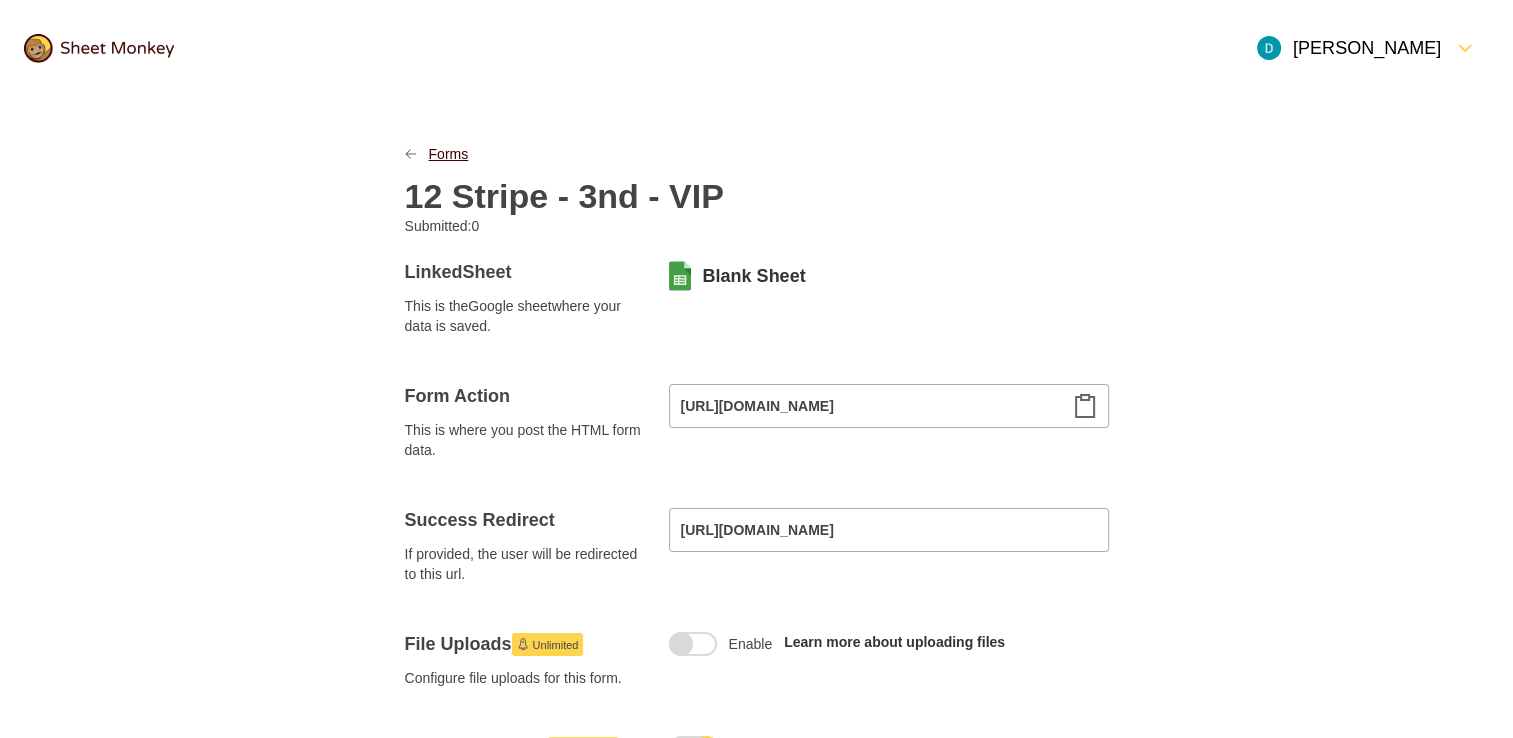click on "Forms" at bounding box center [449, 154] 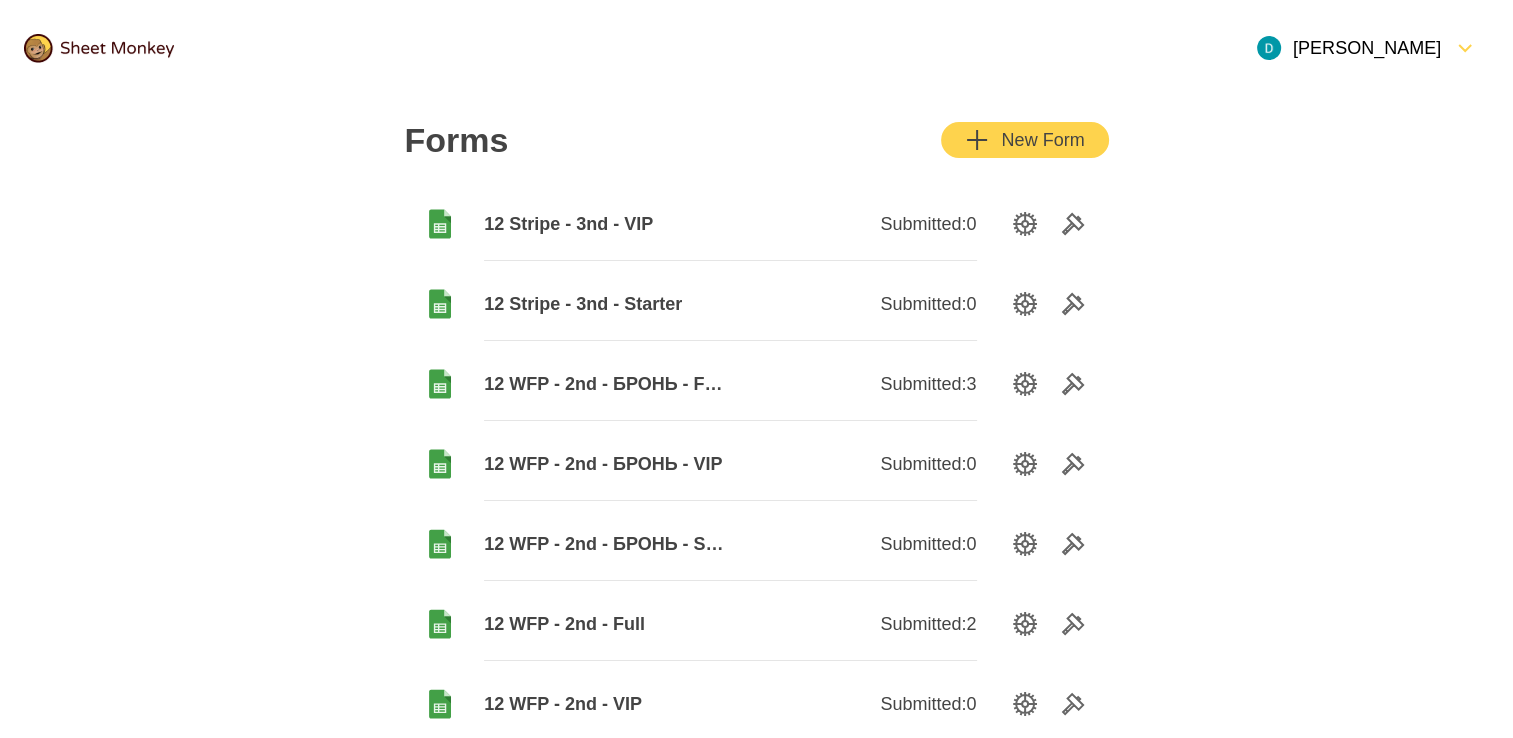 click on "New Form" at bounding box center [1024, 140] 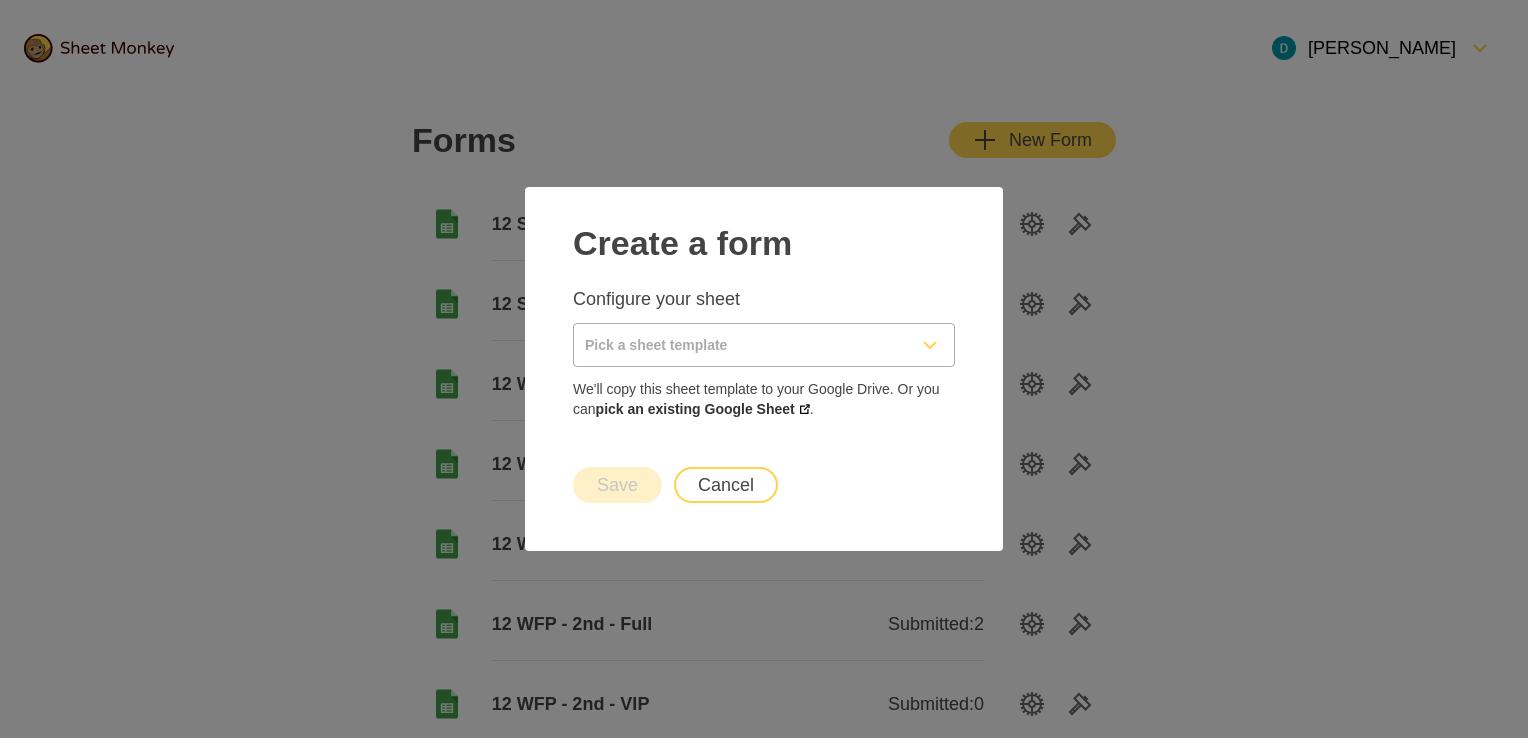 click at bounding box center (740, 345) 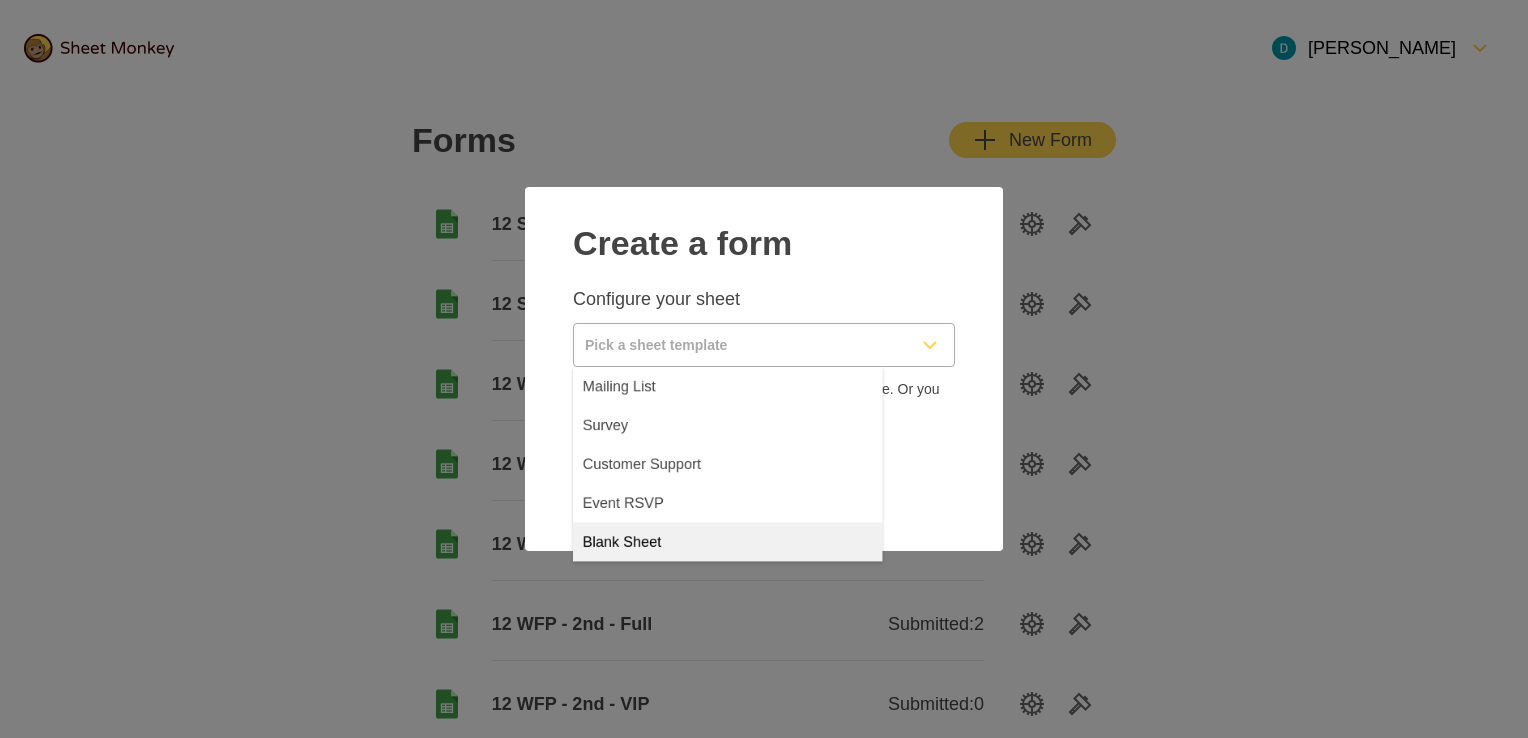 click on "Blank Sheet" at bounding box center (633, 583) 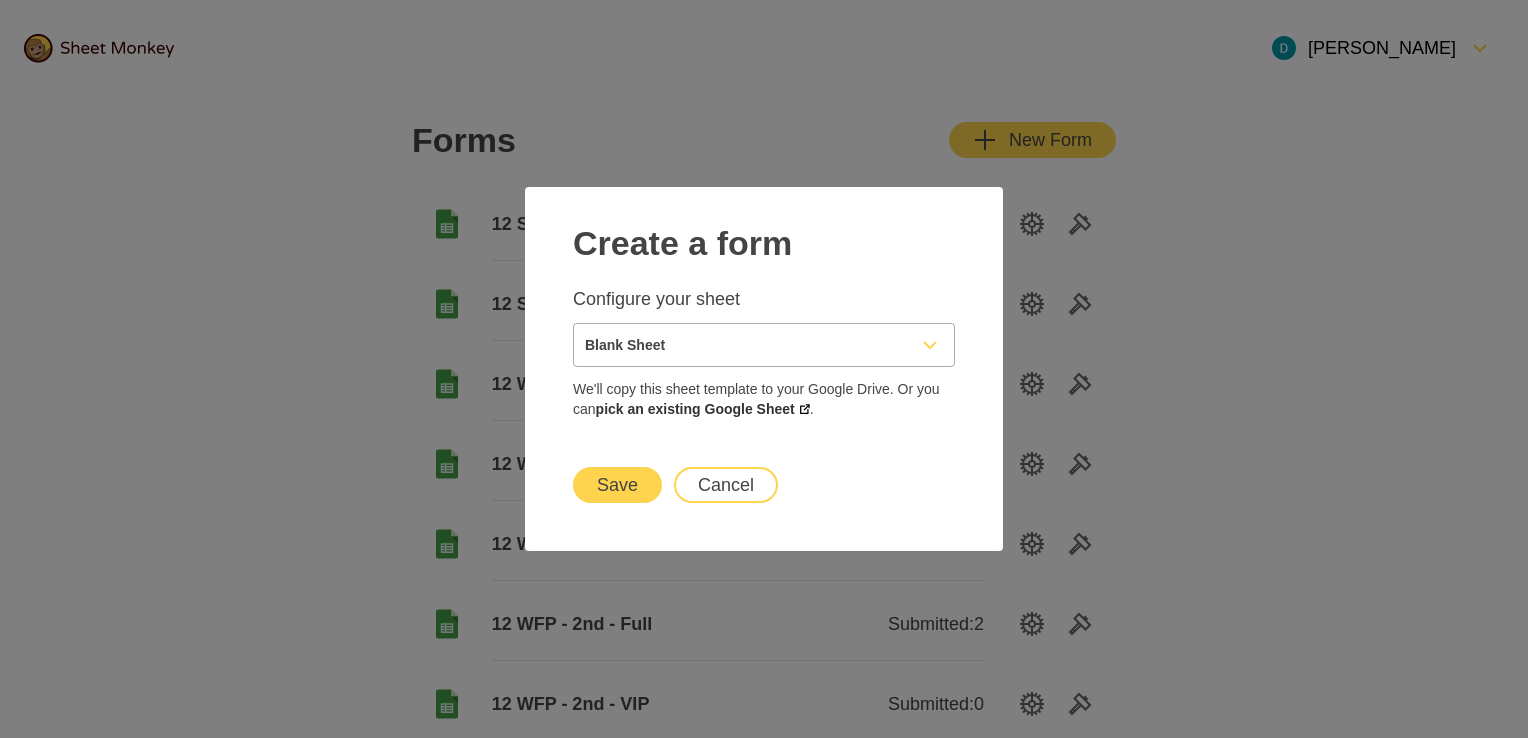 click on "Save" at bounding box center [617, 485] 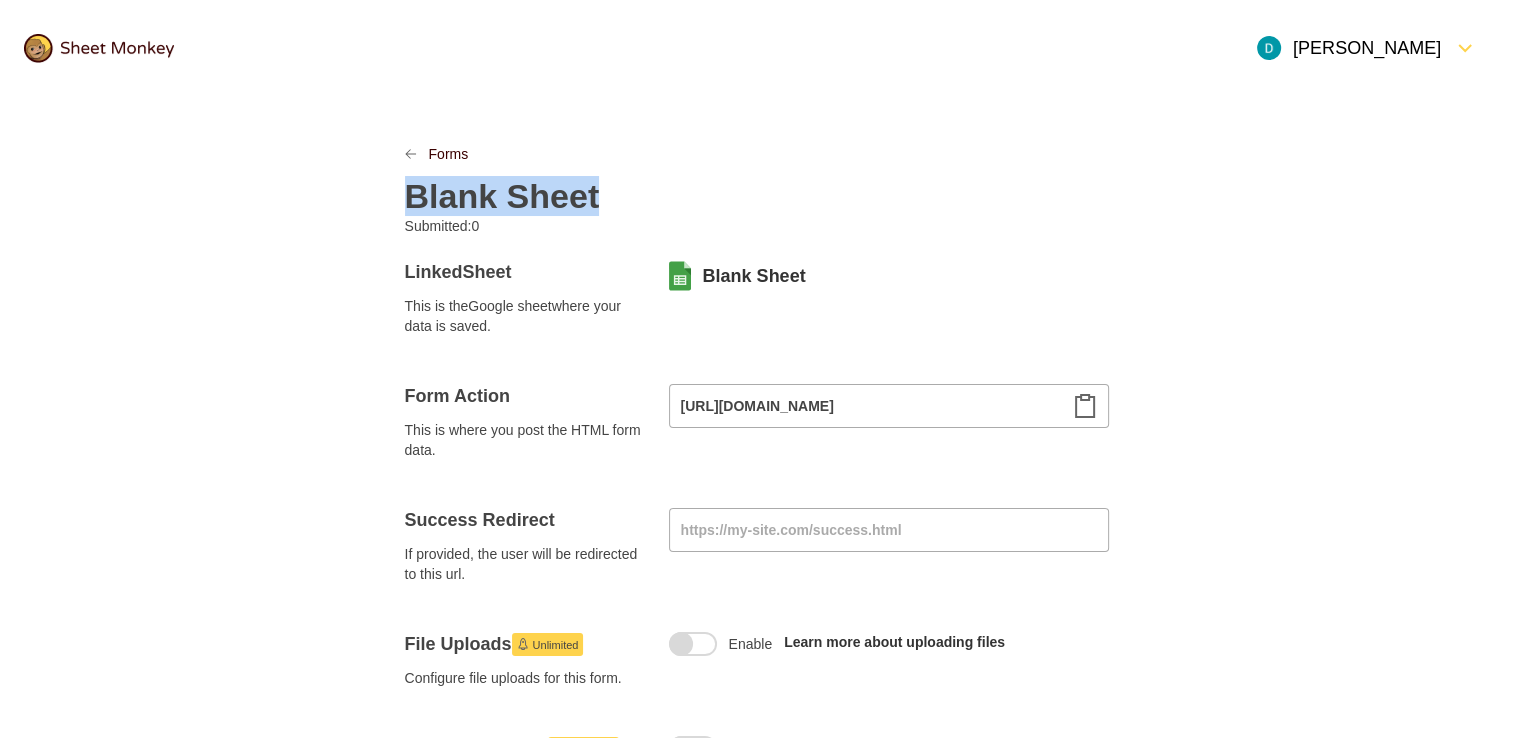 paste 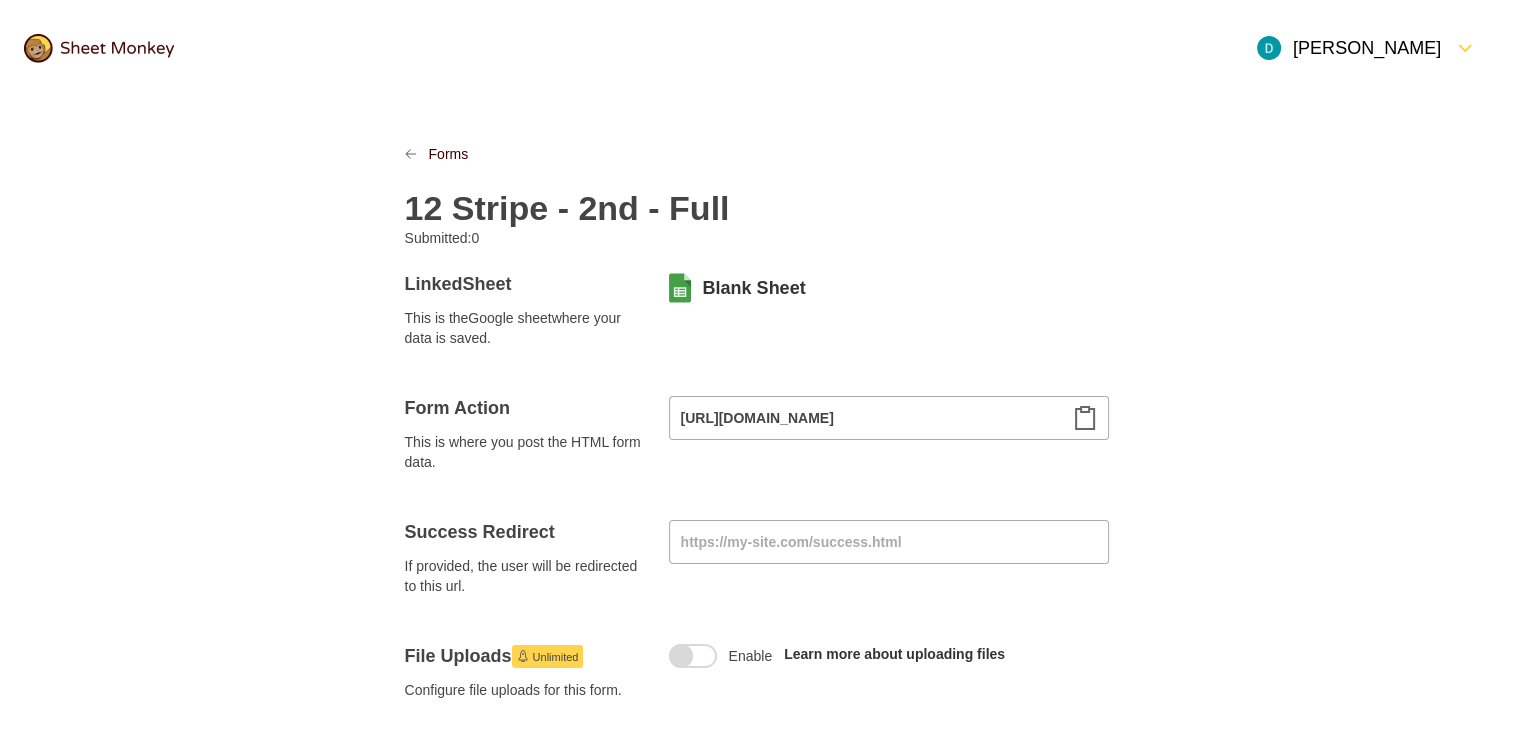 click on "12 Stripe - 2nd - Full" at bounding box center [567, 208] 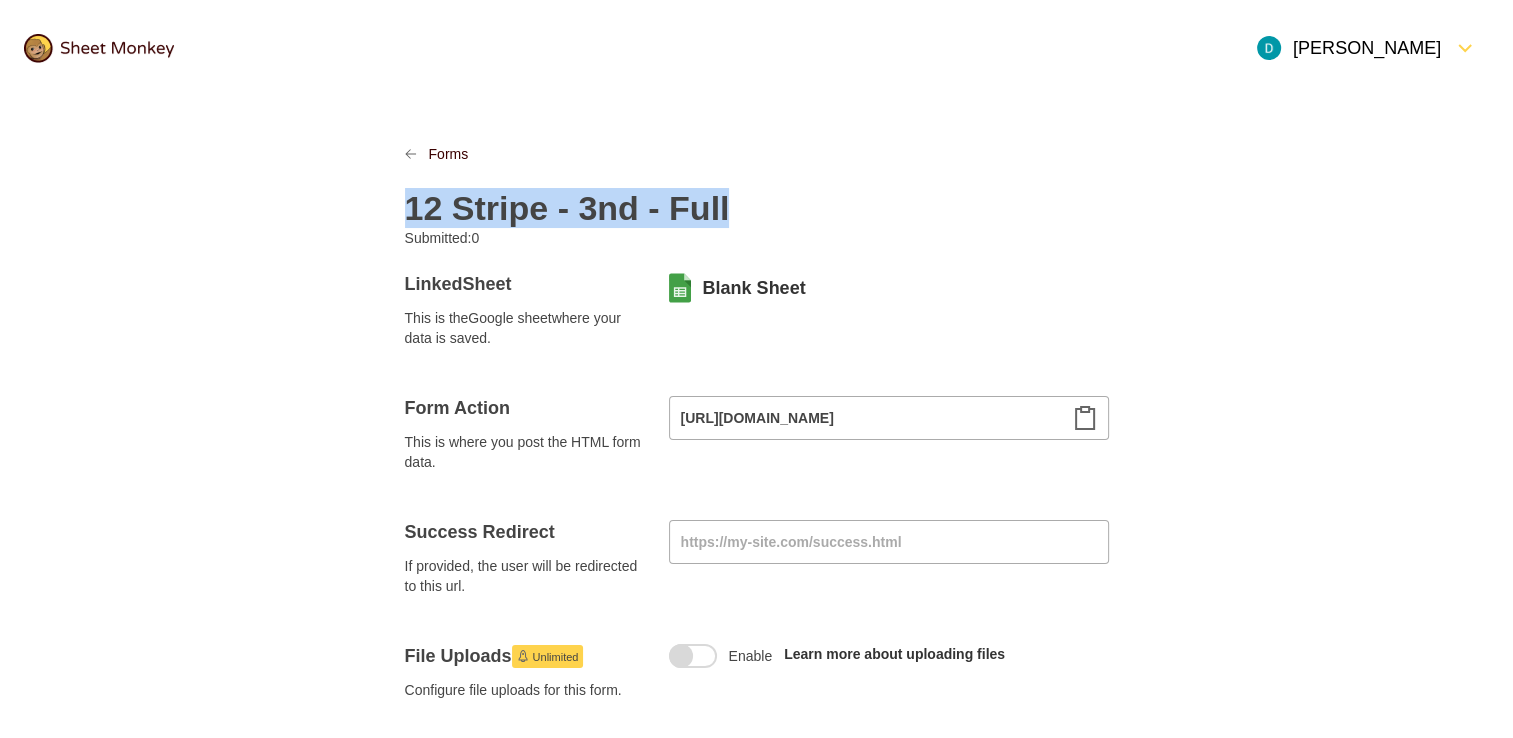 copy on "12 Stripe - 3nd - Full" 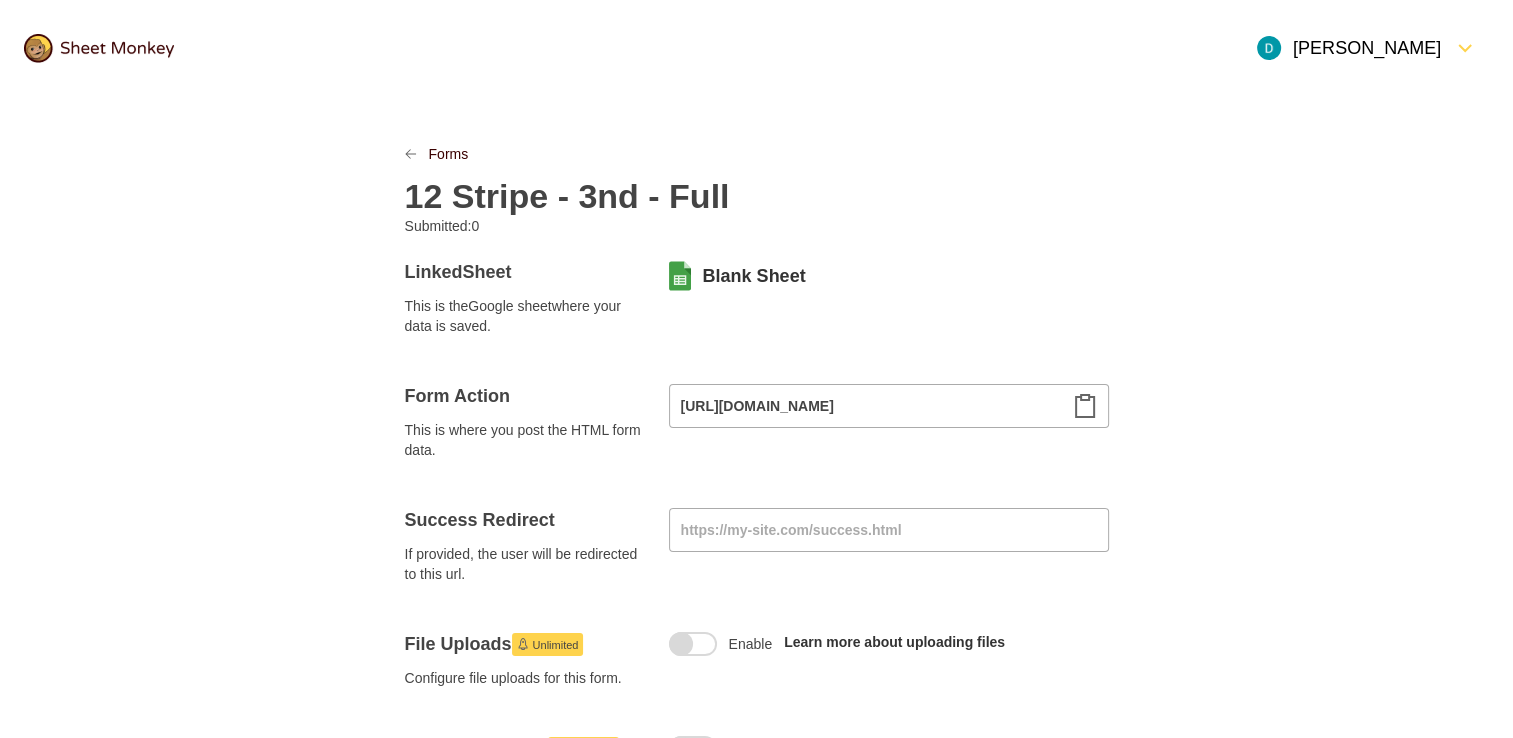 click on "12 Stripe - 3nd - Full" at bounding box center (757, 190) 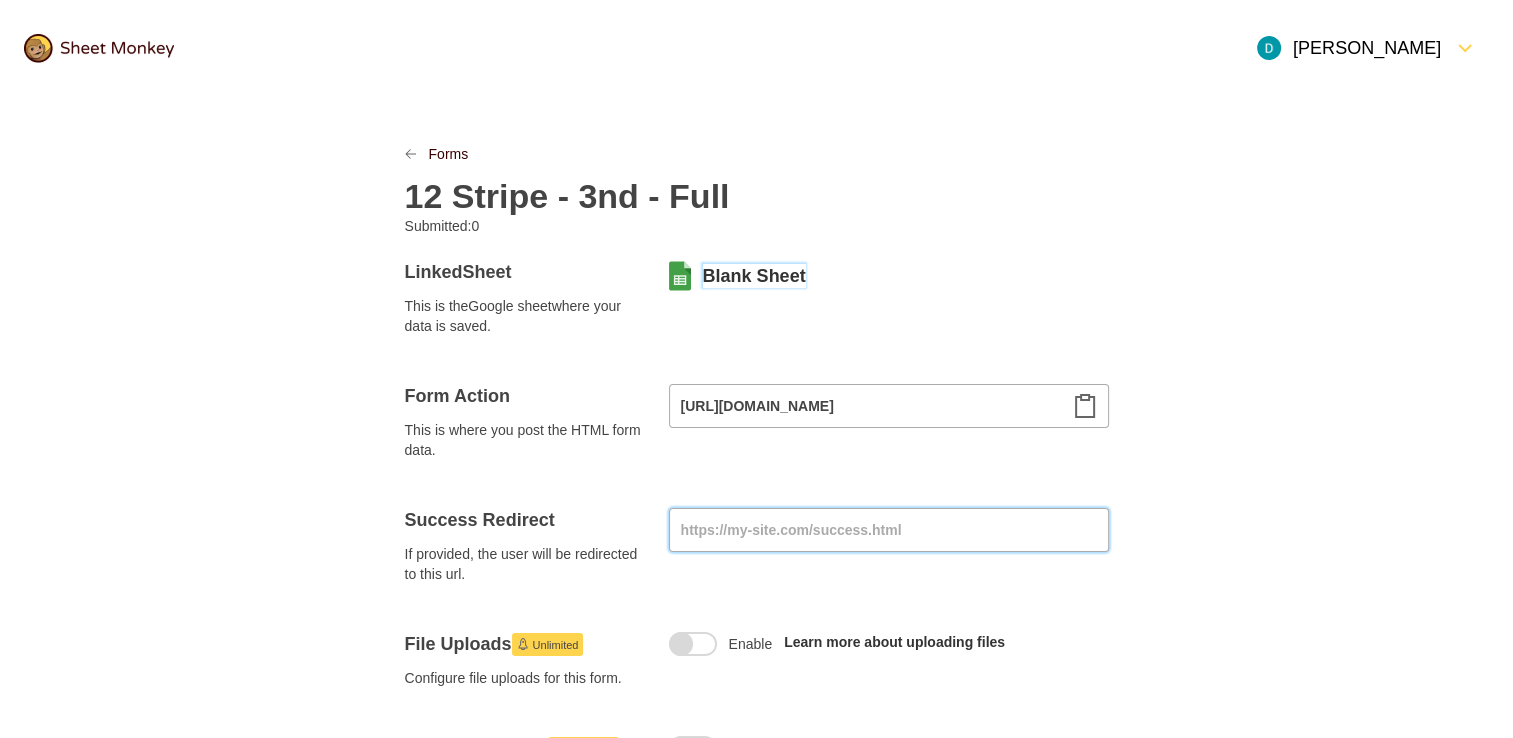click at bounding box center [889, 530] 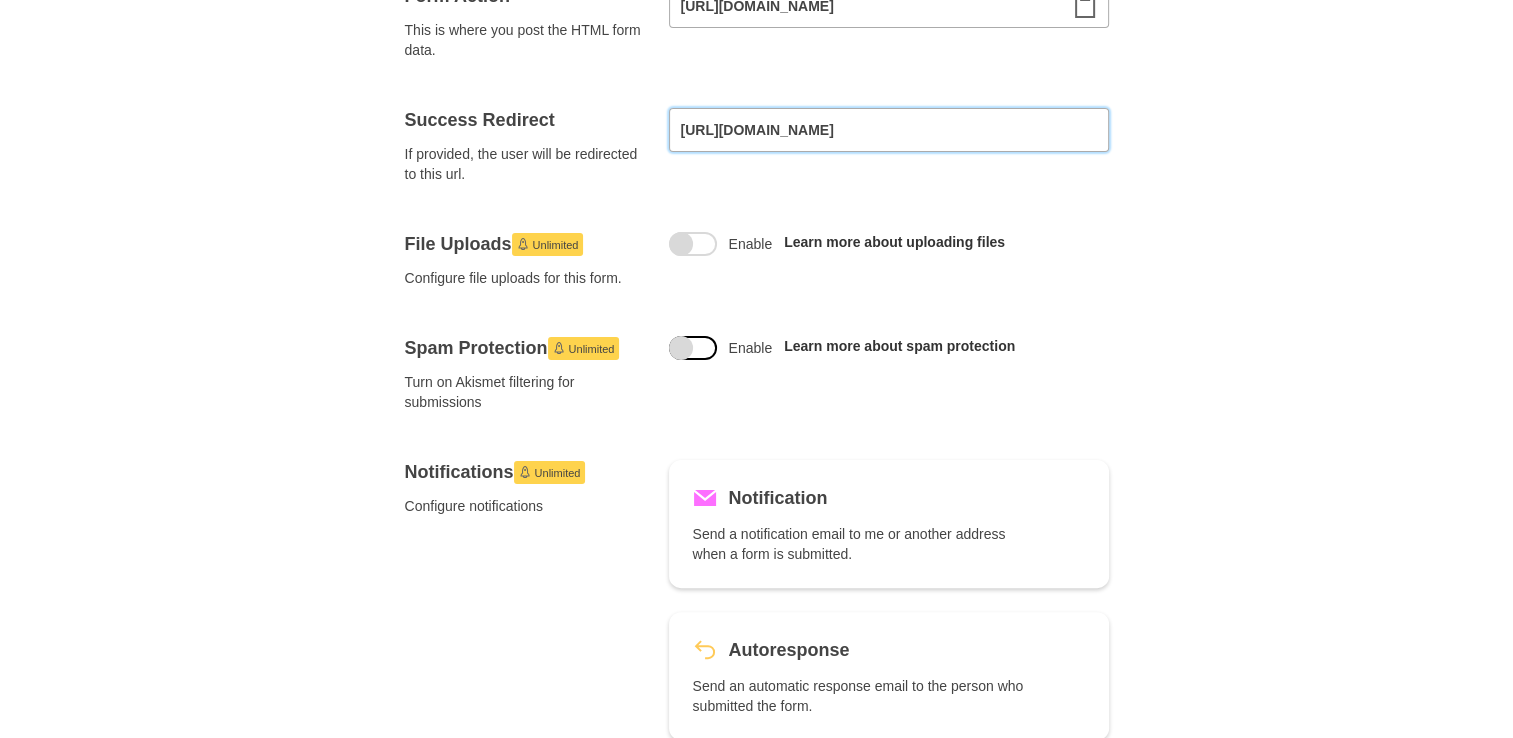 type on "[URL][DOMAIN_NAME]" 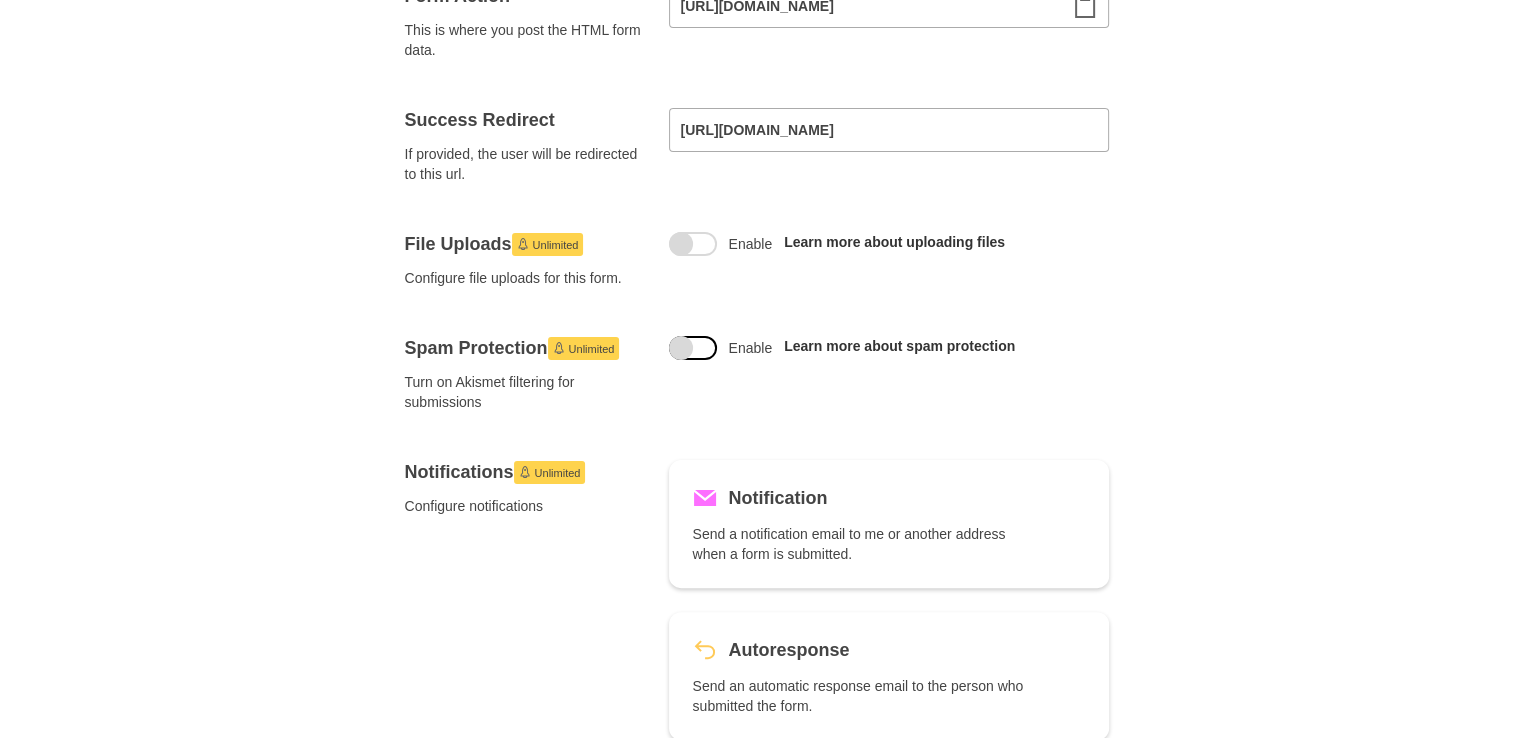 click at bounding box center (681, 348) 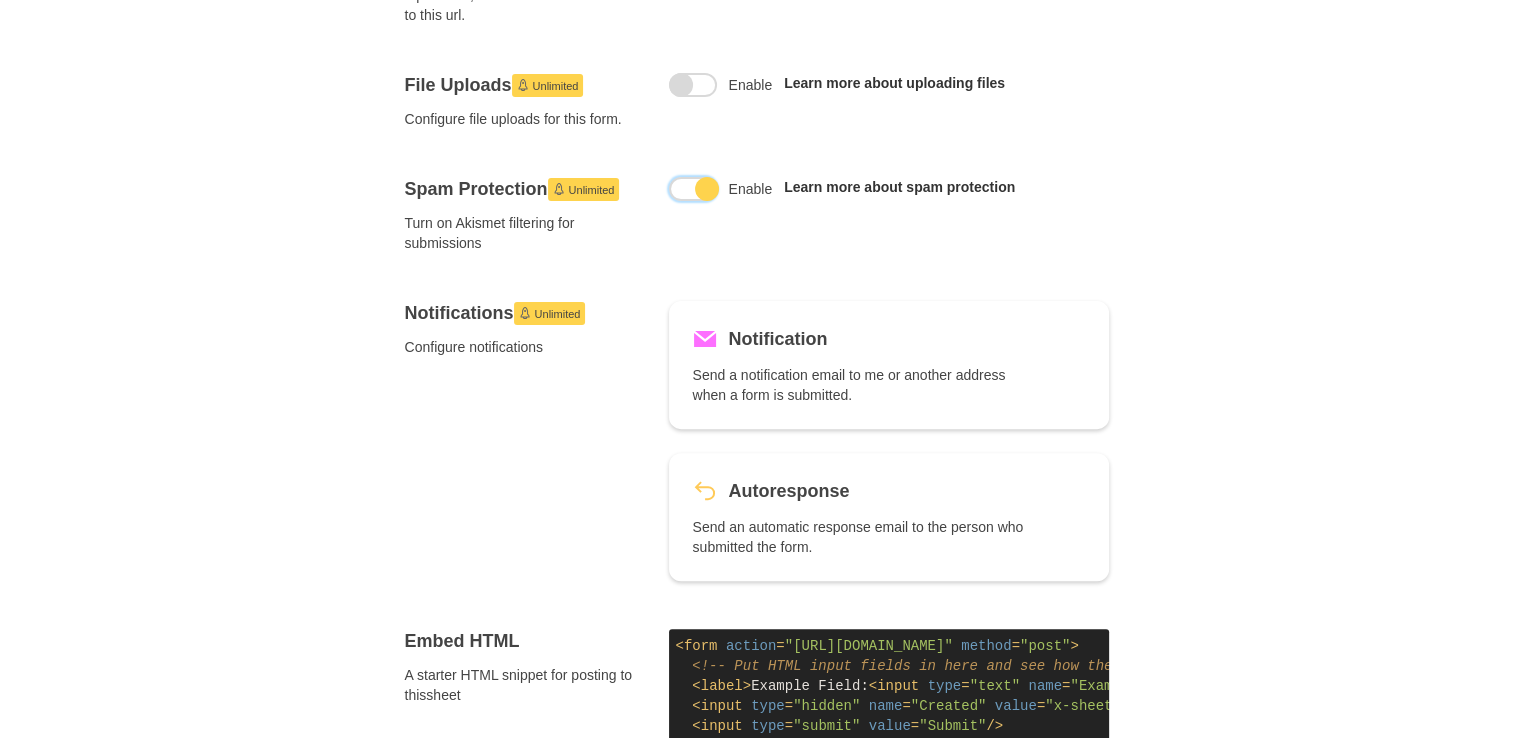 scroll, scrollTop: 1000, scrollLeft: 0, axis: vertical 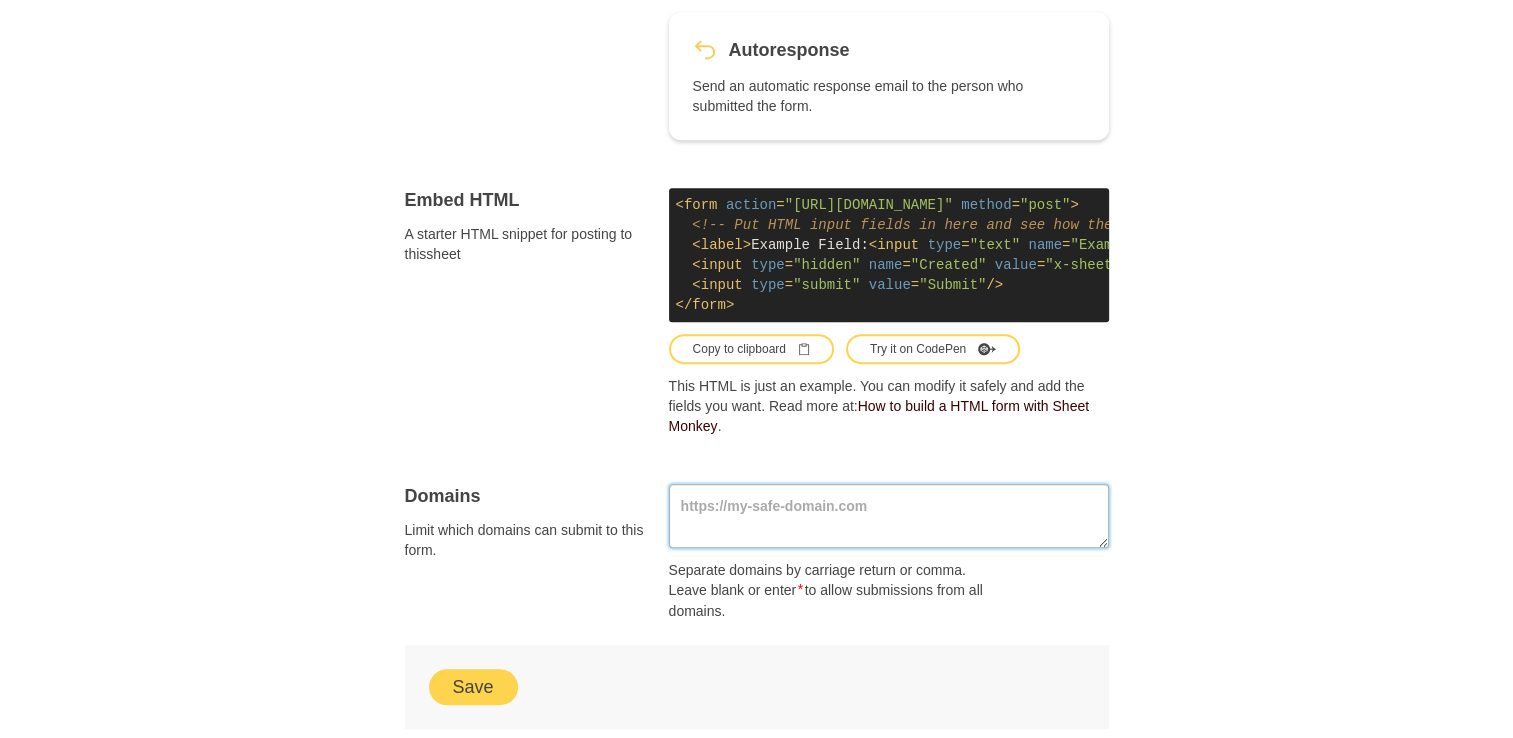 click at bounding box center (889, 516) 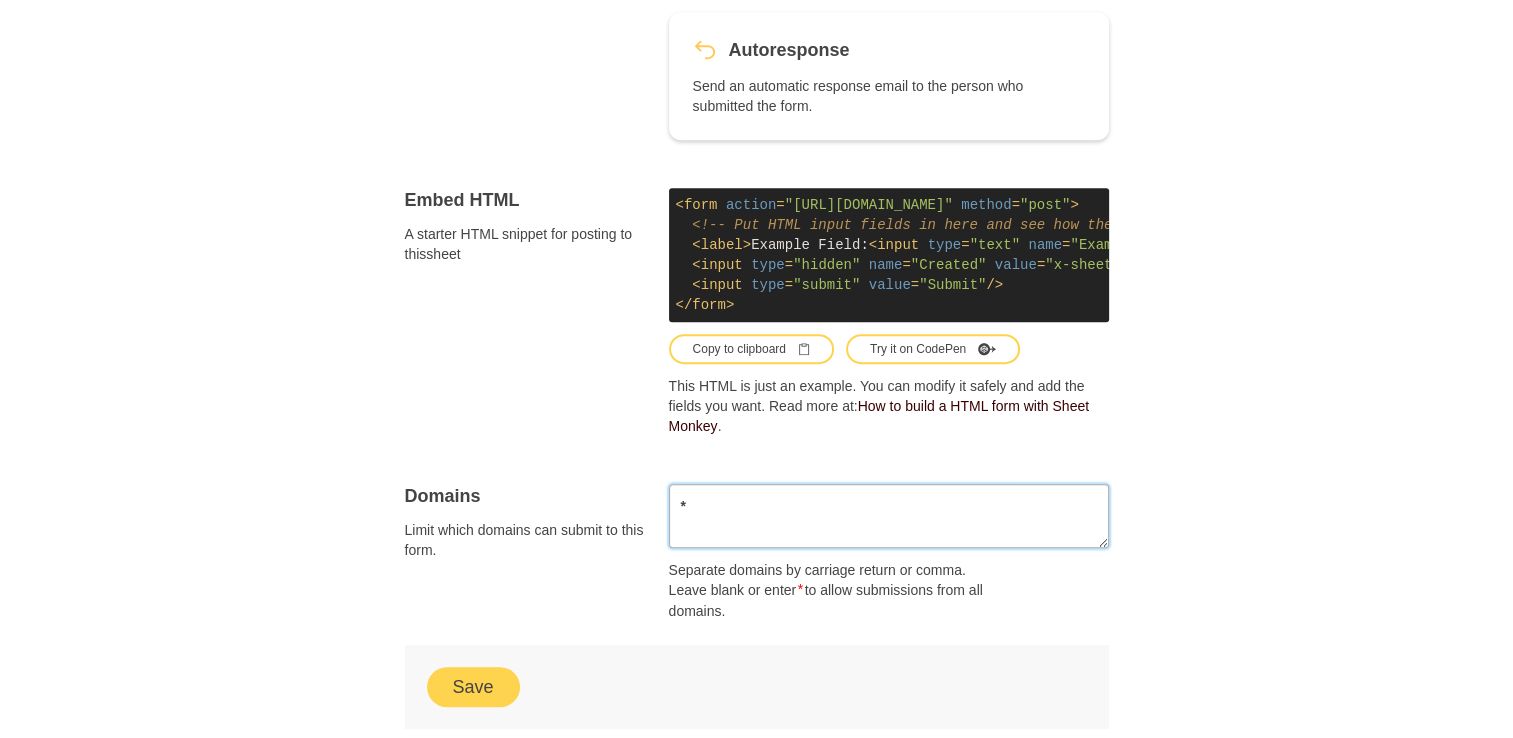 type on "*" 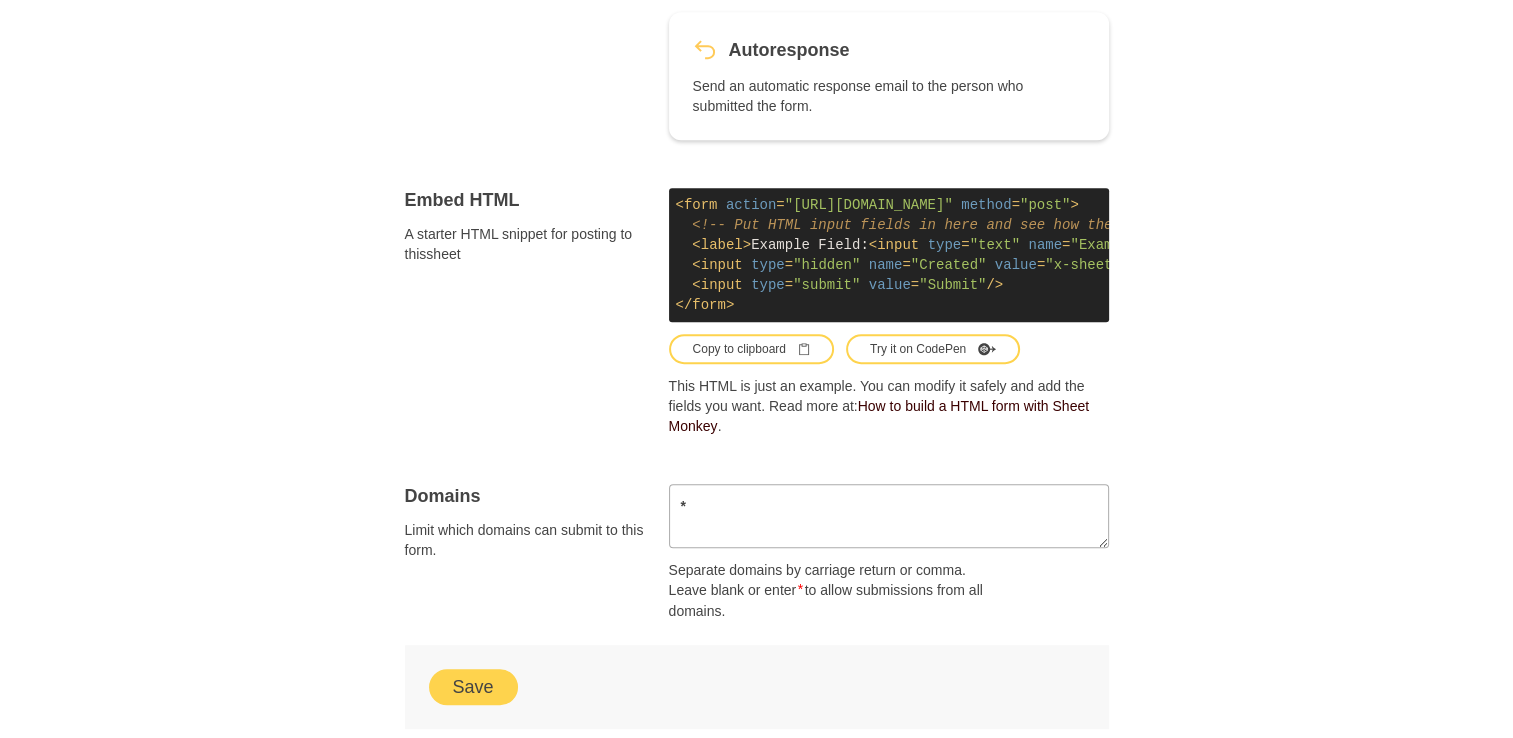 click on "Save" at bounding box center (473, 687) 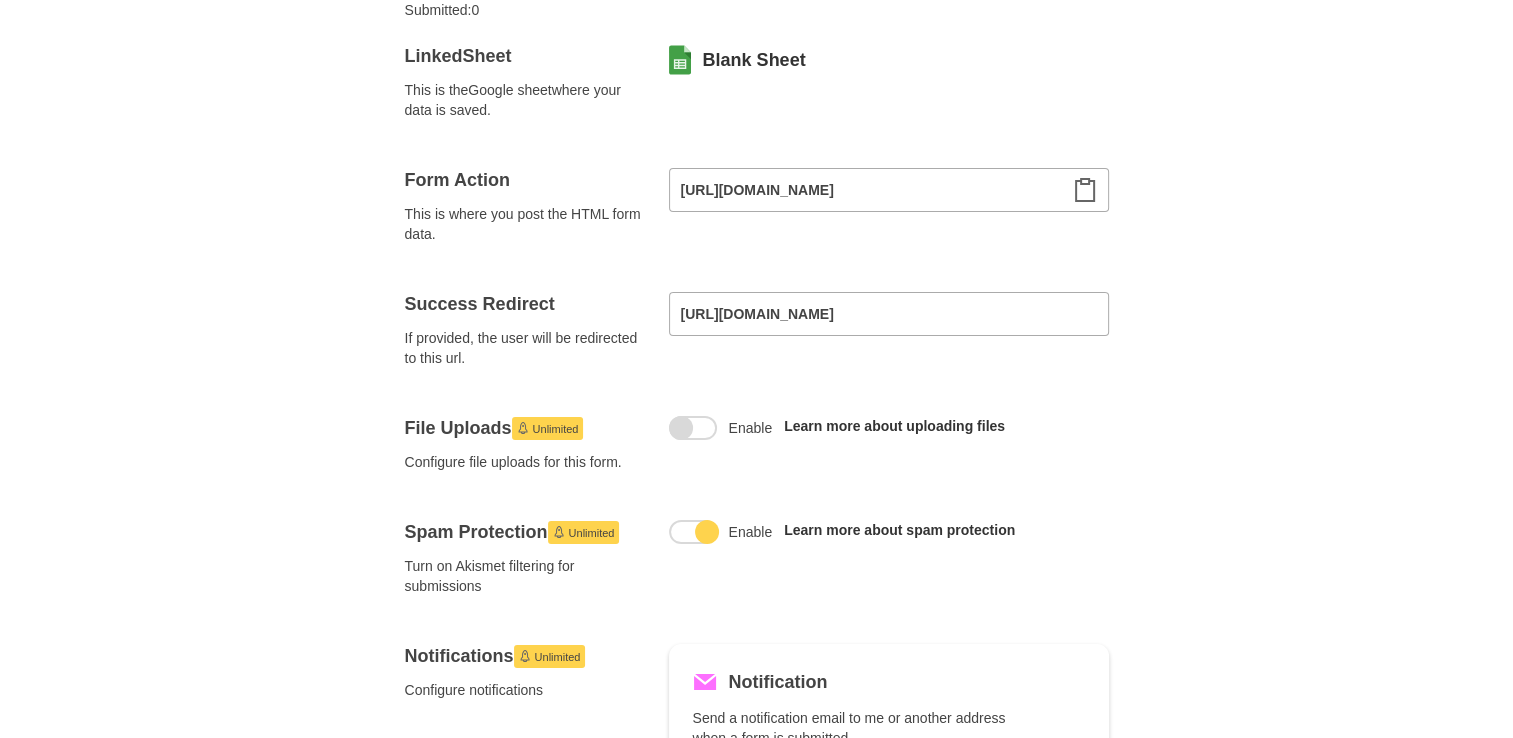scroll, scrollTop: 0, scrollLeft: 0, axis: both 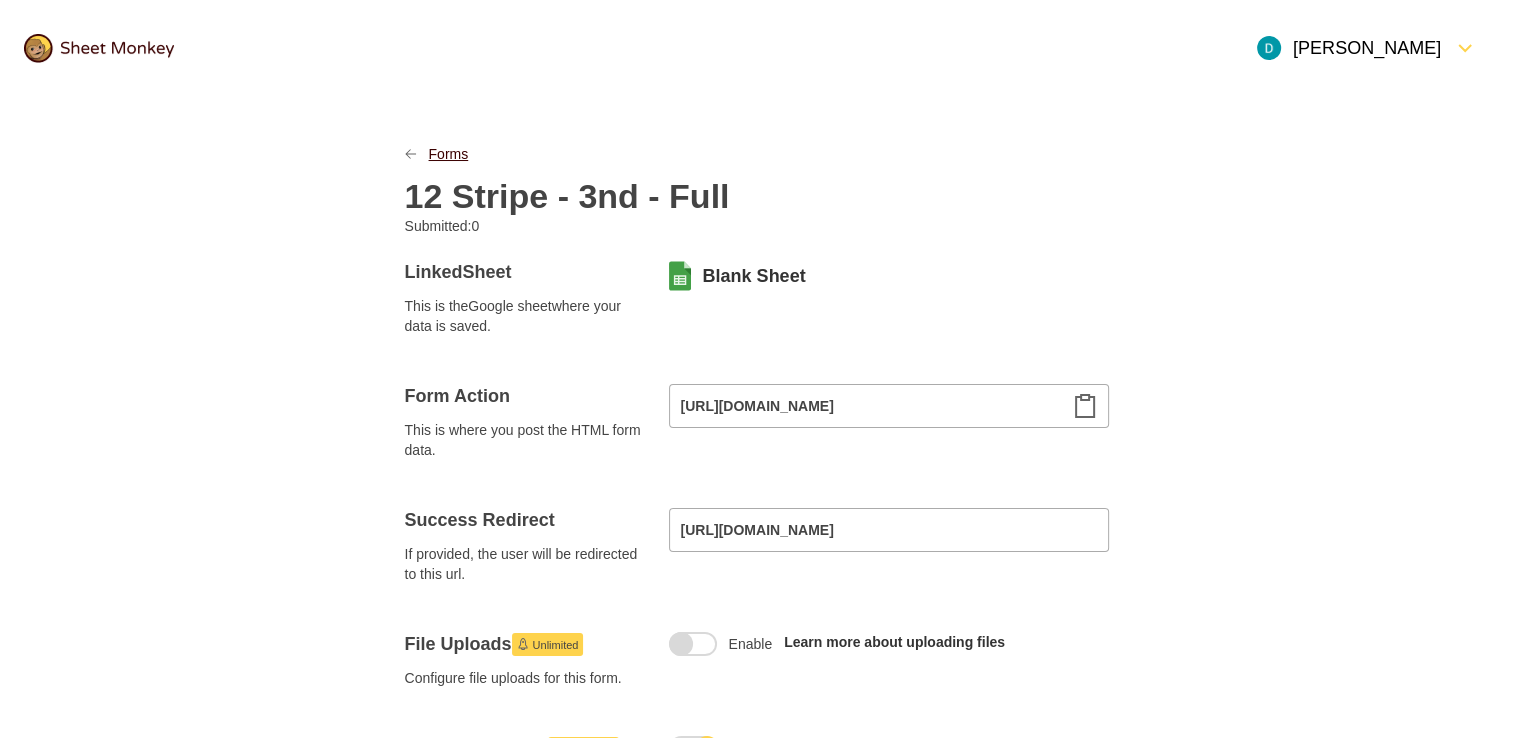 click on "Forms" at bounding box center (449, 154) 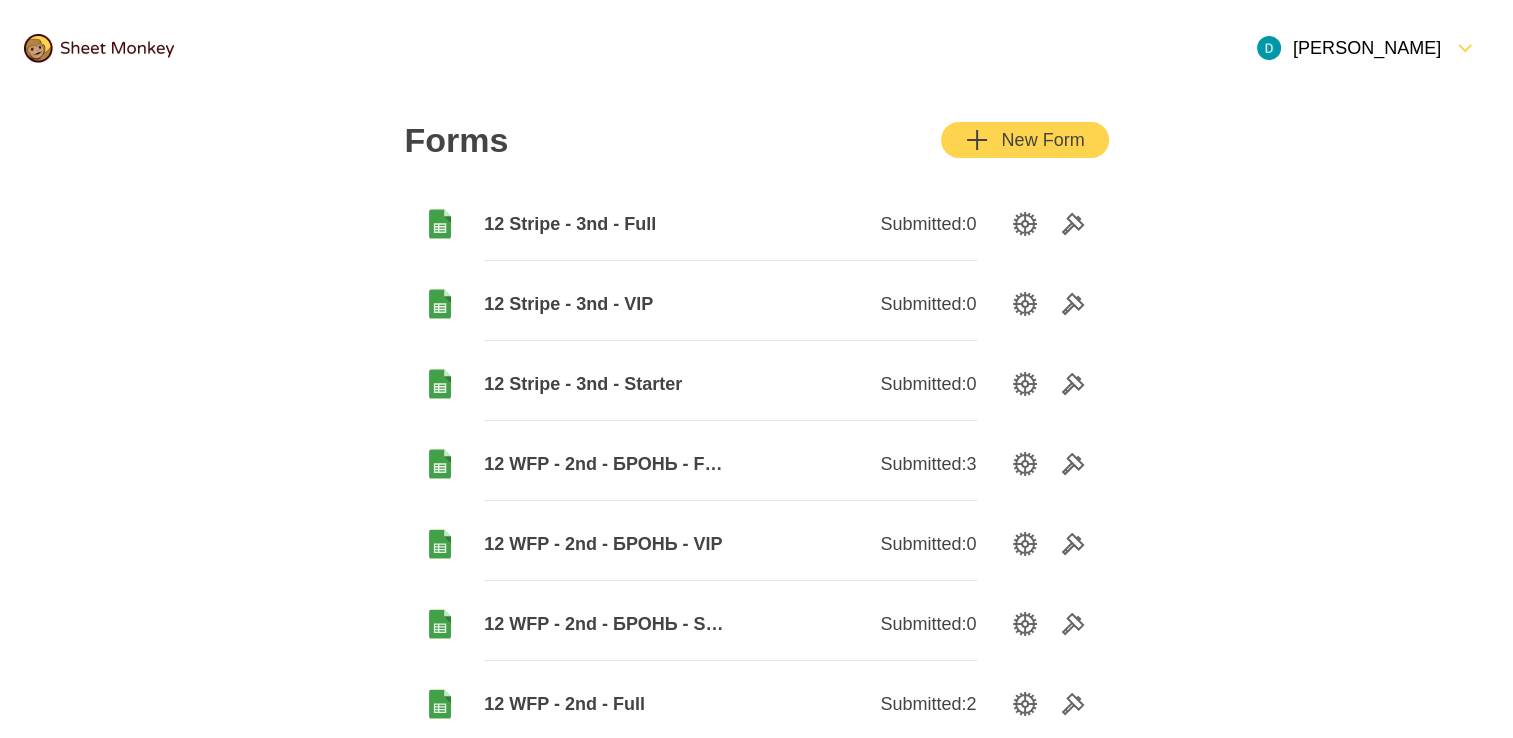 click on "New Form" at bounding box center (1024, 140) 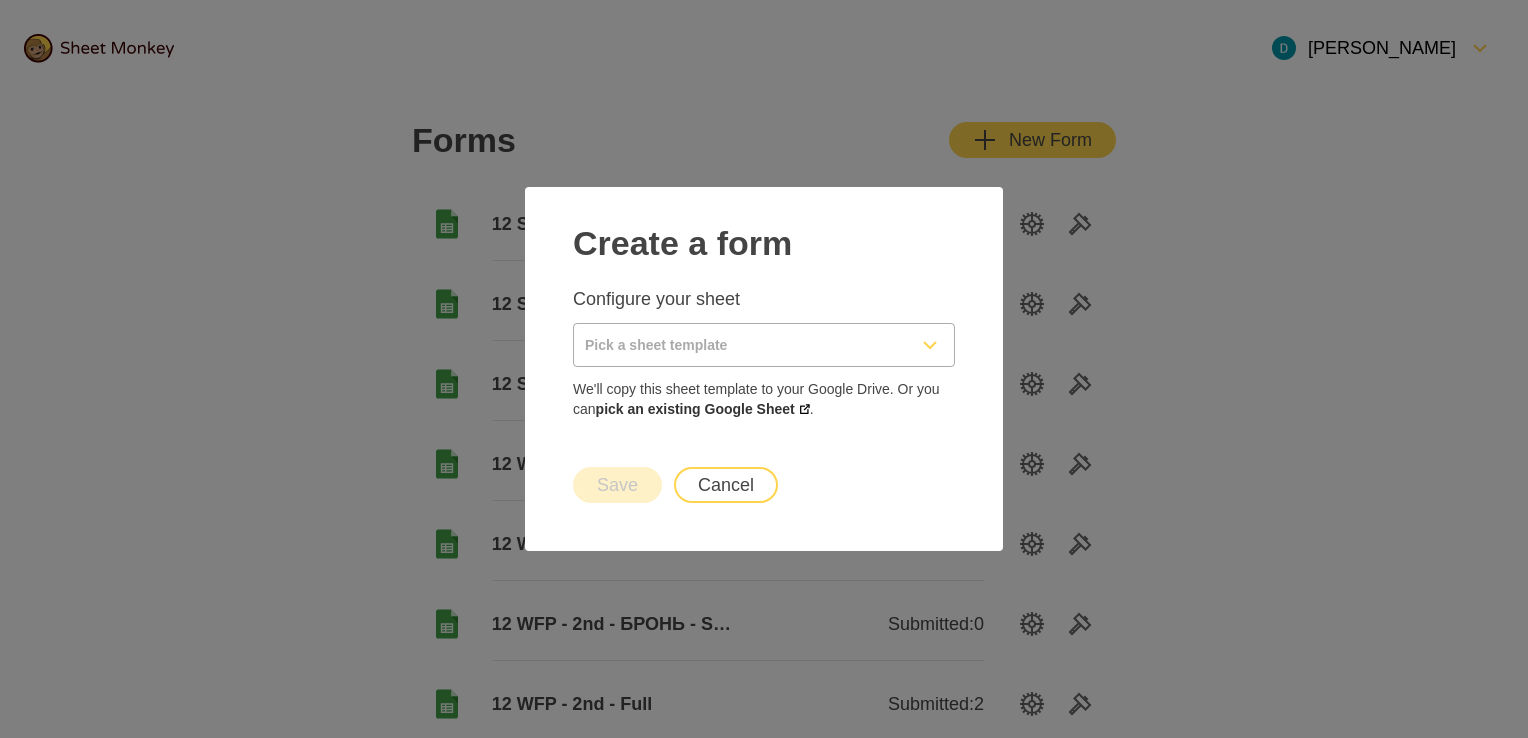click on "We'll copy this sheet template to your Google Drive. Or you can  pick an existing Google Sheet ." at bounding box center [764, 399] 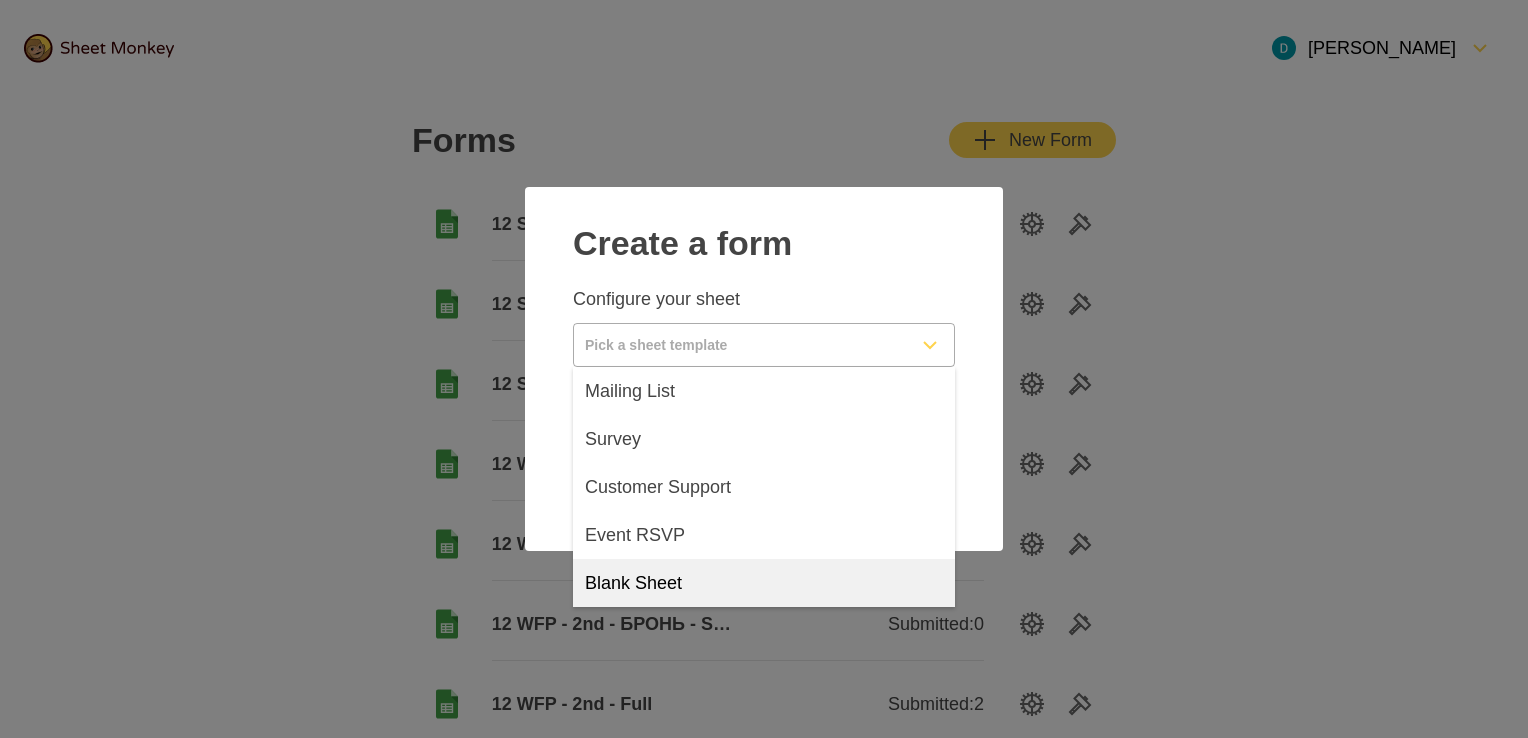 click on "Blank Sheet" at bounding box center (764, 583) 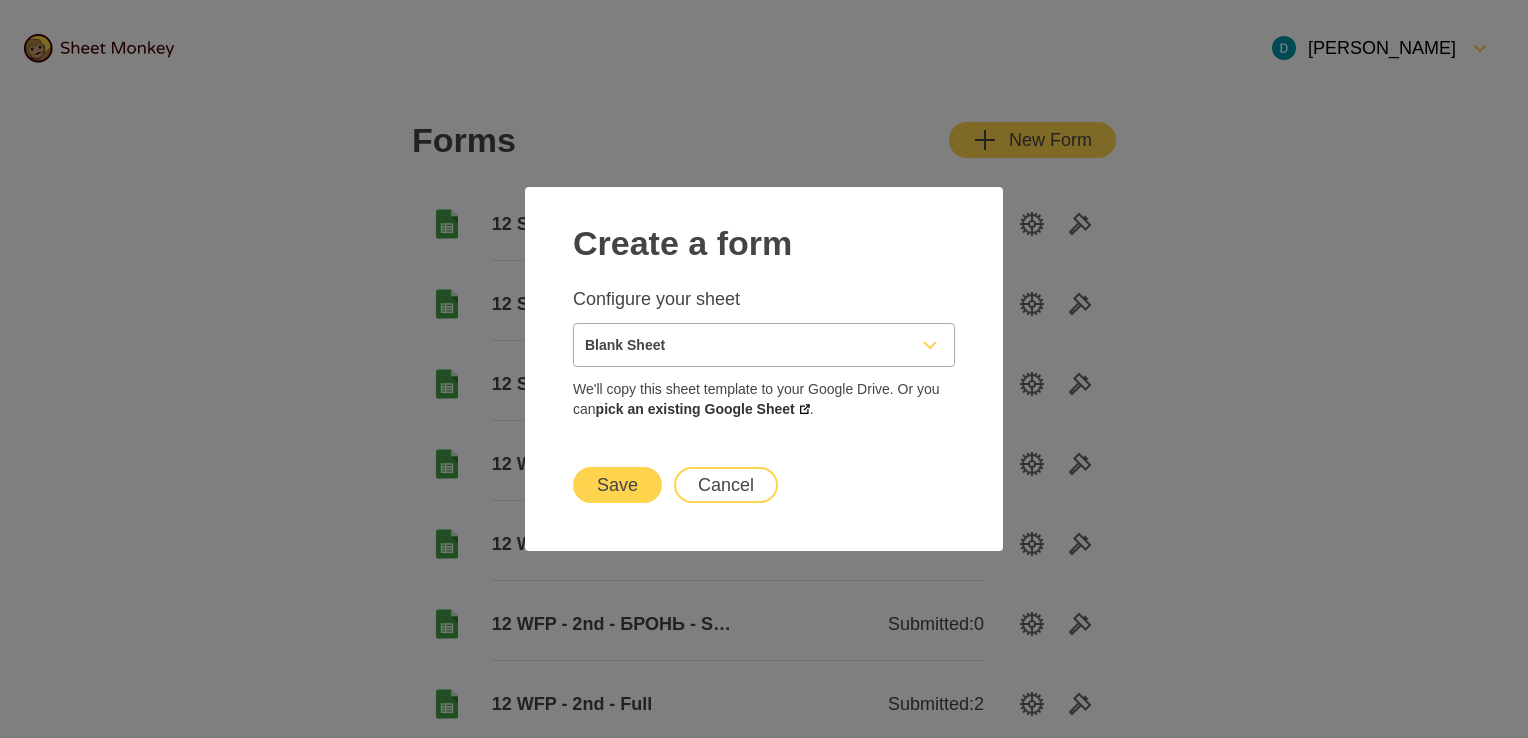 click on "Save" at bounding box center (617, 485) 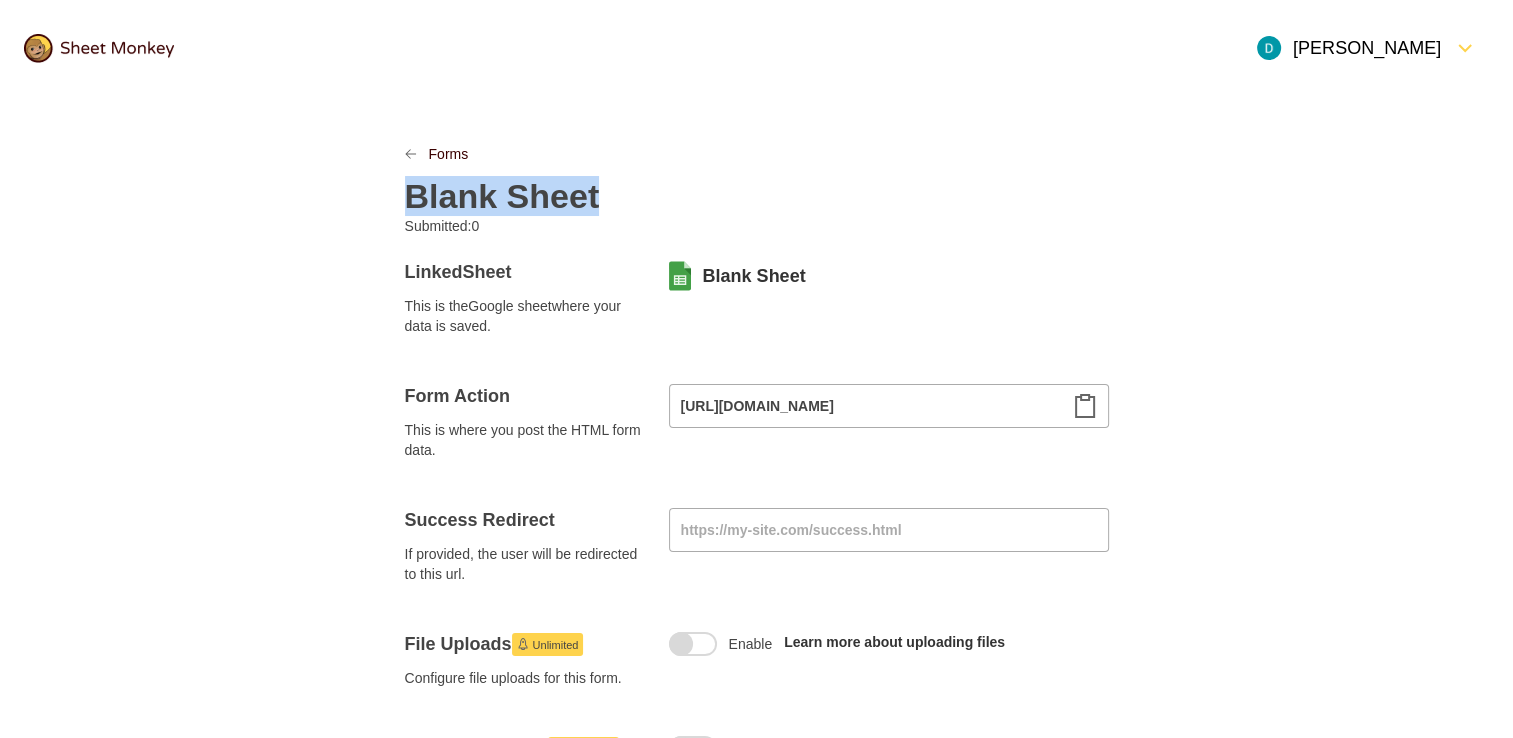 paste 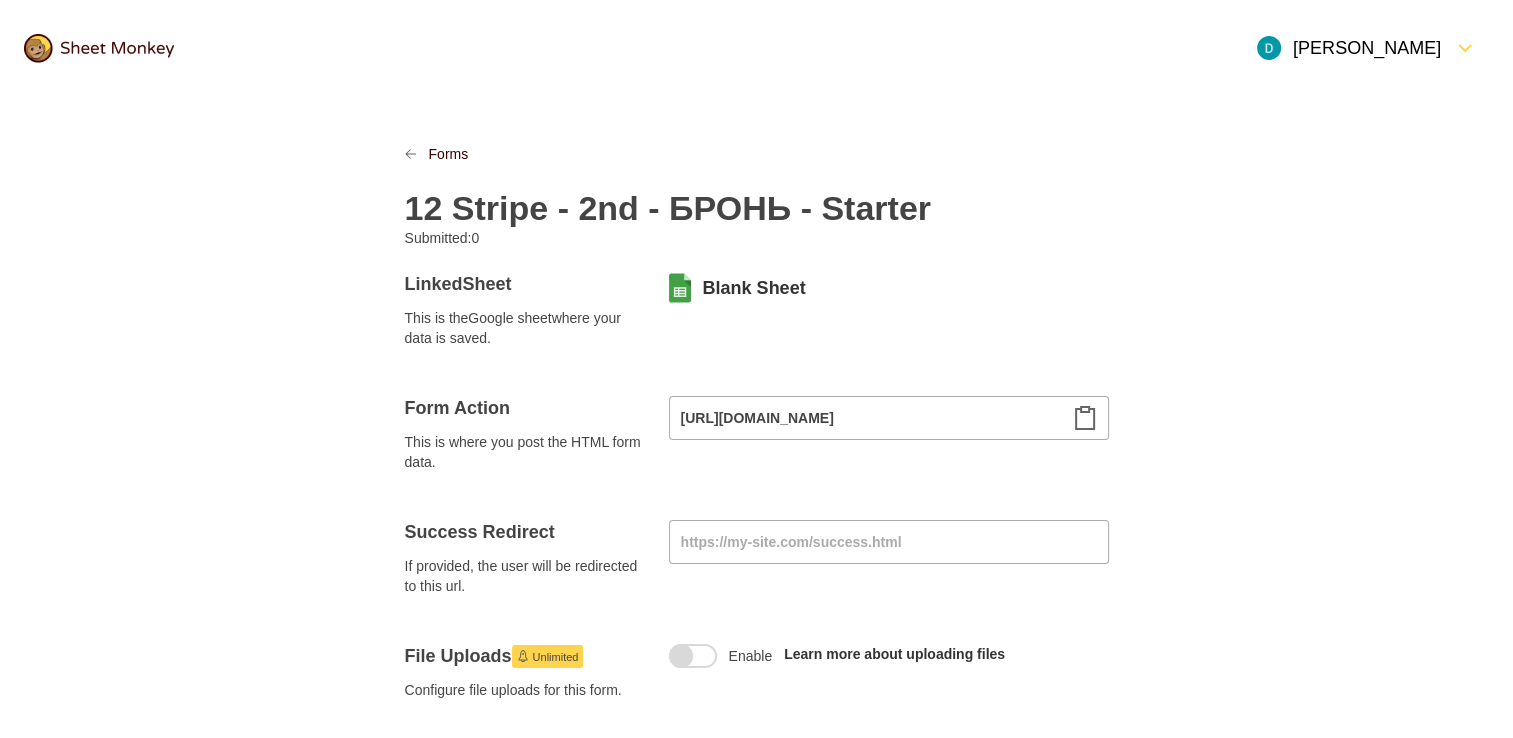 click on "12 Stripe - 2nd - БРОНЬ - Starter" at bounding box center [668, 208] 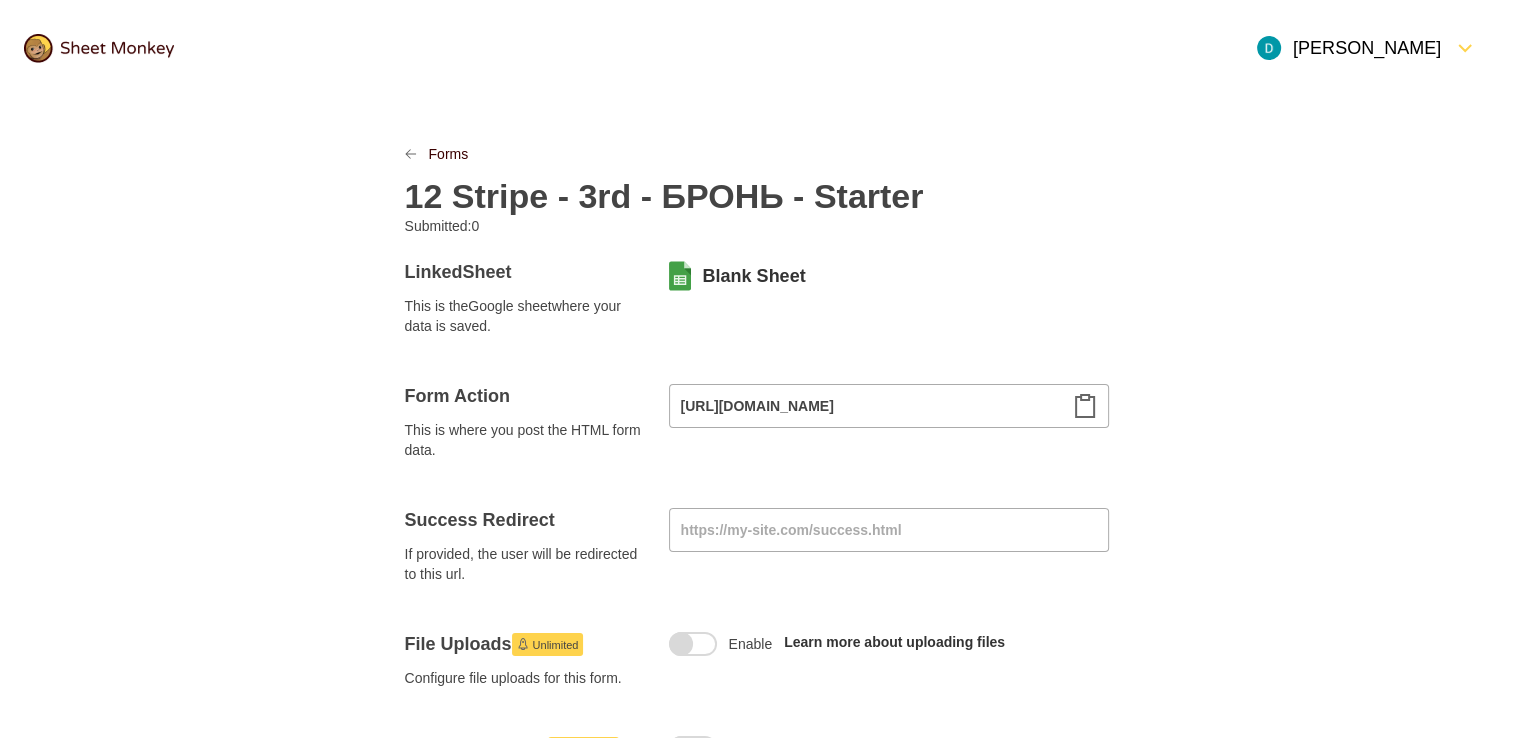 click on "Forms 12 Stripe - 3rd - БРОНЬ - Starter Submitted:  0 Linked  Sheet   This is the  Google sheet  where your data is saved. Blank Sheet Form Action This is where you post the HTML form data. [URL][DOMAIN_NAME] Success Redirect If provided, the user will be redirected to this url. File Uploads    Unlimited Configure file uploads for this form. Enable Learn more about uploading files Spam Protection    Unlimited Turn on Akismet filtering for submissions Enable Learn more about spam protection Notifications    Unlimited Configure notifications Notification Send a notification email to me or another address when a form is submitted. Autoresponse Send an automatic response email to the person who submitted the form. Embed HTML A starter HTML snippet for posting to this  sheet < form   action = "[URL][DOMAIN_NAME]"   method = "post" >
<!-- Put HTML input fields in here and see how they fill up your sheet -->
< label > Example Field:" at bounding box center [757, 1002] 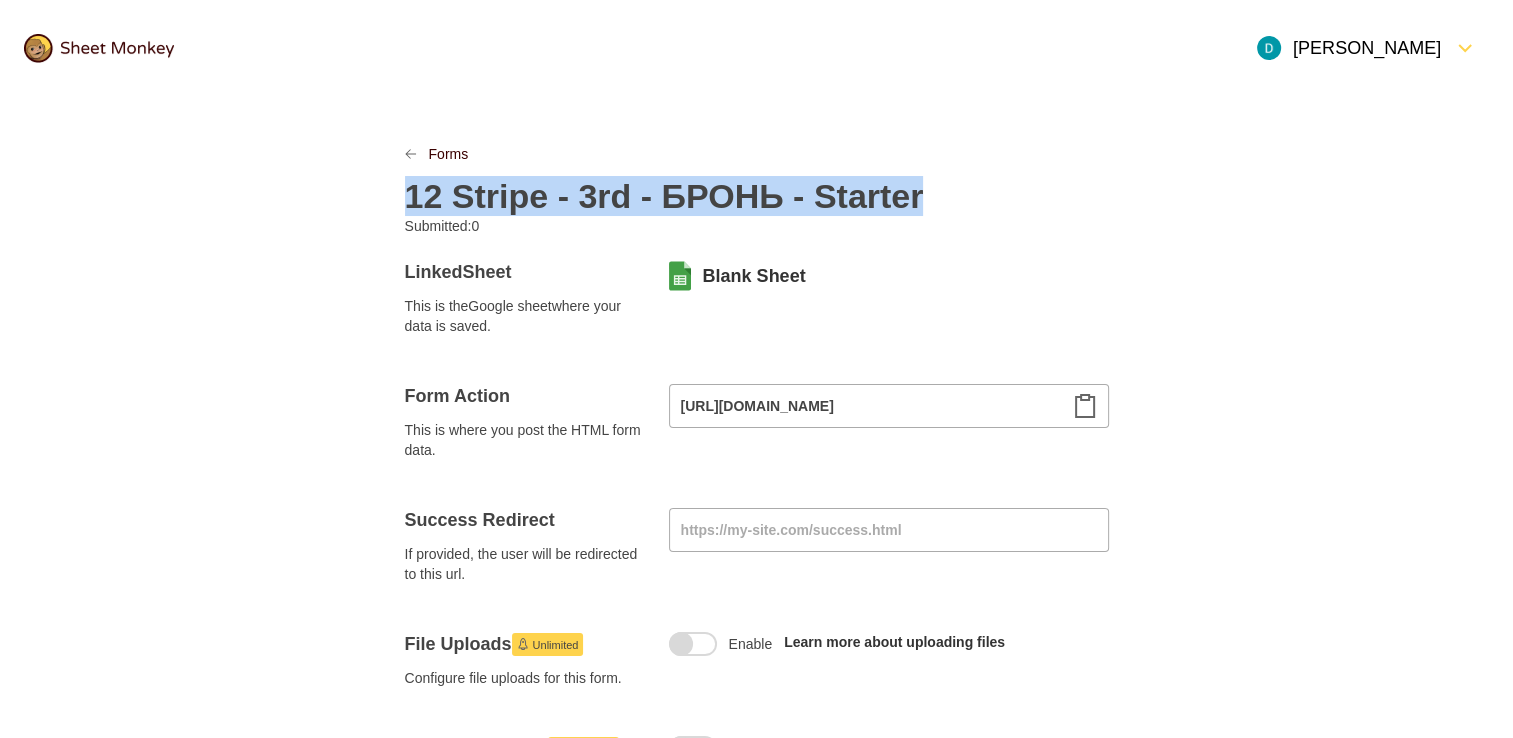 copy on "12 Stripe - 3rd - БРОНЬ - Starter" 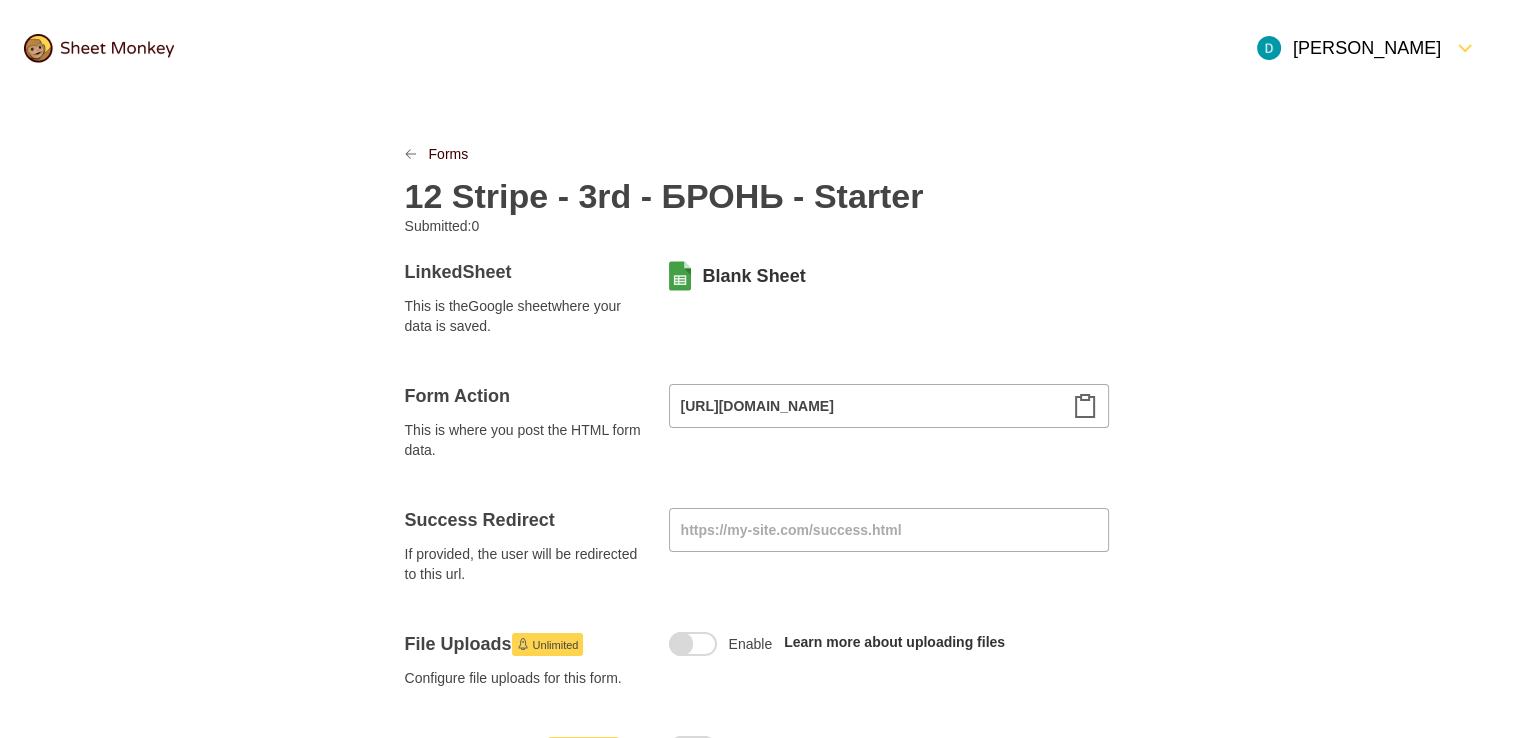 click on "Forms 12 Stripe - 3rd - БРОНЬ - Starter Submitted:  0 Linked  Sheet   This is the  Google sheet  where your data is saved. Blank Sheet Form Action This is where you post the HTML form data. [URL][DOMAIN_NAME] Success Redirect If provided, the user will be redirected to this url. File Uploads    Unlimited Configure file uploads for this form. Enable Learn more about uploading files Spam Protection    Unlimited Turn on Akismet filtering for submissions Enable Learn more about spam protection Notifications    Unlimited Configure notifications Notification Send a notification email to me or another address when a form is submitted. Autoresponse Send an automatic response email to the person who submitted the form. Embed HTML A starter HTML snippet for posting to this  sheet < form   action = "[URL][DOMAIN_NAME]"   method = "post" >
<!-- Put HTML input fields in here and see how they fill up your sheet -->
< label > Example Field:" at bounding box center (756, 1002) 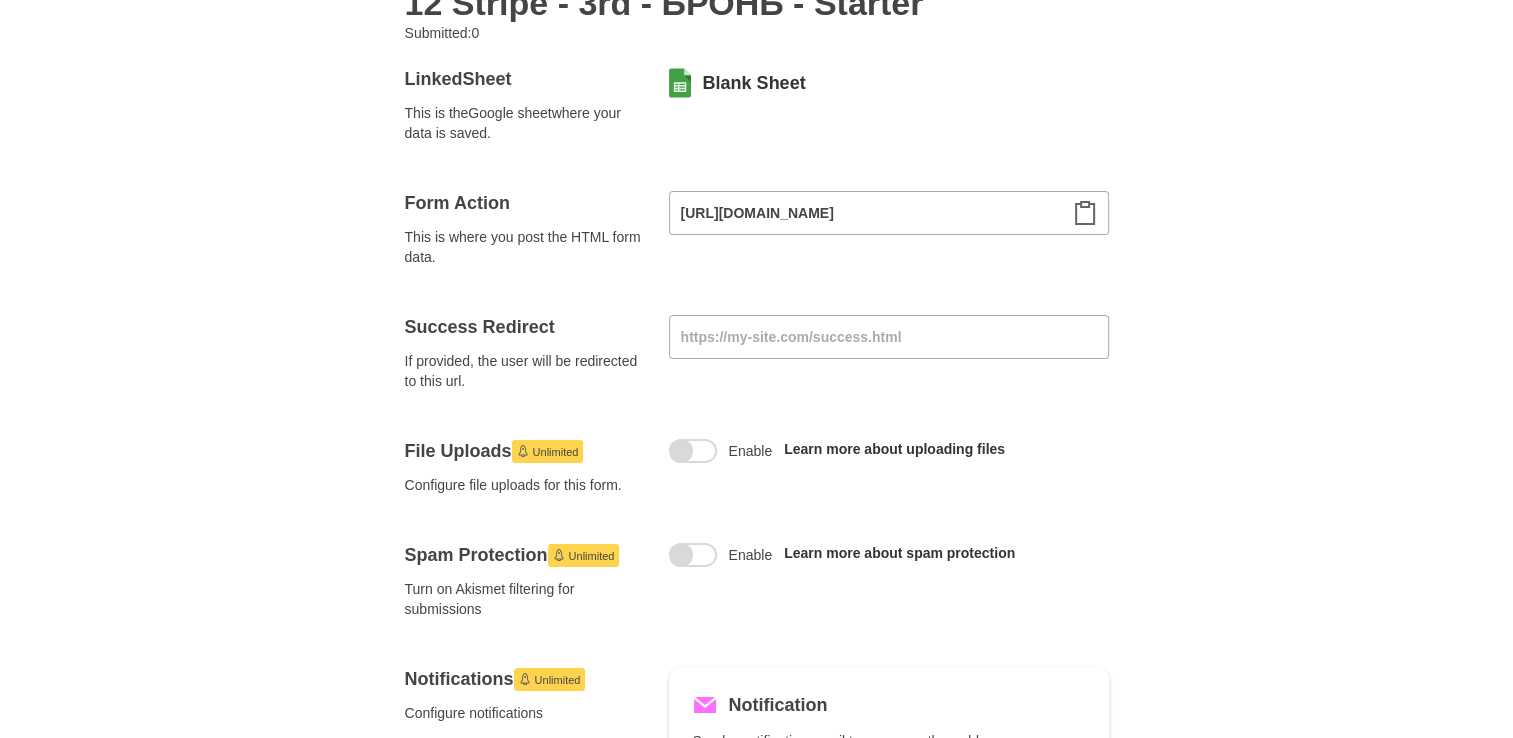scroll, scrollTop: 300, scrollLeft: 0, axis: vertical 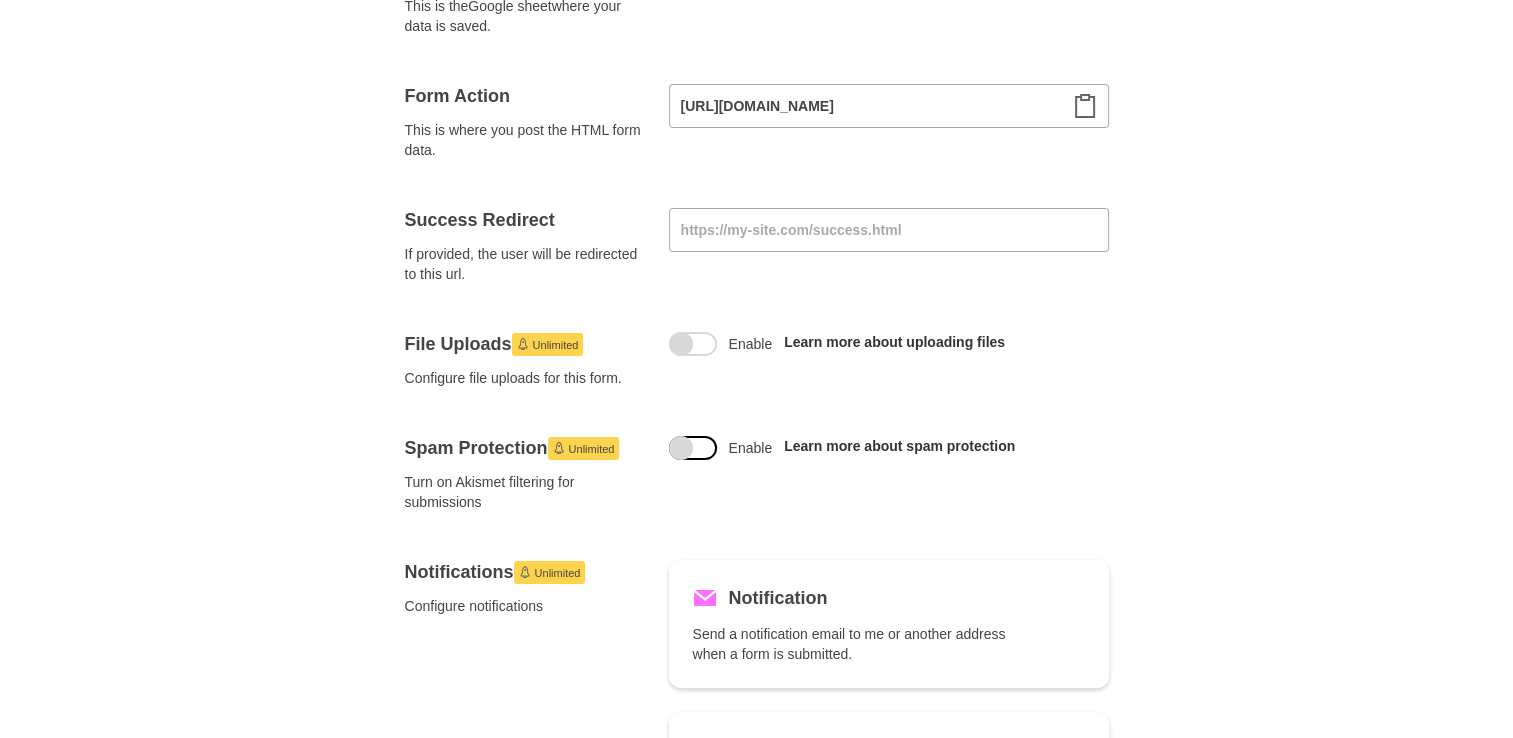 click at bounding box center (681, 448) 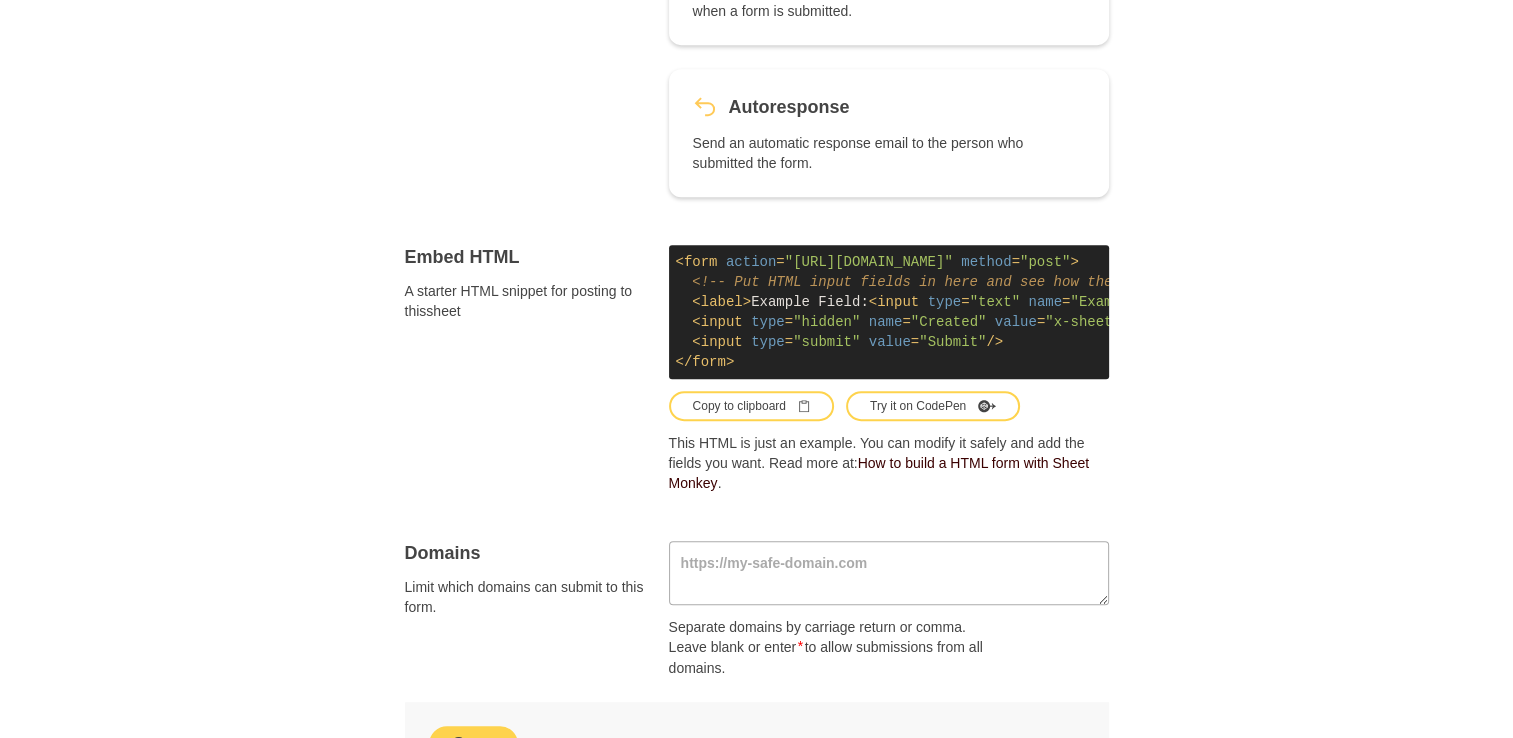scroll, scrollTop: 1296, scrollLeft: 0, axis: vertical 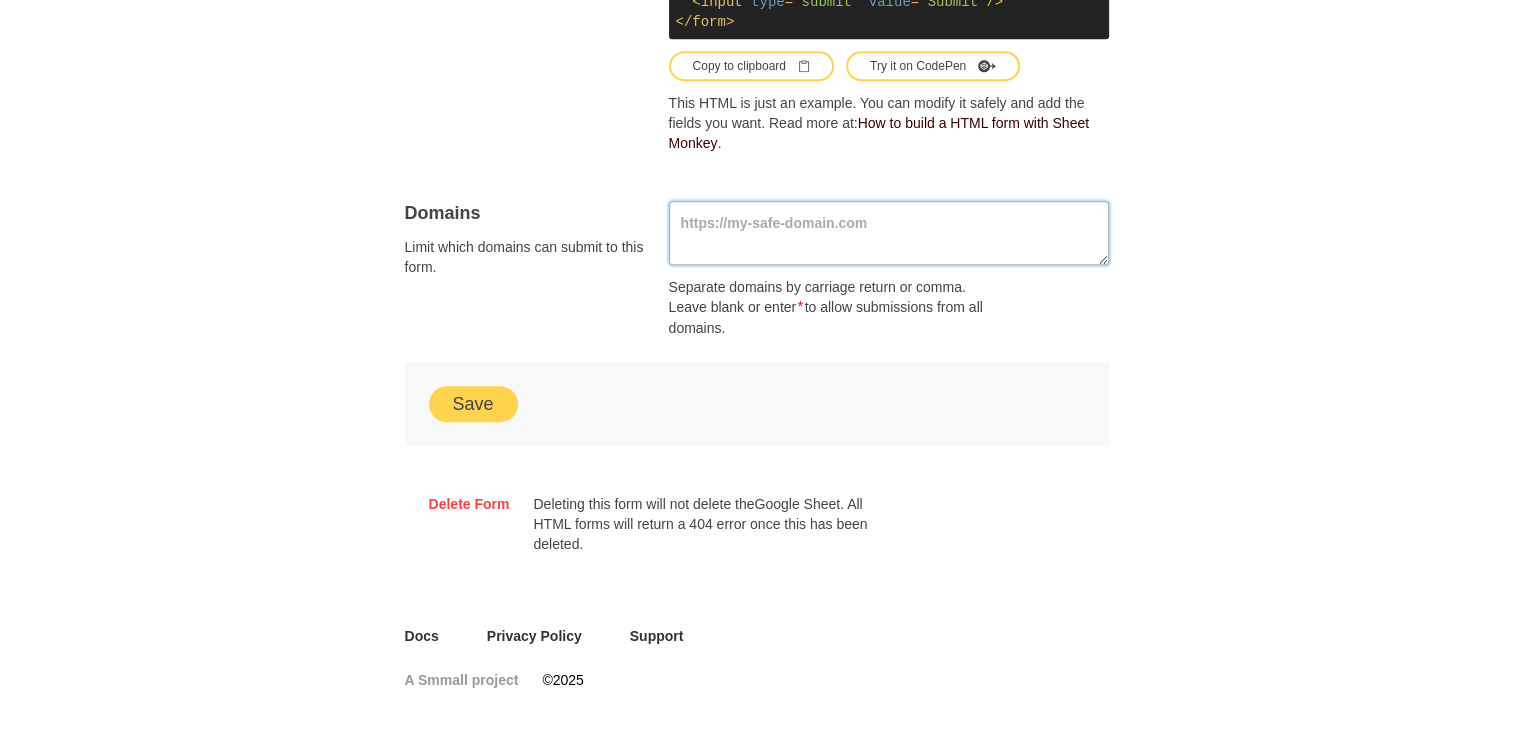 click at bounding box center [889, 233] 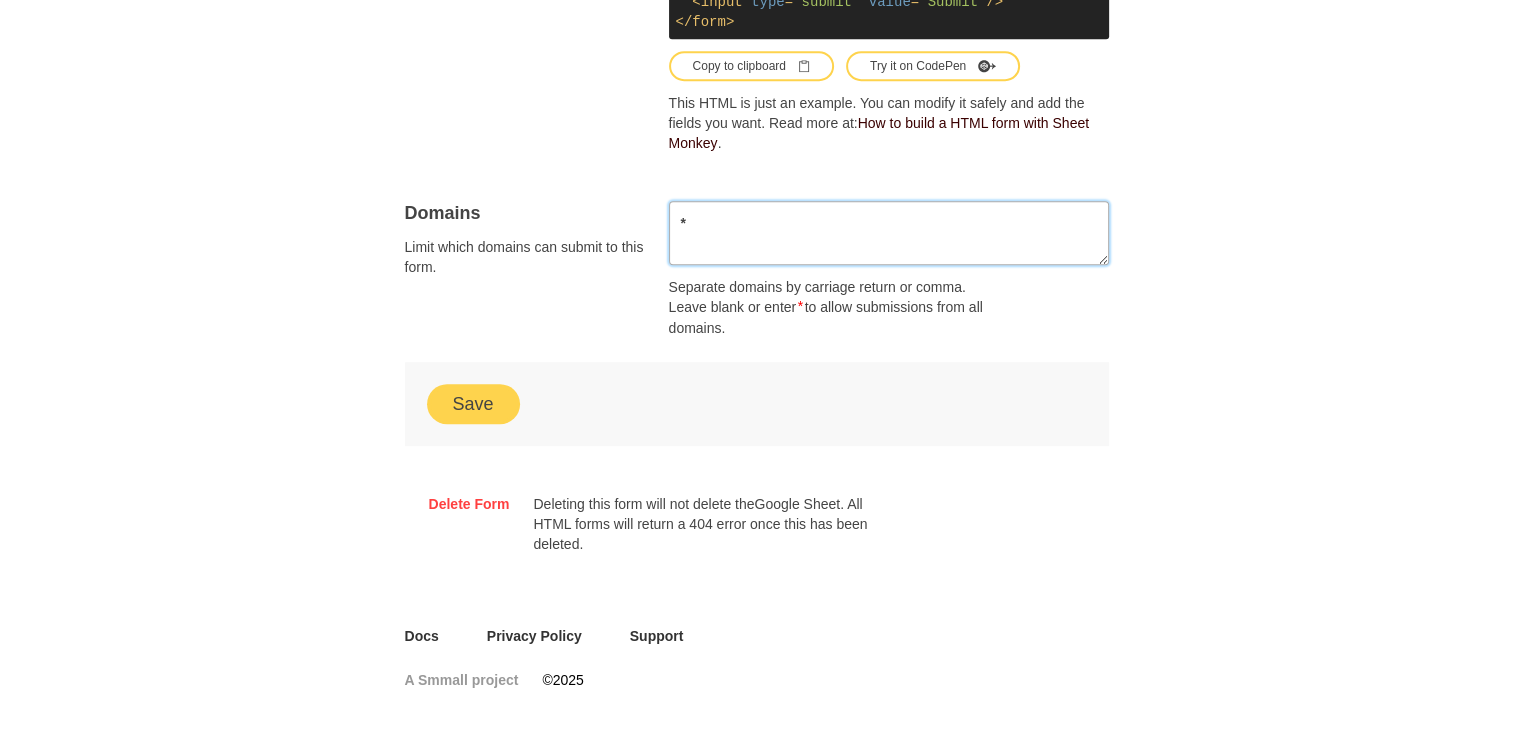 type on "*" 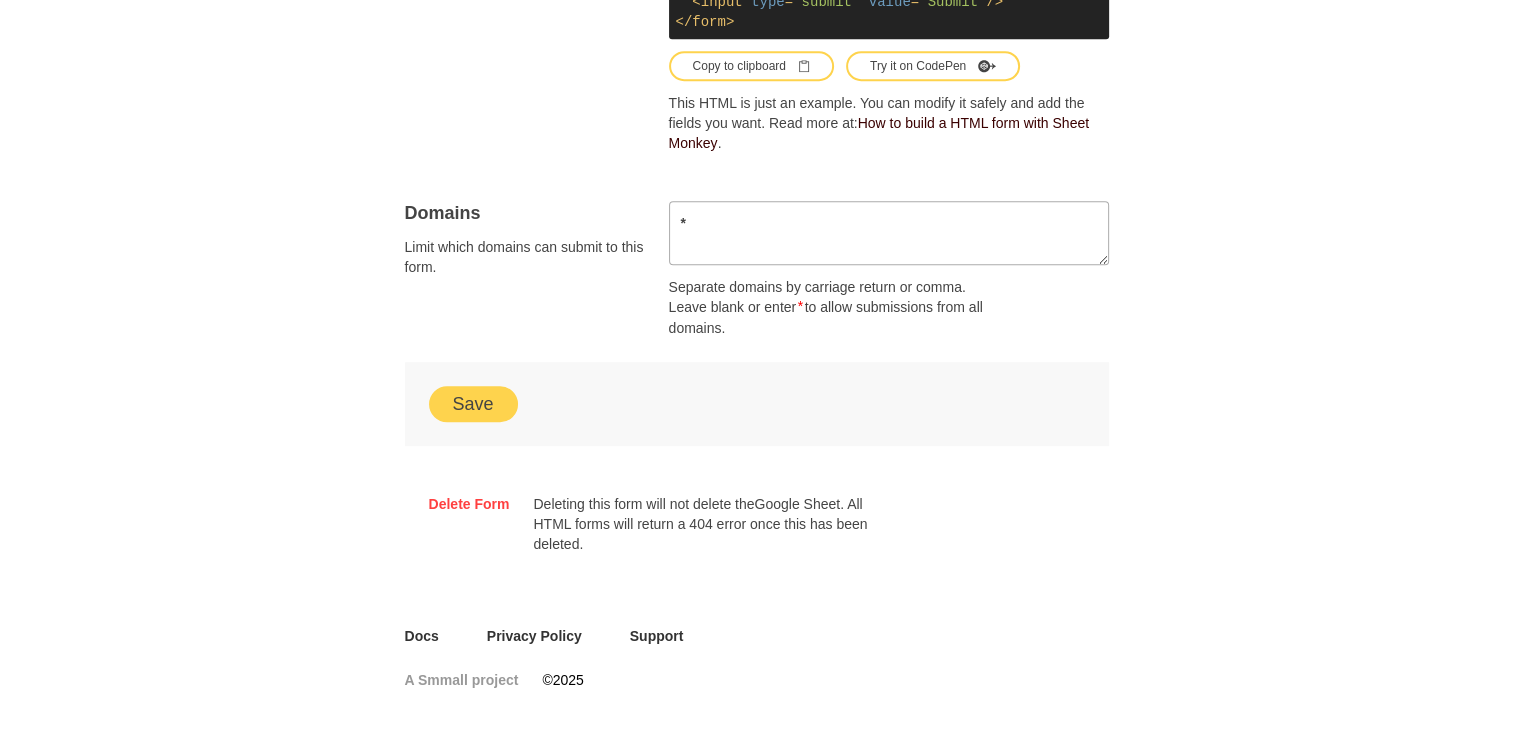 click on "Save" at bounding box center [473, 404] 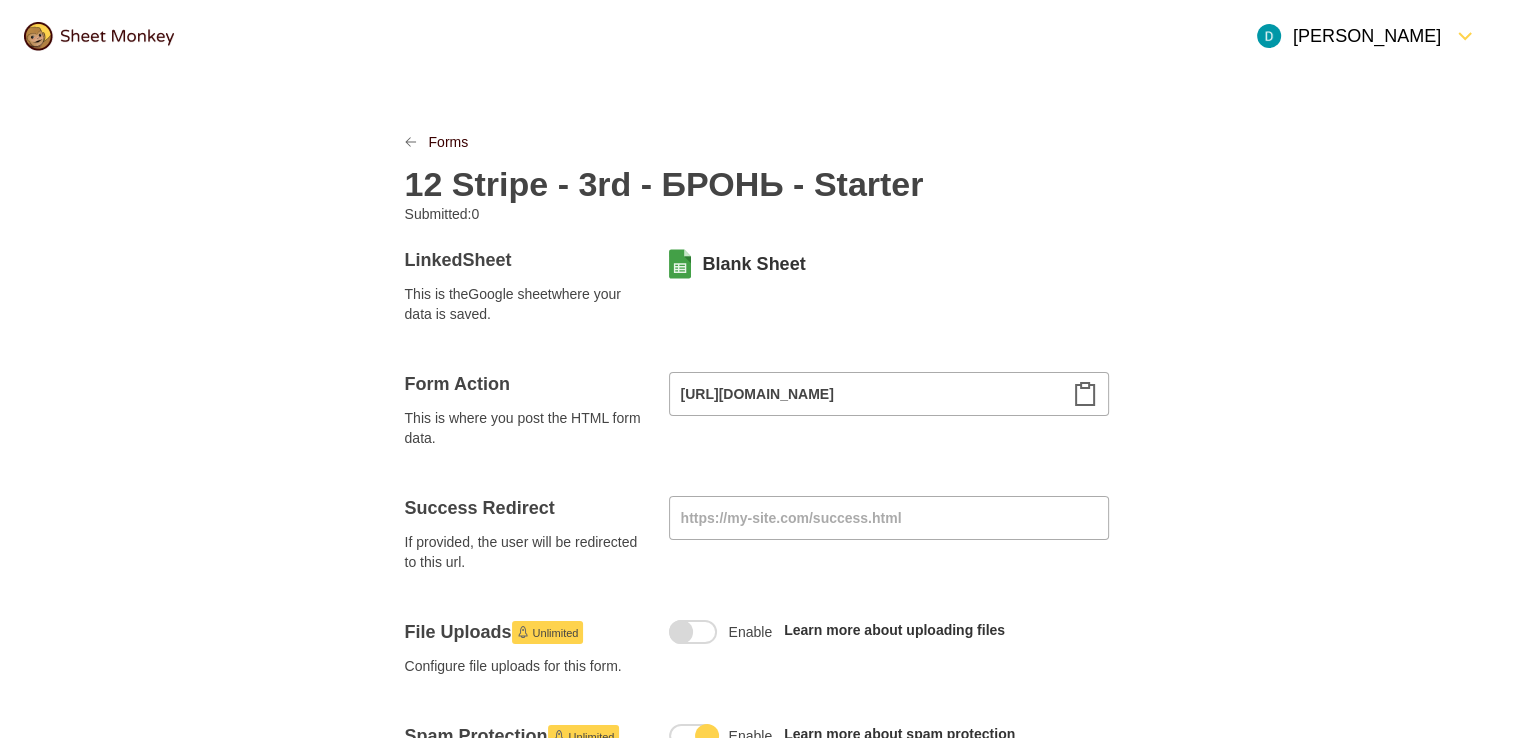 scroll, scrollTop: 0, scrollLeft: 0, axis: both 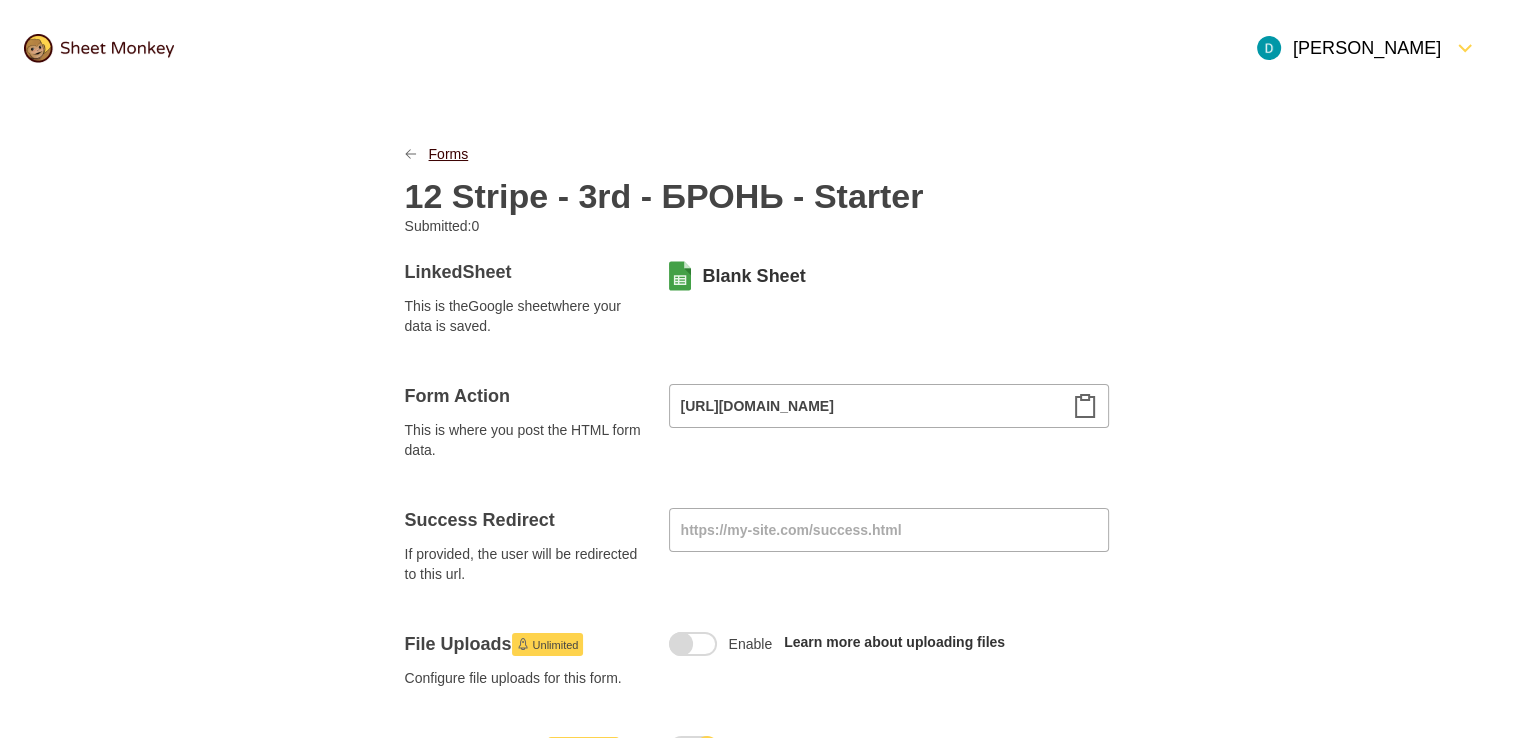 click on "Forms" at bounding box center (449, 154) 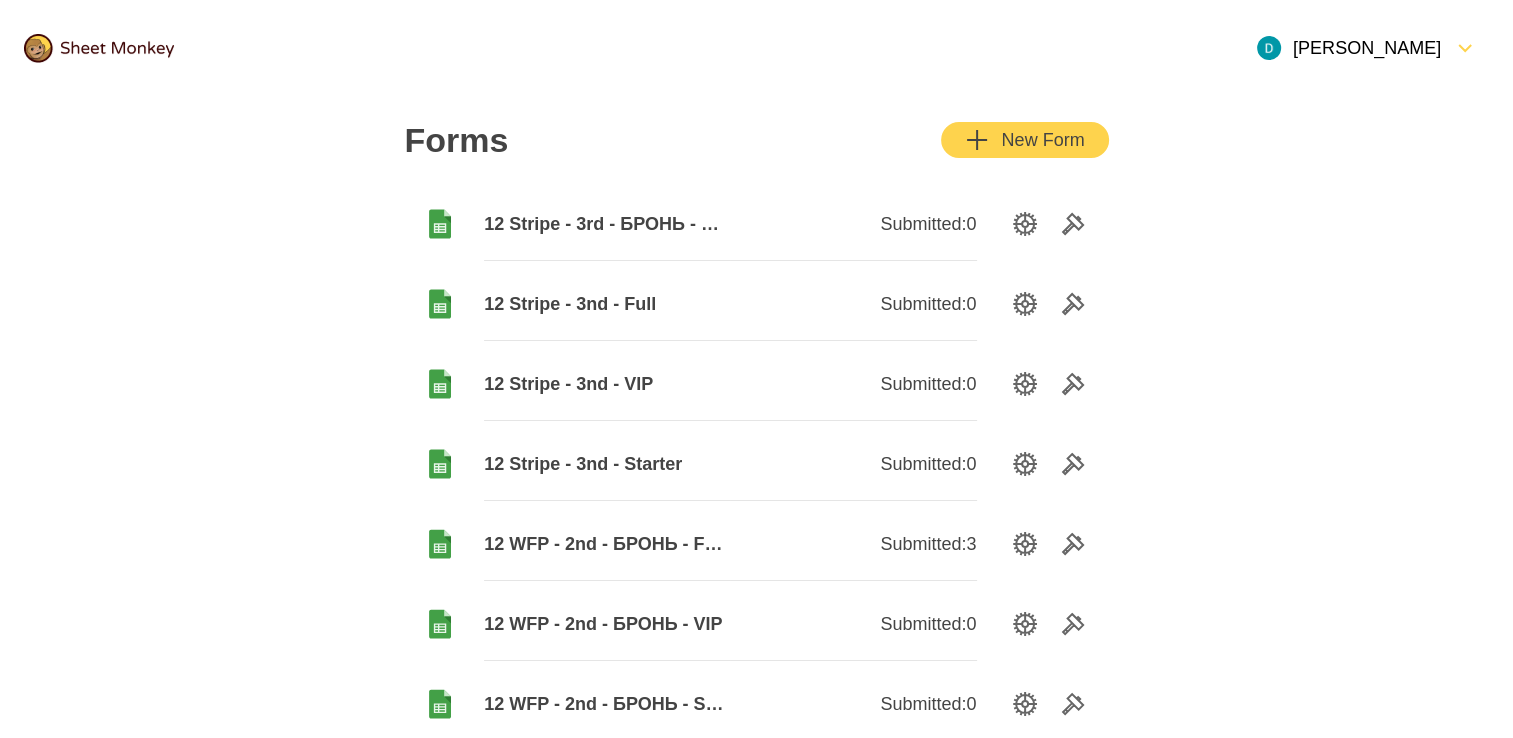 click on "New Form" at bounding box center [1024, 140] 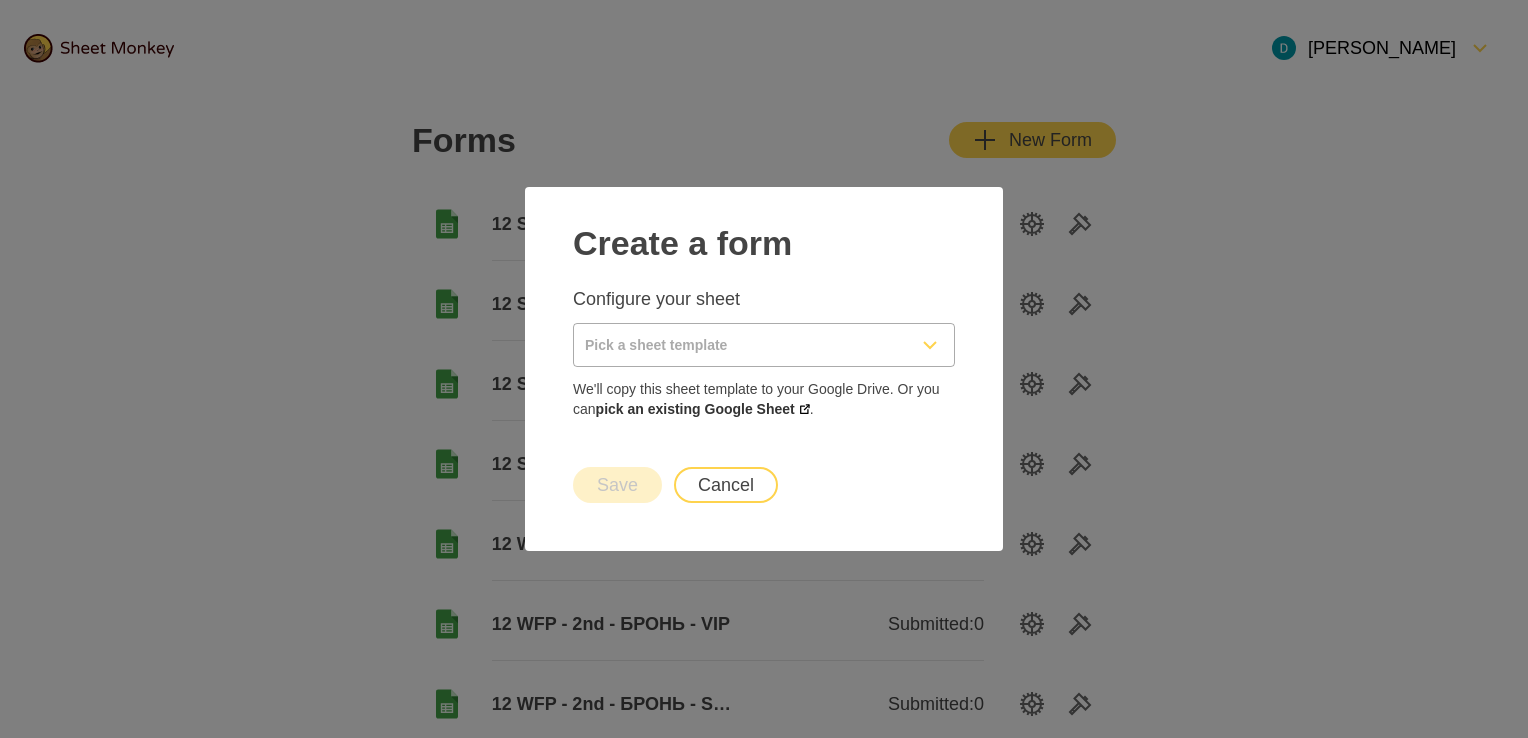 click at bounding box center (740, 345) 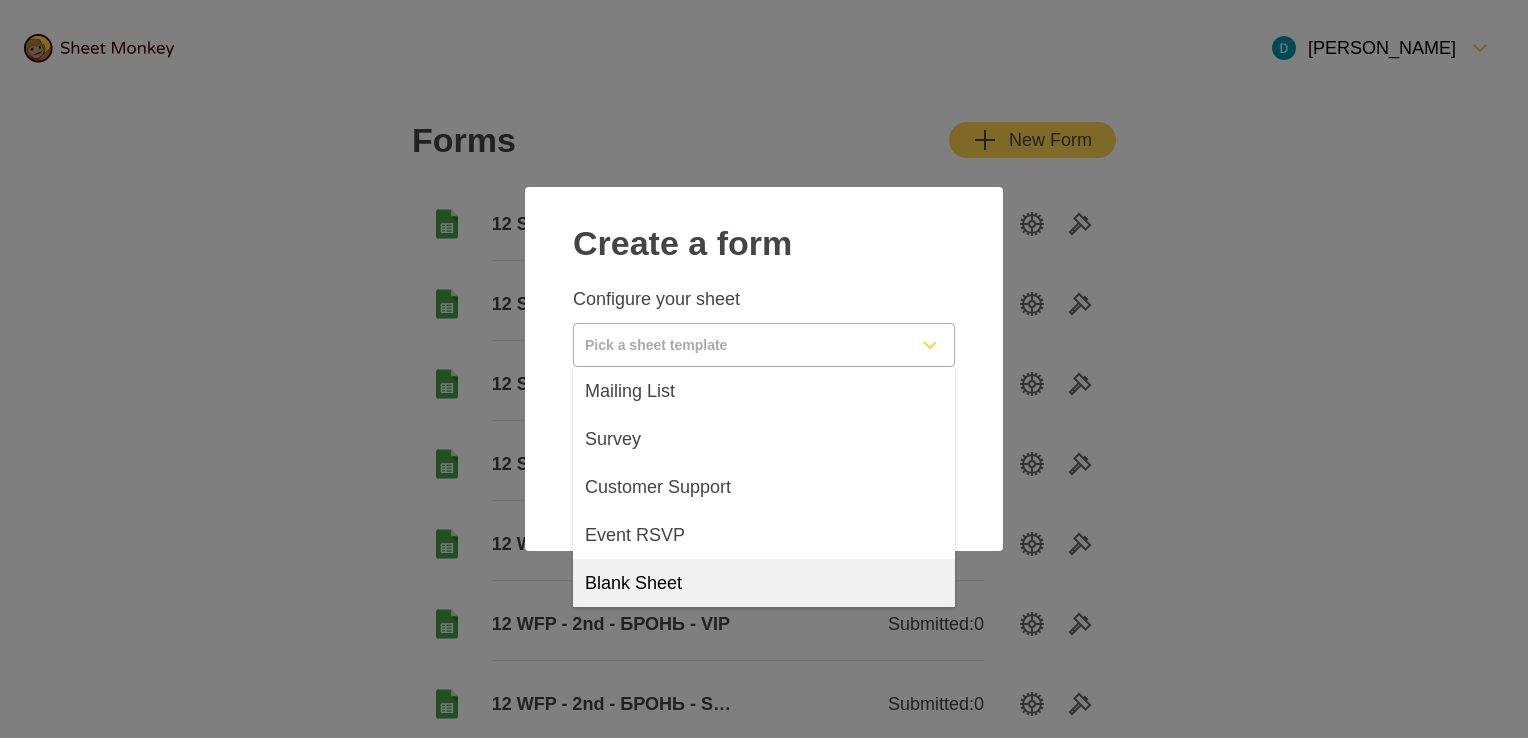 click on "Blank Sheet" at bounding box center [633, 583] 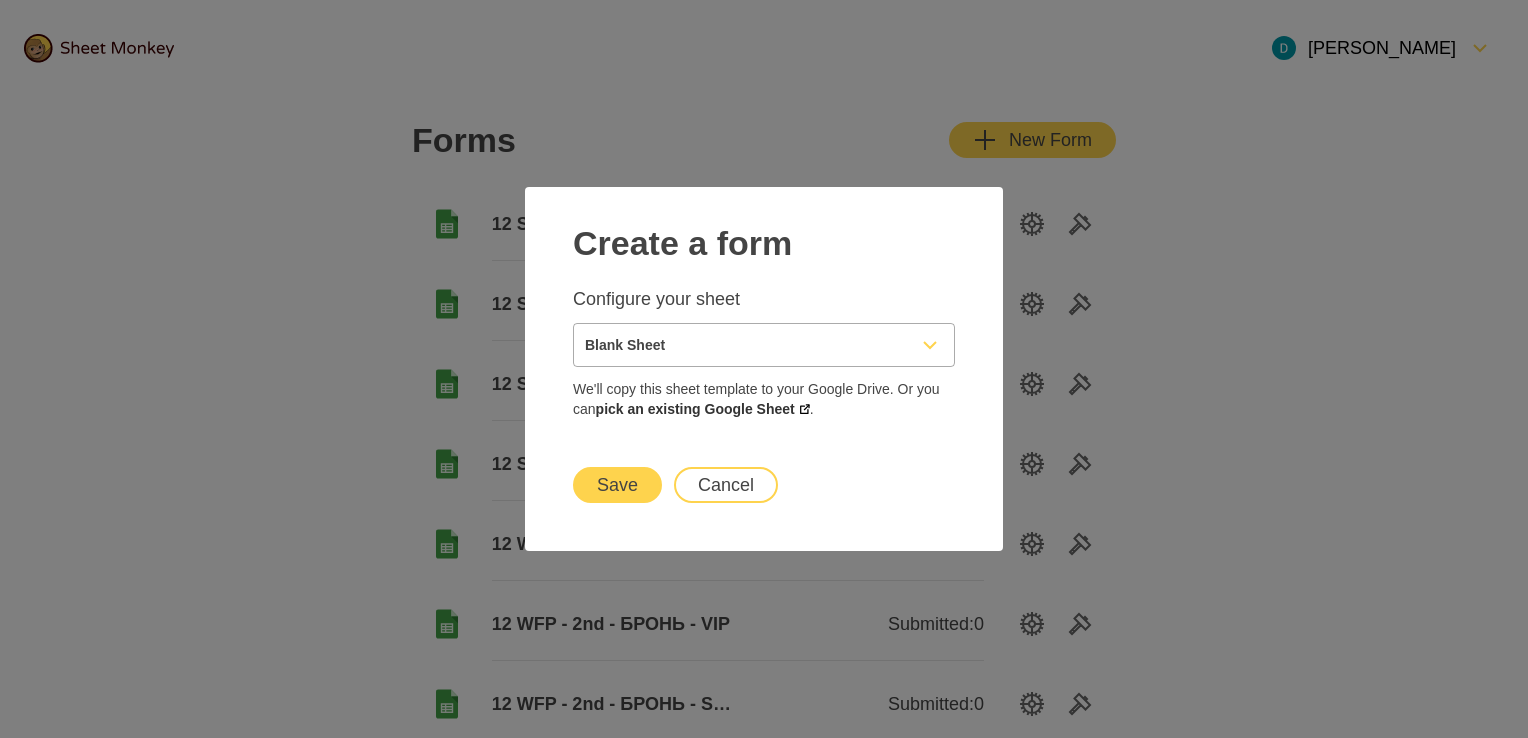 click on "Save" at bounding box center (617, 485) 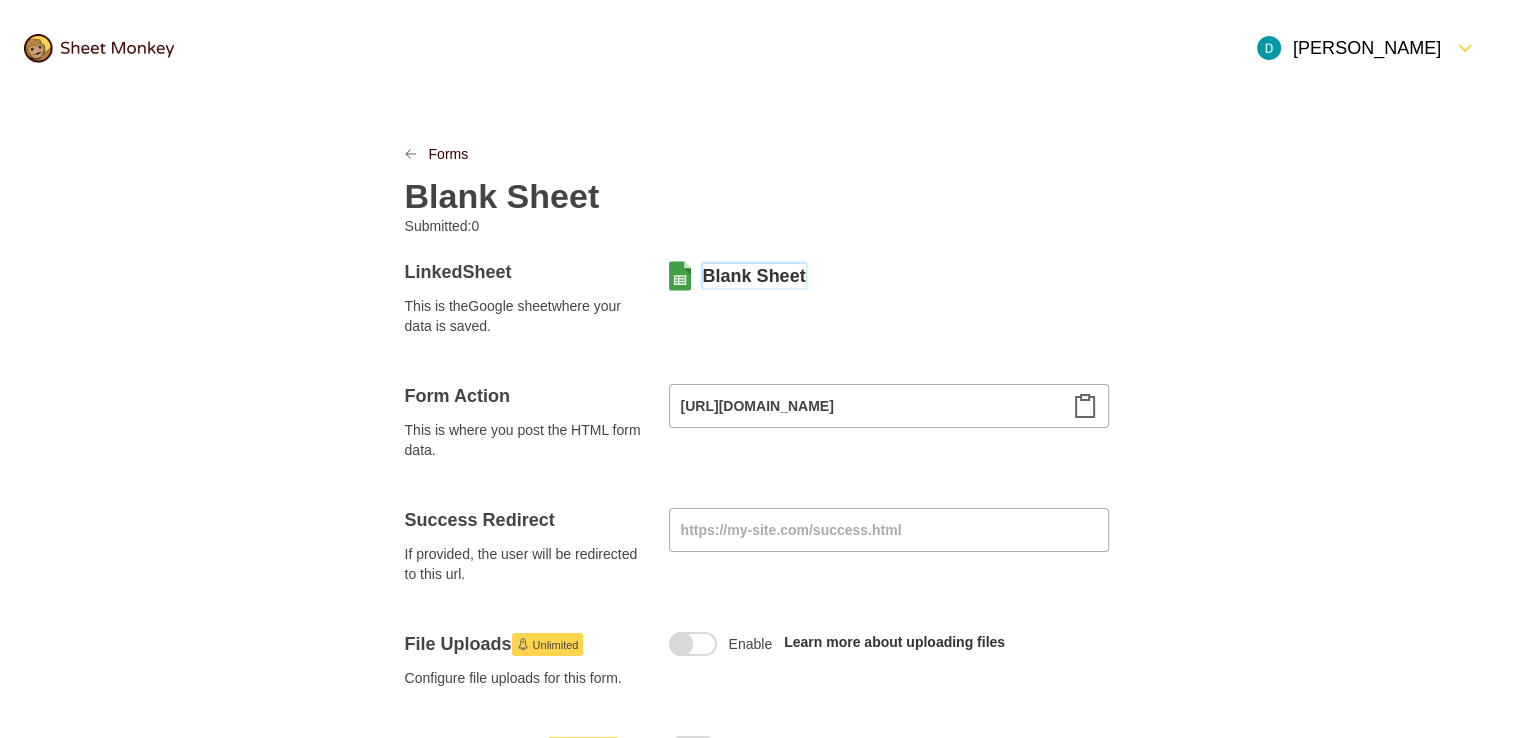 click on "Blank Sheet" at bounding box center (502, 196) 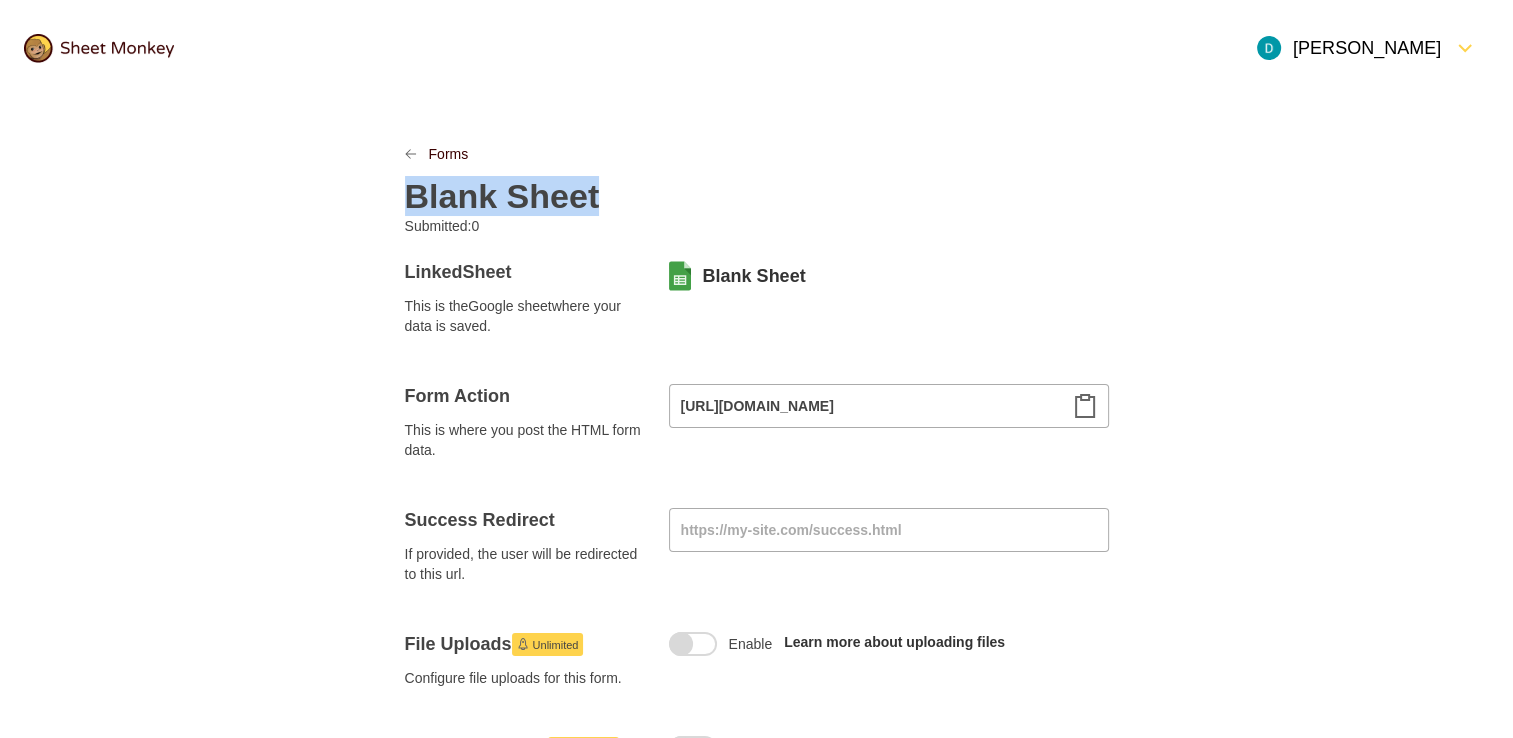 paste 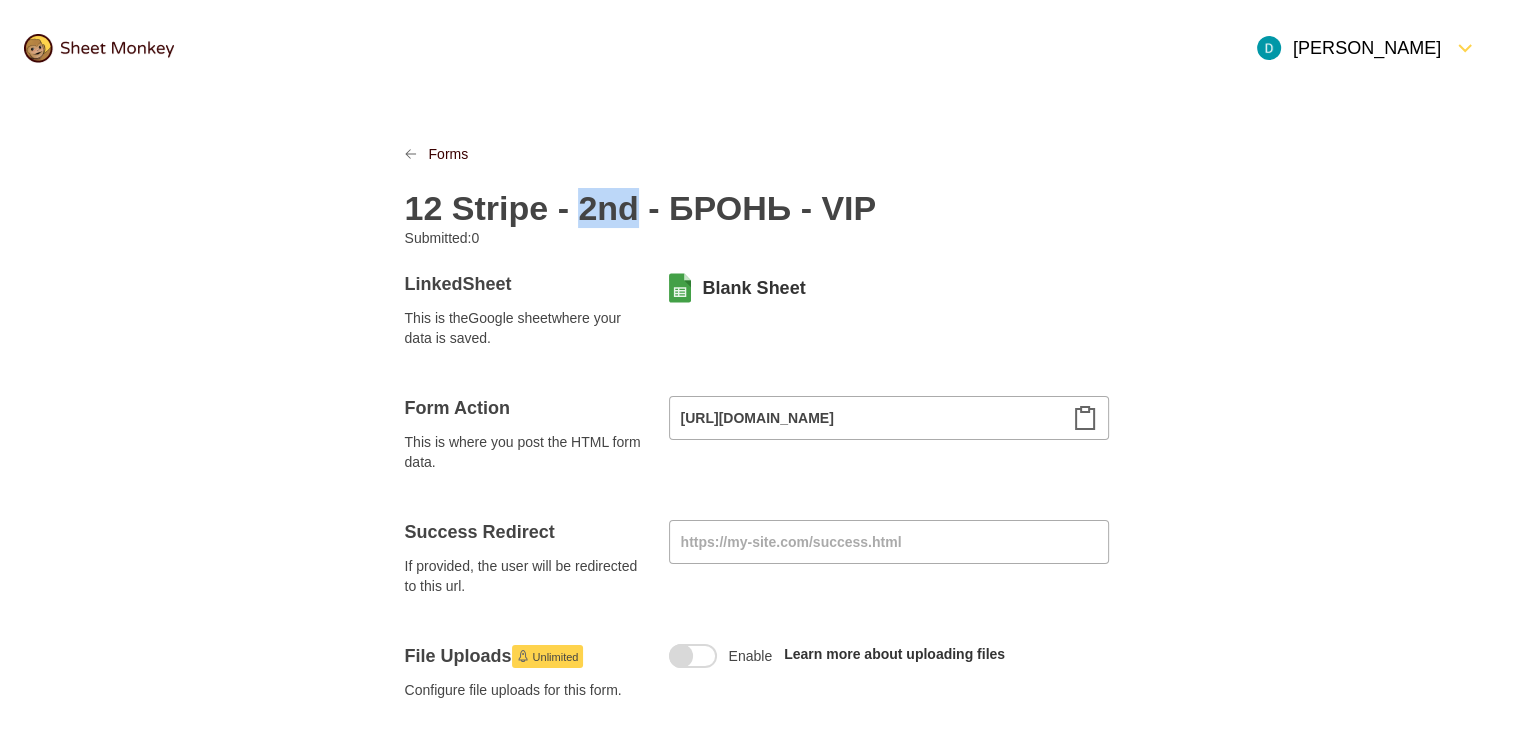 drag, startPoint x: 628, startPoint y: 208, endPoint x: 581, endPoint y: 210, distance: 47.042534 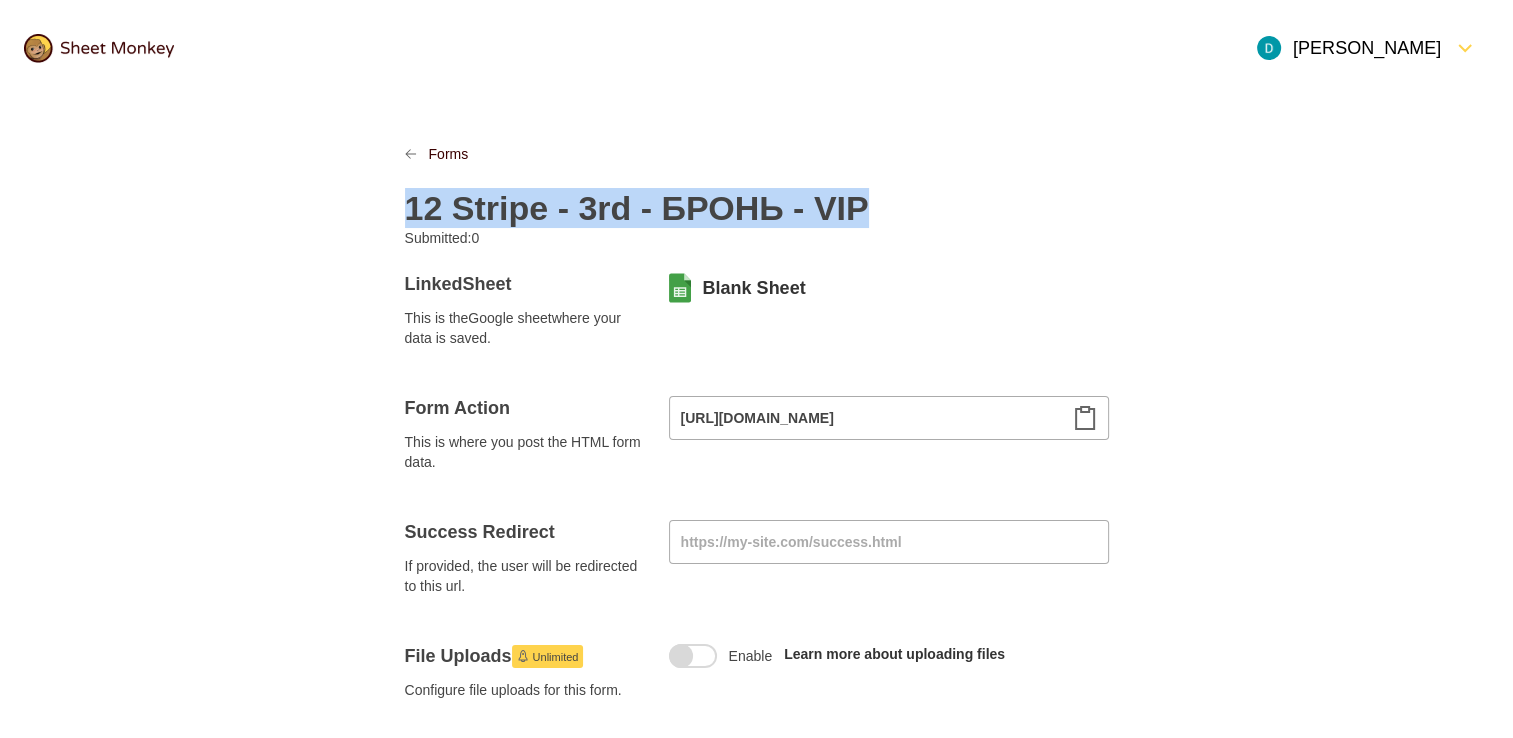 copy on "12 Stripe - 3rd - БРОНЬ - VIP" 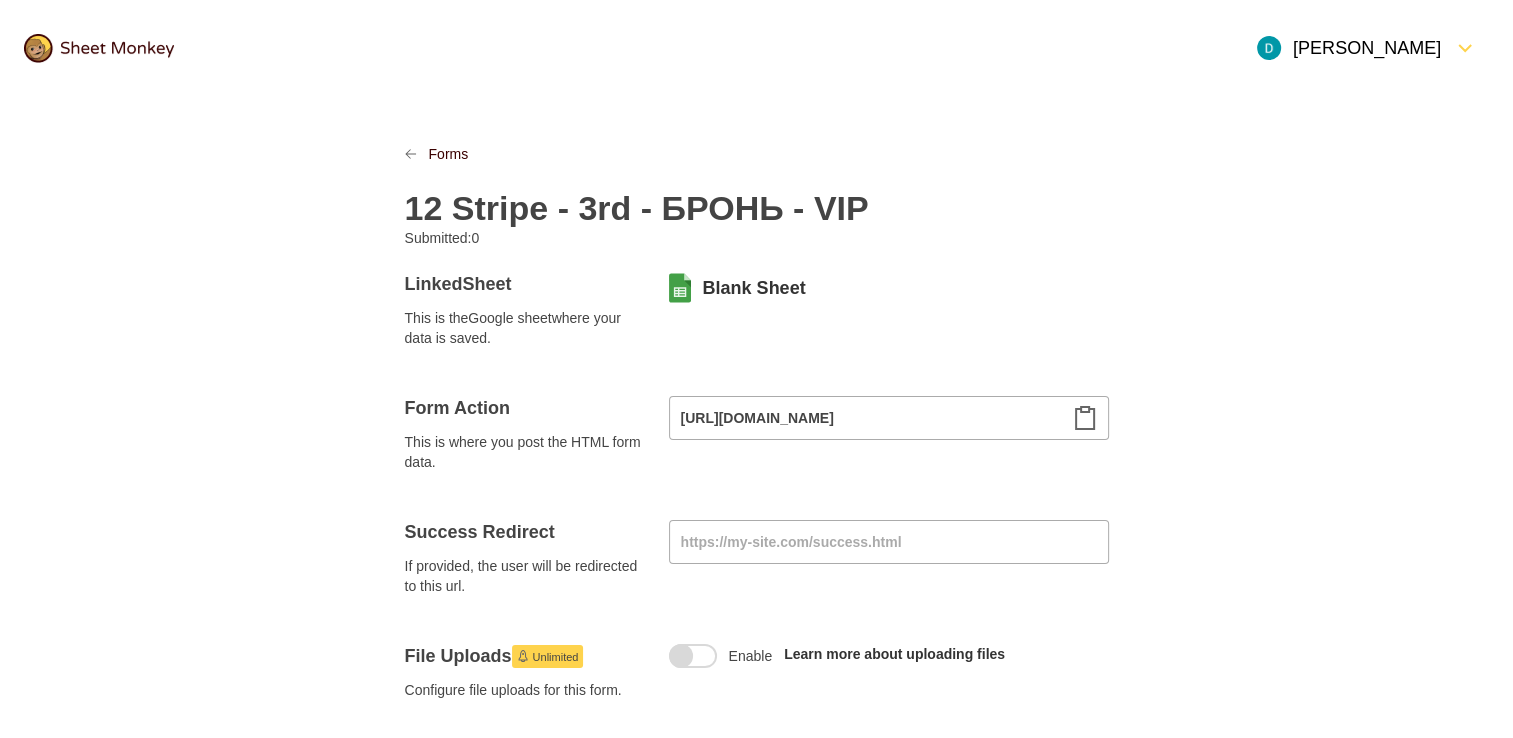 click on "12 Stripe - 3rd - БРОНЬ - VIP" at bounding box center (757, 196) 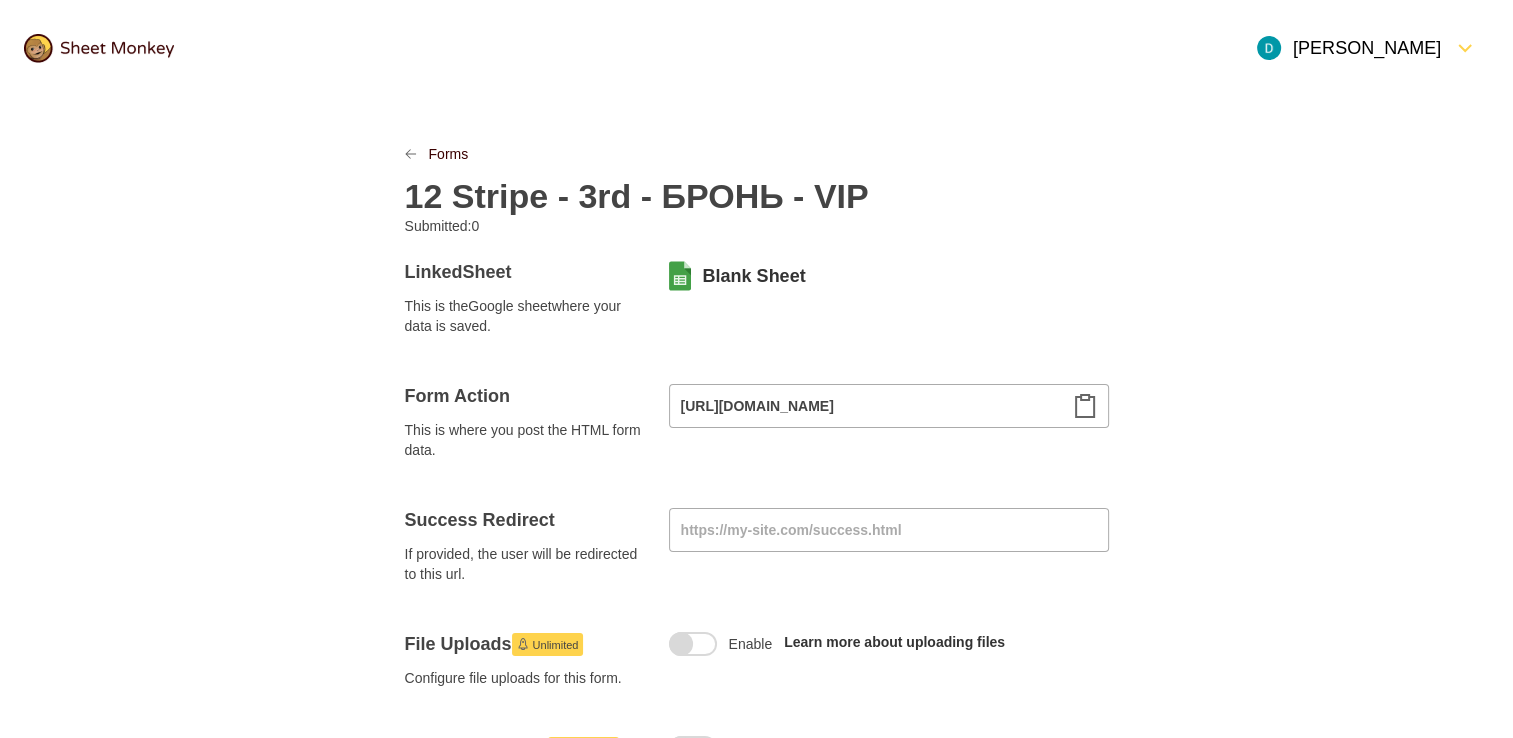 scroll, scrollTop: 400, scrollLeft: 0, axis: vertical 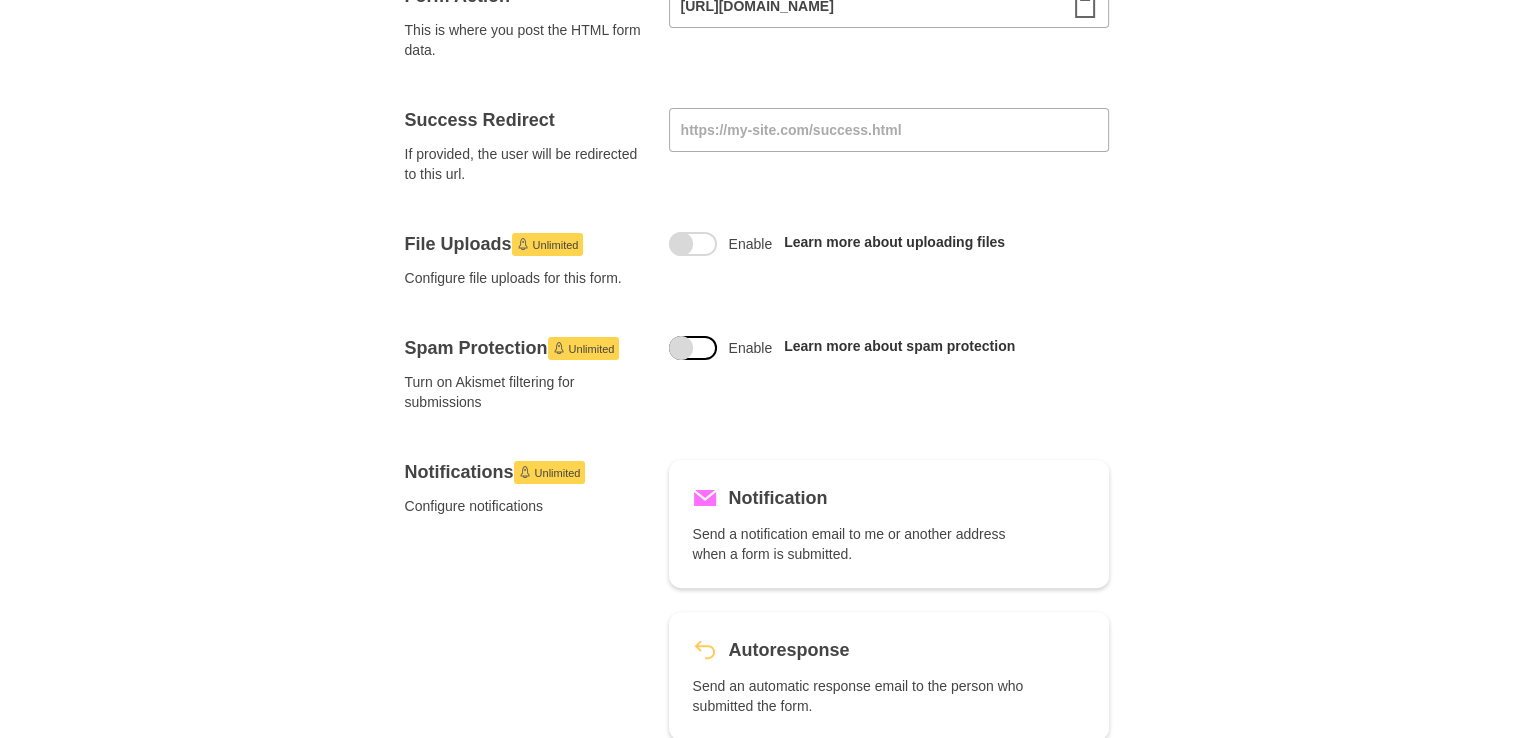 click at bounding box center (681, 348) 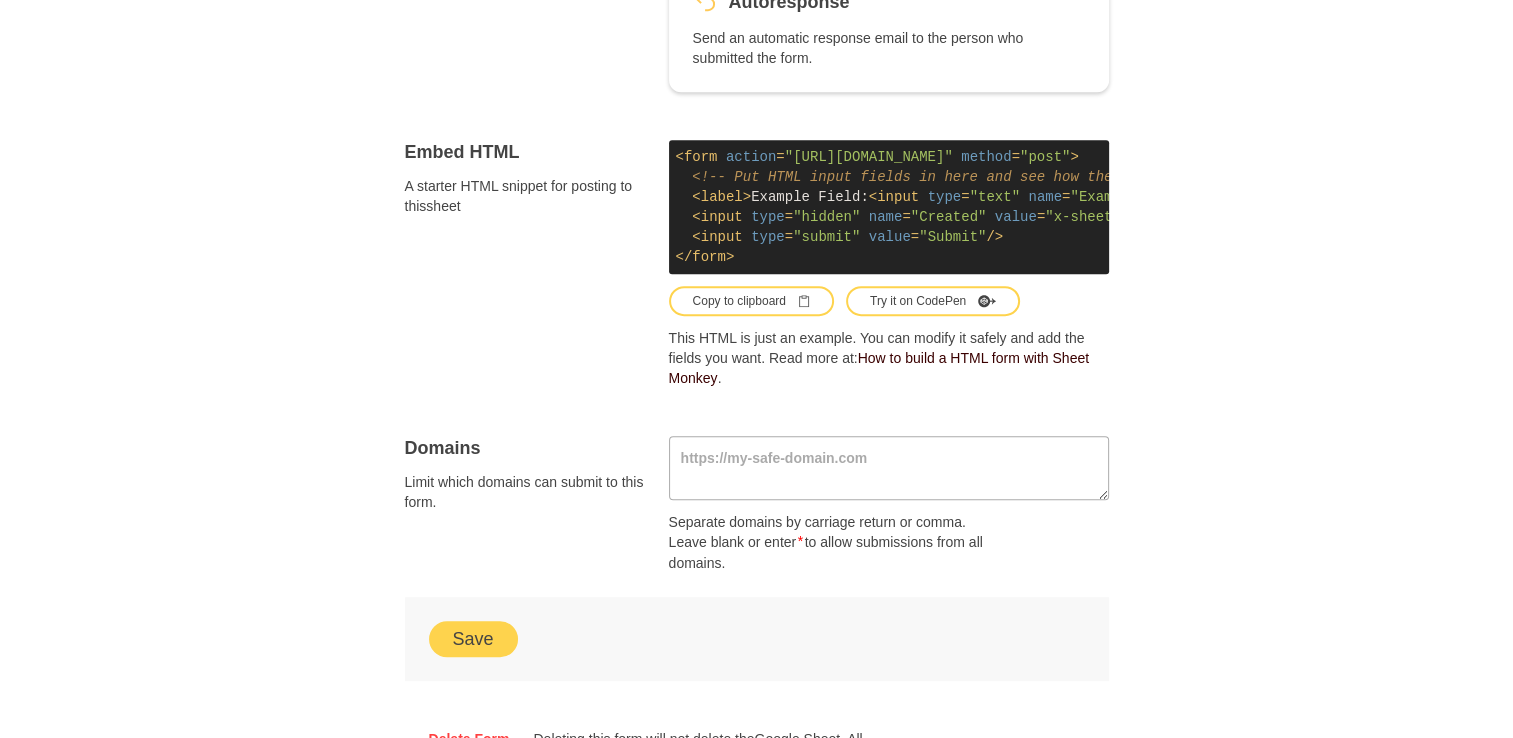 scroll, scrollTop: 1296, scrollLeft: 0, axis: vertical 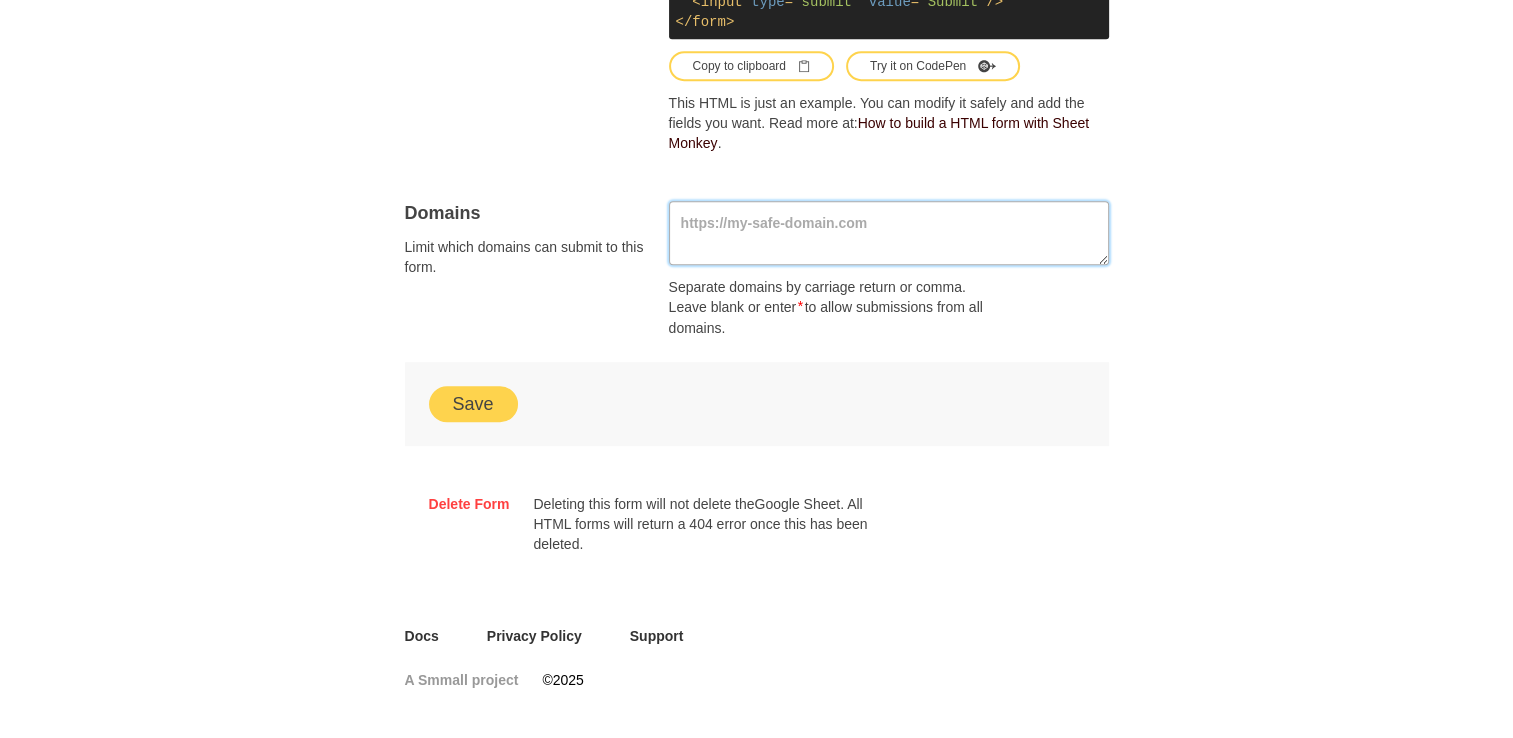 click at bounding box center (889, 233) 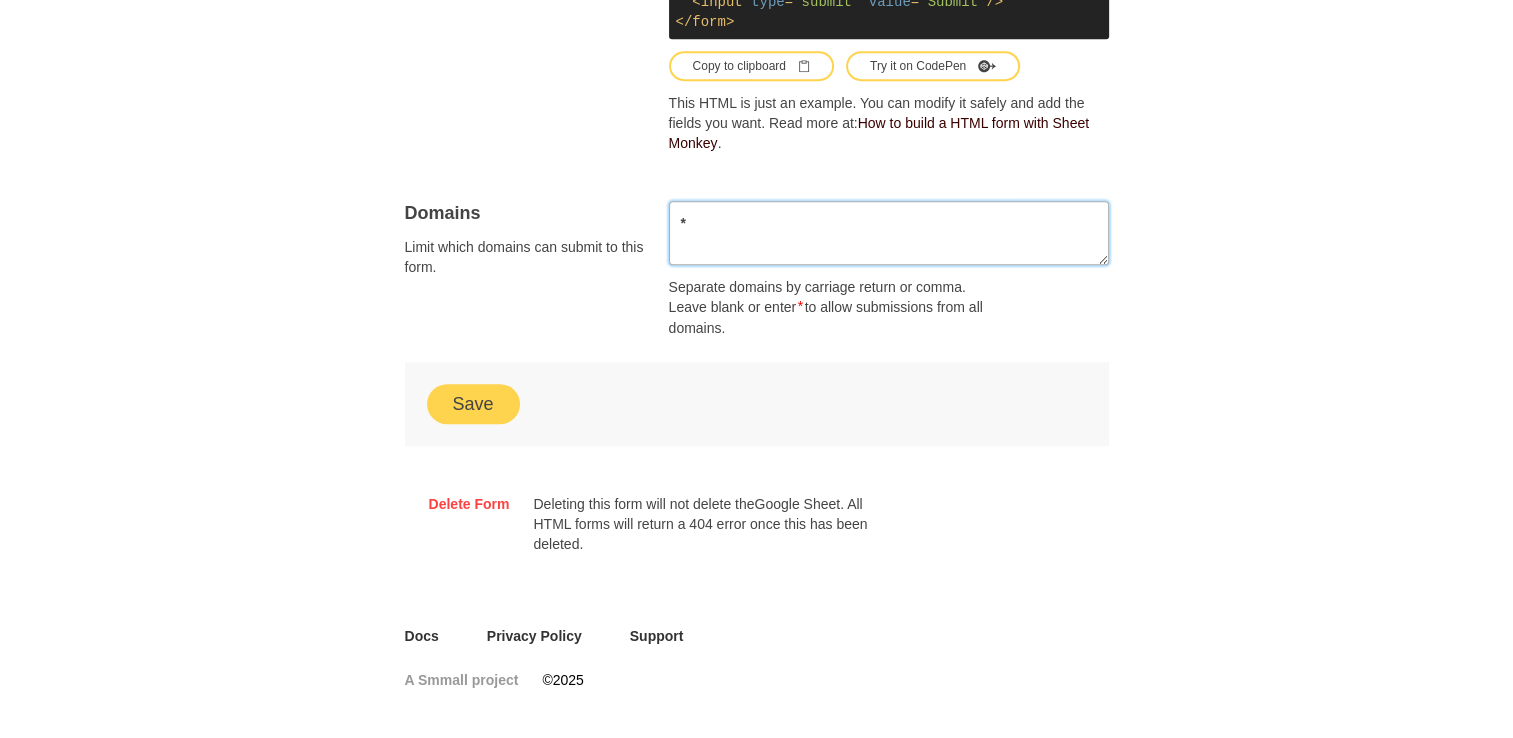 type on "*" 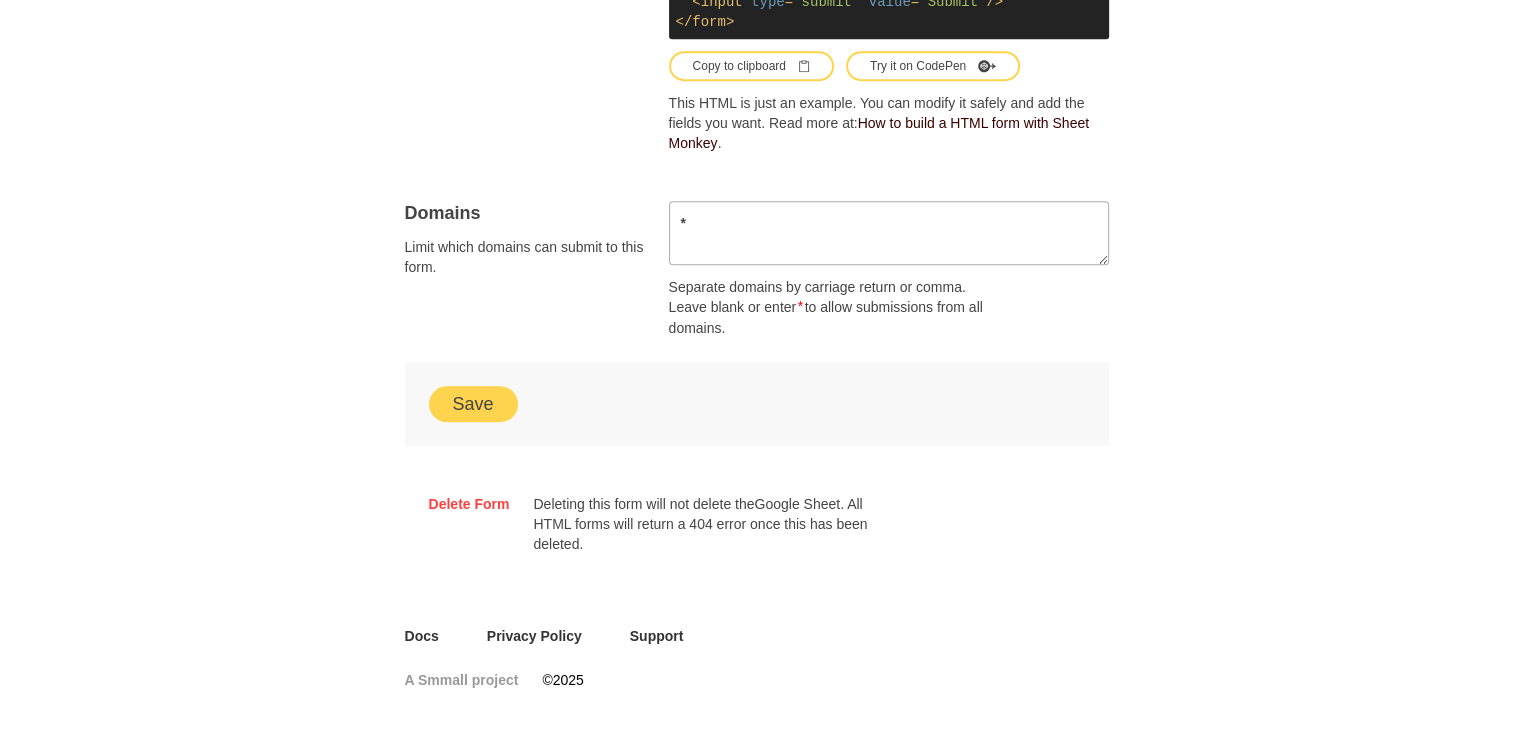 click on "Save" at bounding box center (473, 404) 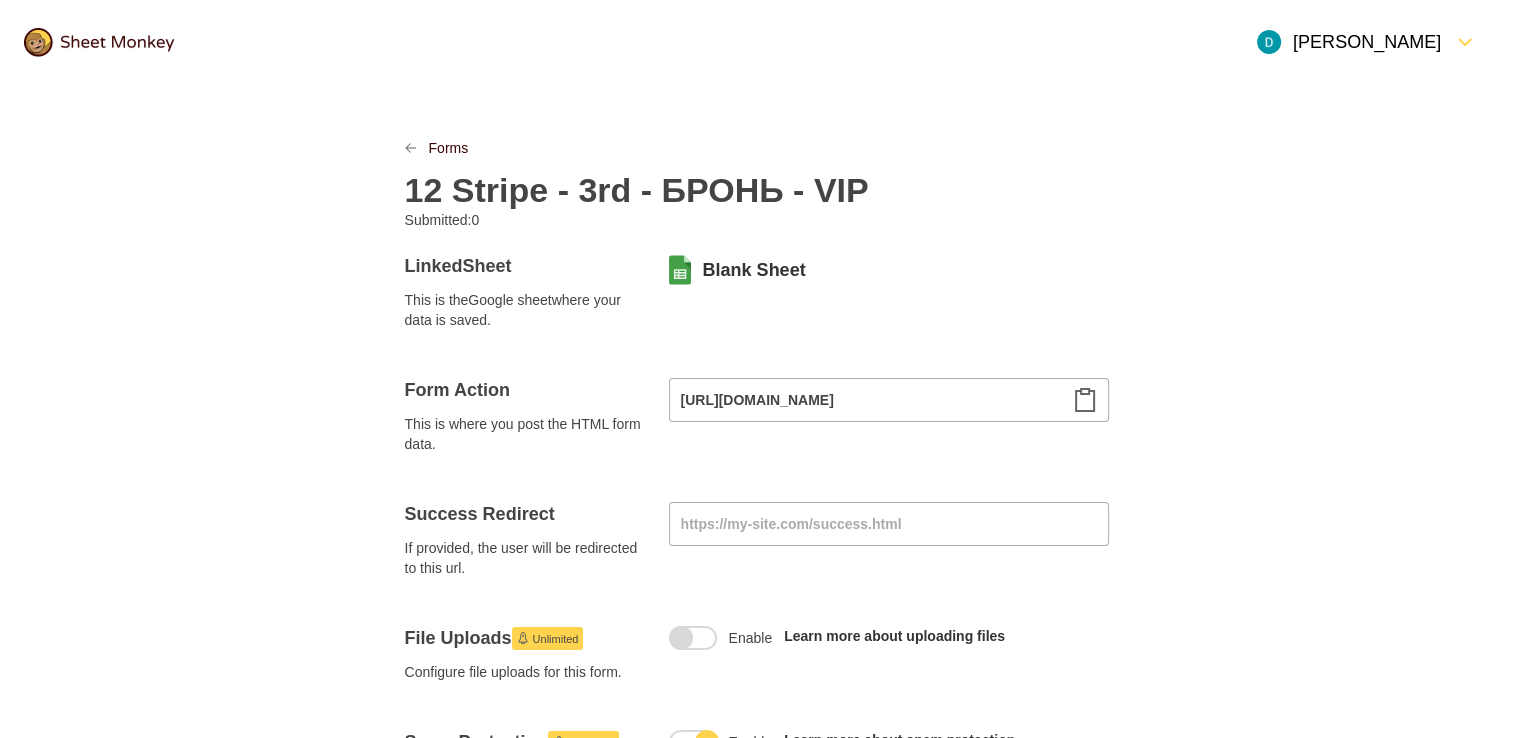 scroll, scrollTop: 0, scrollLeft: 0, axis: both 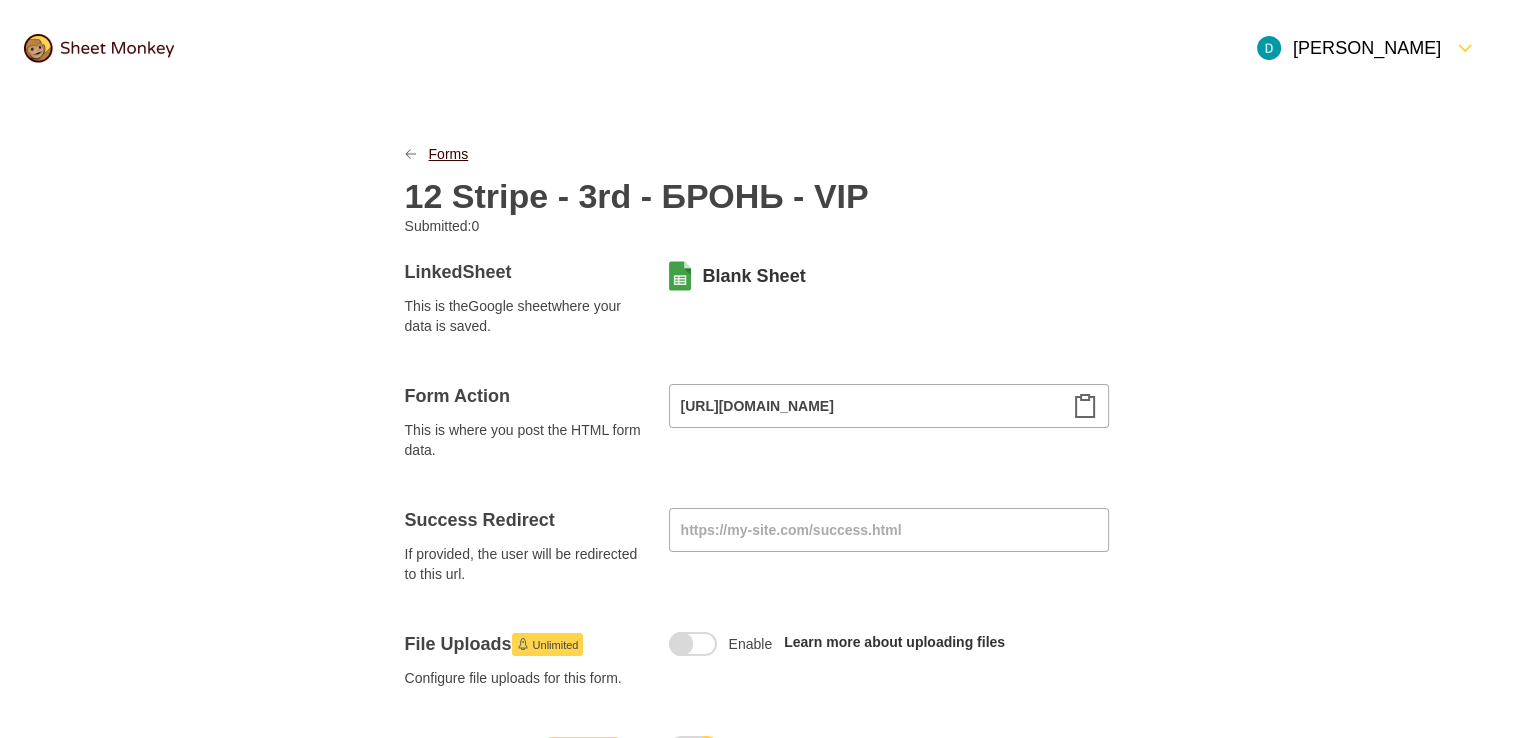 click on "Forms" at bounding box center [449, 154] 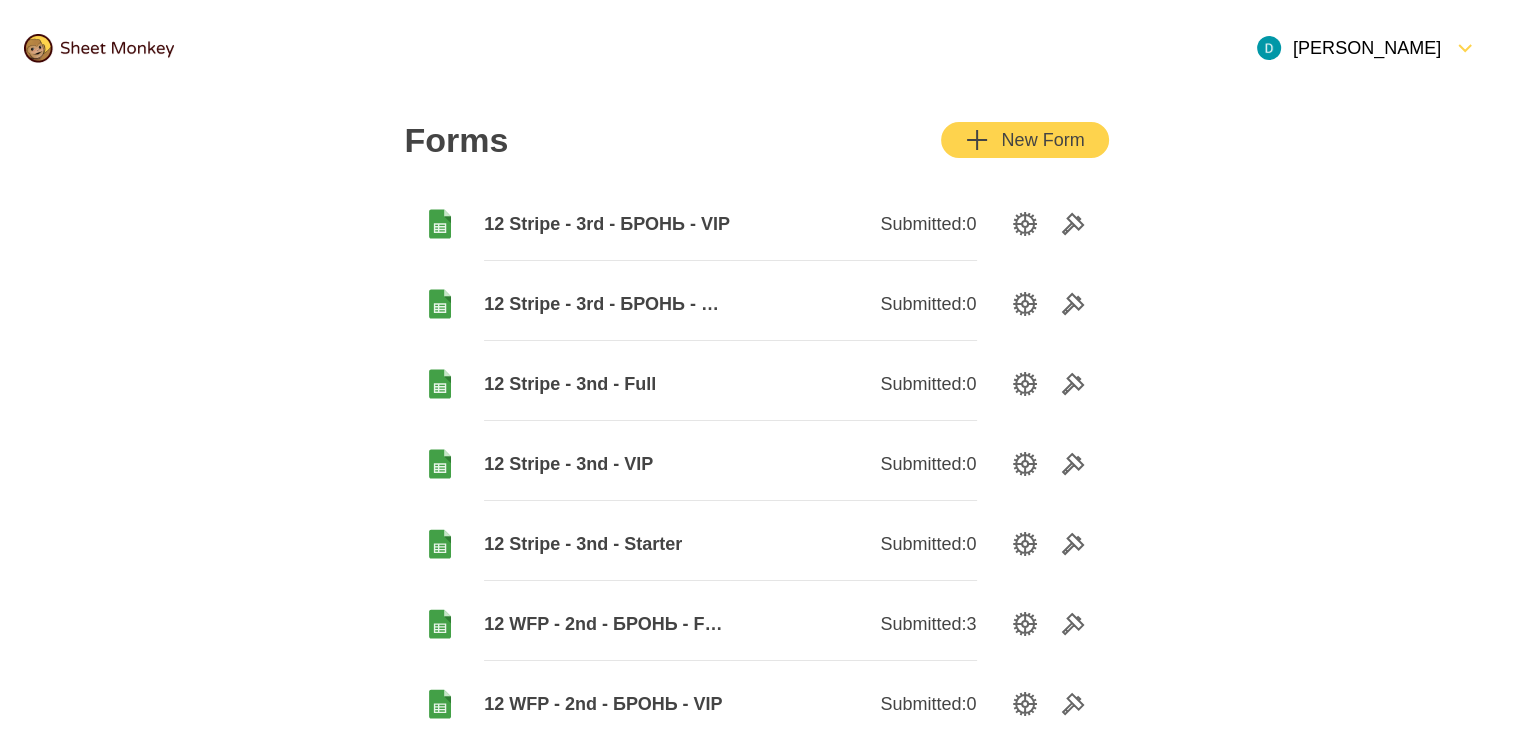 click 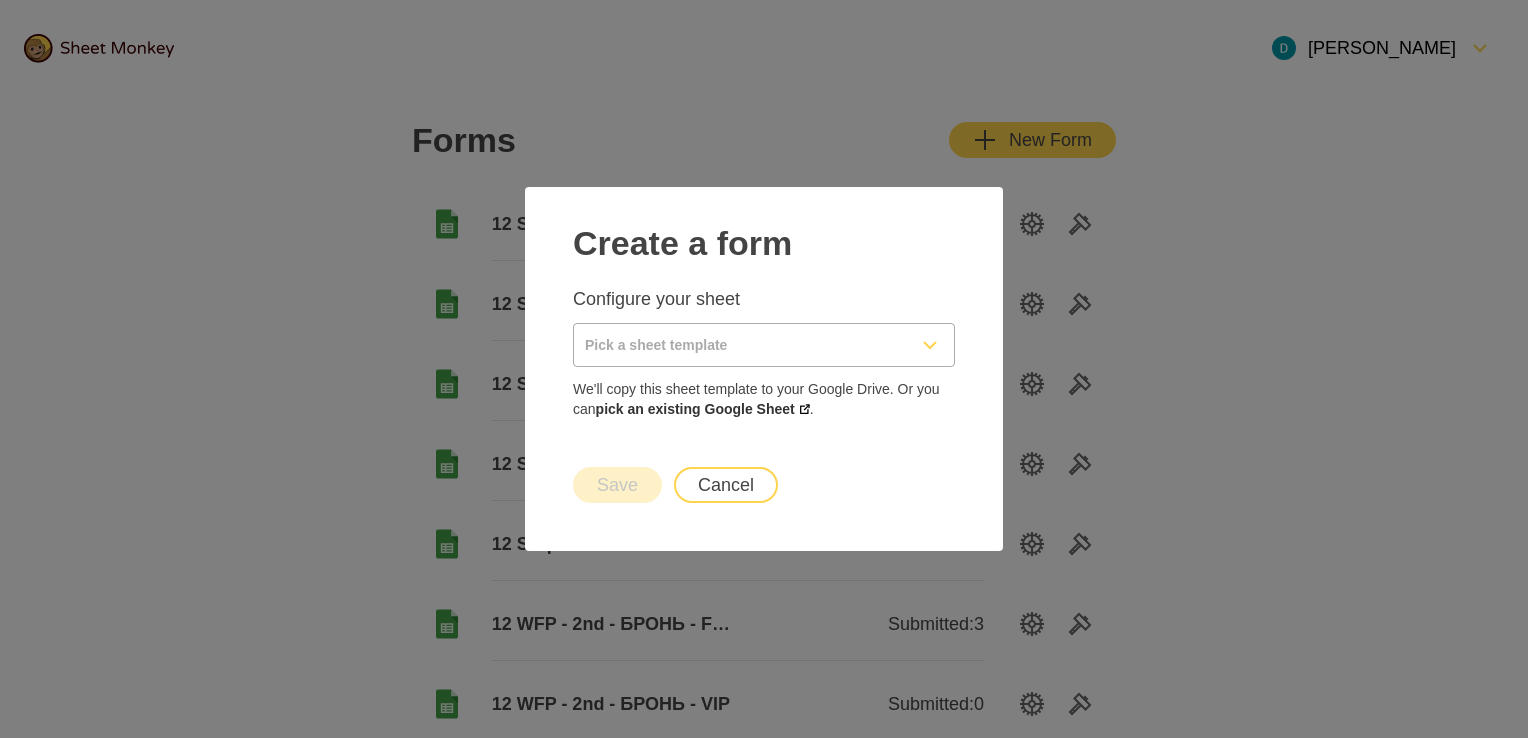 click at bounding box center [740, 345] 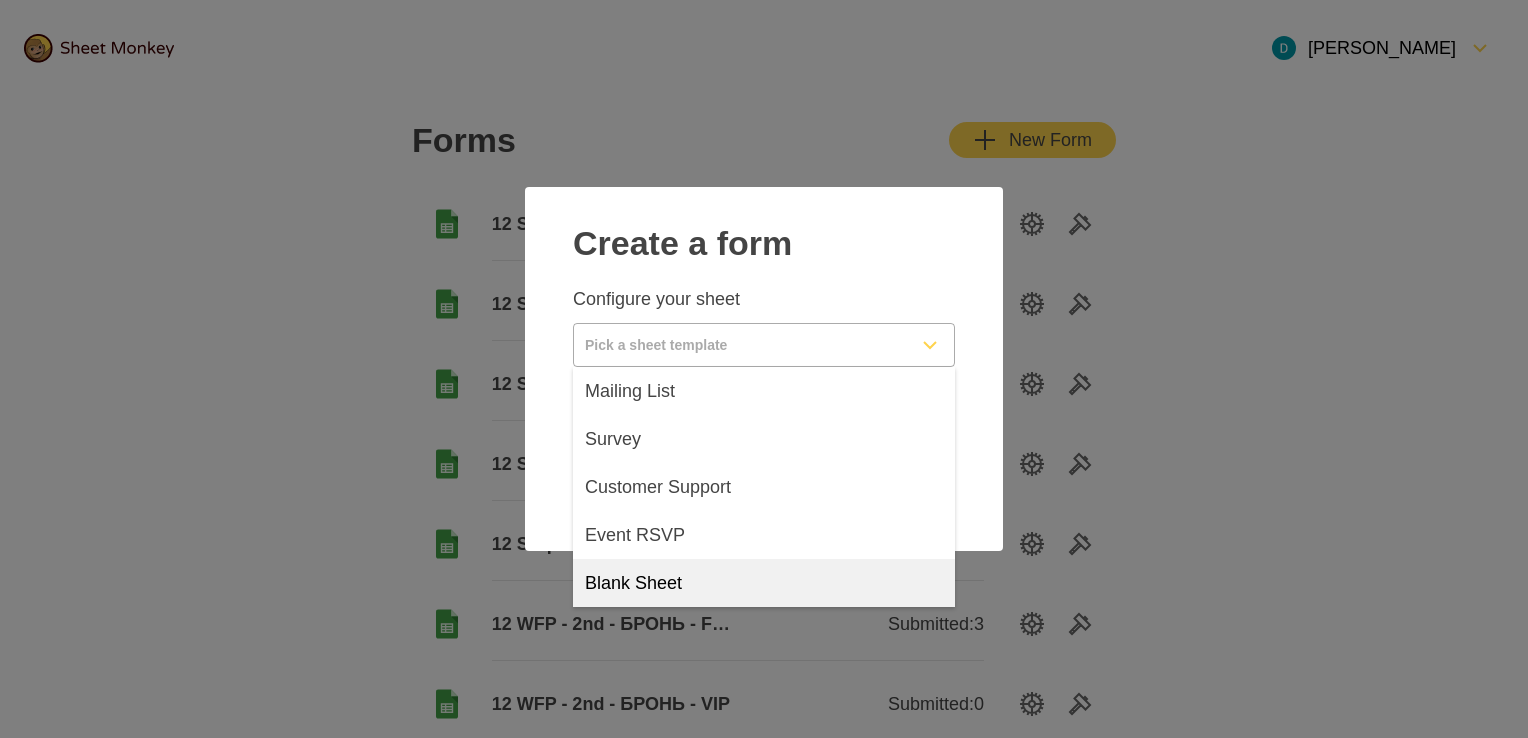 click on "Blank Sheet" at bounding box center (633, 583) 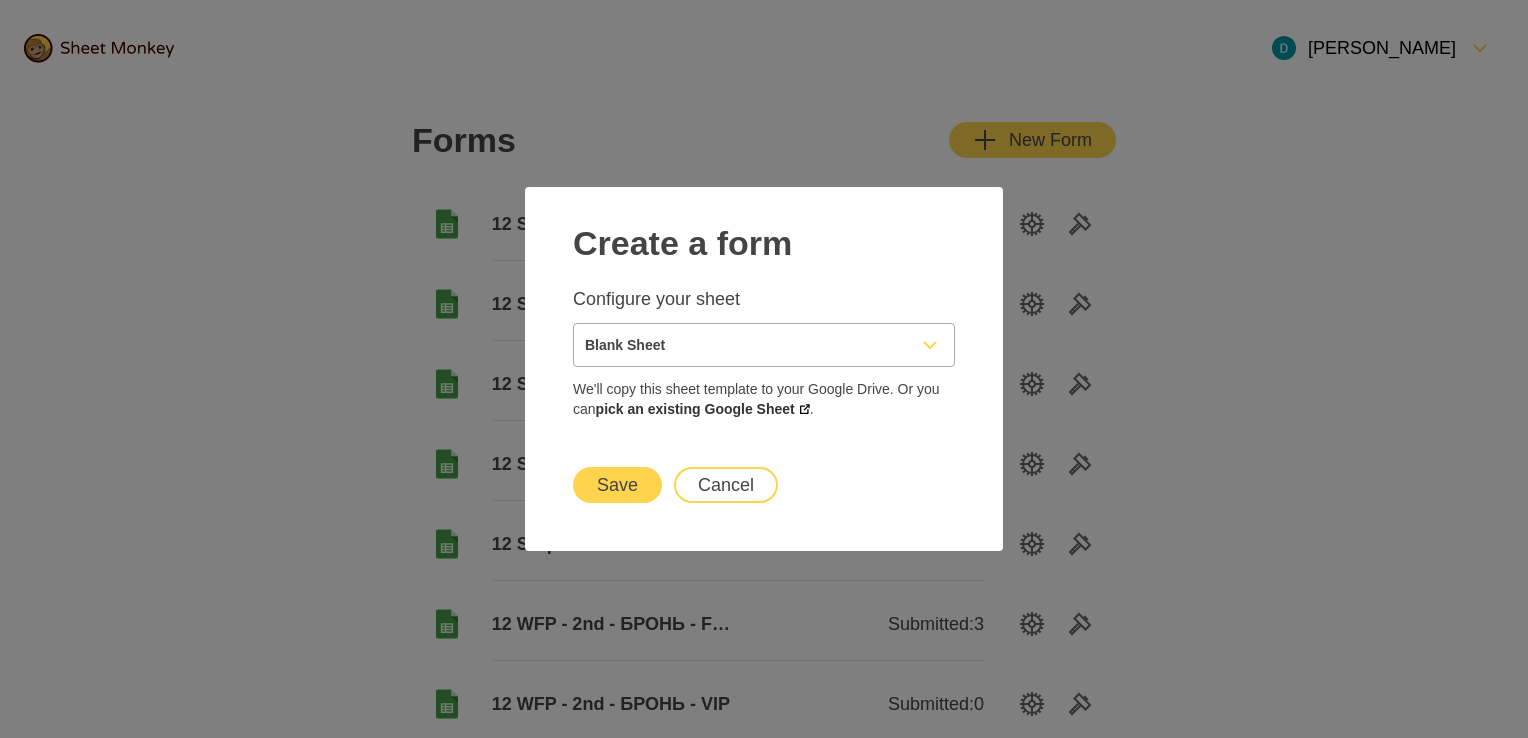 click on "Save" at bounding box center (617, 485) 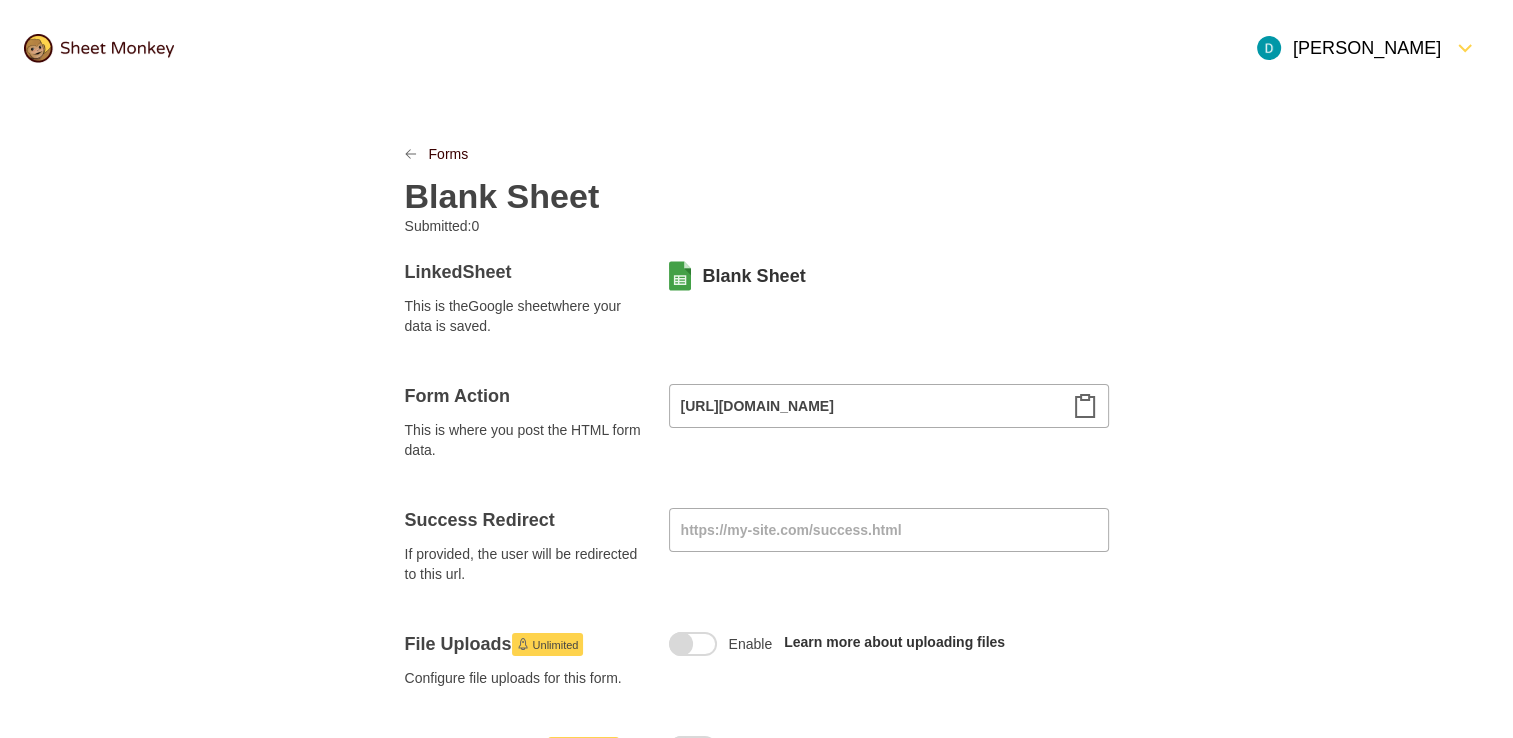click on "Blank Sheet" at bounding box center (502, 196) 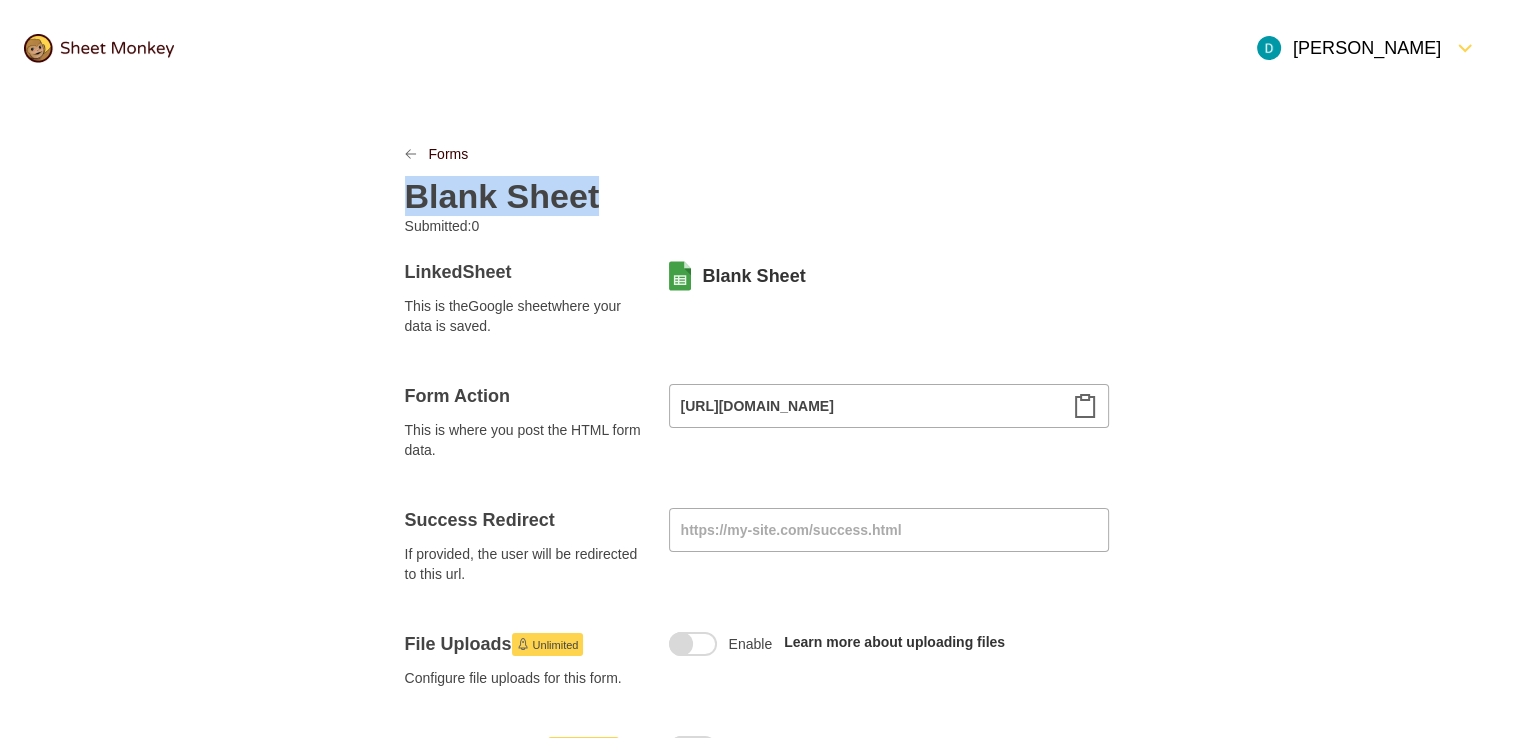 paste 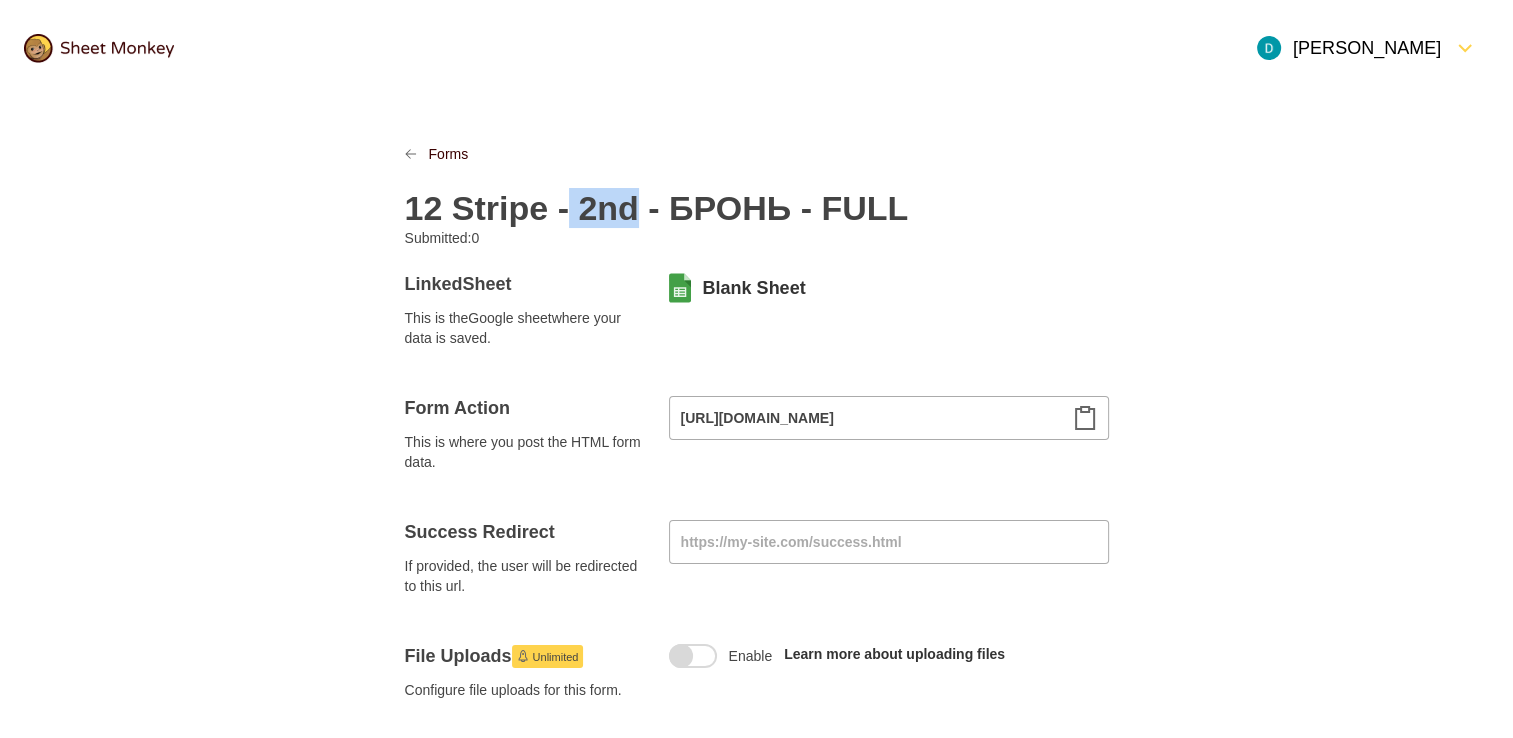 drag, startPoint x: 628, startPoint y: 204, endPoint x: 563, endPoint y: 204, distance: 65 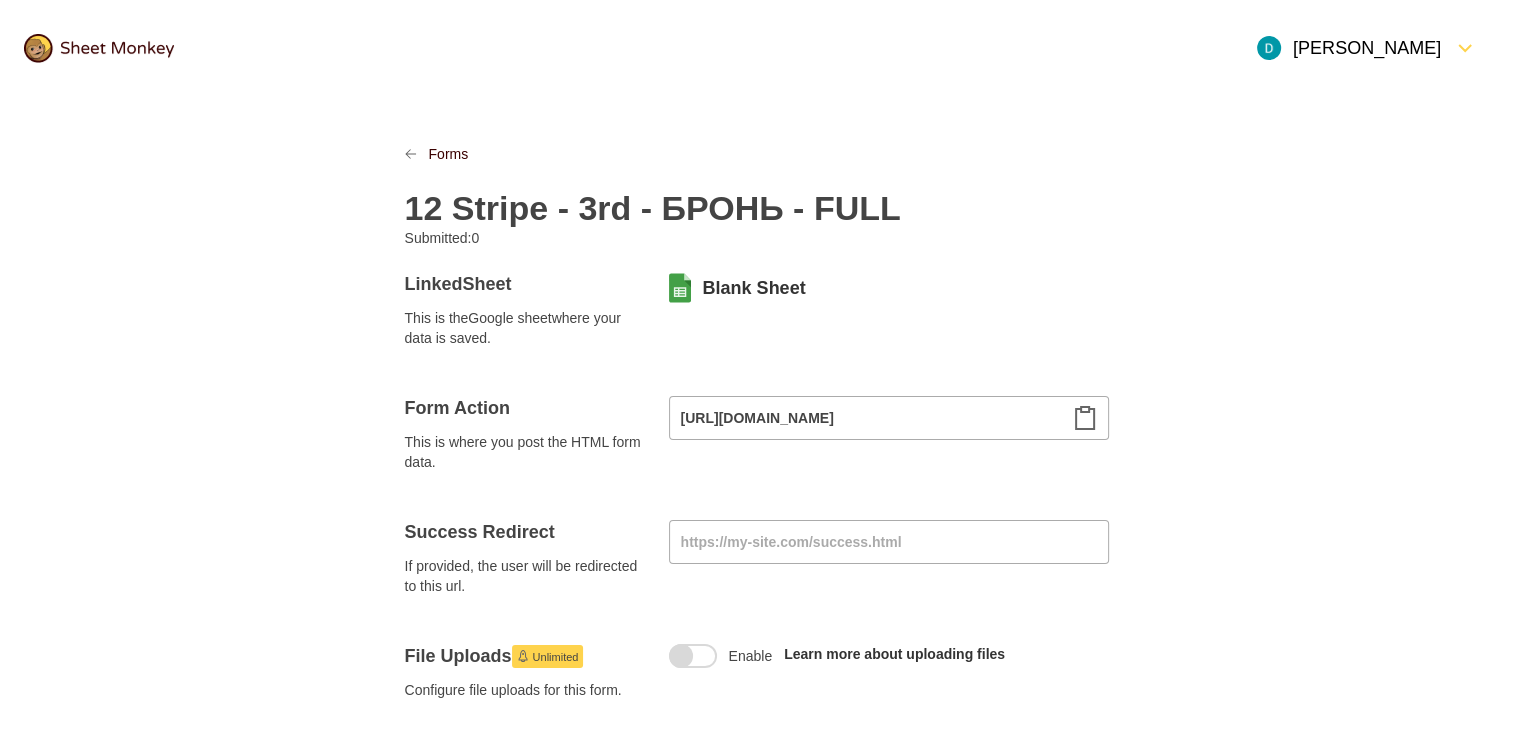 click on "12 Stripe - 3rd - БРОНЬ - FULL" at bounding box center (757, 196) 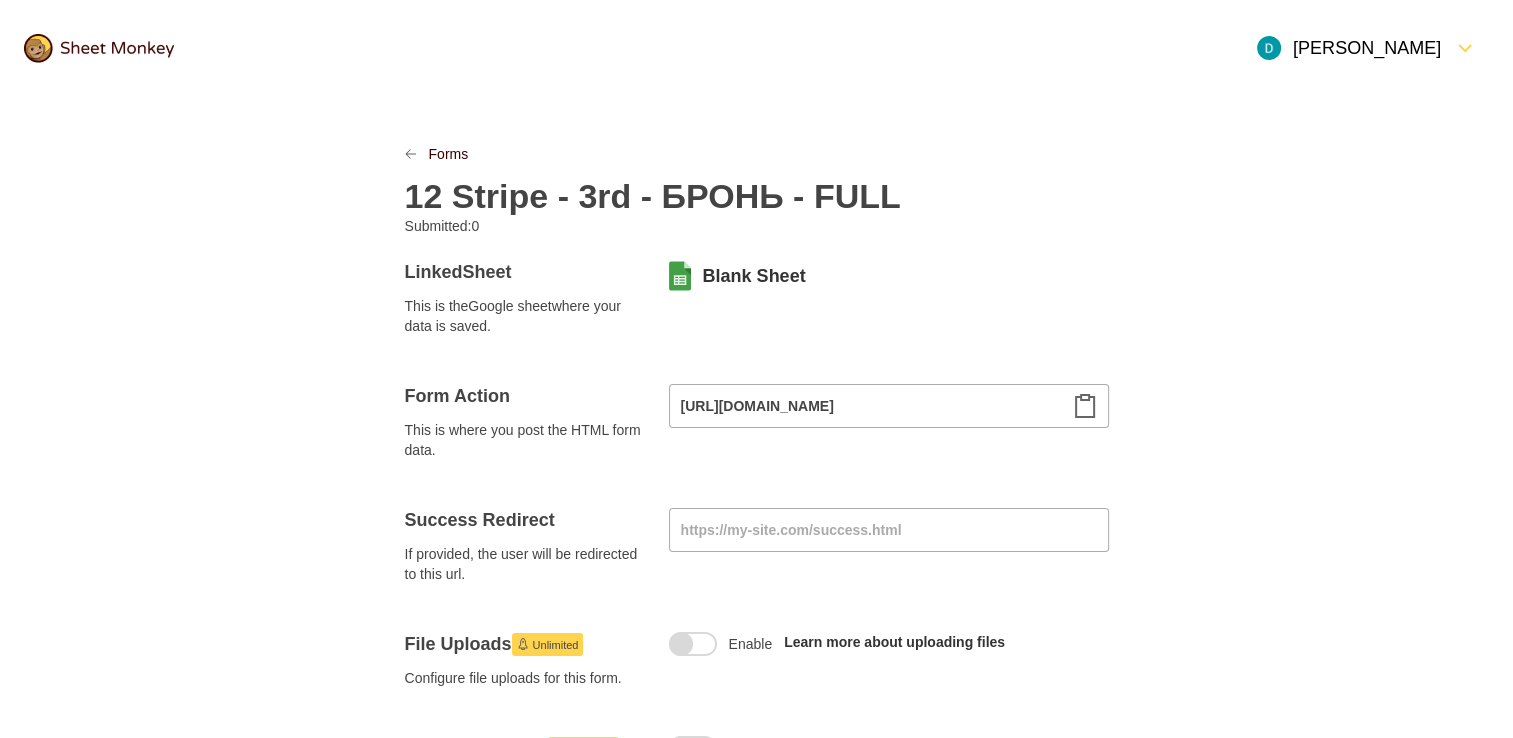 drag, startPoint x: 780, startPoint y: 274, endPoint x: 778, endPoint y: 260, distance: 14.142136 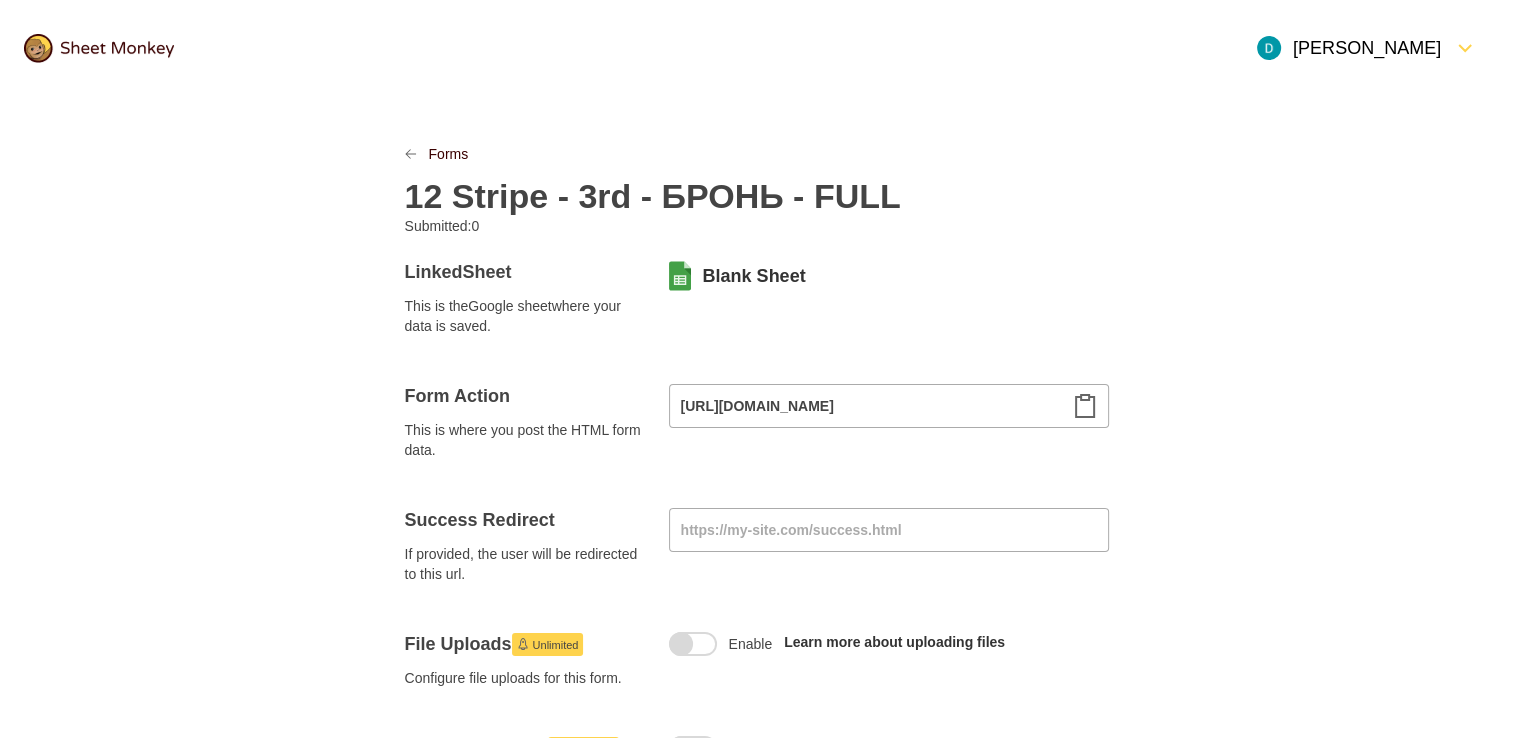 click on "12 Stripe - 3rd - БРОНЬ - FULL" at bounding box center [653, 196] 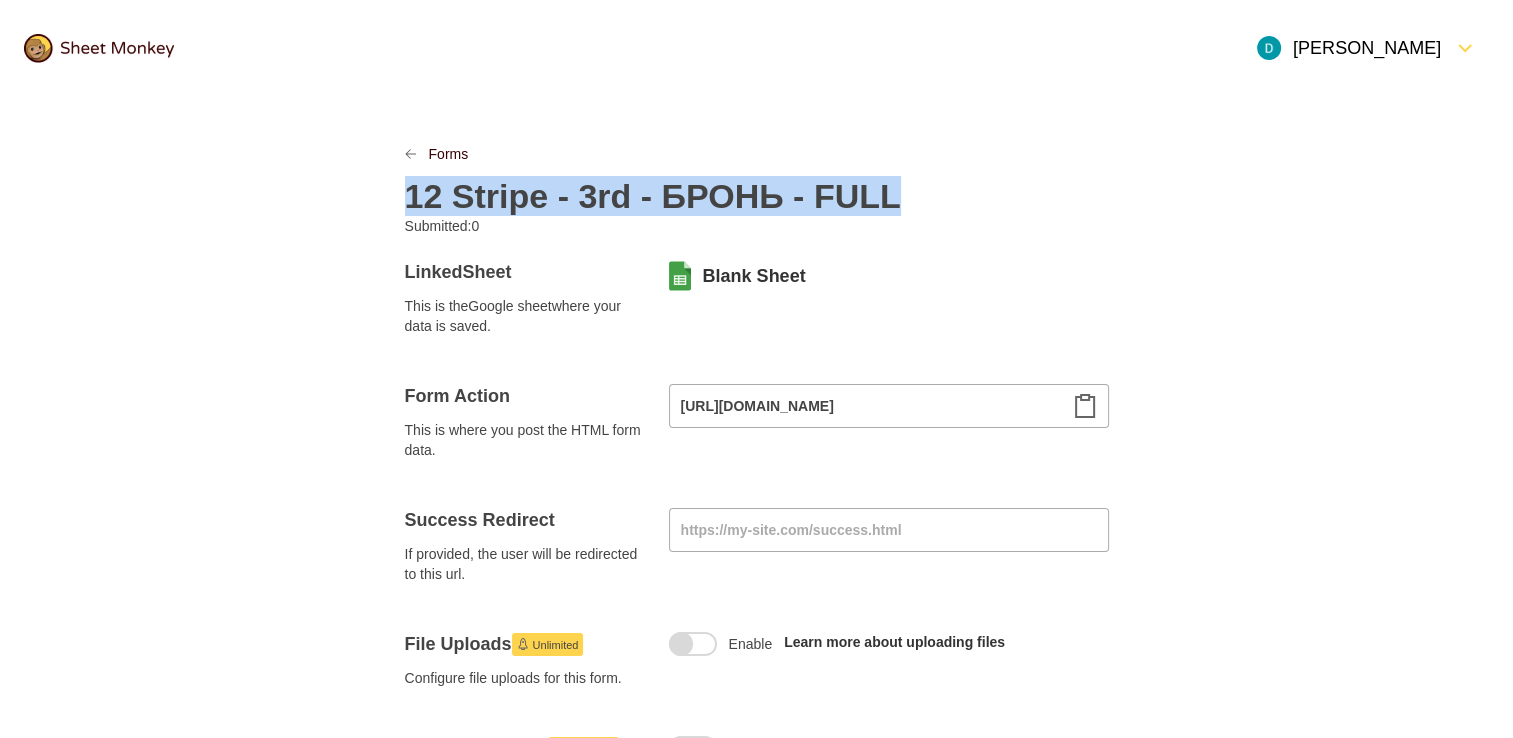 copy on "12 Stripe - 3rd - БРОНЬ - FULL" 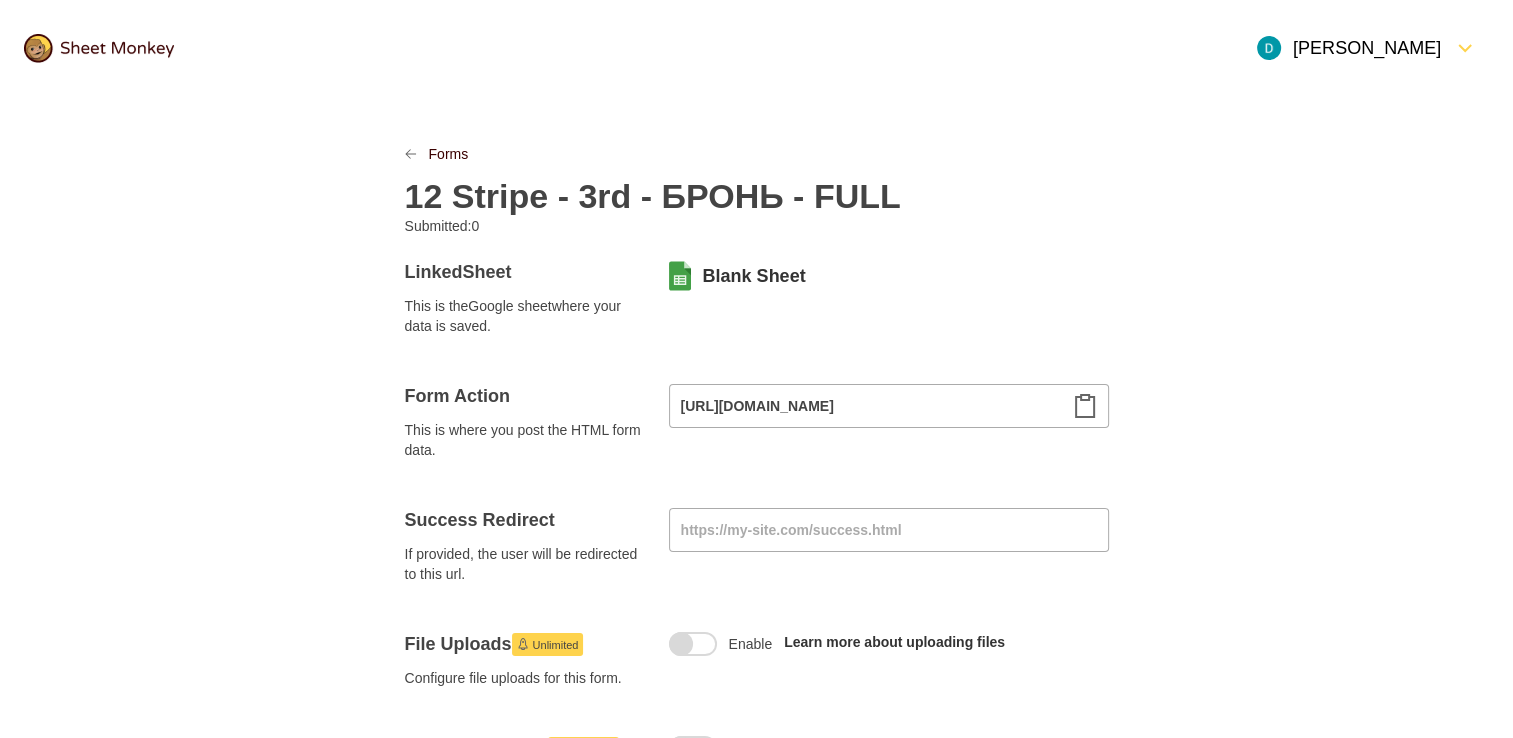 click on "Forms 12 Stripe - 3rd - БРОНЬ - FULL Submitted:  0 Linked  Sheet   This is the  Google sheet  where your data is saved. Blank Sheet Form Action This is where you post the HTML form data. [URL][DOMAIN_NAME] Success Redirect If provided, the user will be redirected to this url. File Uploads    Unlimited Configure file uploads for this form. Enable Learn more about uploading files Spam Protection    Unlimited Turn on Akismet filtering for submissions Enable Learn more about spam protection Notifications    Unlimited Configure notifications Notification Send a notification email to me or another address when a form is submitted. Autoresponse Send an automatic response email to the person who submitted the form. Embed HTML A starter HTML snippet for posting to this  sheet < form   action = "[URL][DOMAIN_NAME]"   method = "post" >
<!-- Put HTML input fields in here and see how they fill up your sheet -->
< label > Example Field:  <" at bounding box center (757, 1002) 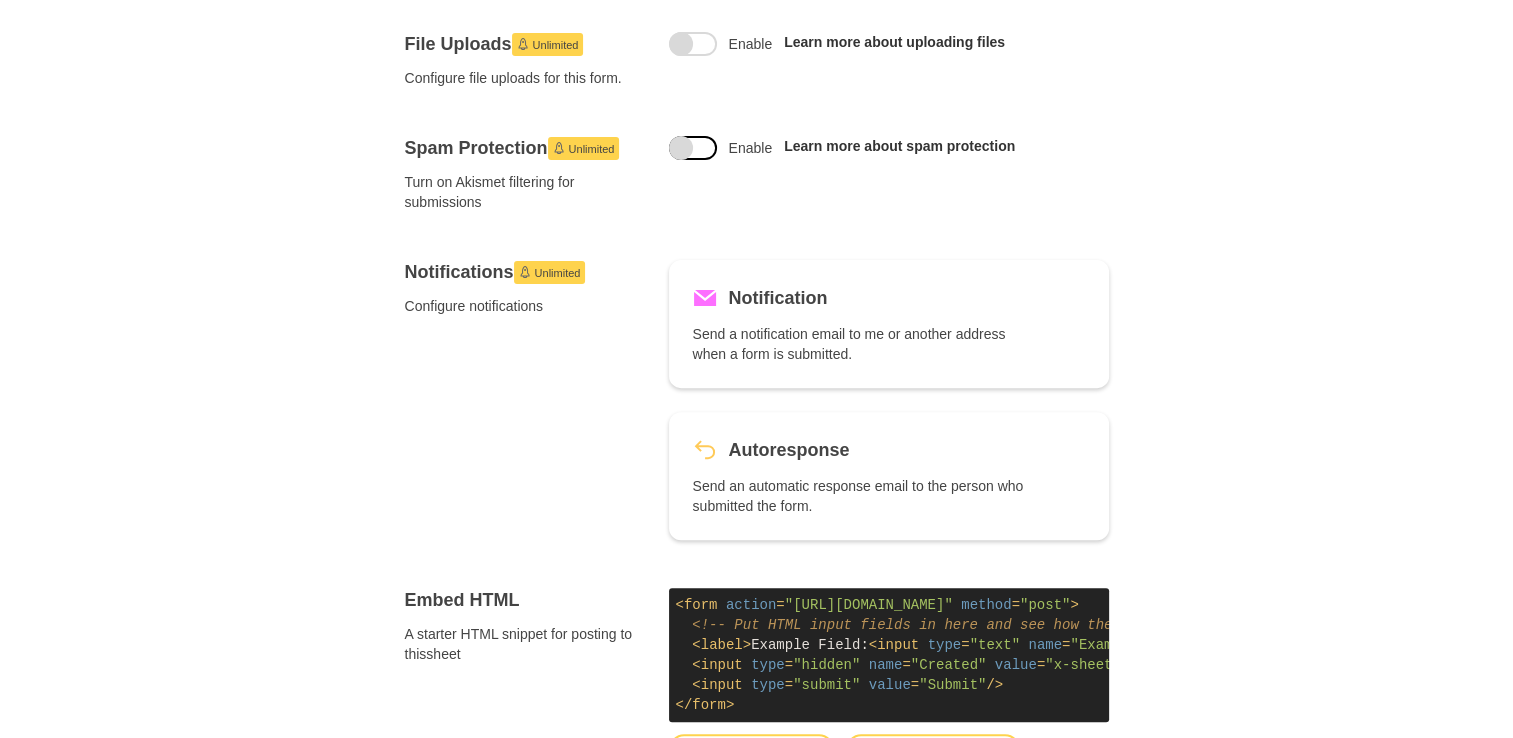 click at bounding box center (693, 148) 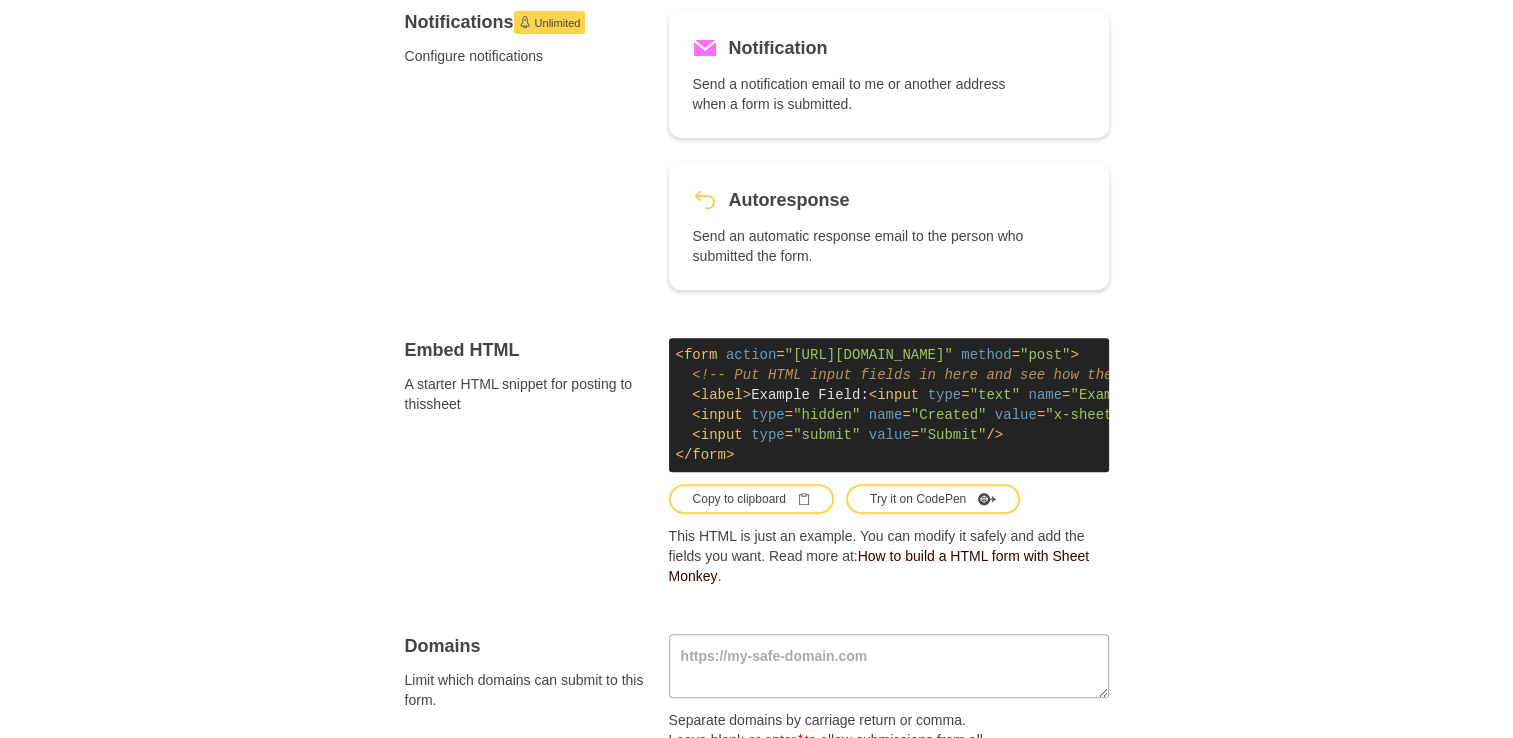 scroll, scrollTop: 1200, scrollLeft: 0, axis: vertical 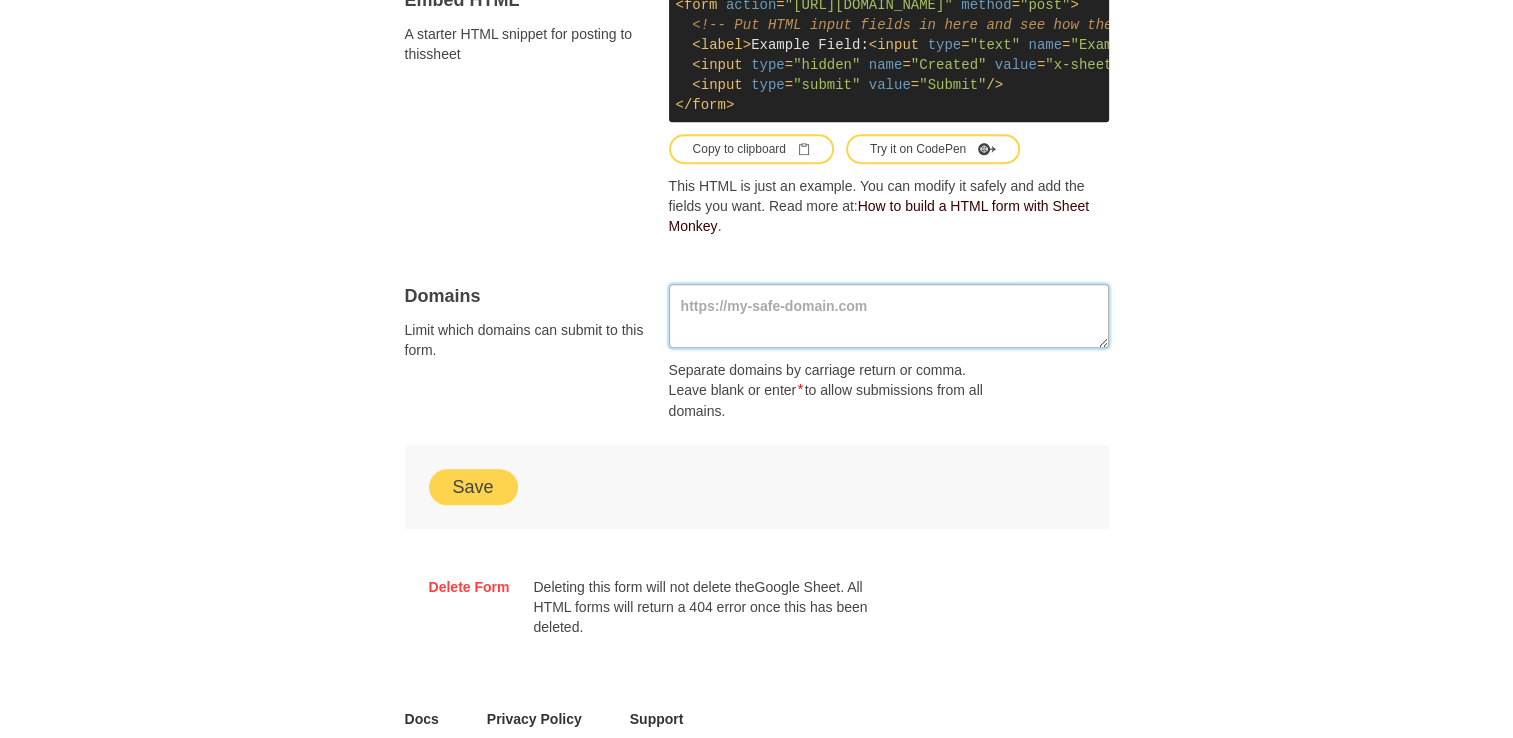 click at bounding box center (889, 316) 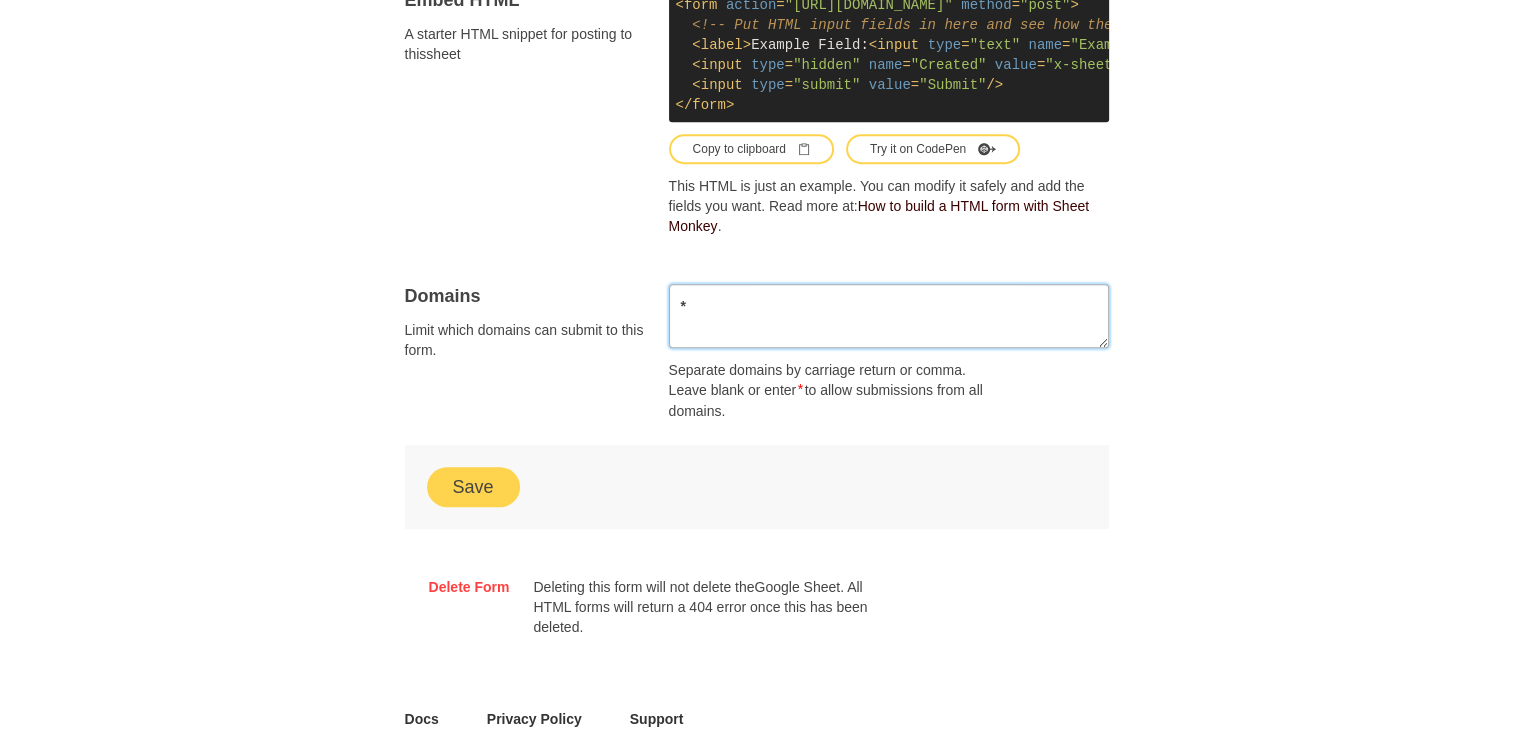 type on "*" 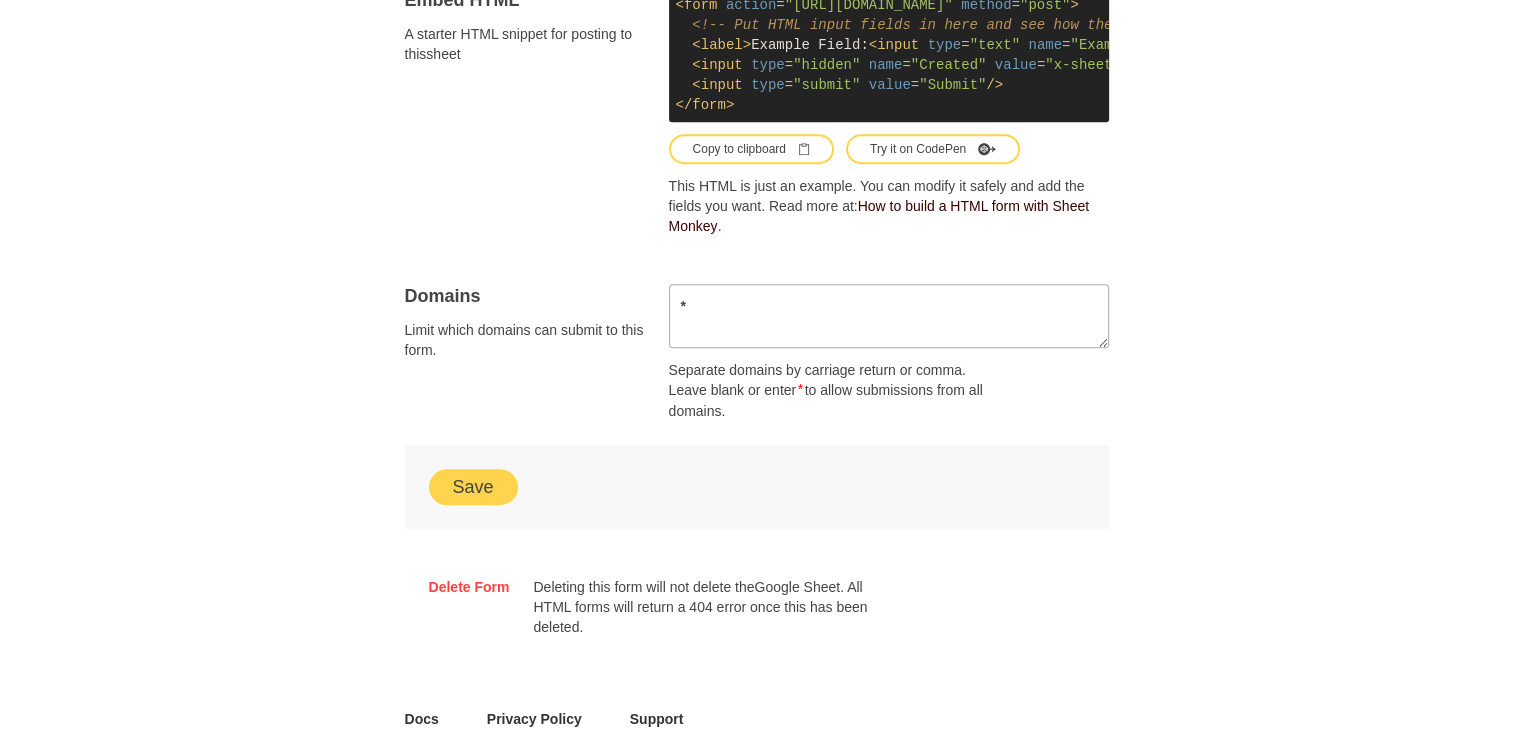 click on "Save" at bounding box center (473, 487) 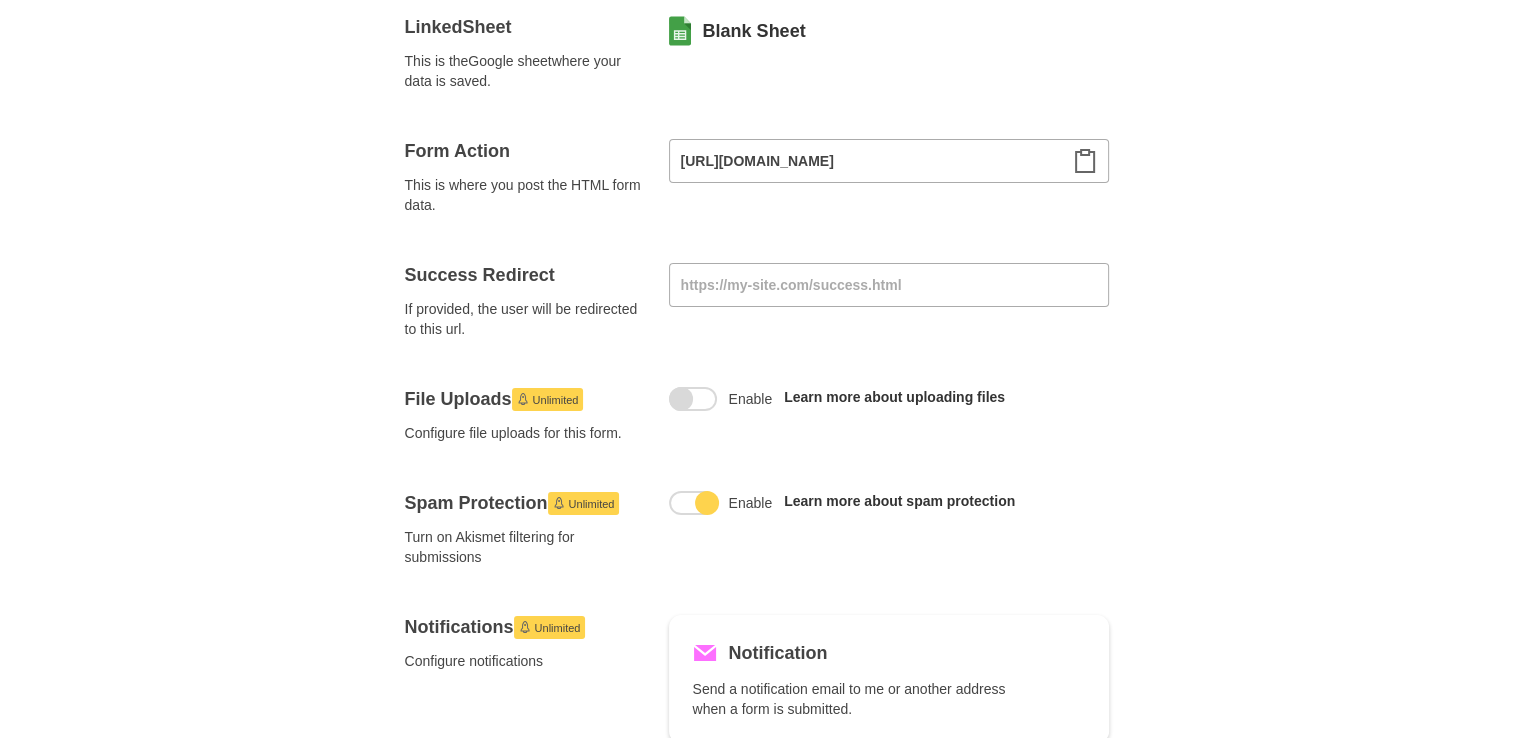 scroll, scrollTop: 0, scrollLeft: 0, axis: both 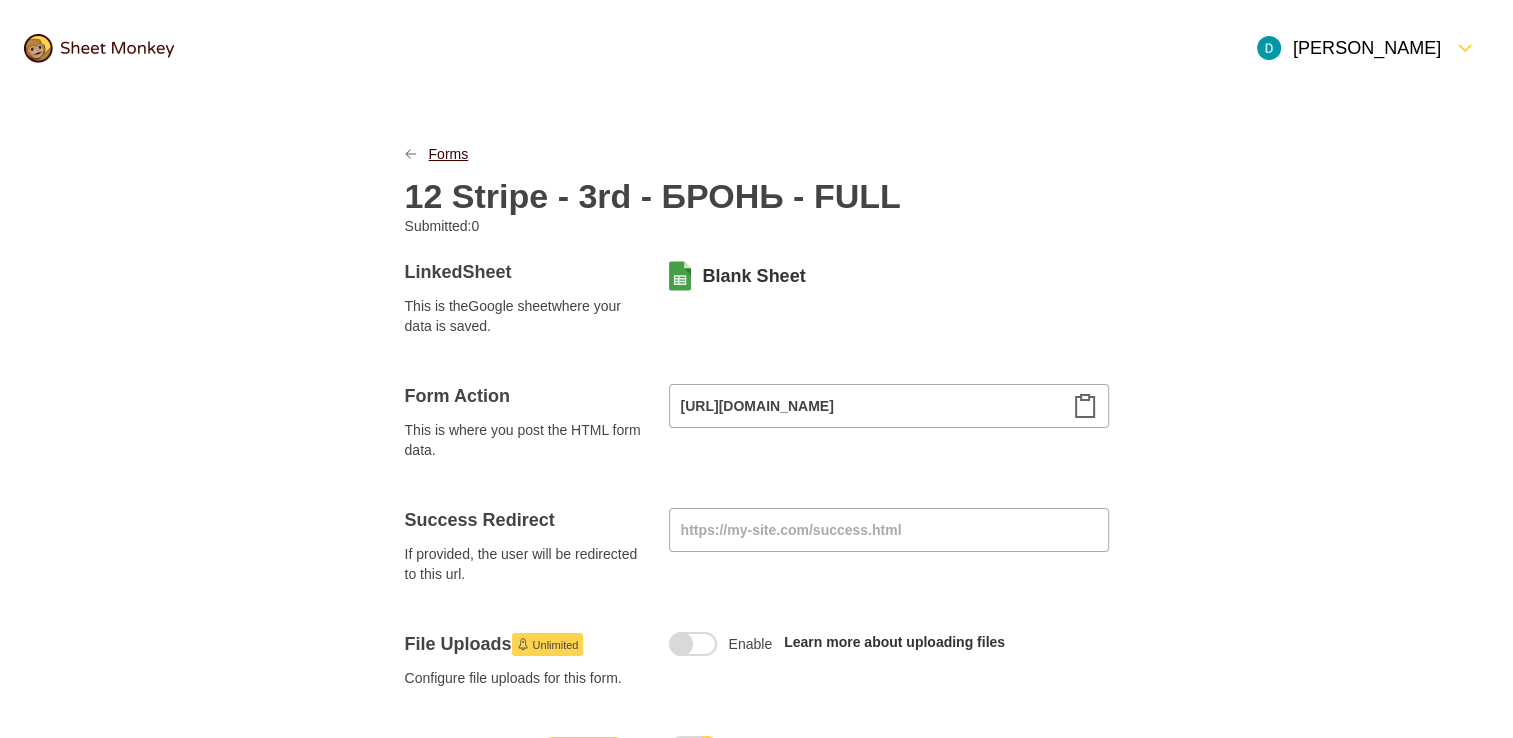 click on "Forms" at bounding box center (449, 154) 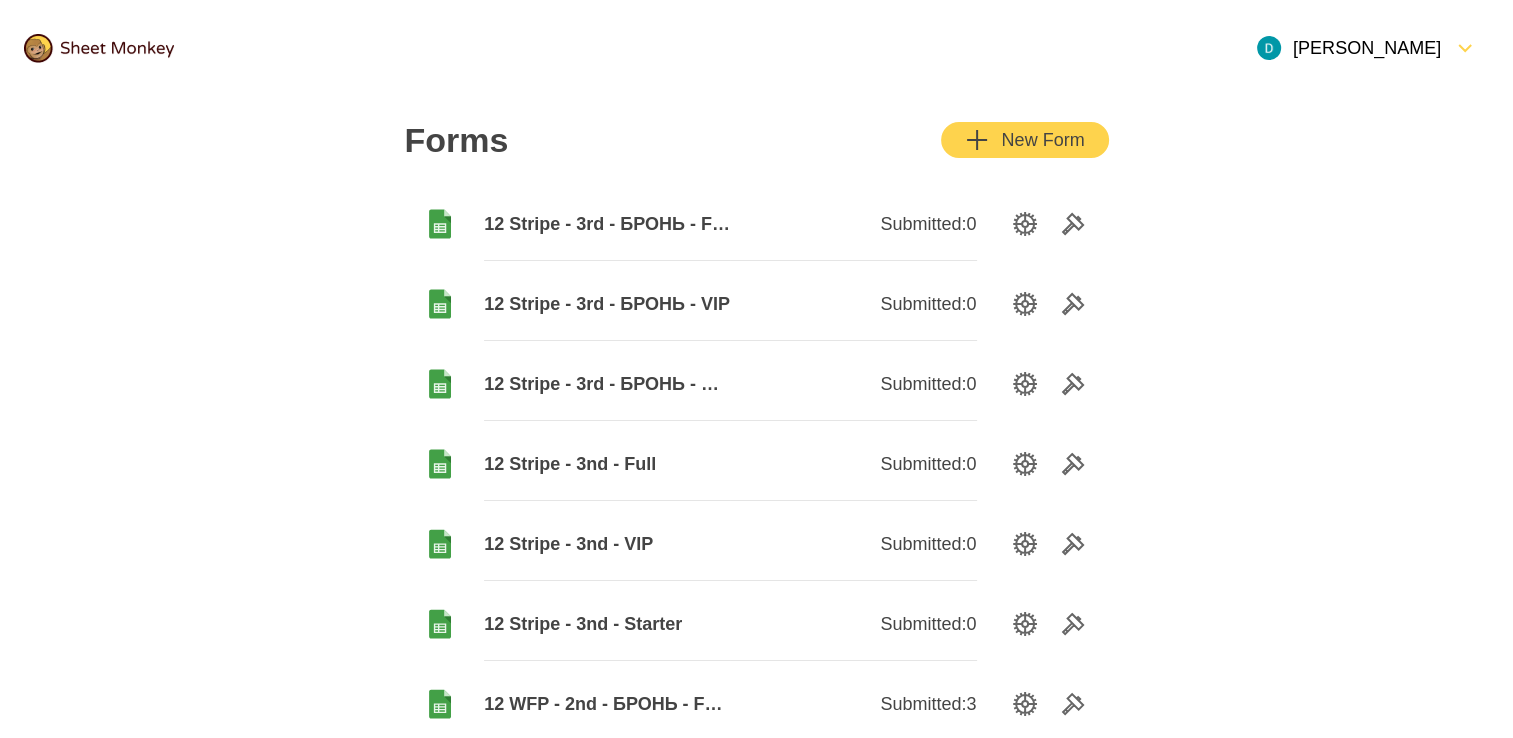 click on "New Form" at bounding box center (1024, 140) 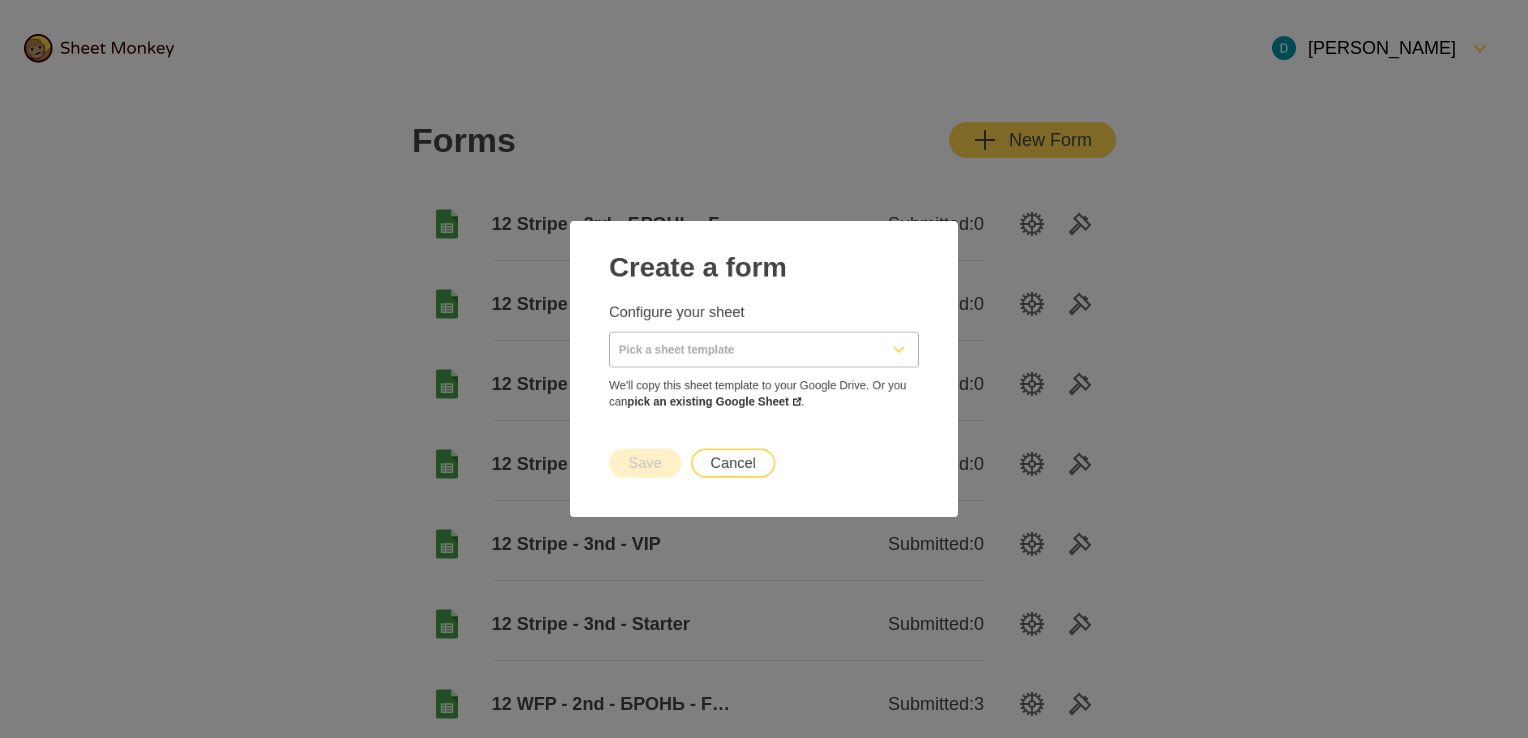 drag, startPoint x: 855, startPoint y: 356, endPoint x: 866, endPoint y: 348, distance: 13.601471 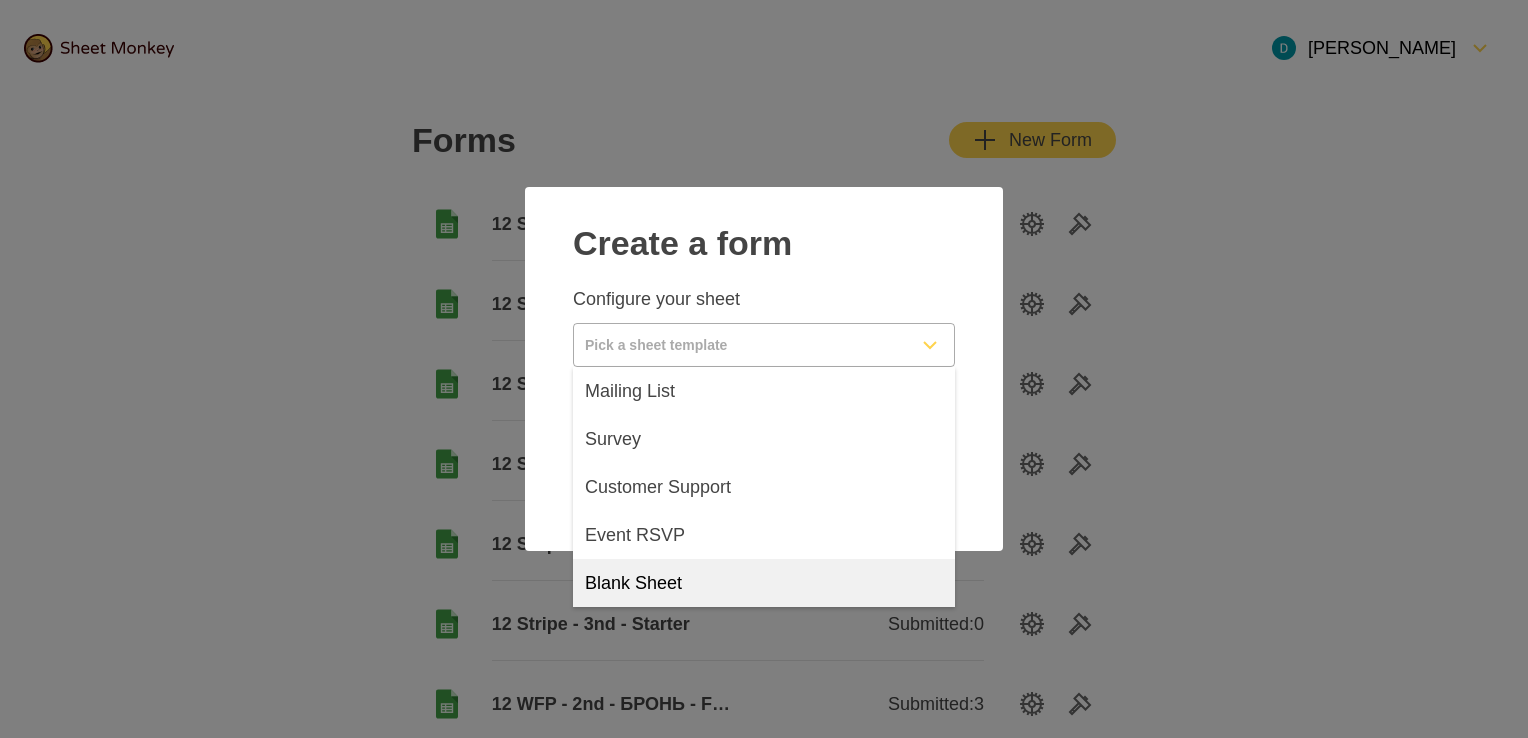 drag, startPoint x: 692, startPoint y: 572, endPoint x: 682, endPoint y: 554, distance: 20.59126 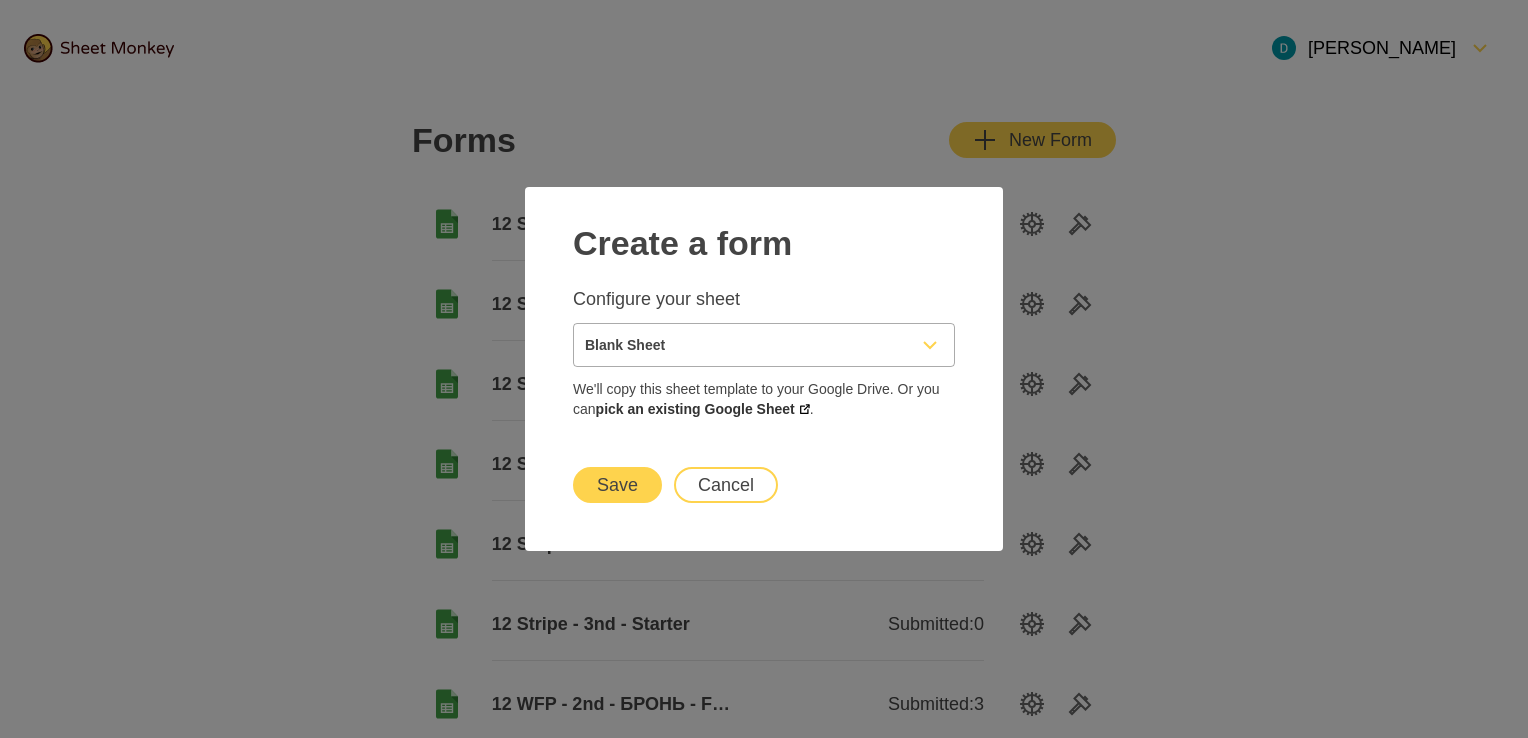 click on "Save" at bounding box center (617, 485) 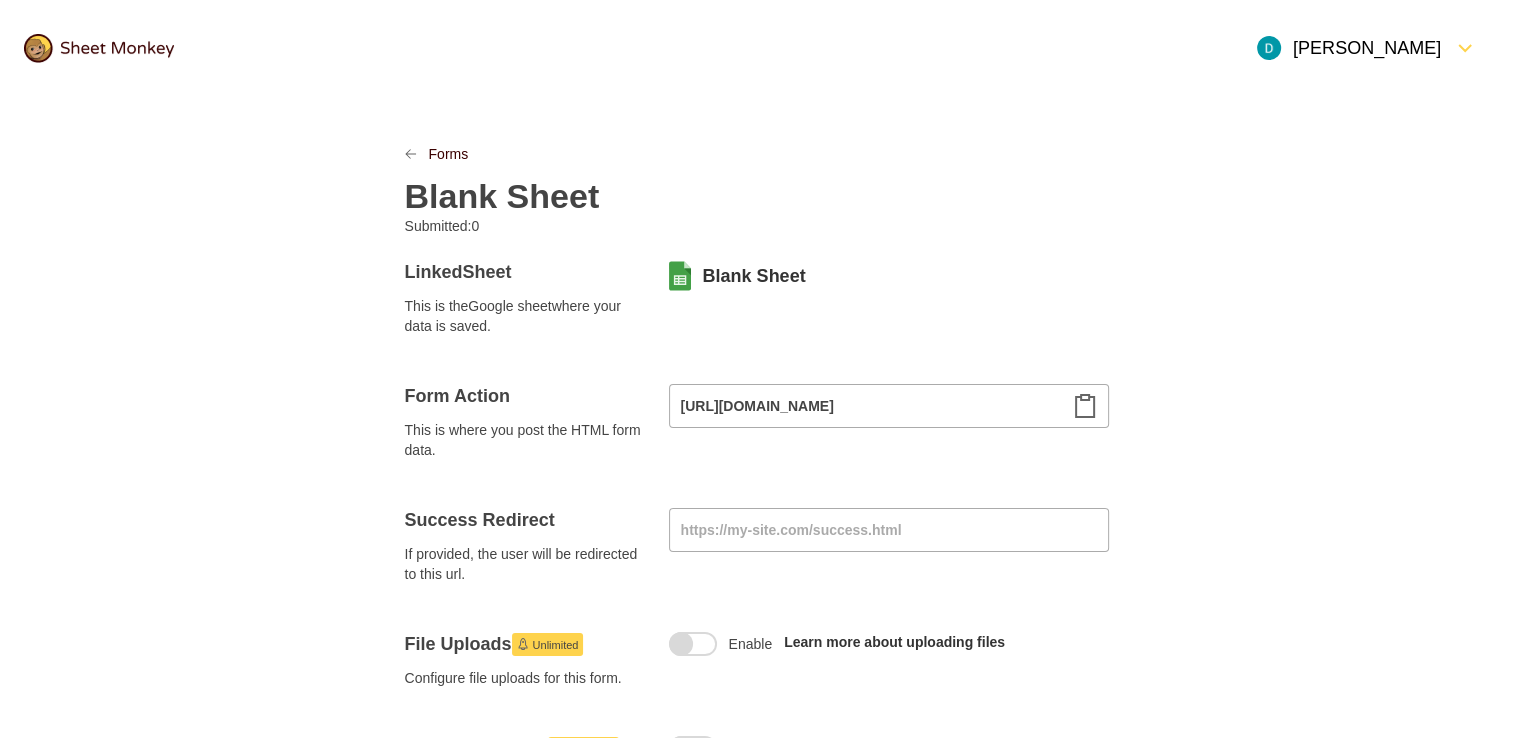 click on "Blank Sheet" at bounding box center (502, 196) 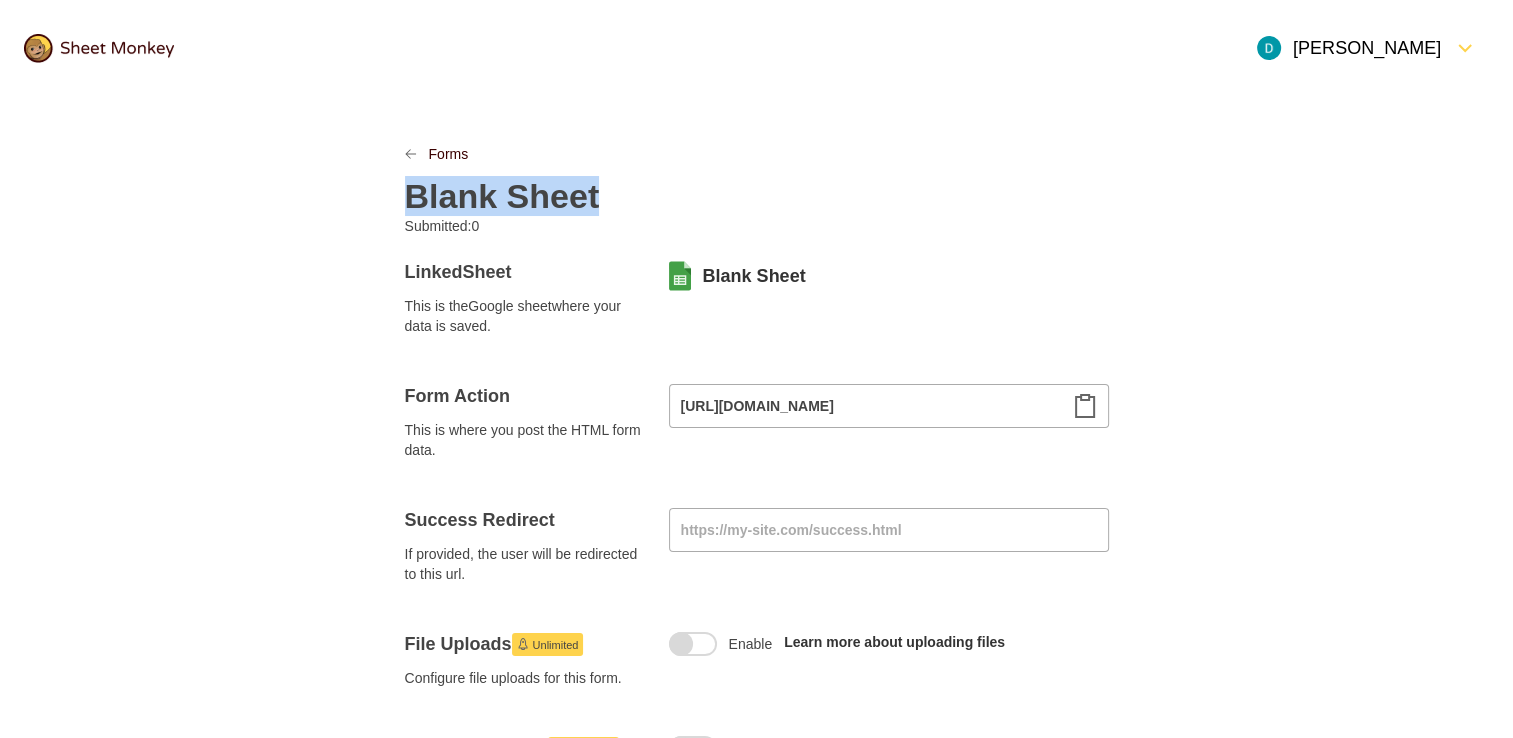paste 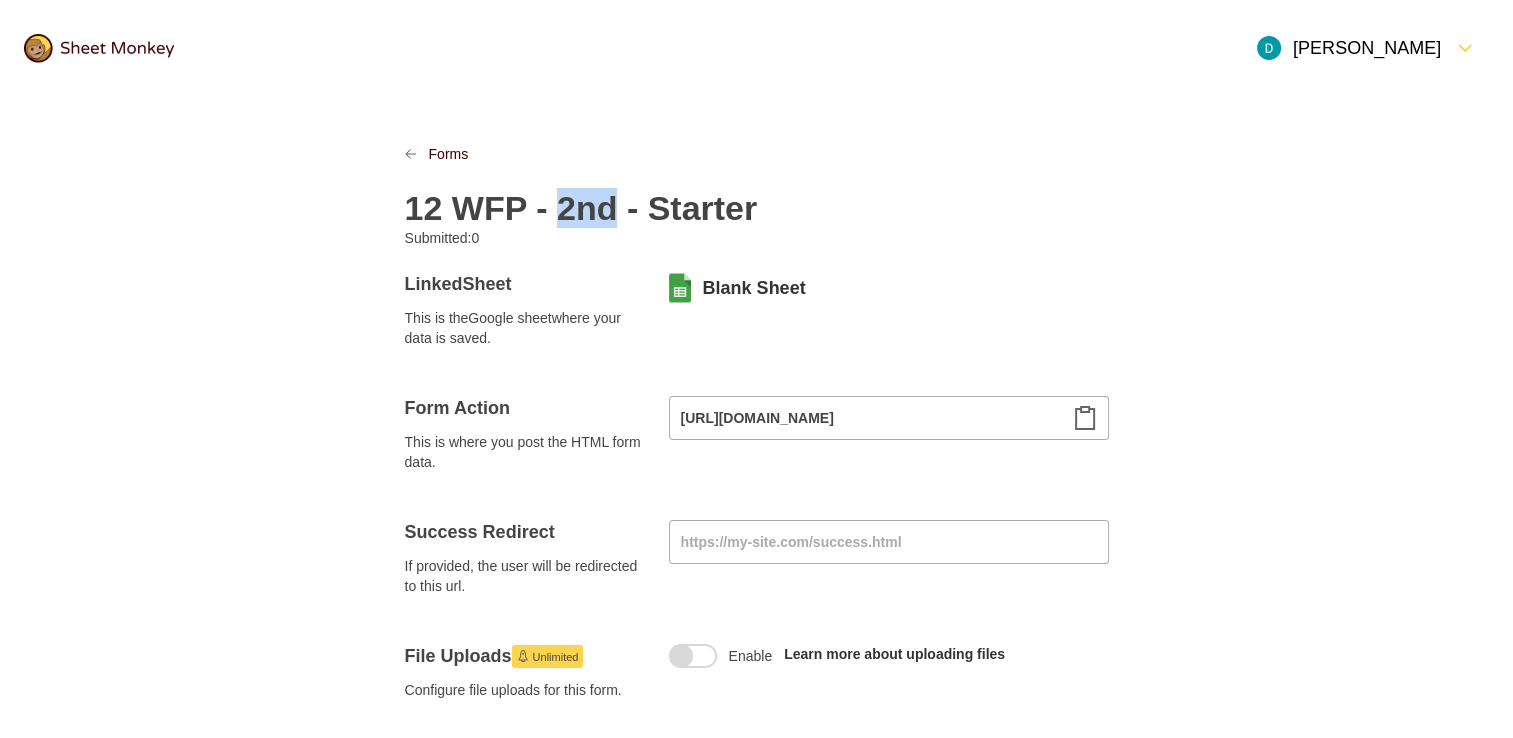 drag, startPoint x: 556, startPoint y: 206, endPoint x: 604, endPoint y: 210, distance: 48.166378 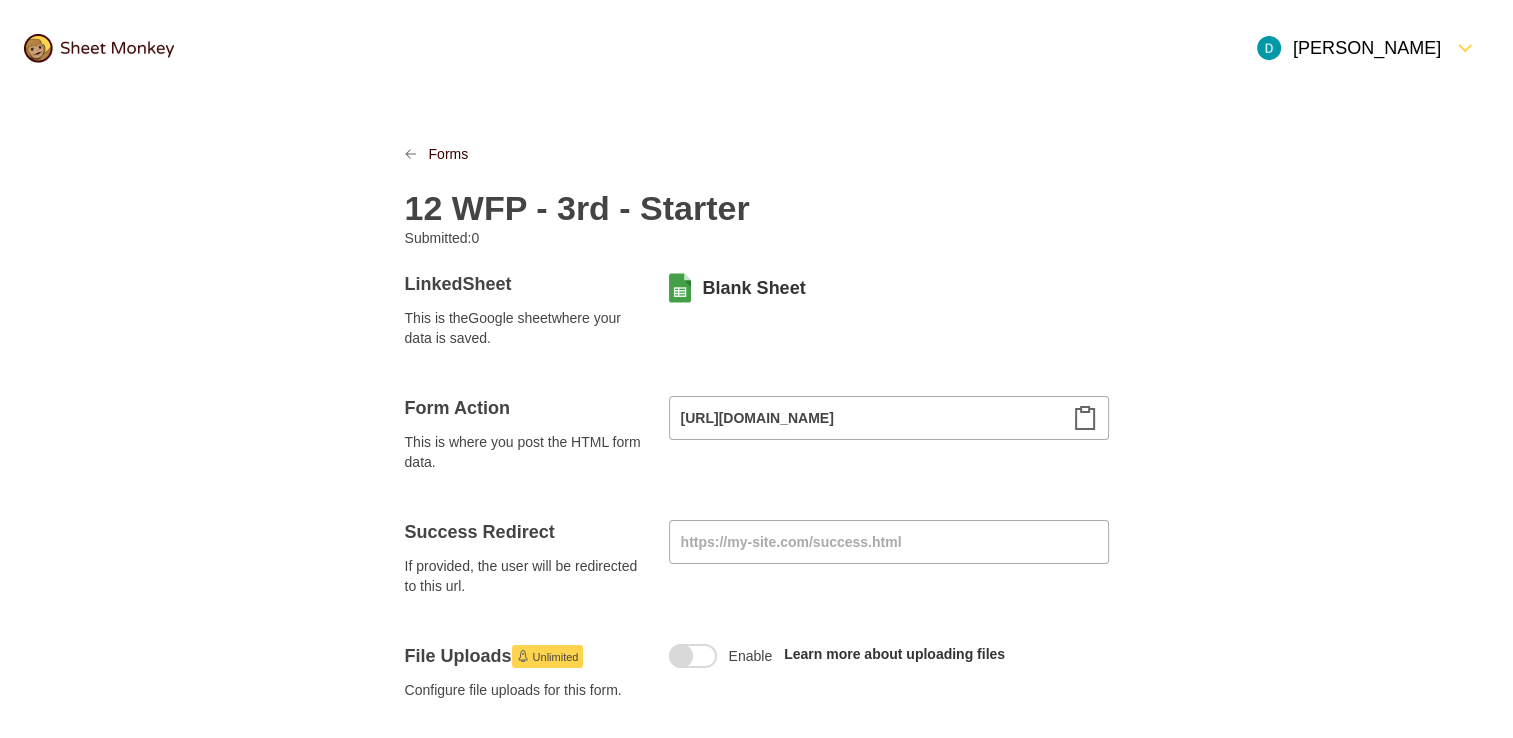 click on "12 WFP - 3rd - Starter" at bounding box center (757, 196) 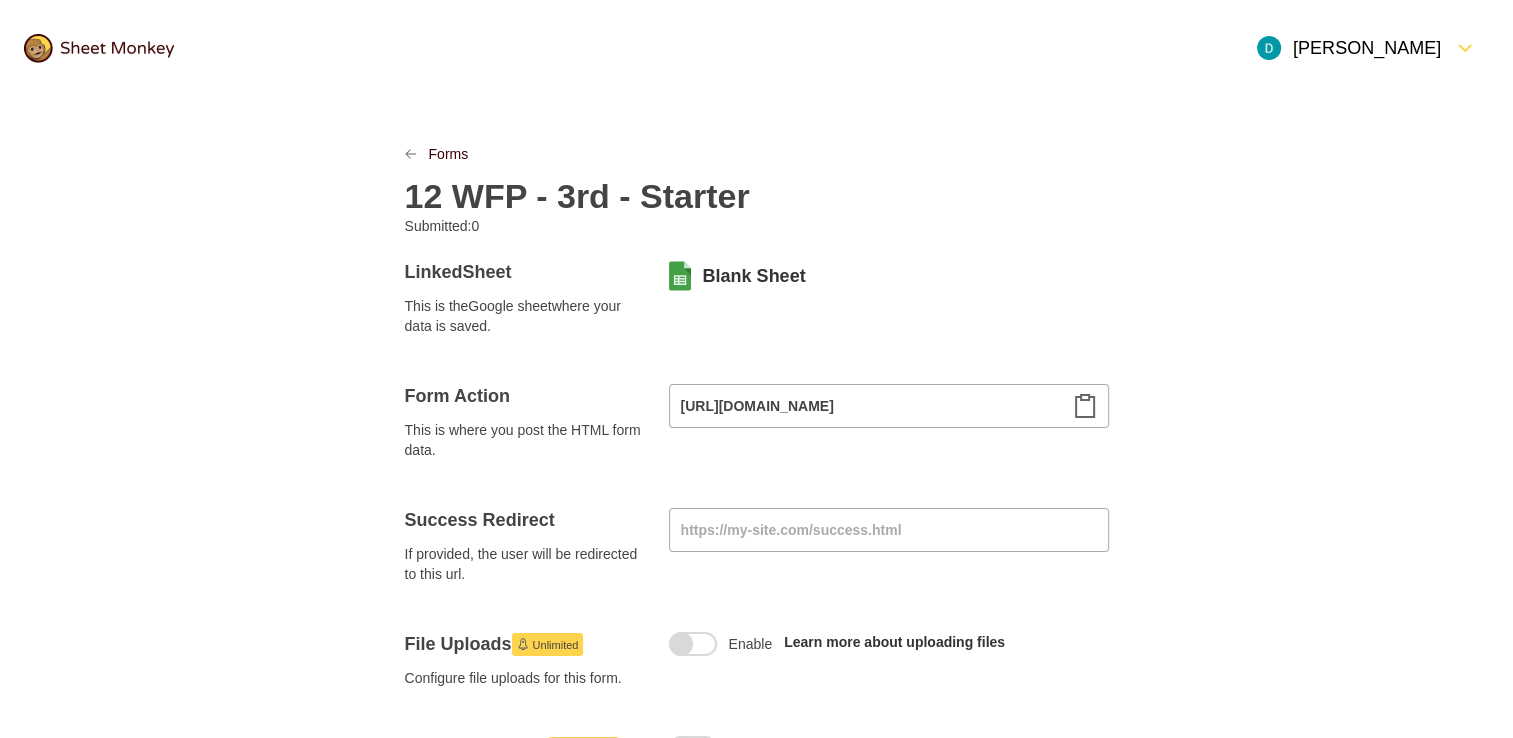 click on "12 WFP - 3rd - Starter" at bounding box center [577, 196] 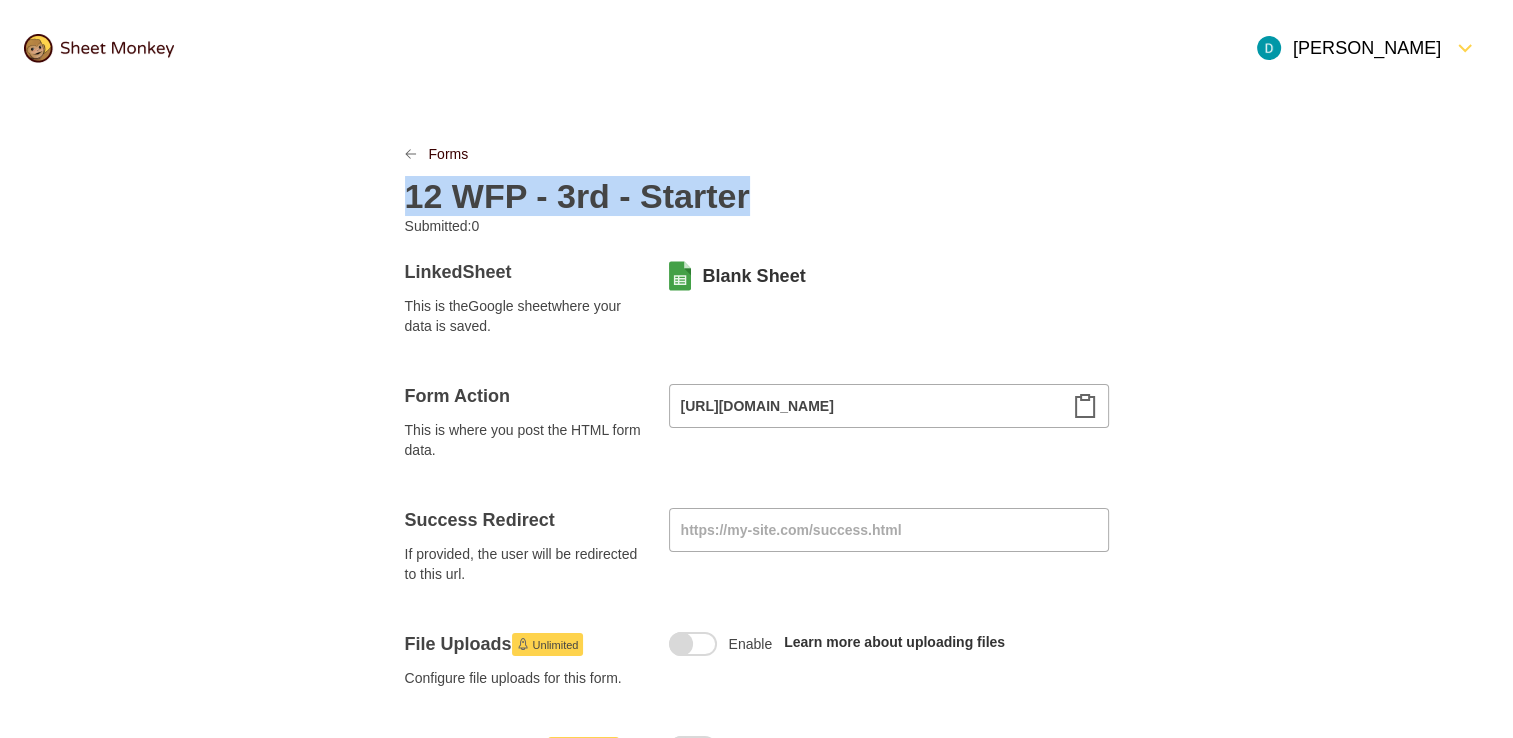 copy on "12 WFP - 3rd - Starter" 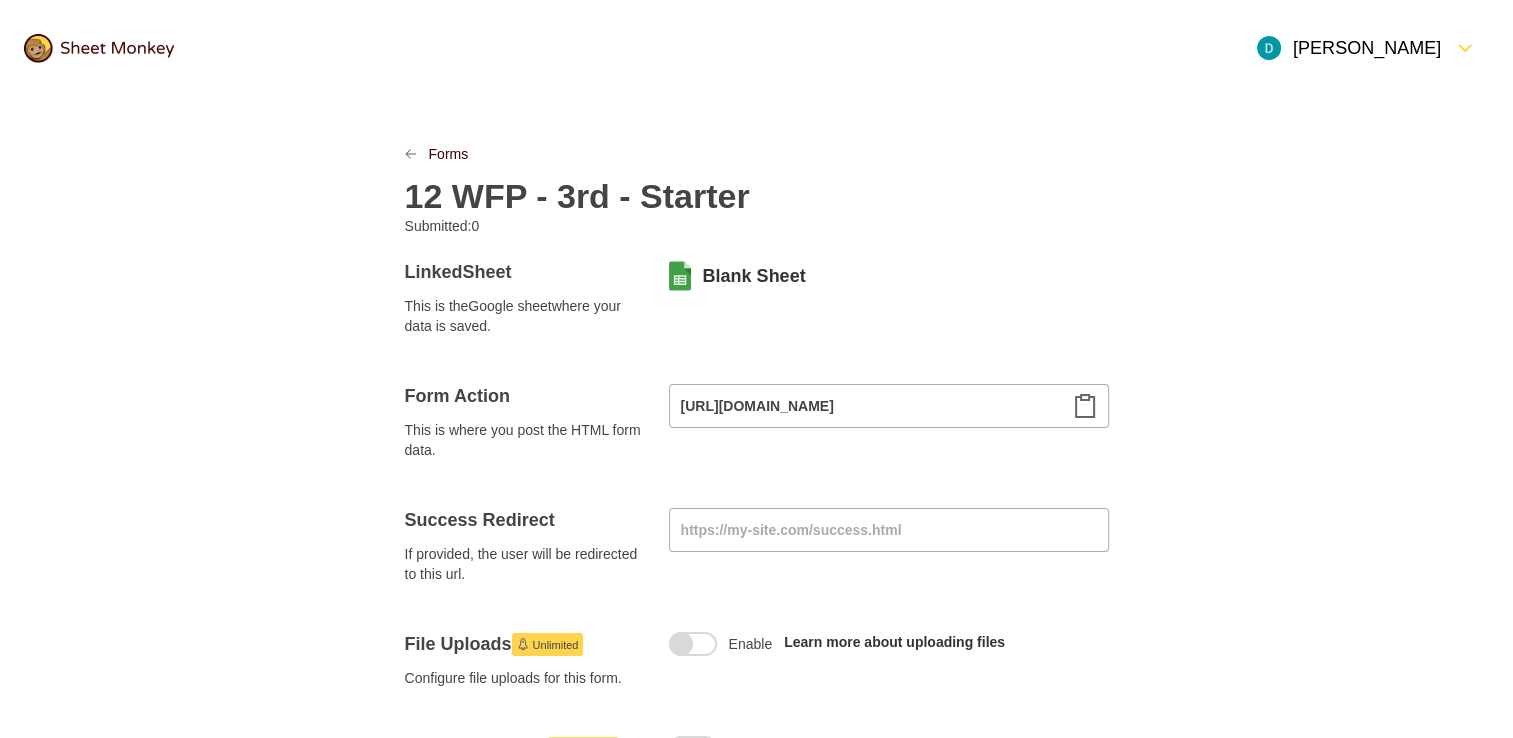 click on "12 WFP - 3rd - Starter" at bounding box center [757, 190] 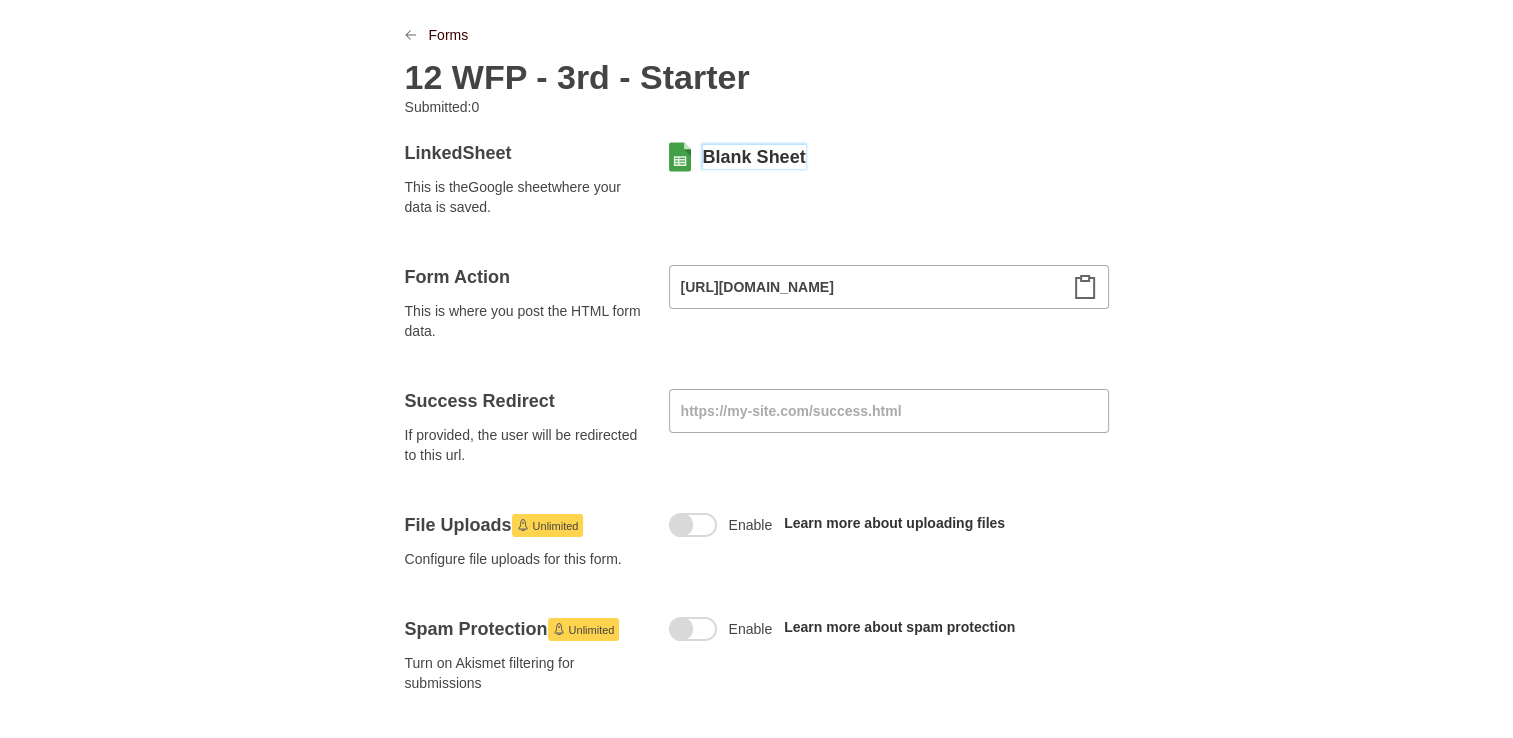 scroll, scrollTop: 300, scrollLeft: 0, axis: vertical 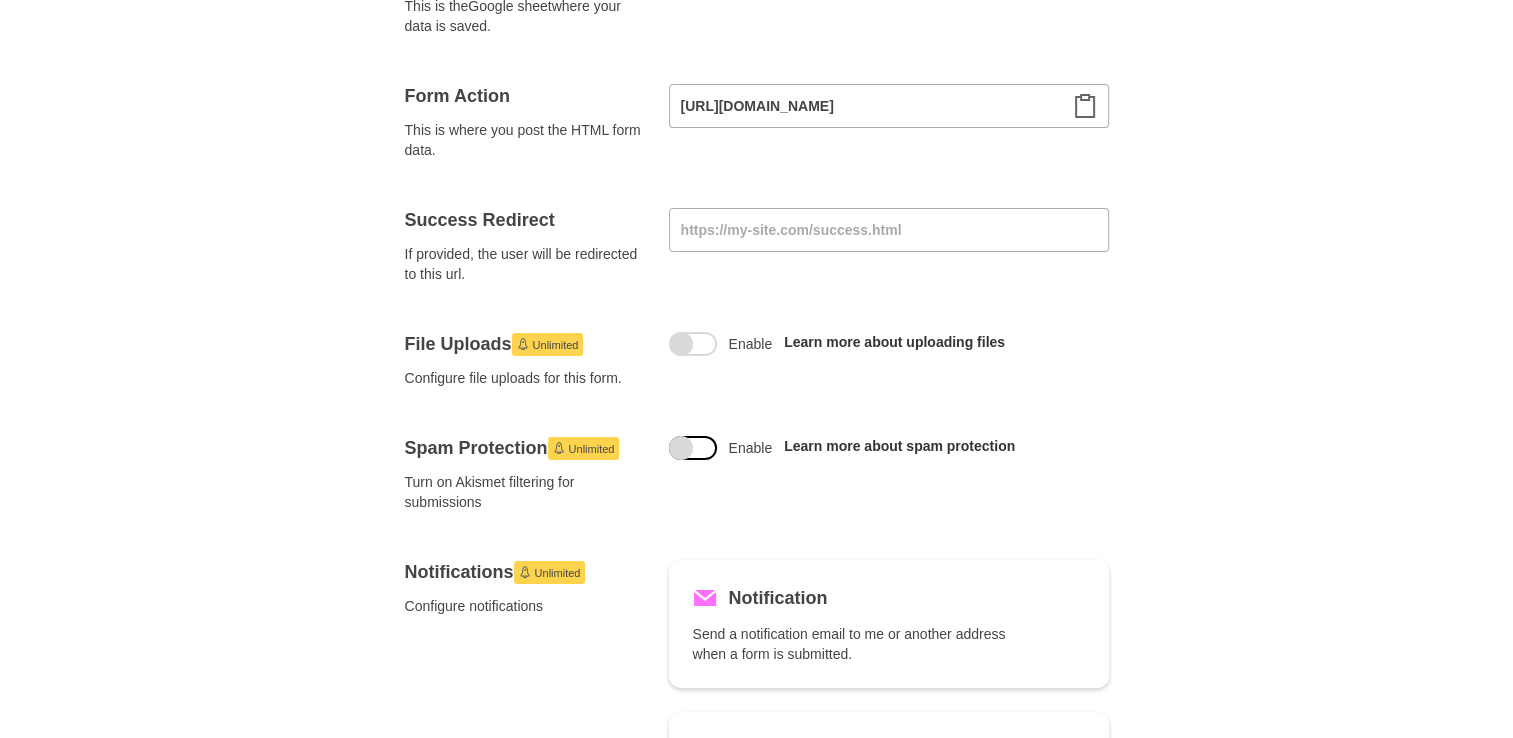 click at bounding box center [681, 448] 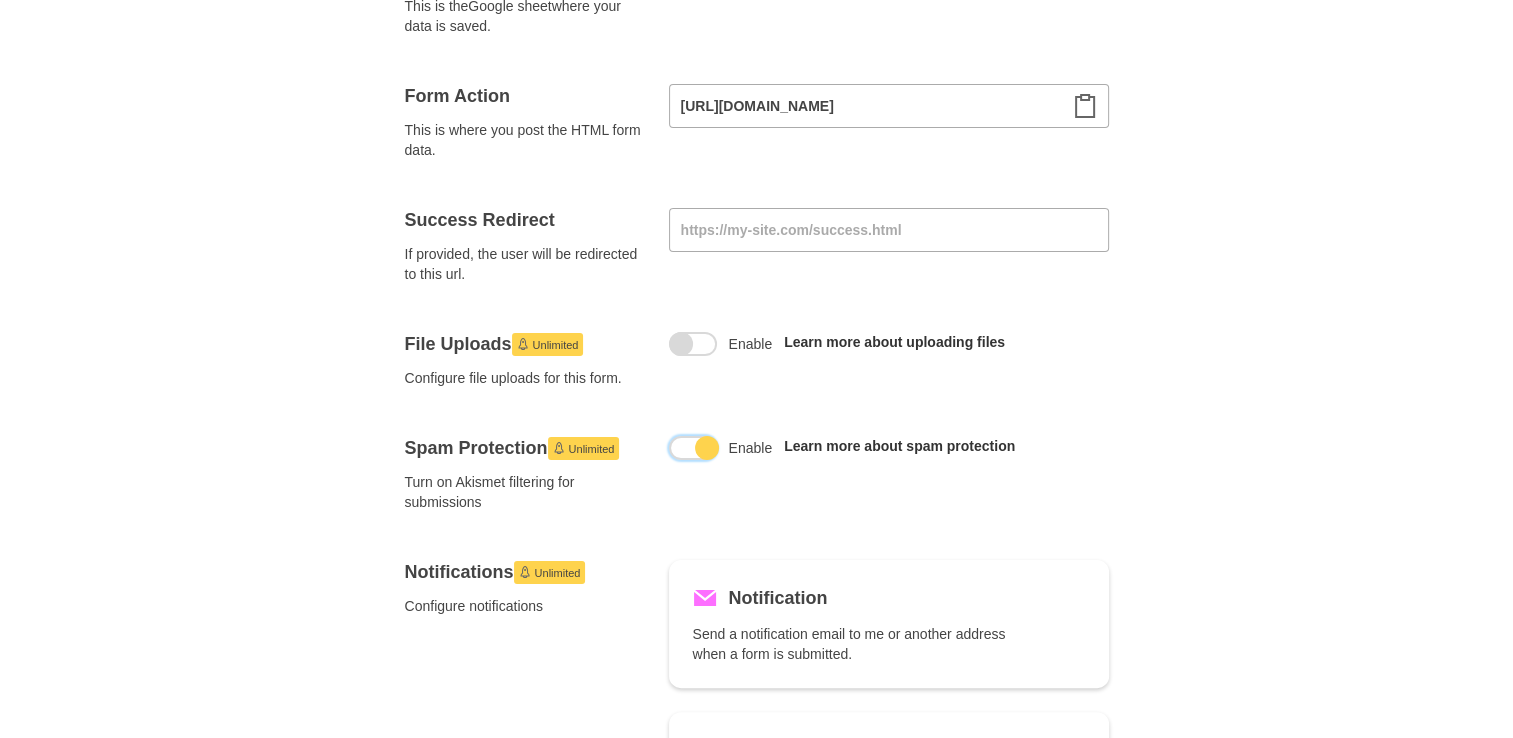 scroll, scrollTop: 0, scrollLeft: 0, axis: both 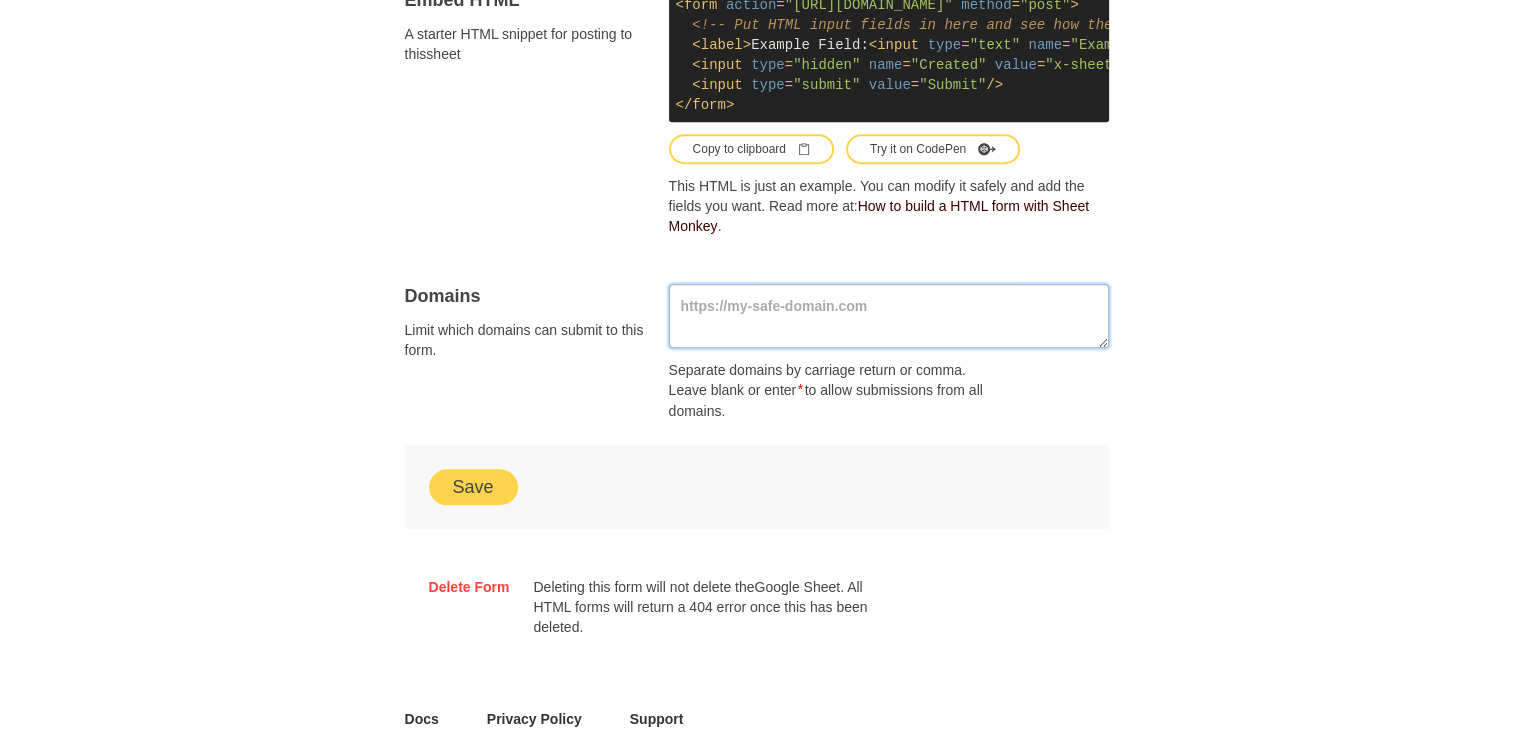 click at bounding box center [889, 316] 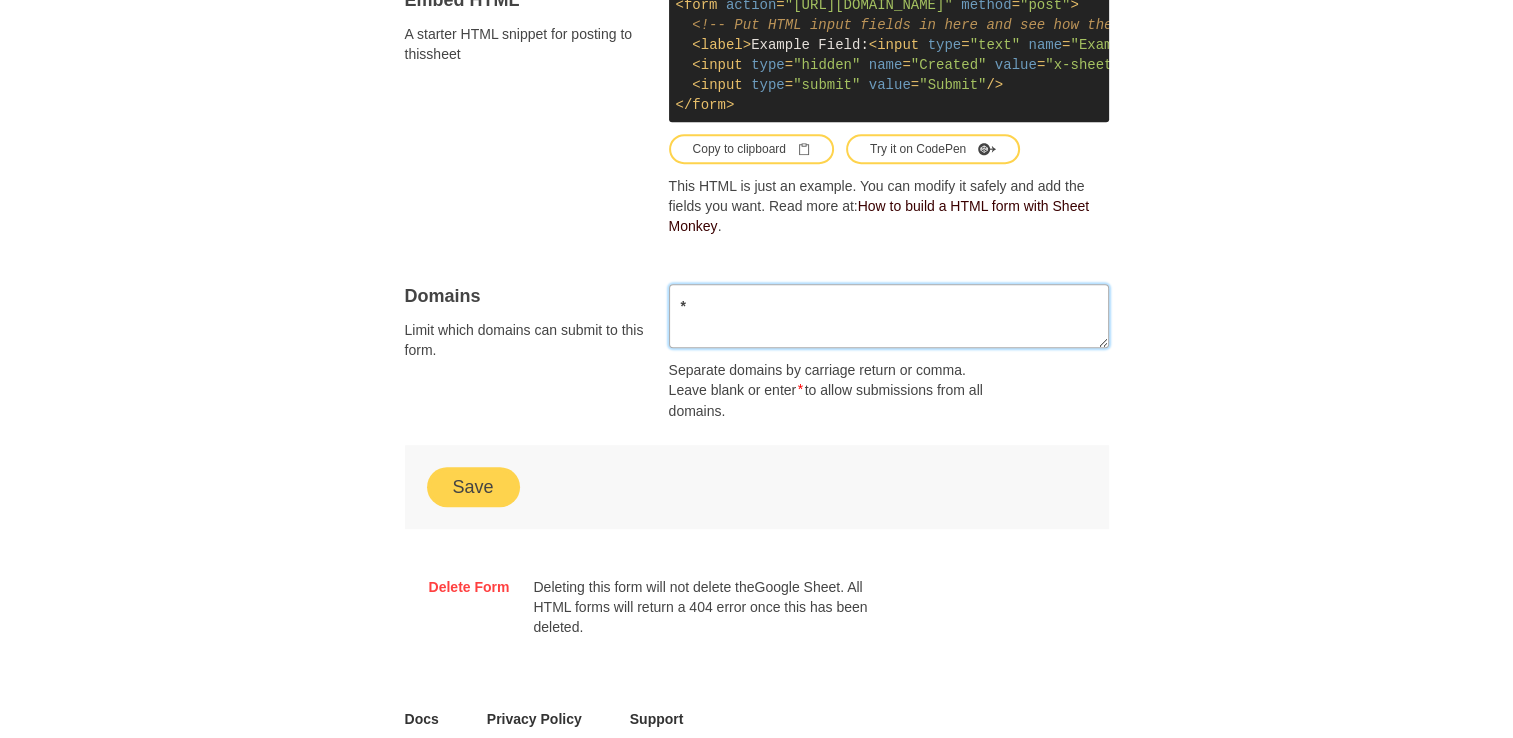 type on "*" 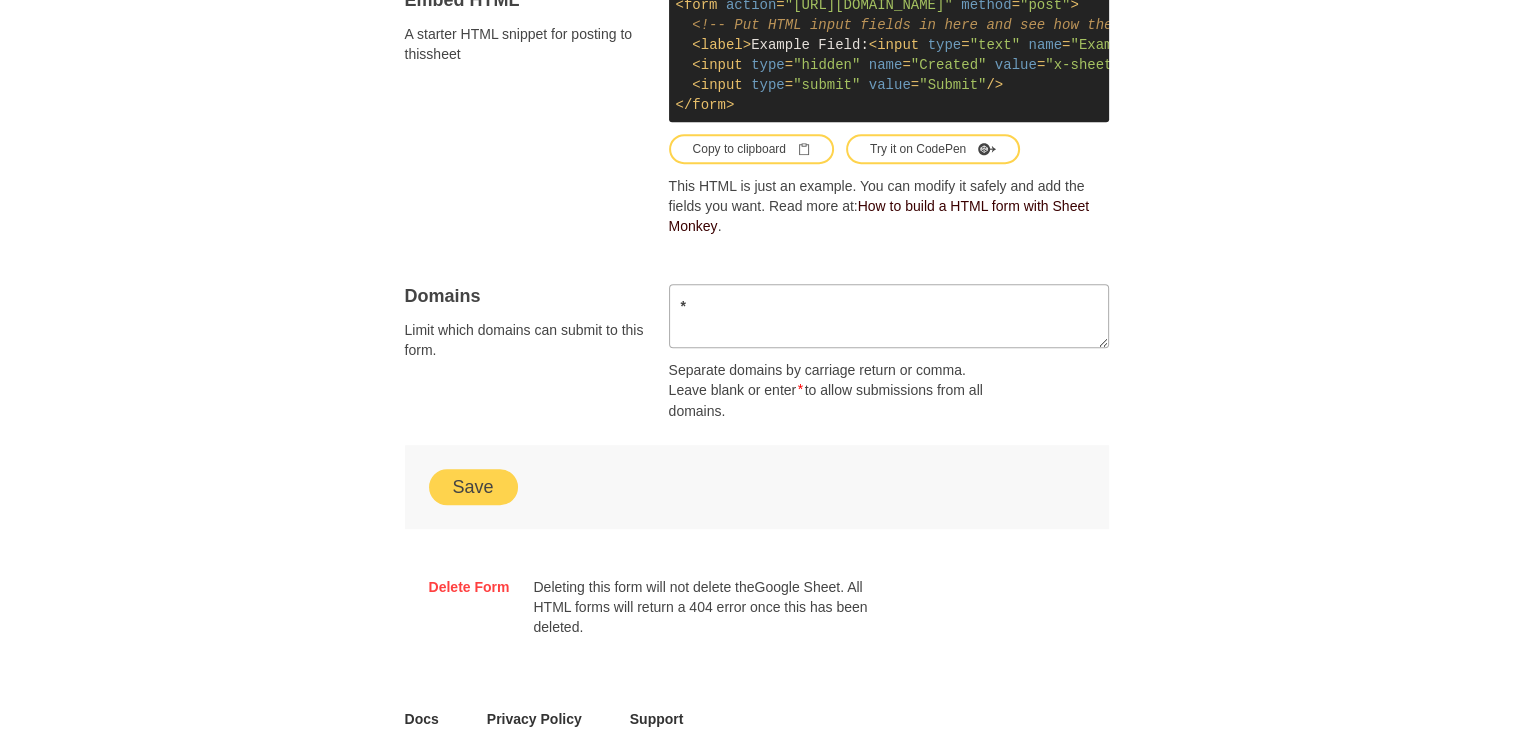click on "Save" at bounding box center [473, 487] 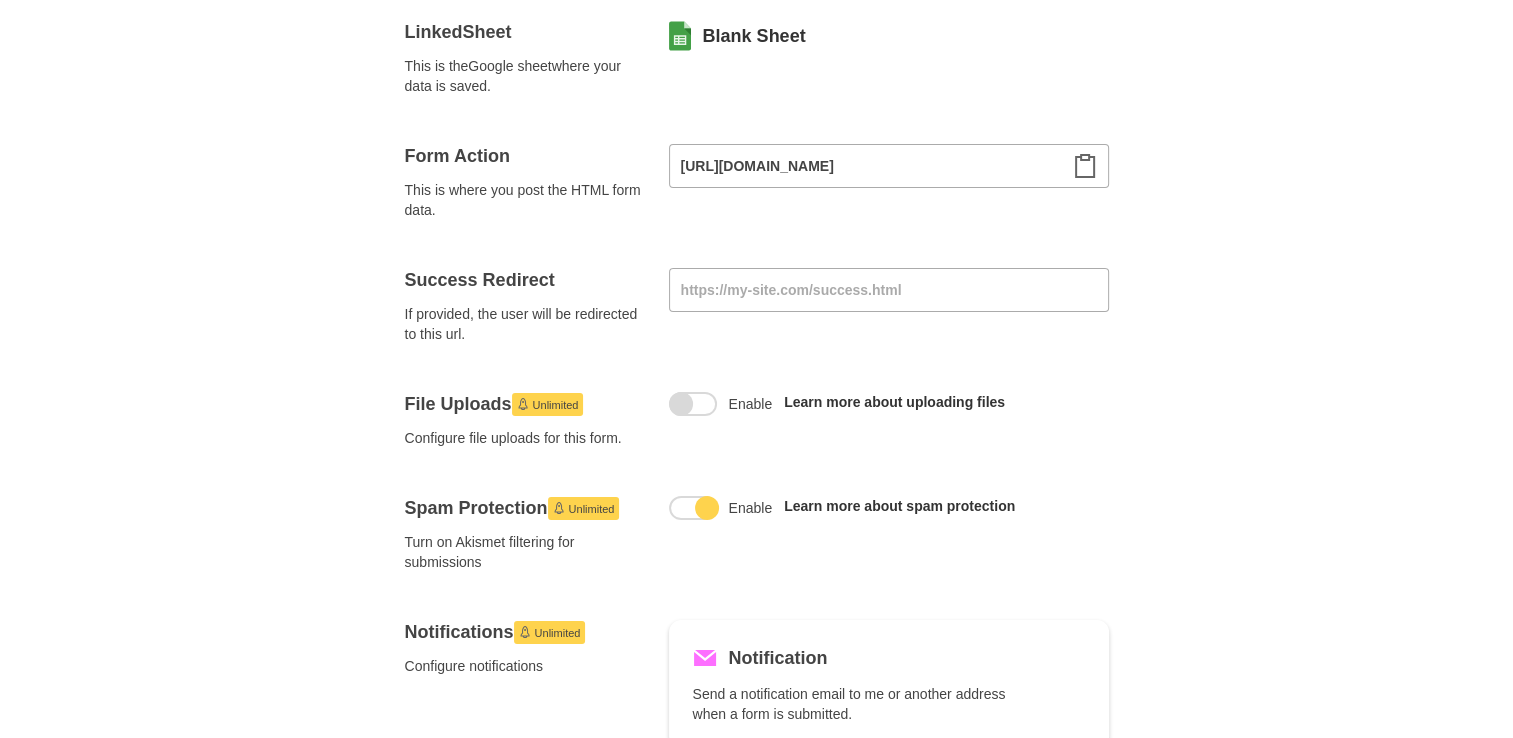 scroll, scrollTop: 0, scrollLeft: 0, axis: both 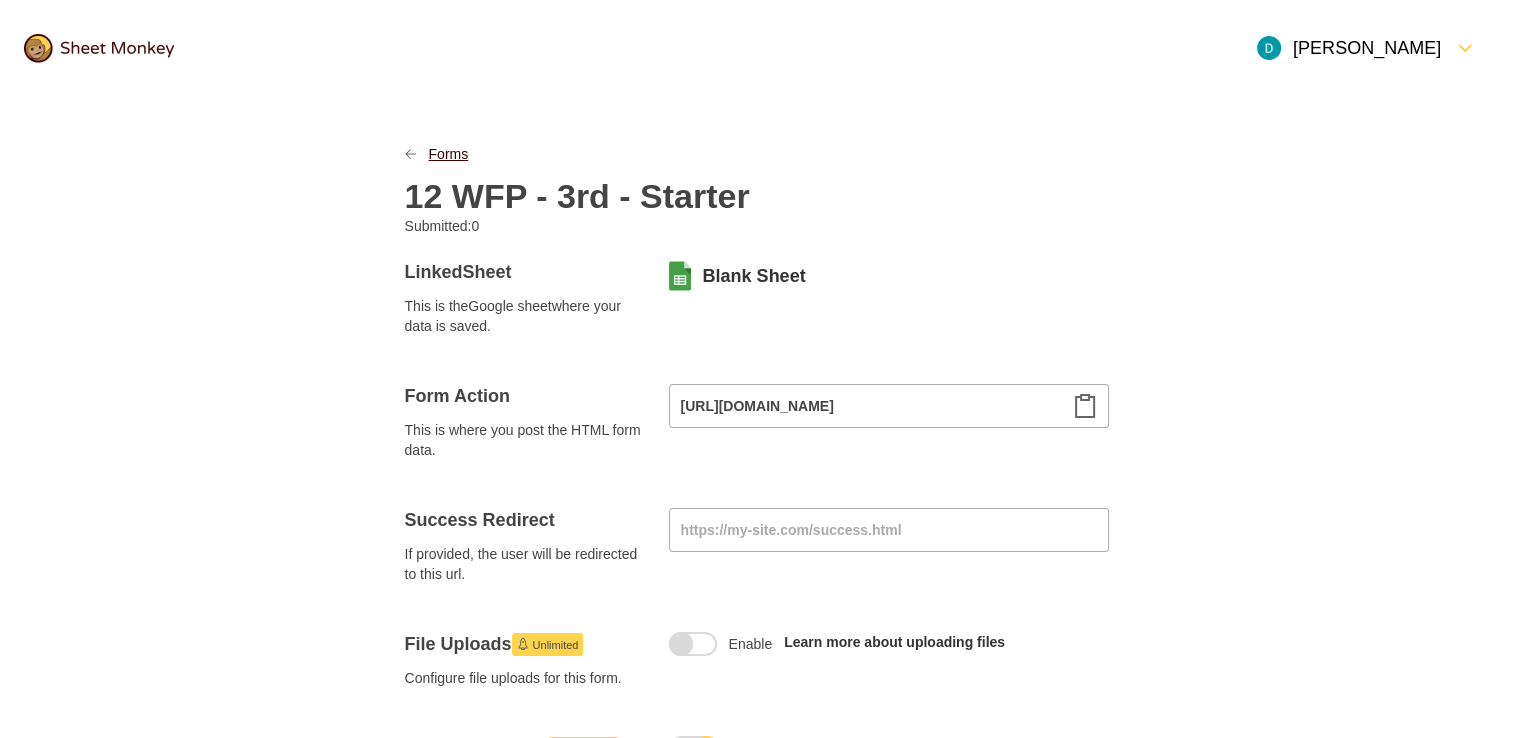 click on "Forms" at bounding box center (449, 154) 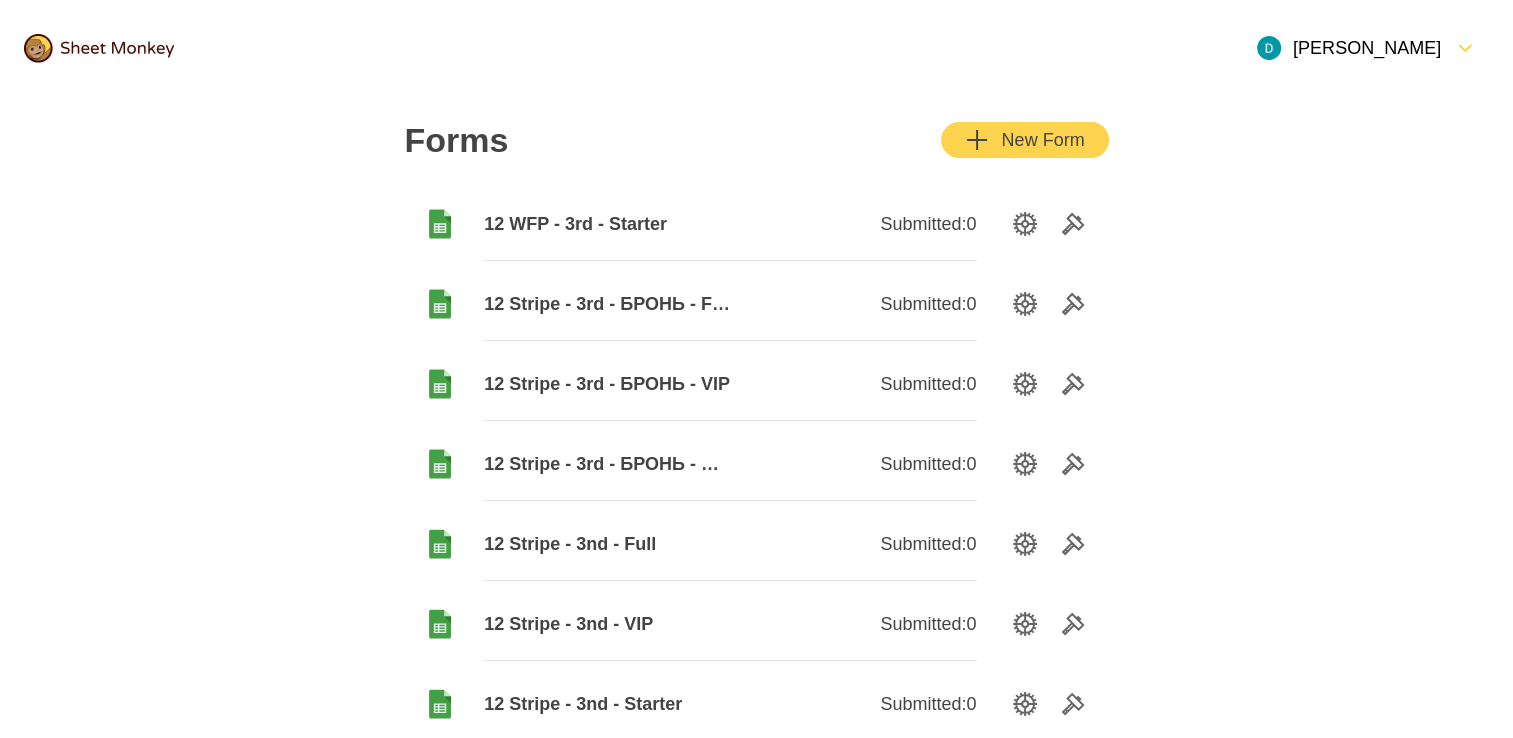 click on "New Form" at bounding box center [1024, 140] 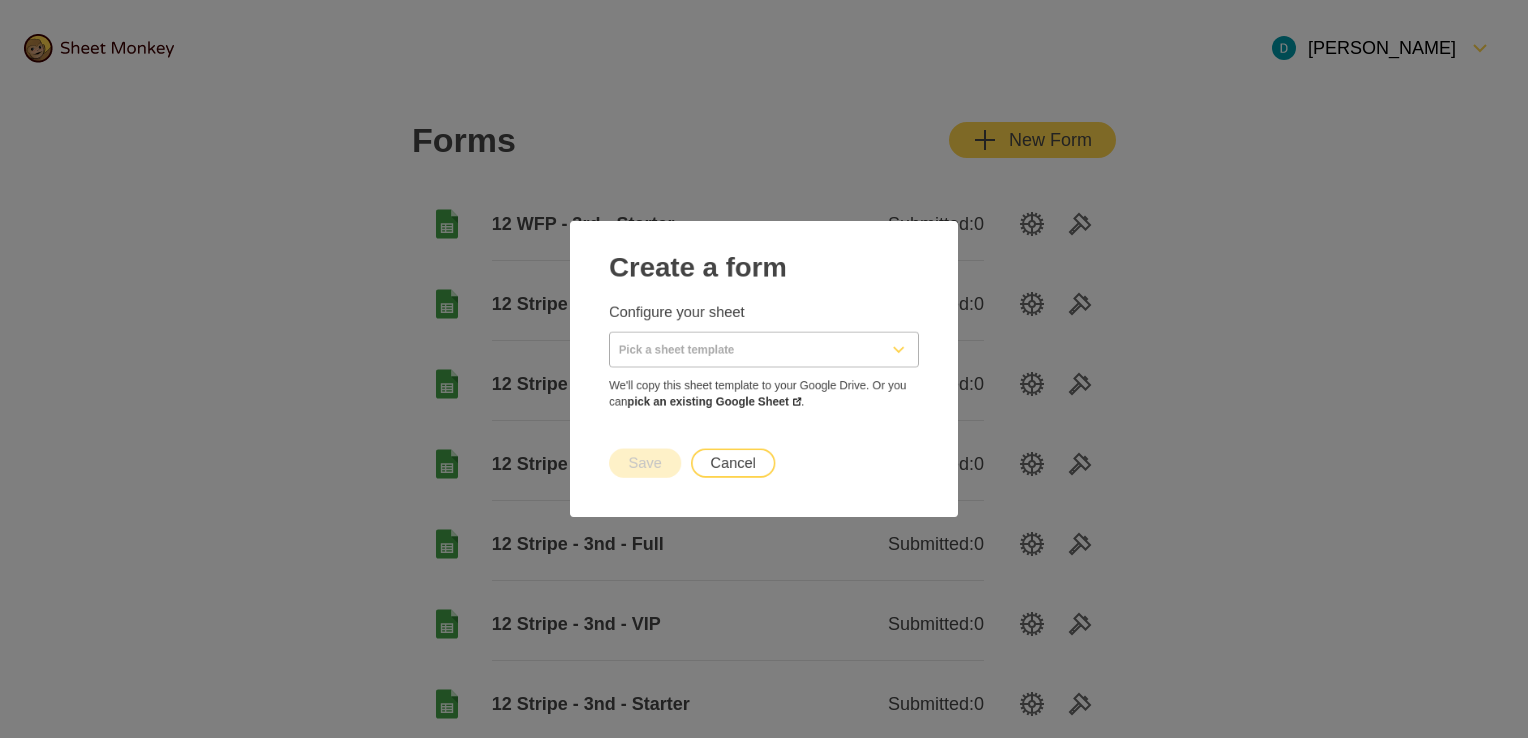 click at bounding box center [740, 345] 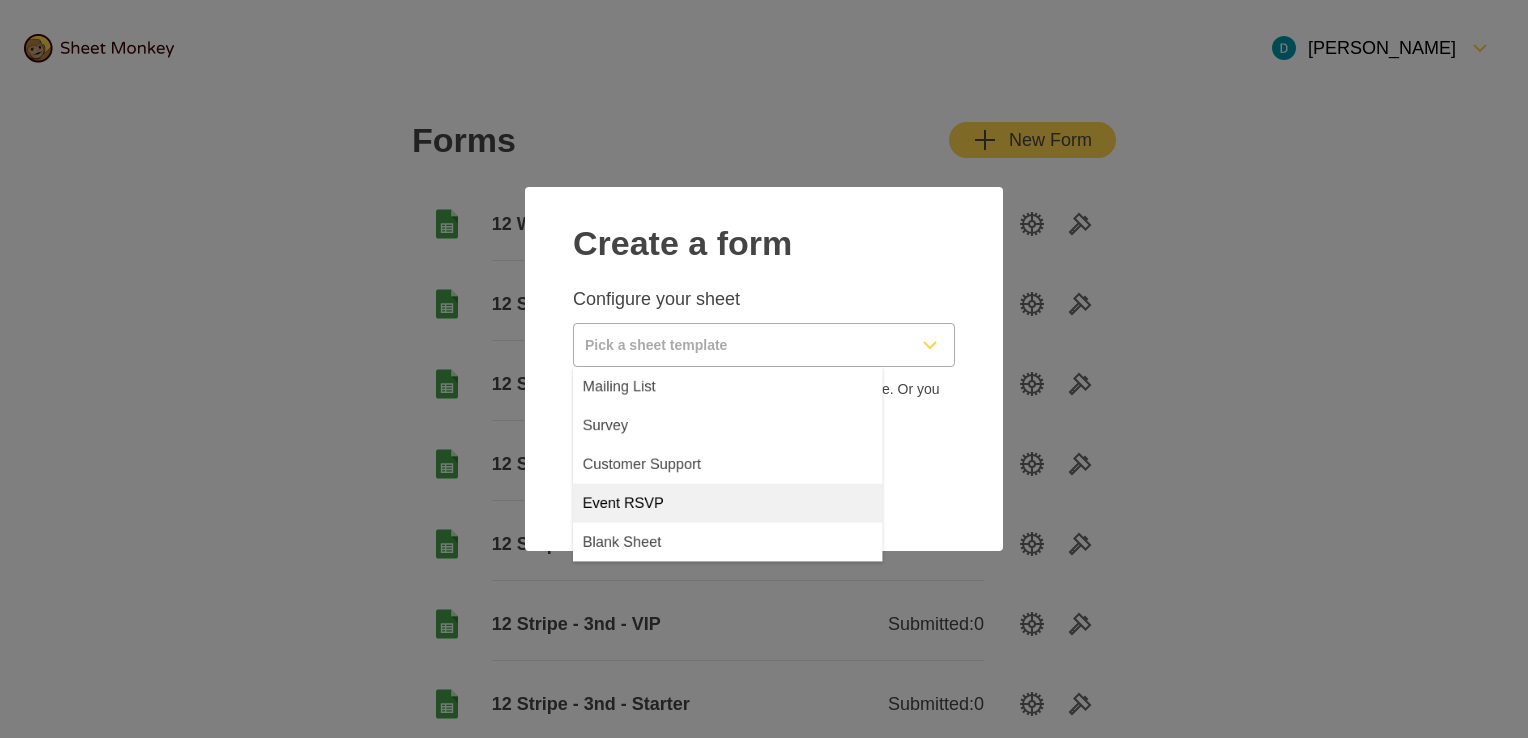 click on "Blank Sheet" at bounding box center [764, 583] 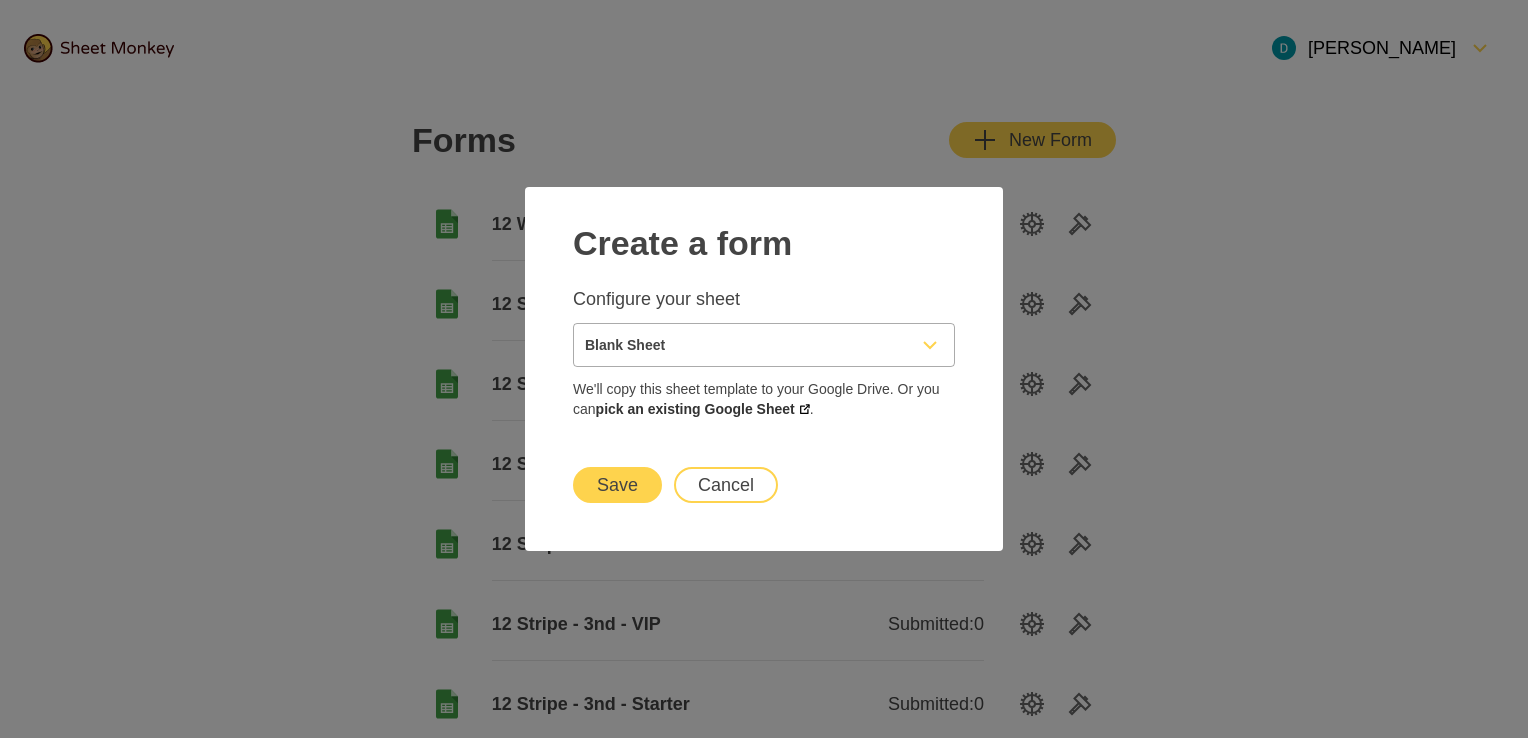 type on "Blank Sheet" 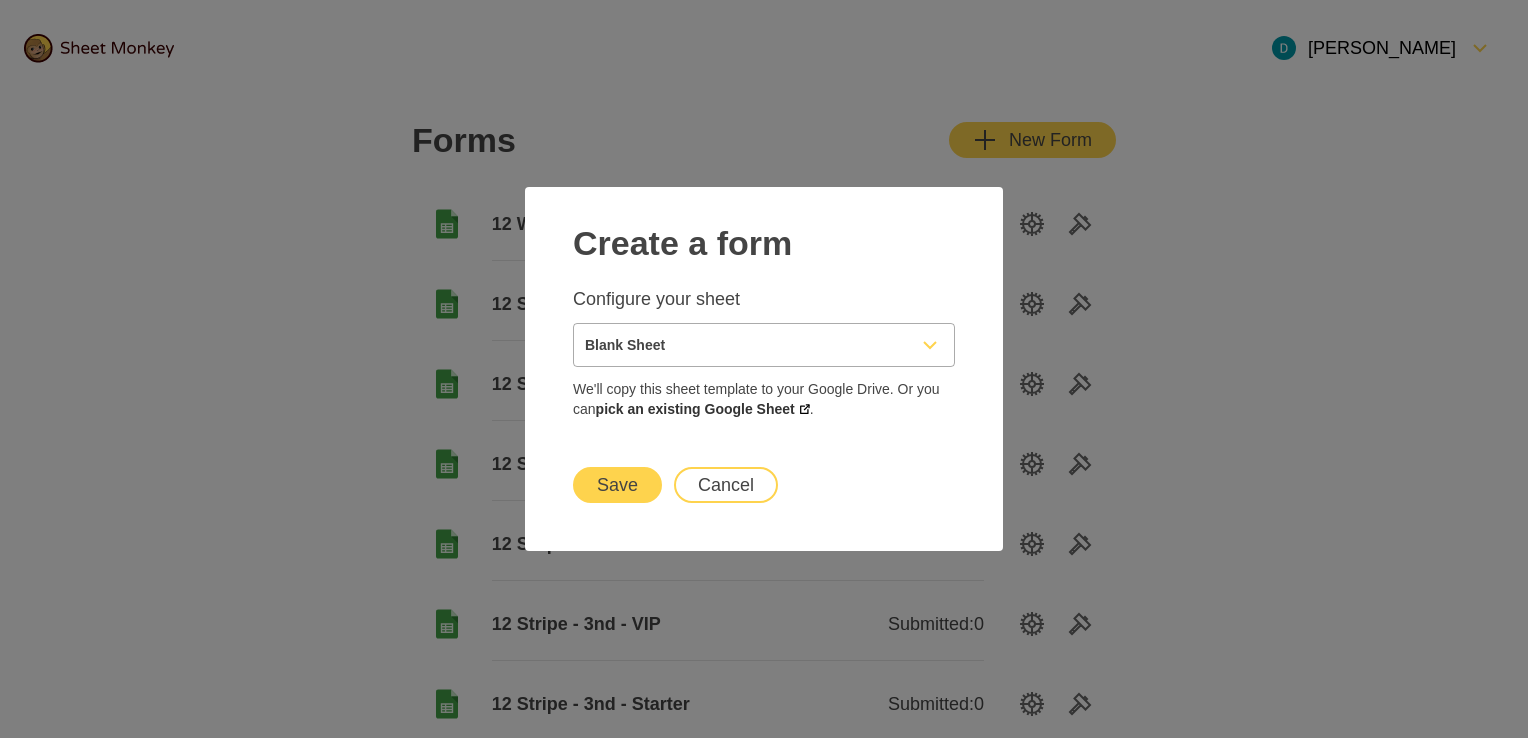 click on "Save" at bounding box center [617, 485] 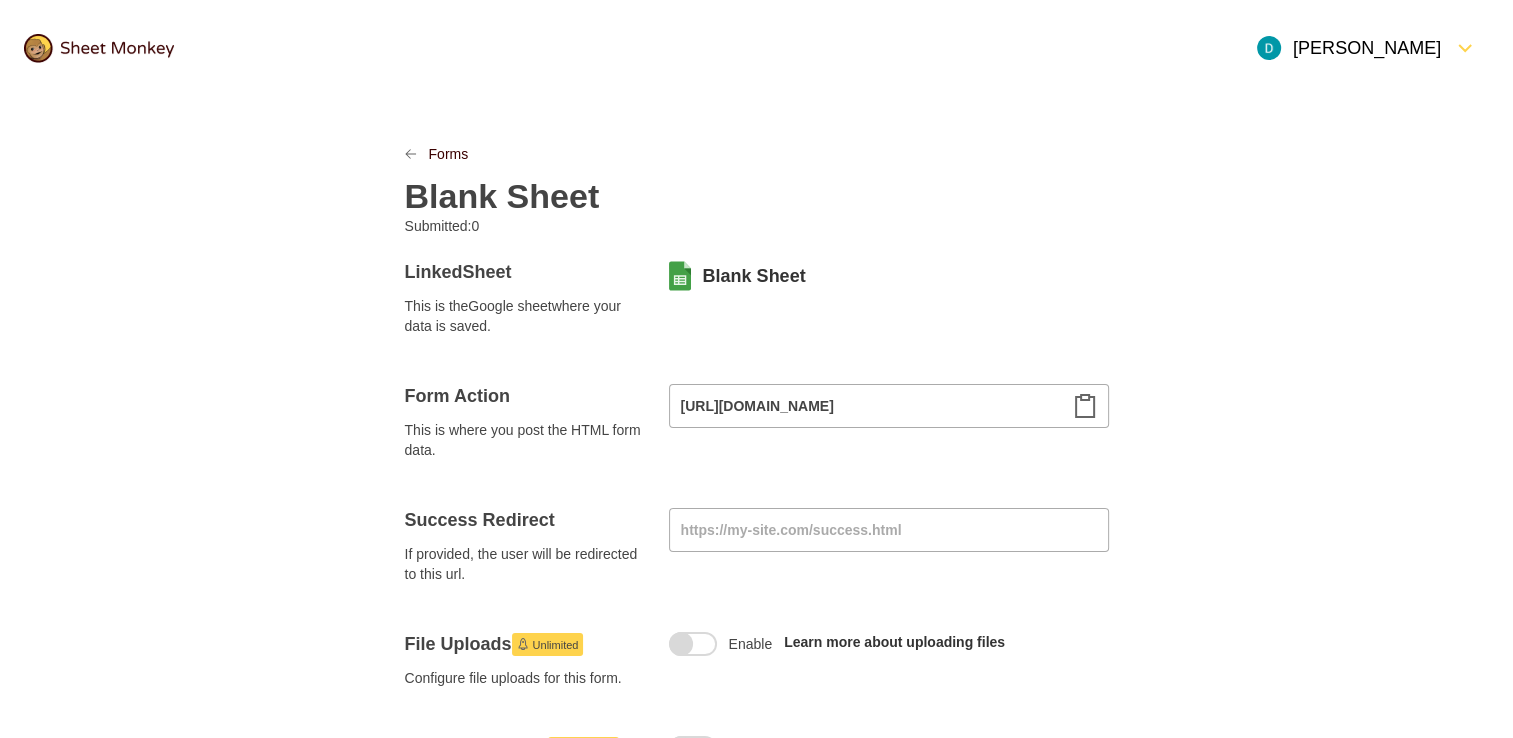 click on "Blank Sheet" at bounding box center [502, 196] 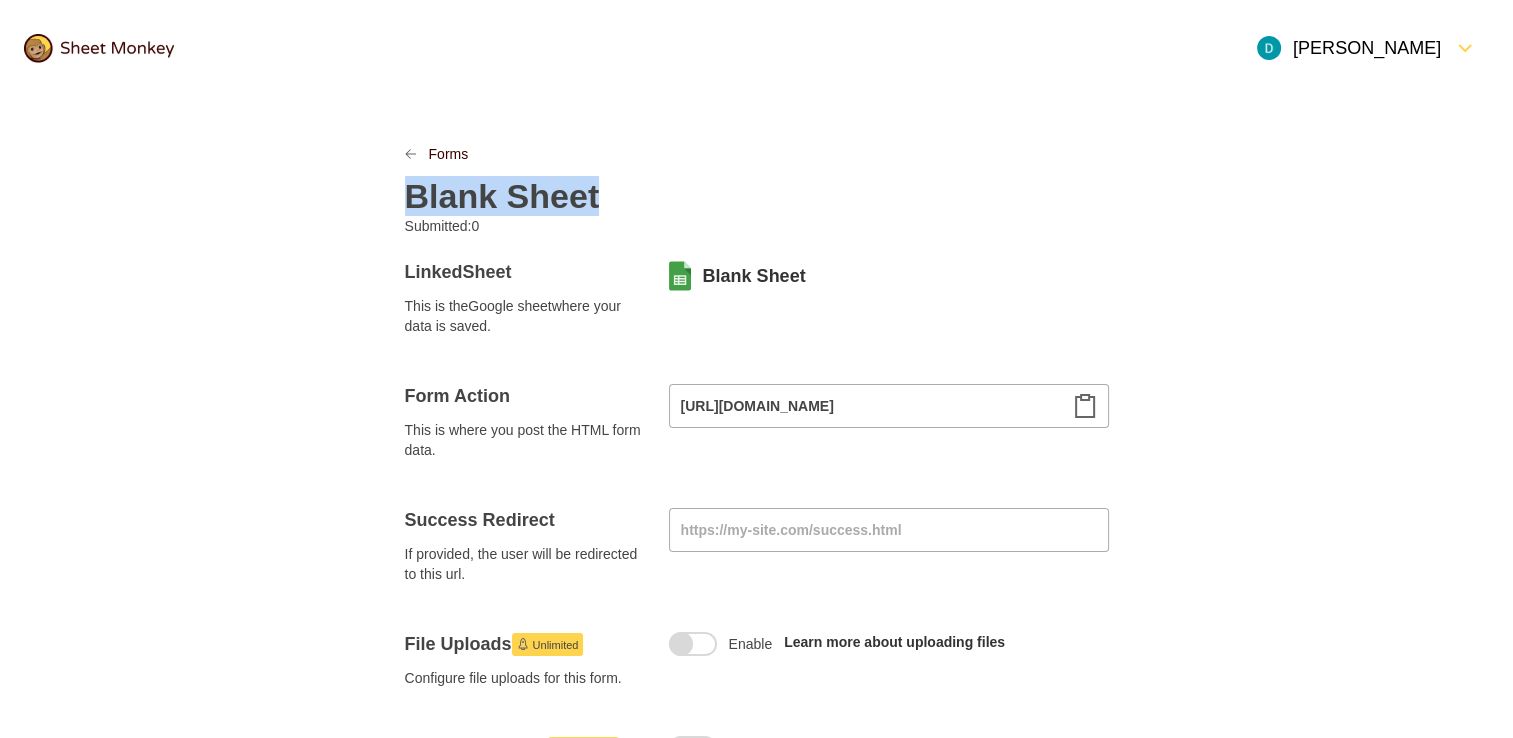 paste 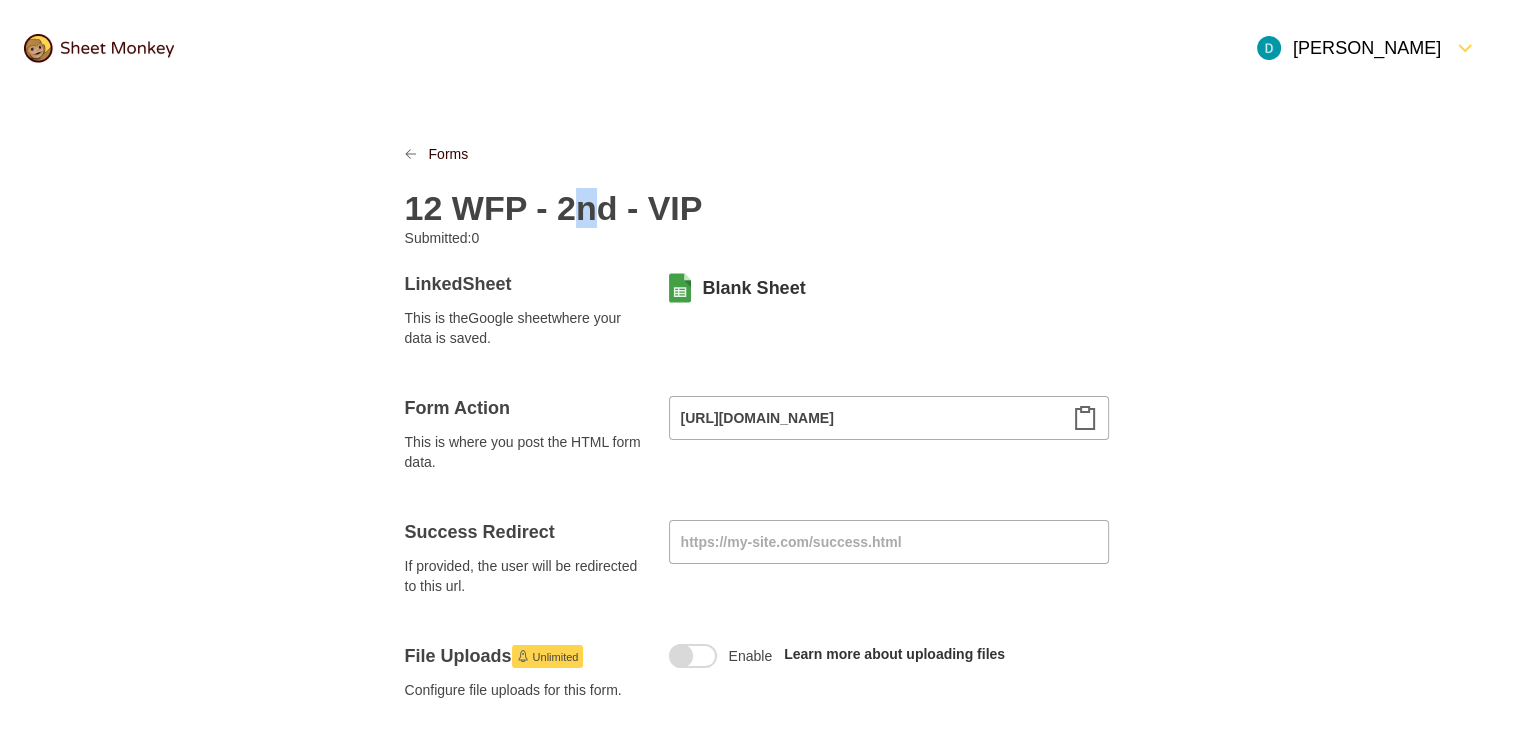 drag, startPoint x: 571, startPoint y: 206, endPoint x: 558, endPoint y: 202, distance: 13.601471 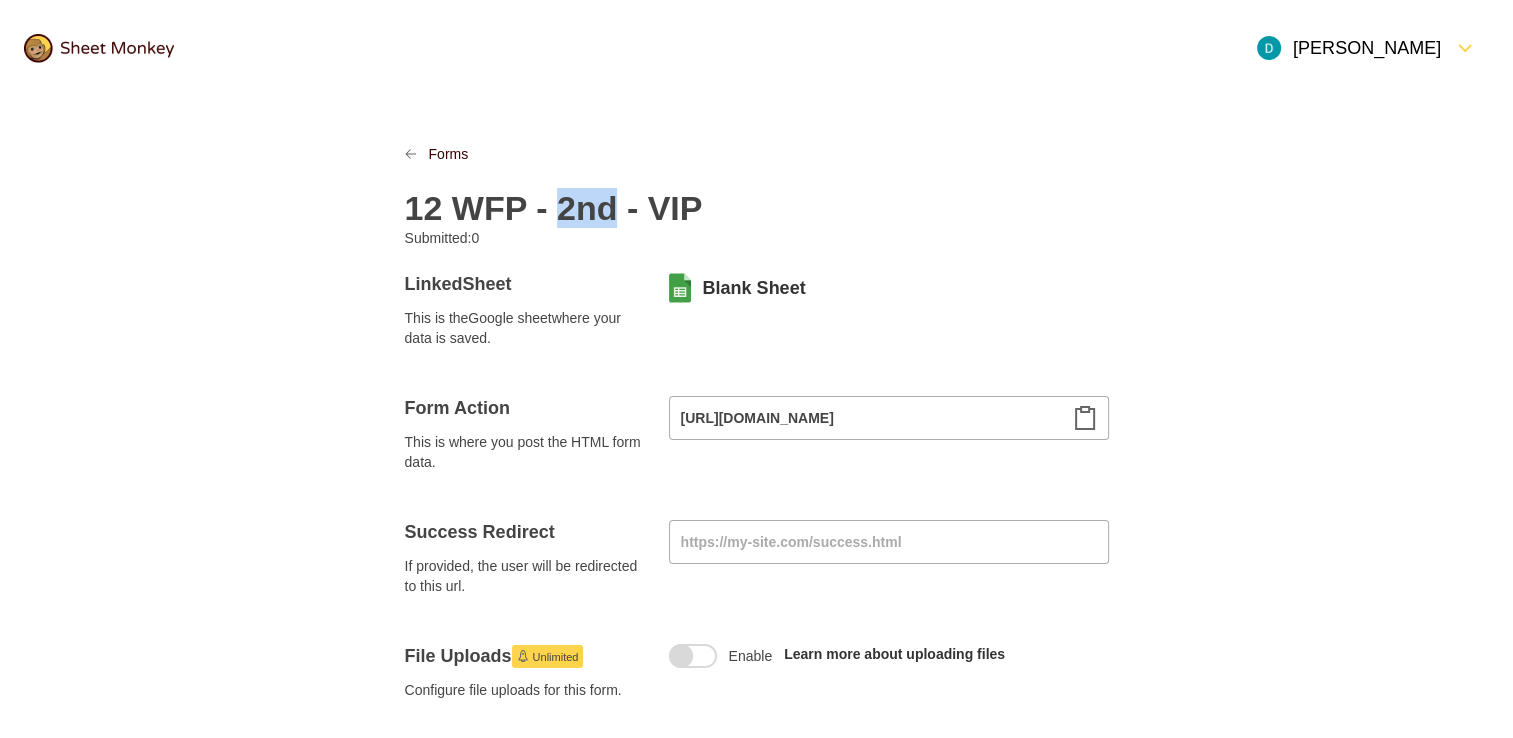 drag, startPoint x: 557, startPoint y: 202, endPoint x: 604, endPoint y: 203, distance: 47.010635 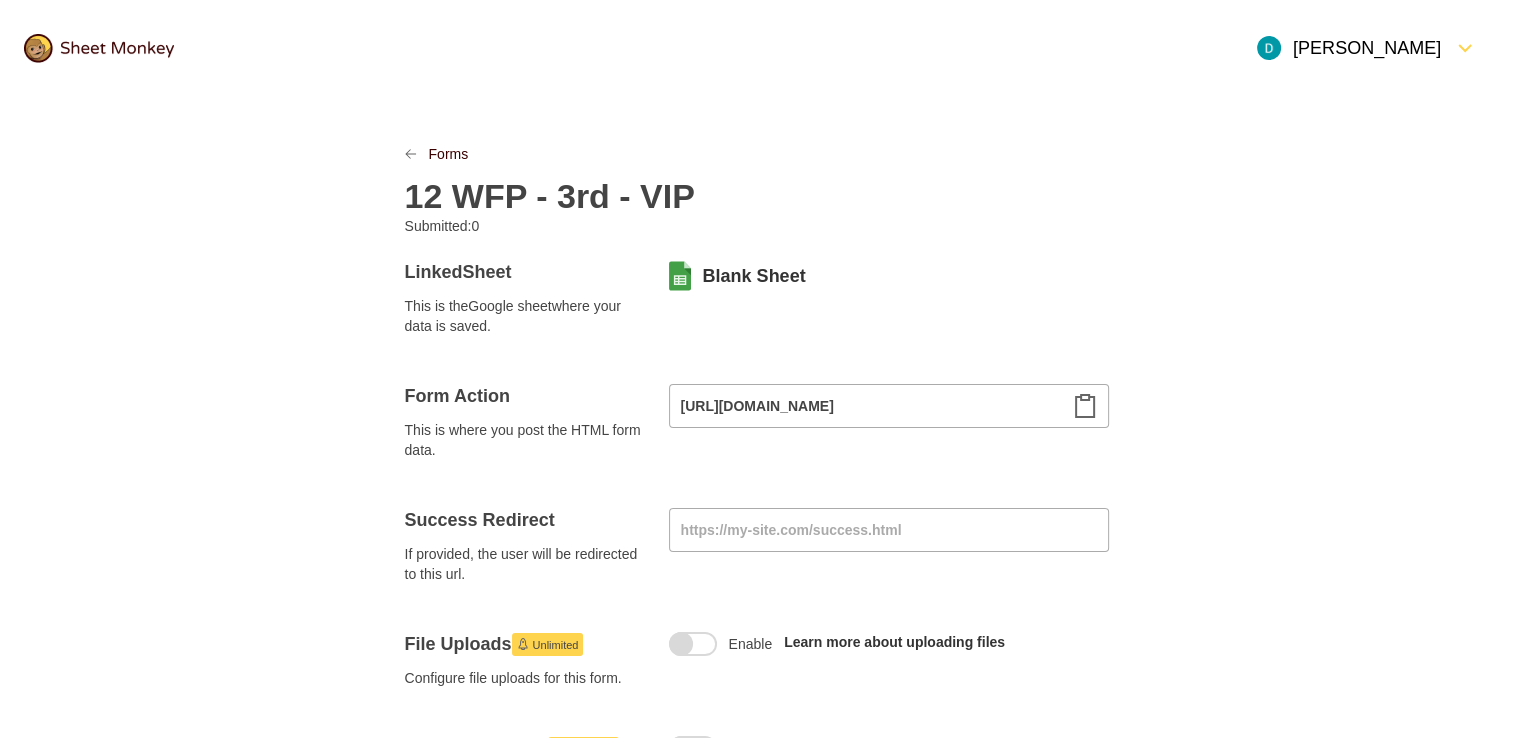 click on "12 WFP - 3rd - VIP" at bounding box center (757, 190) 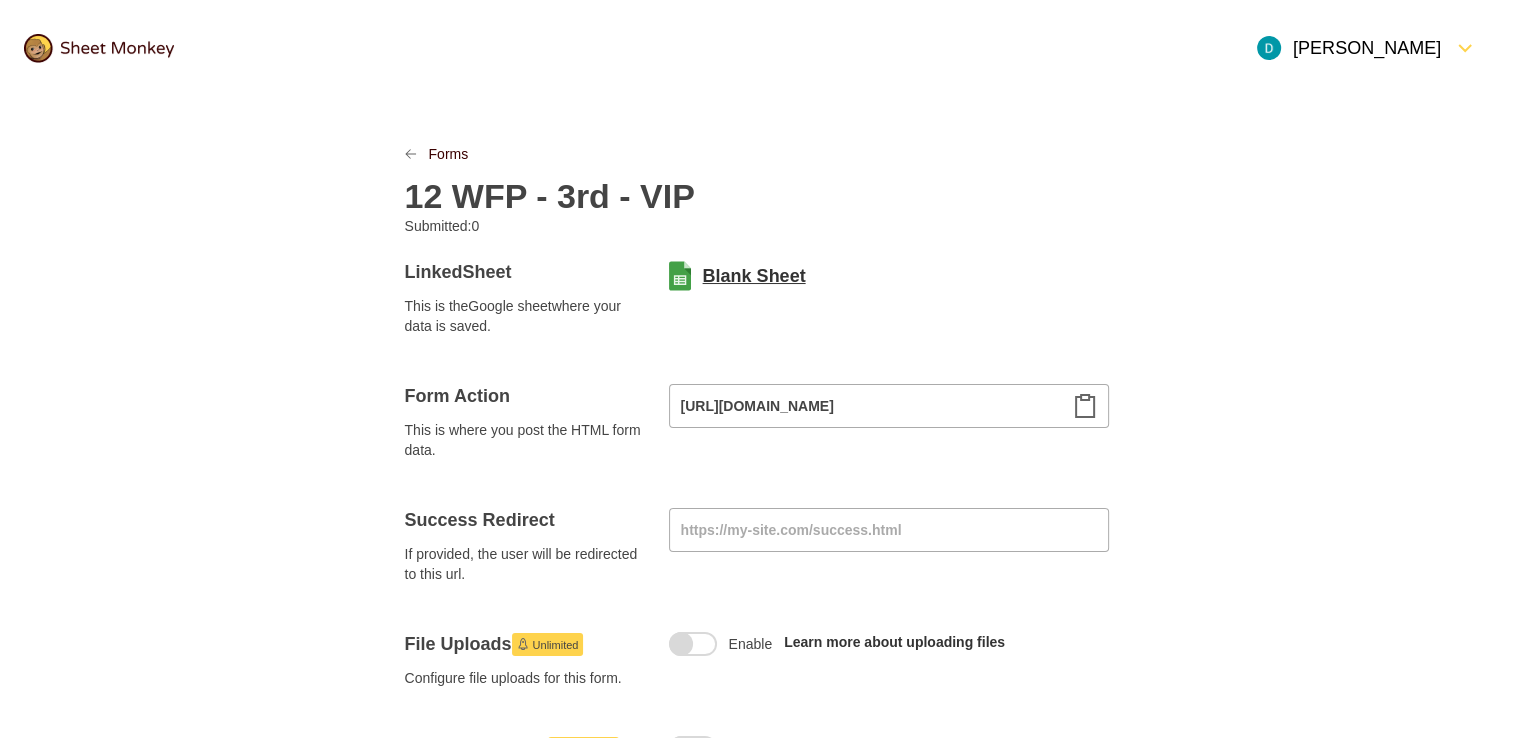 drag, startPoint x: 761, startPoint y: 275, endPoint x: 756, endPoint y: 266, distance: 10.29563 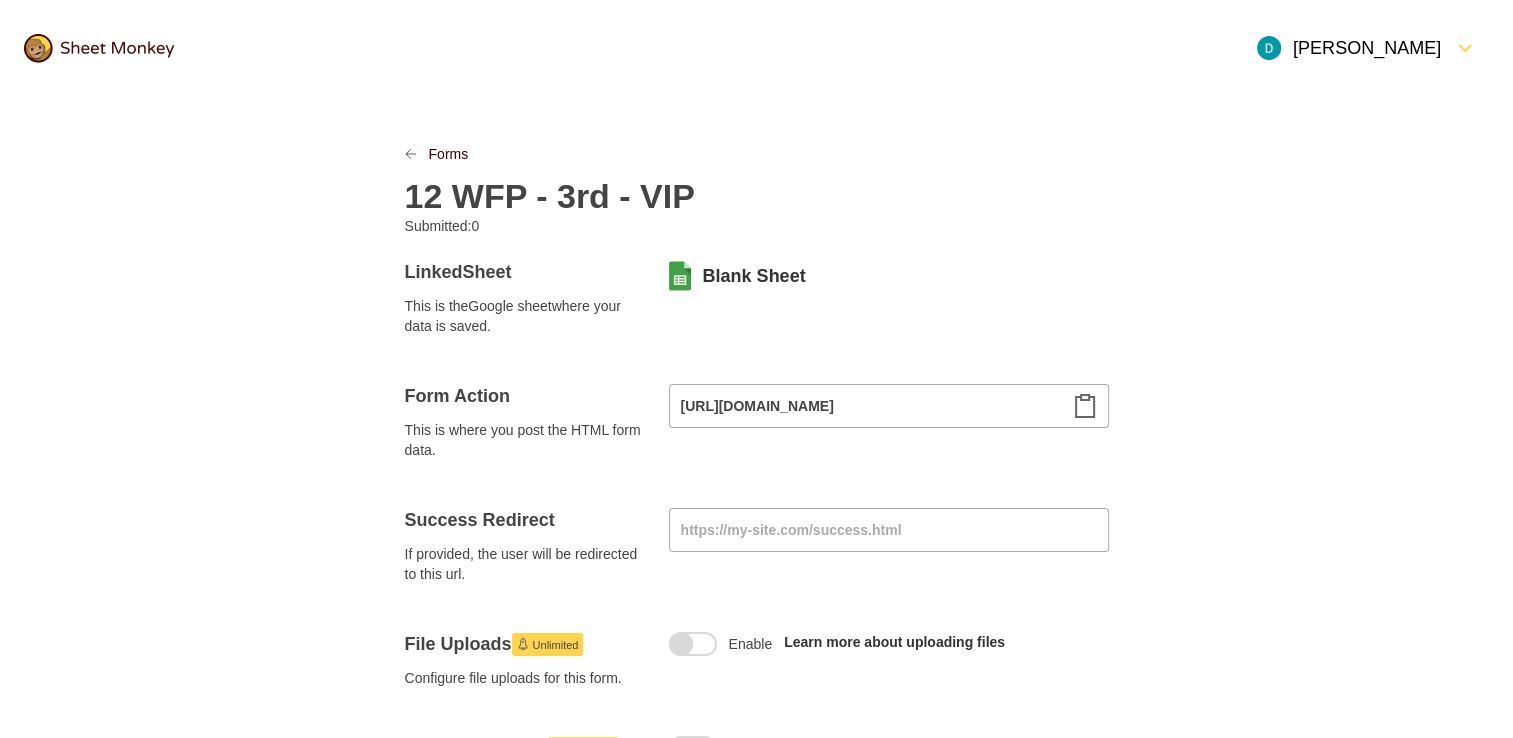 click on "12 WFP - 3rd - VIP" at bounding box center [550, 196] 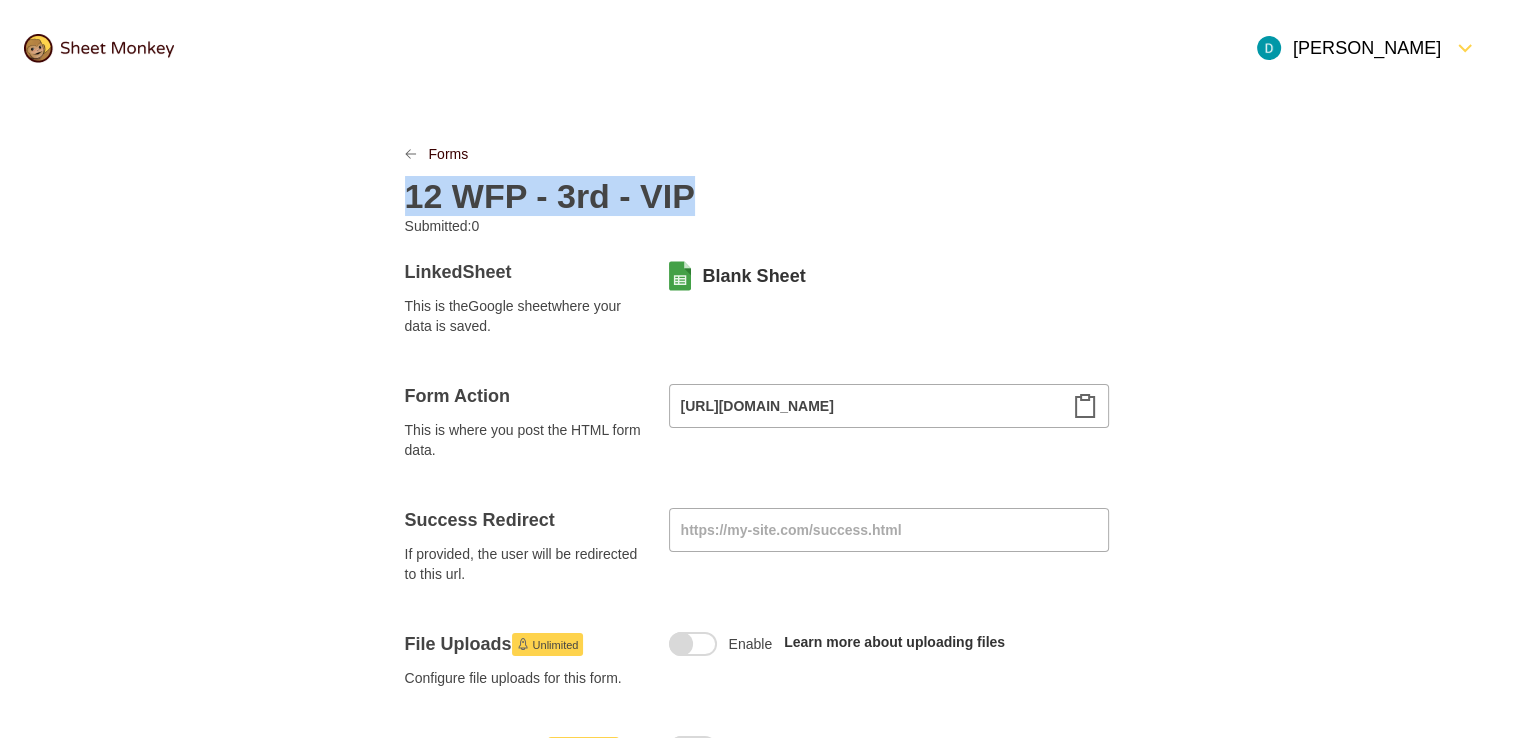 copy on "12 WFP - 3rd - VIP" 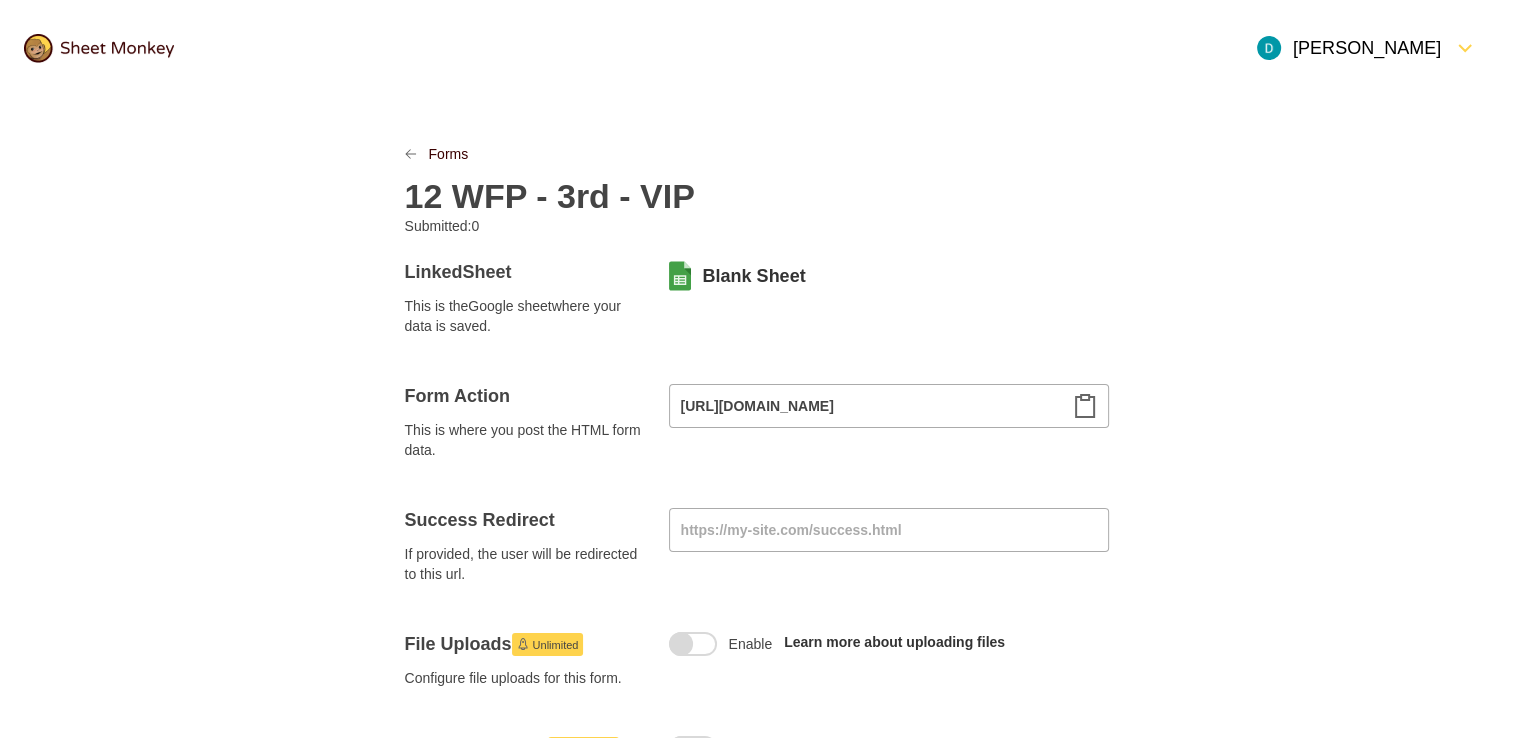 click on "Forms 12 WFP - 3rd - VIP Submitted:  0 Linked  Sheet   This is the  Google sheet  where your data is saved. Blank Sheet Form Action This is where you post the HTML form data. [URL][DOMAIN_NAME] Success Redirect If provided, the user will be redirected to this url. File Uploads    Unlimited Configure file uploads for this form. Enable Learn more about uploading files Spam Protection    Unlimited Turn on Akismet filtering for submissions Enable Learn more about spam protection Notifications    Unlimited Configure notifications Notification Send a notification email to me or another address when a form is submitted. Autoresponse Send an automatic response email to the person who submitted the form. Embed HTML A starter HTML snippet for posting to this  sheet < form   action = "[URL][DOMAIN_NAME]"   method = "post" >
<!-- Put HTML input fields in here and see how they fill up your sheet -->
< label > Example Field:  < input   type =" at bounding box center (757, 1002) 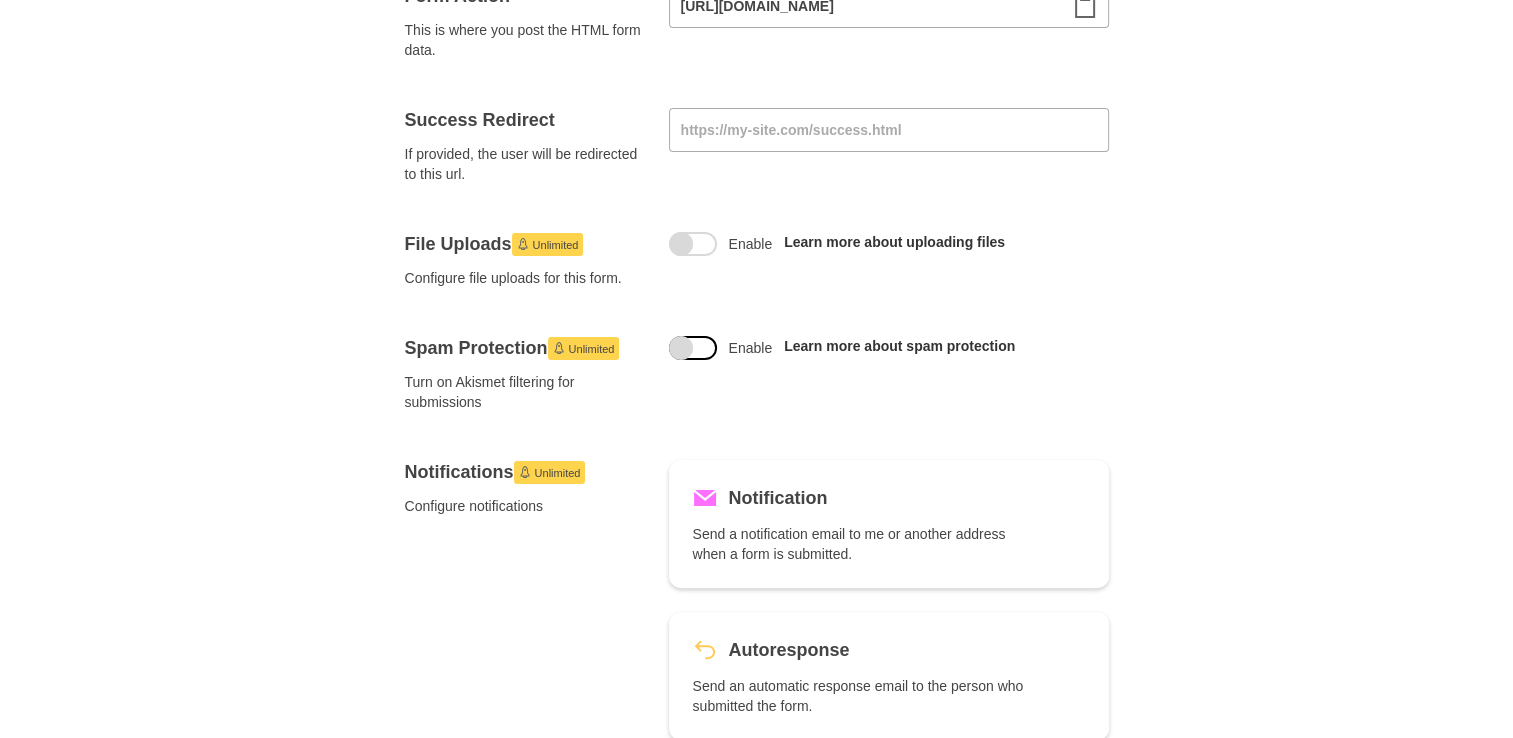 click at bounding box center (681, 348) 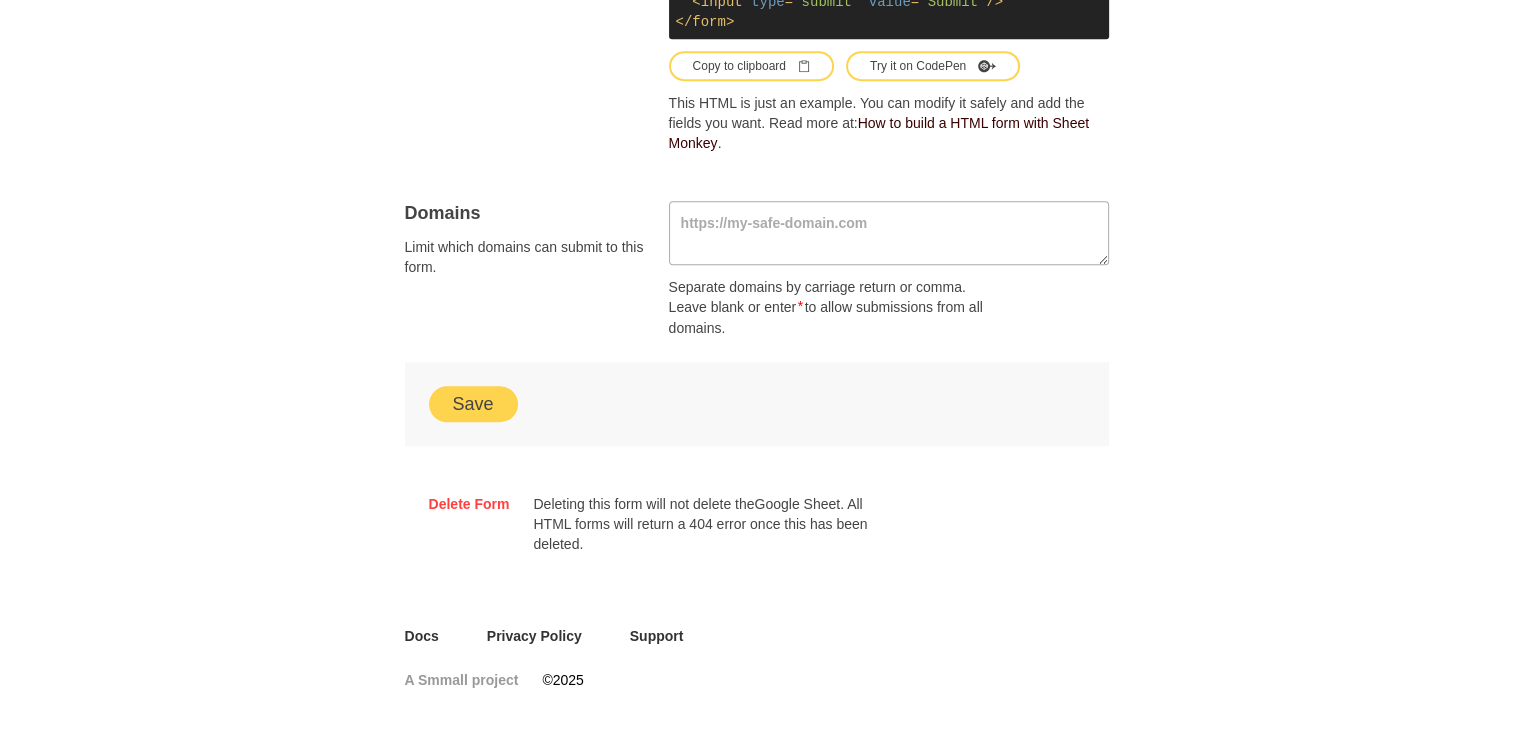 scroll, scrollTop: 1296, scrollLeft: 0, axis: vertical 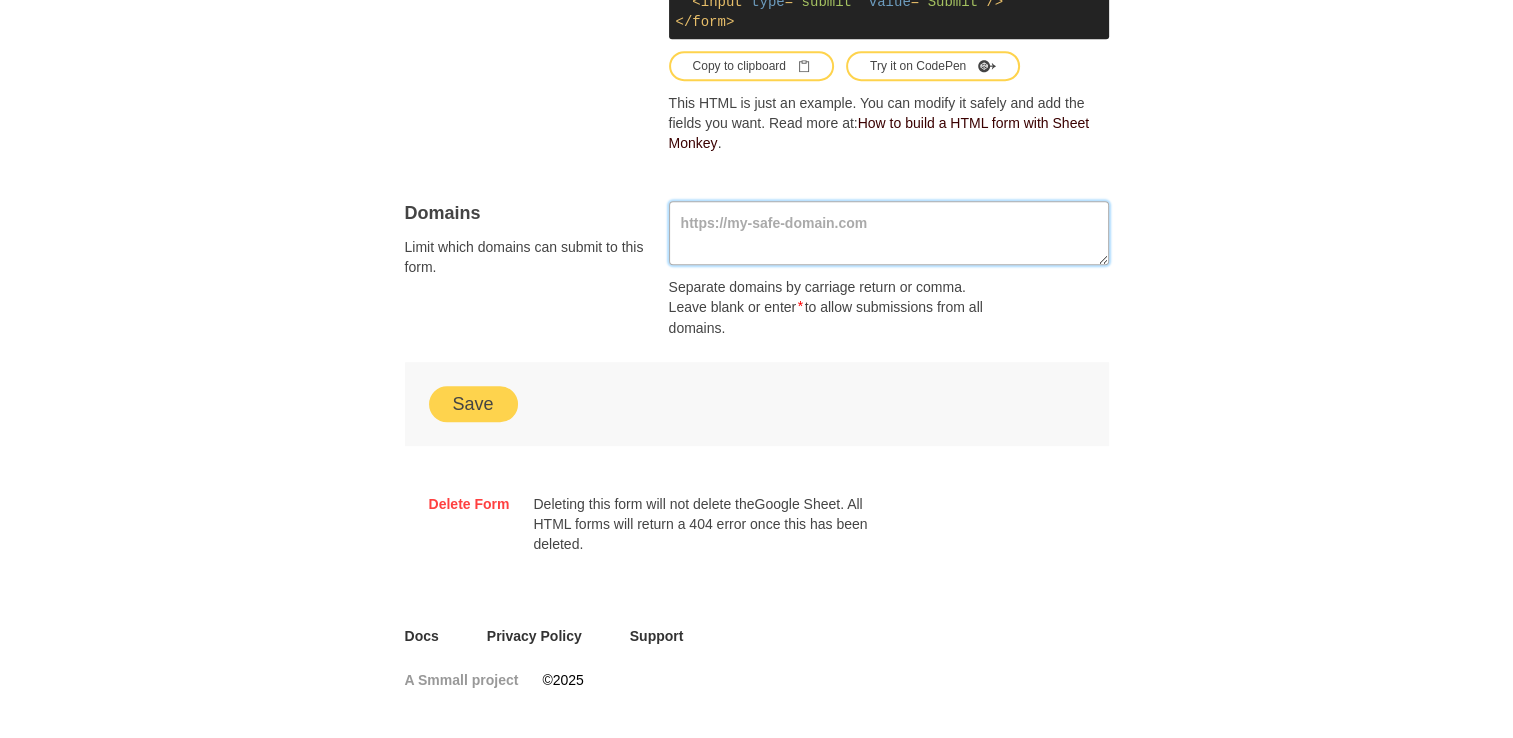 click at bounding box center (889, 233) 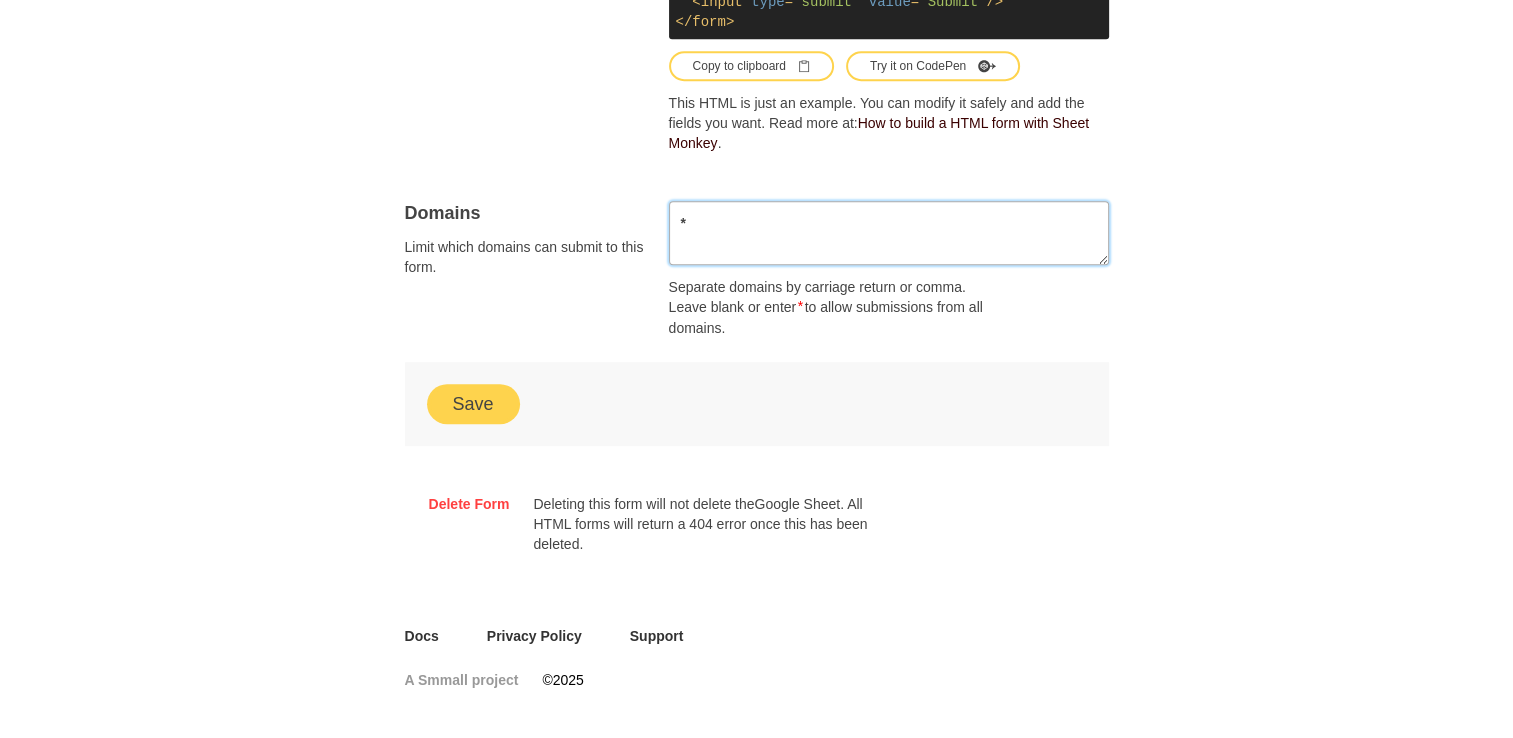 type on "*" 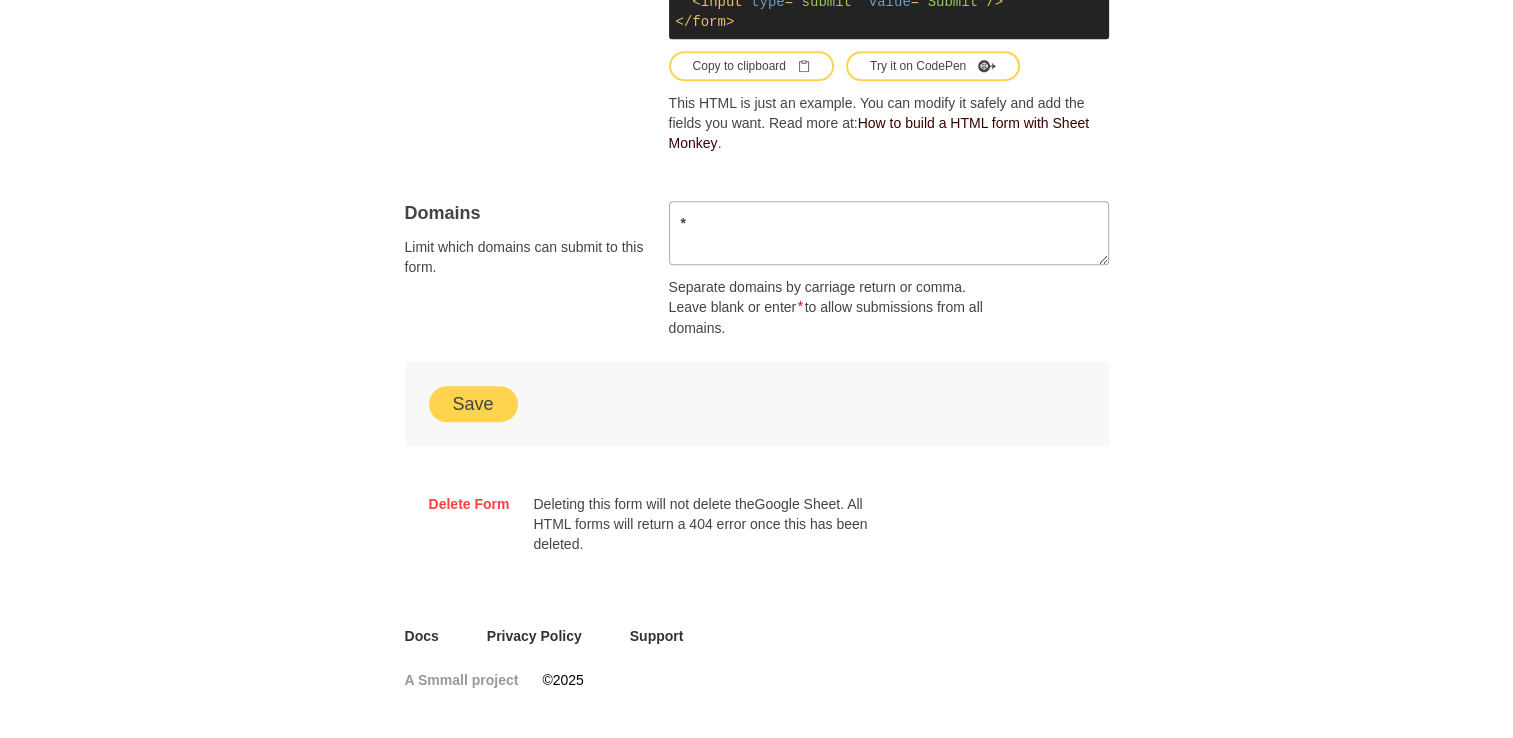 click on "Save" at bounding box center (473, 404) 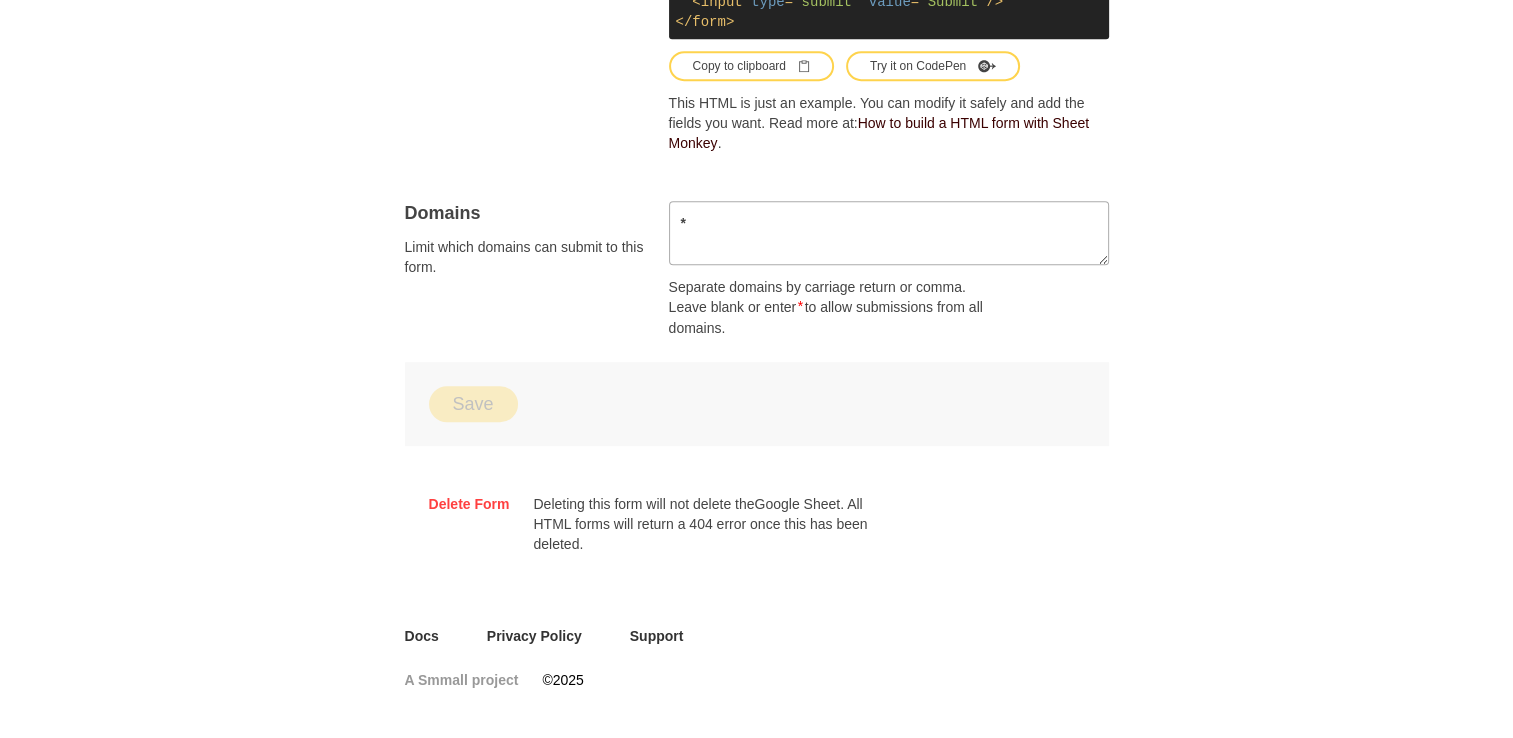 drag, startPoint x: 1088, startPoint y: 490, endPoint x: 961, endPoint y: 171, distance: 343.35114 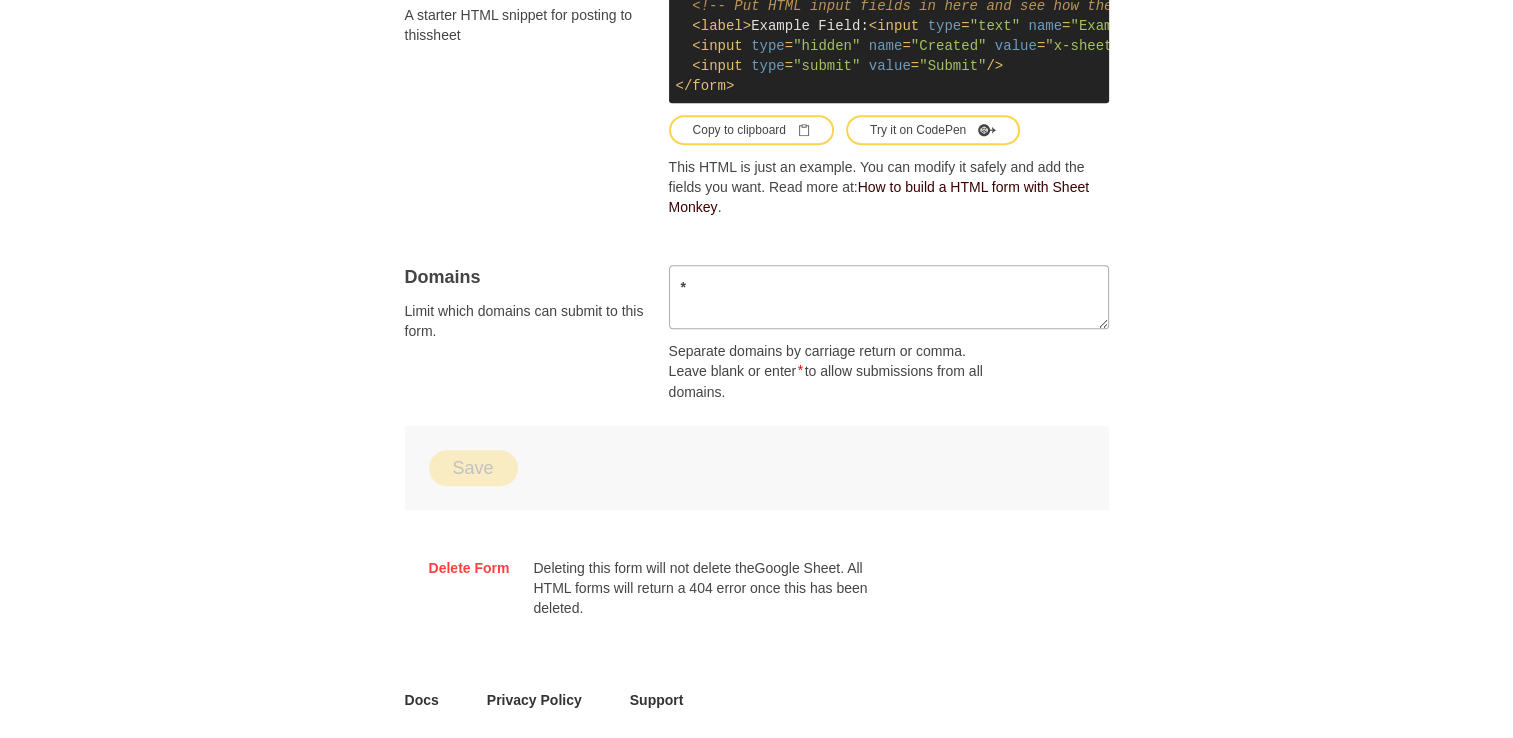 scroll, scrollTop: 0, scrollLeft: 0, axis: both 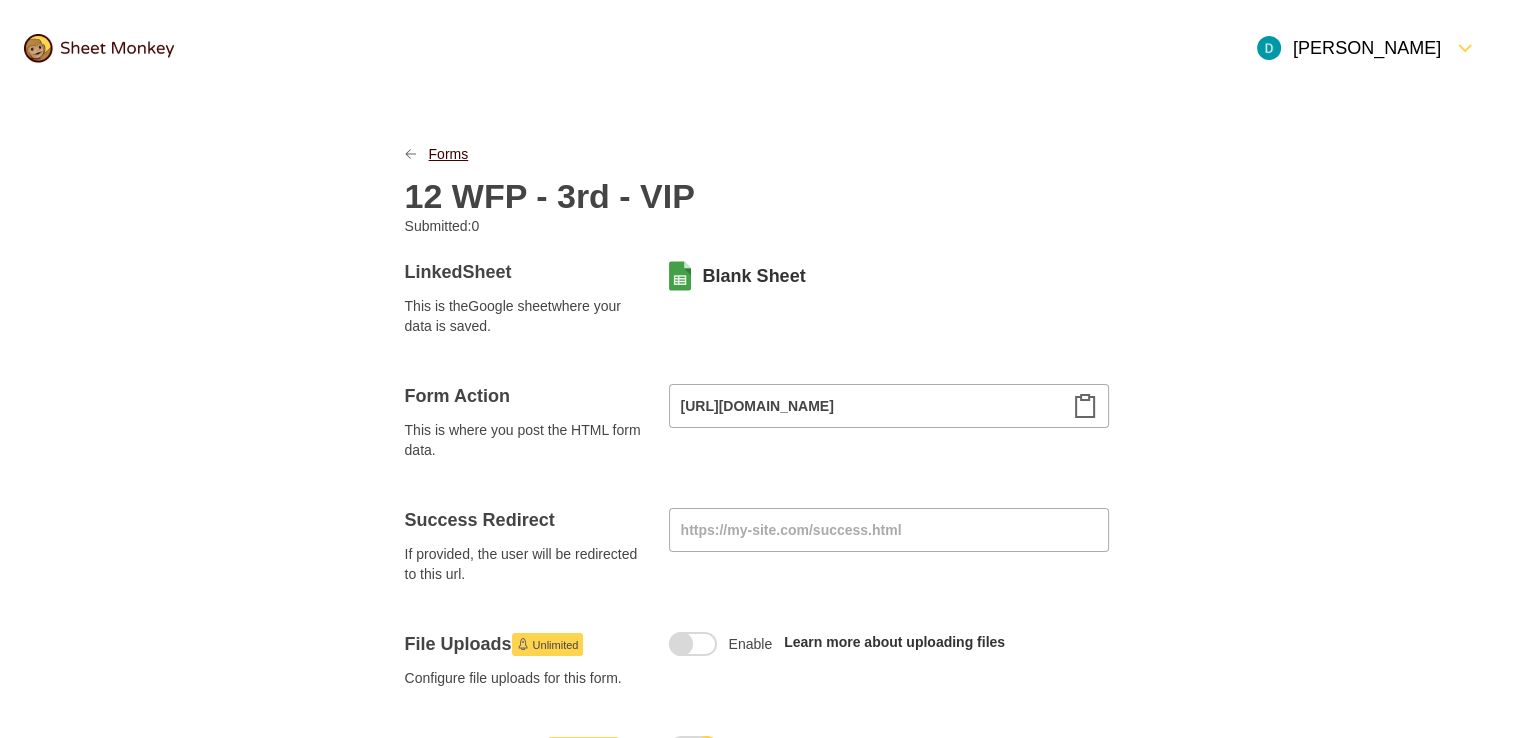click on "Forms" at bounding box center (449, 154) 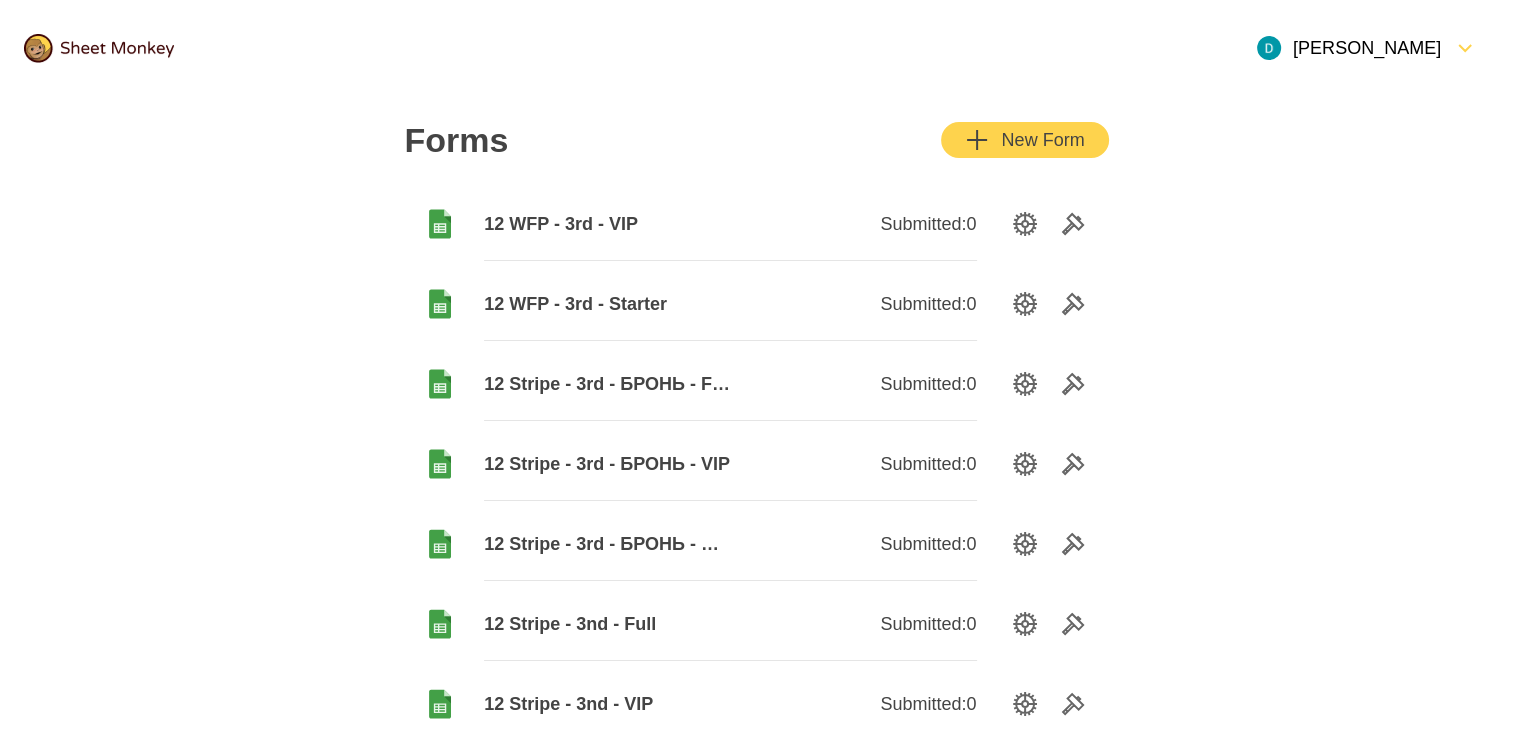 click on "New Form" at bounding box center [1024, 140] 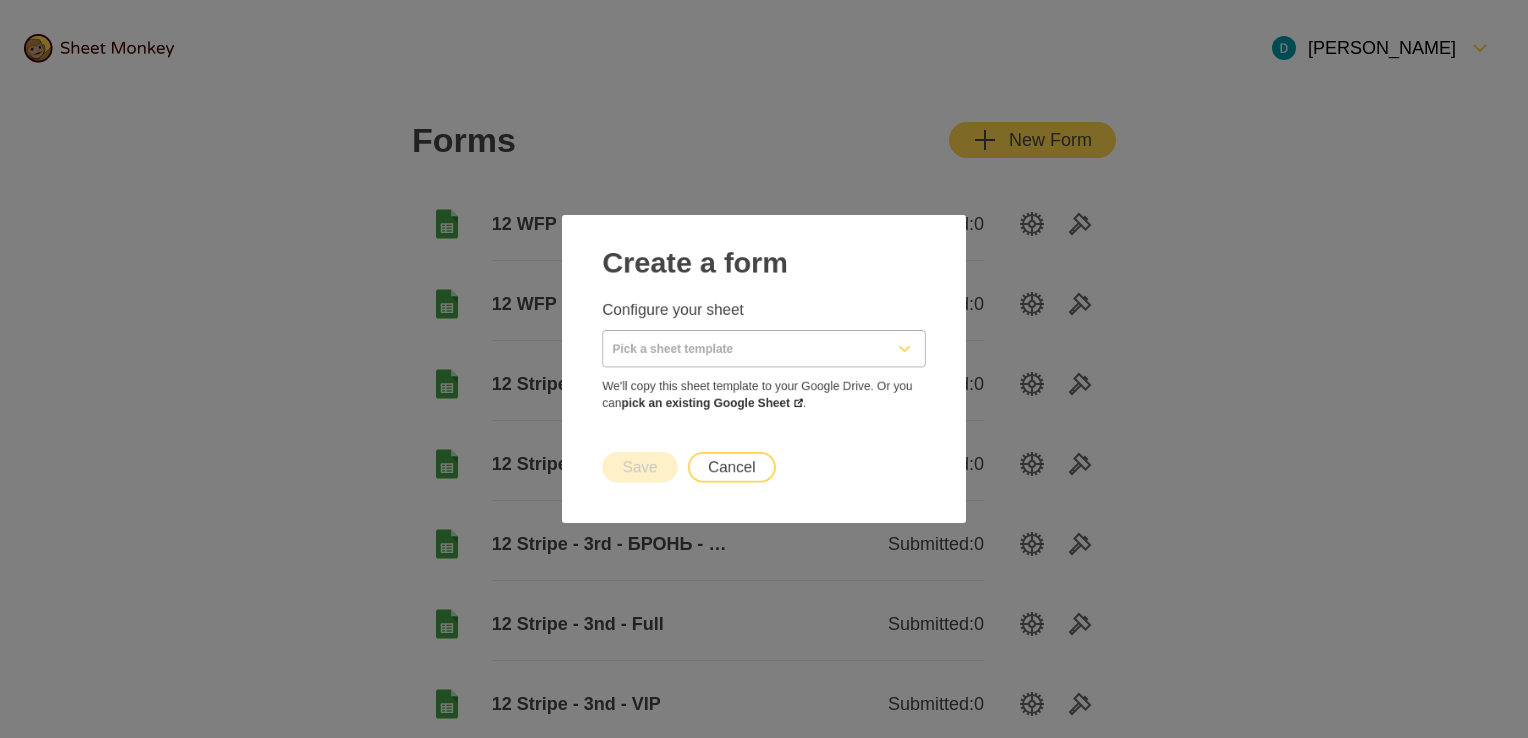 click at bounding box center [740, 345] 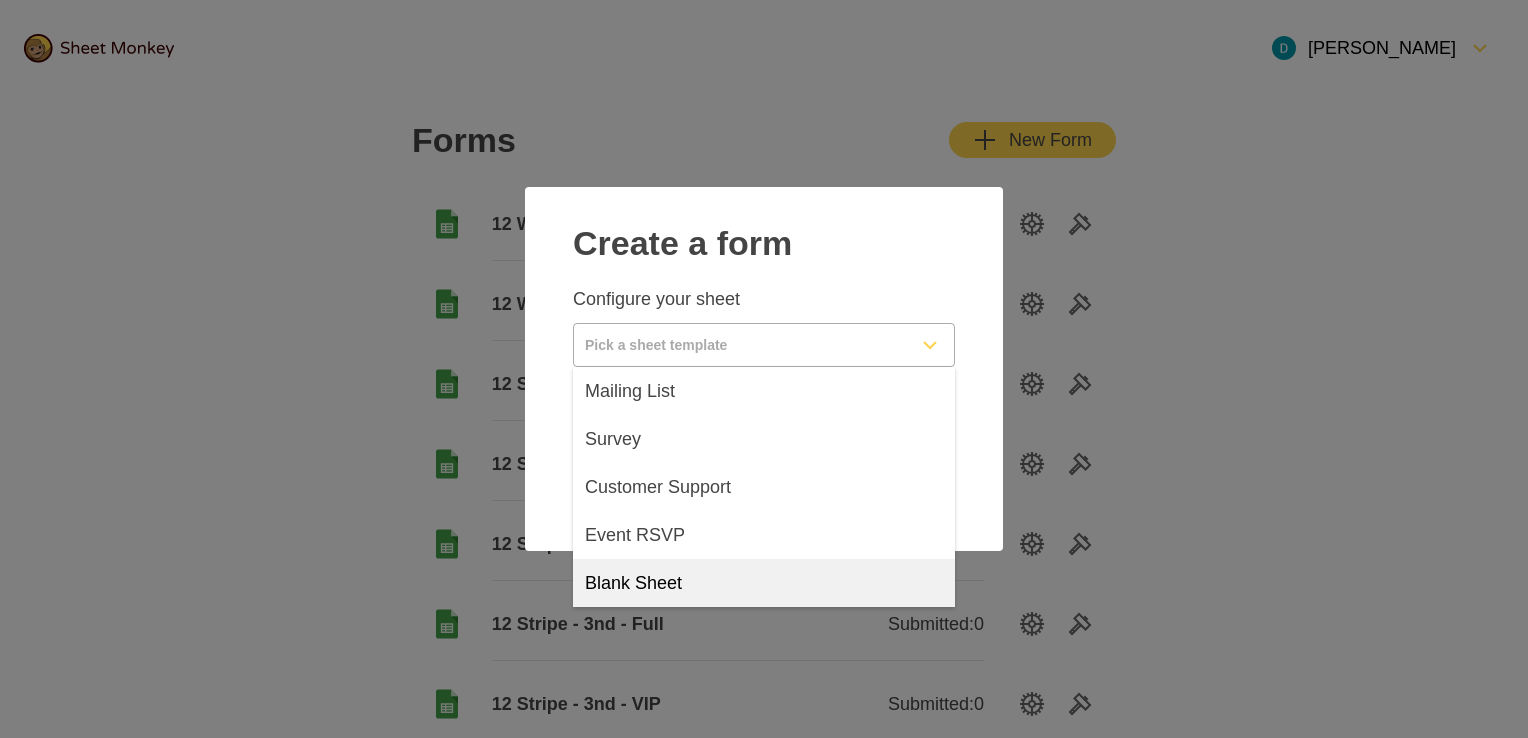 click on "Blank Sheet" at bounding box center [633, 583] 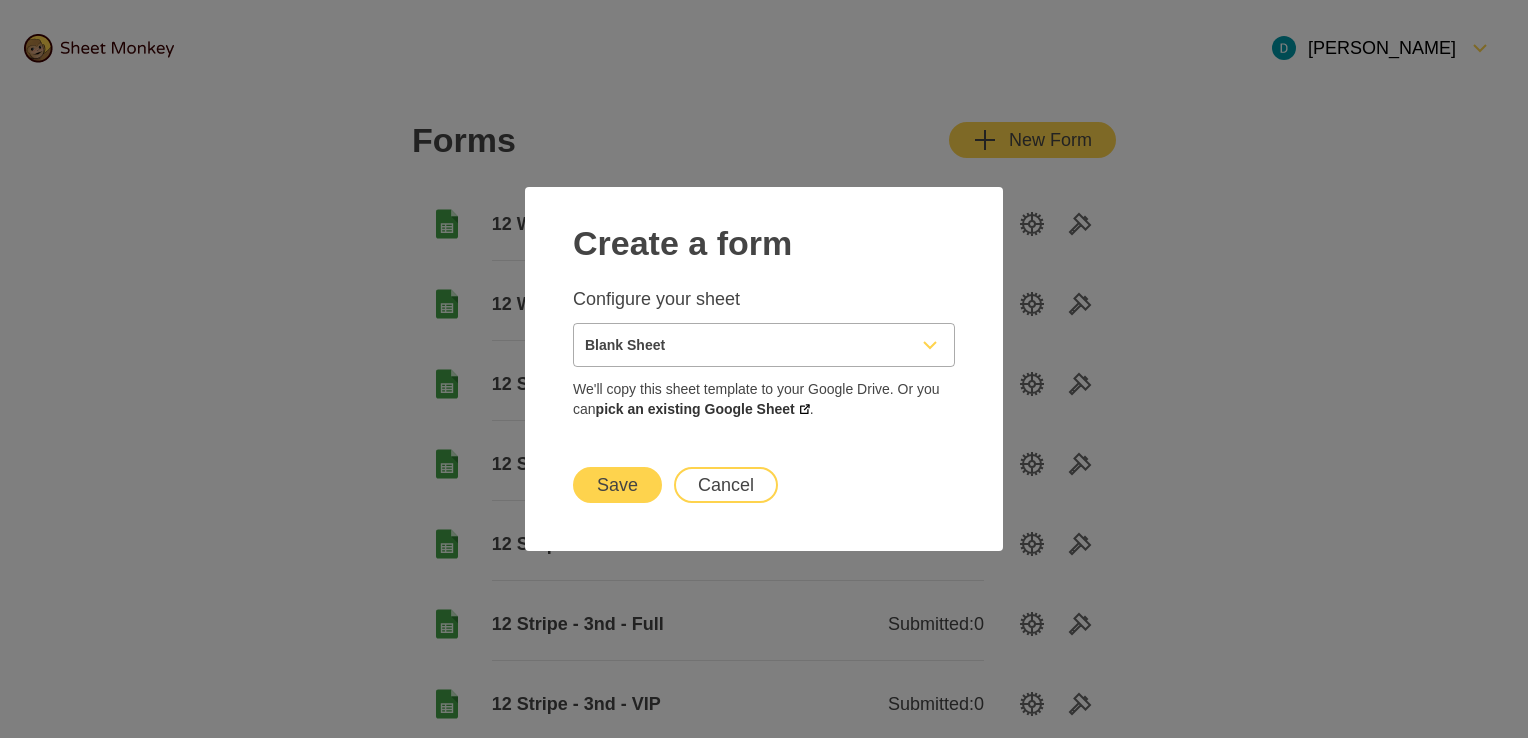 click on "Save" at bounding box center (617, 485) 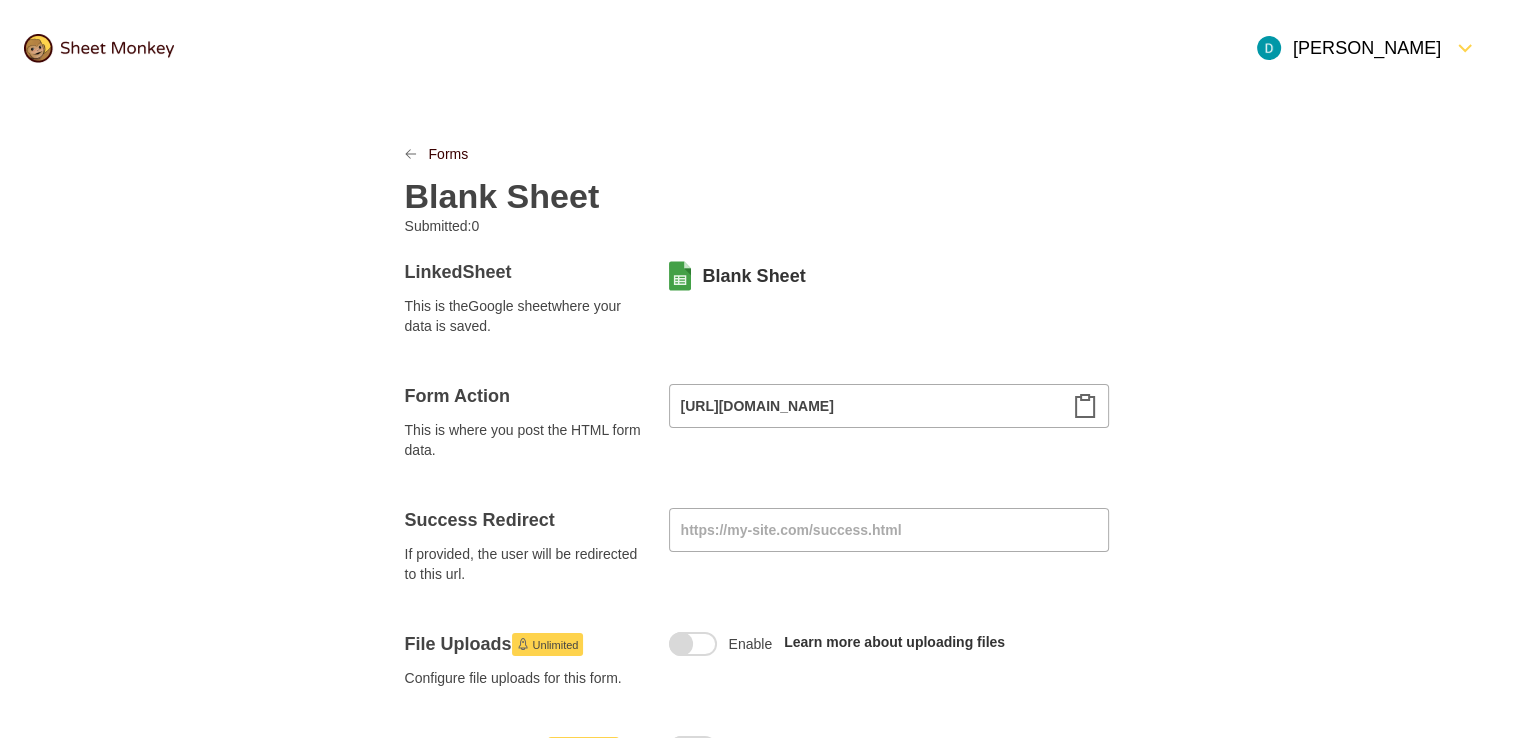 click on "Blank Sheet" at bounding box center (502, 196) 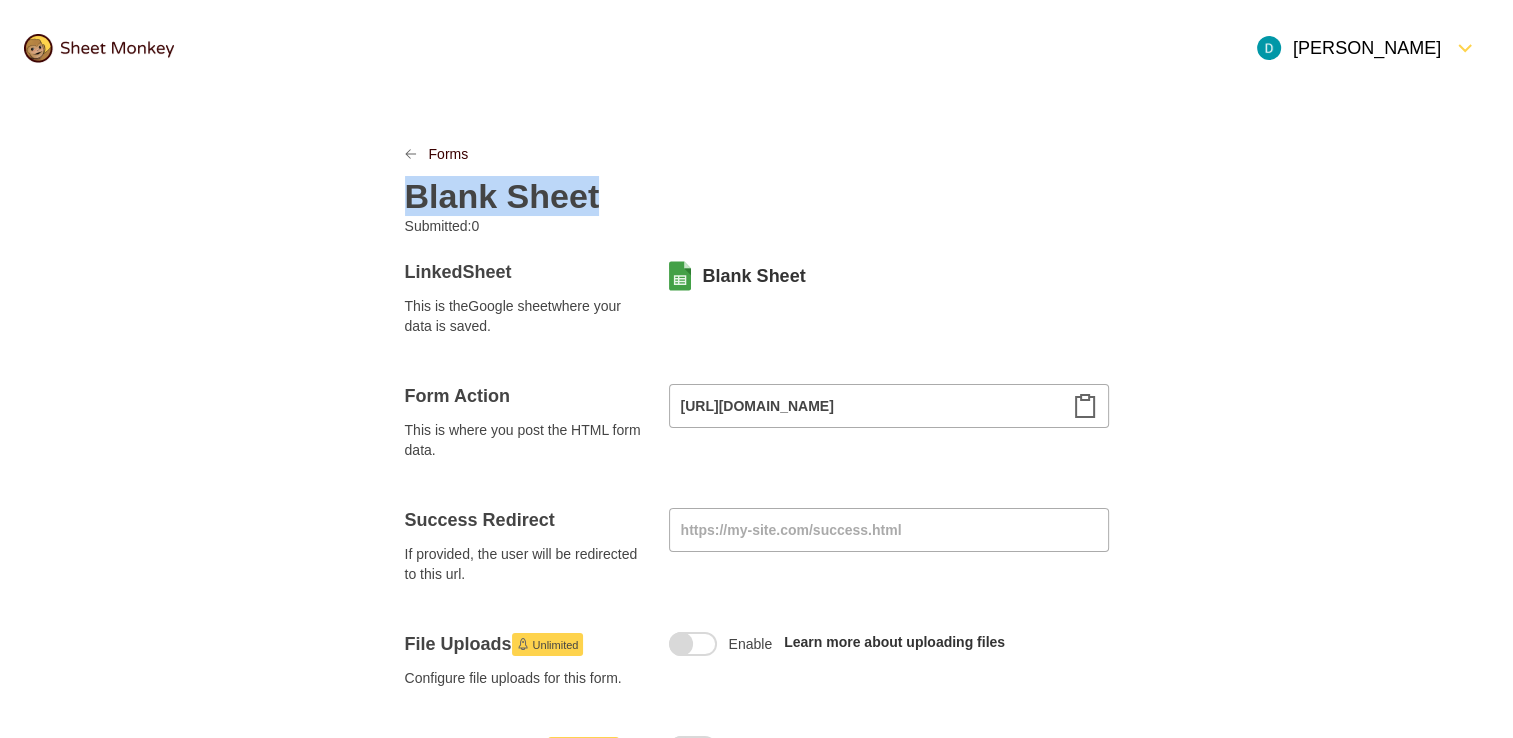 paste 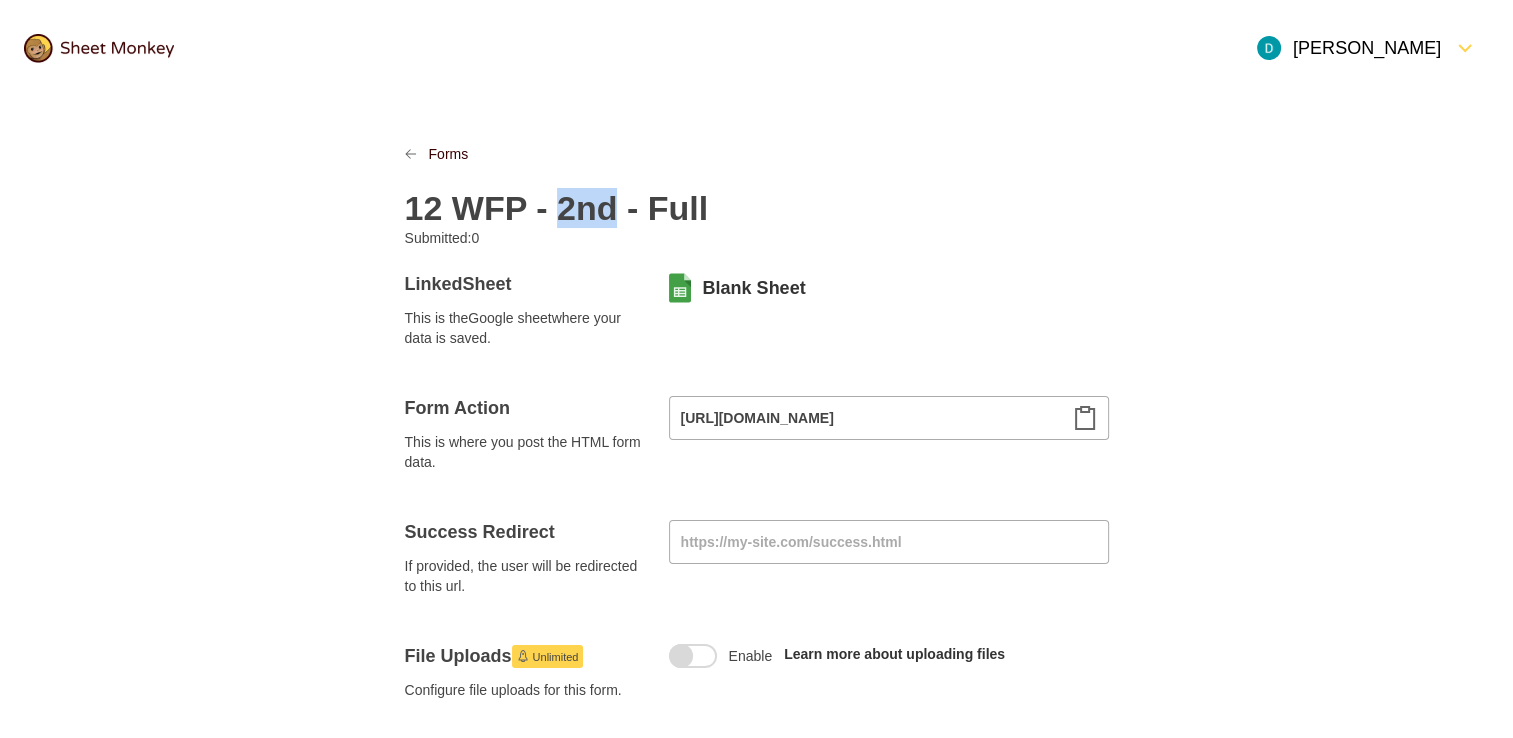 drag, startPoint x: 562, startPoint y: 208, endPoint x: 609, endPoint y: 210, distance: 47.042534 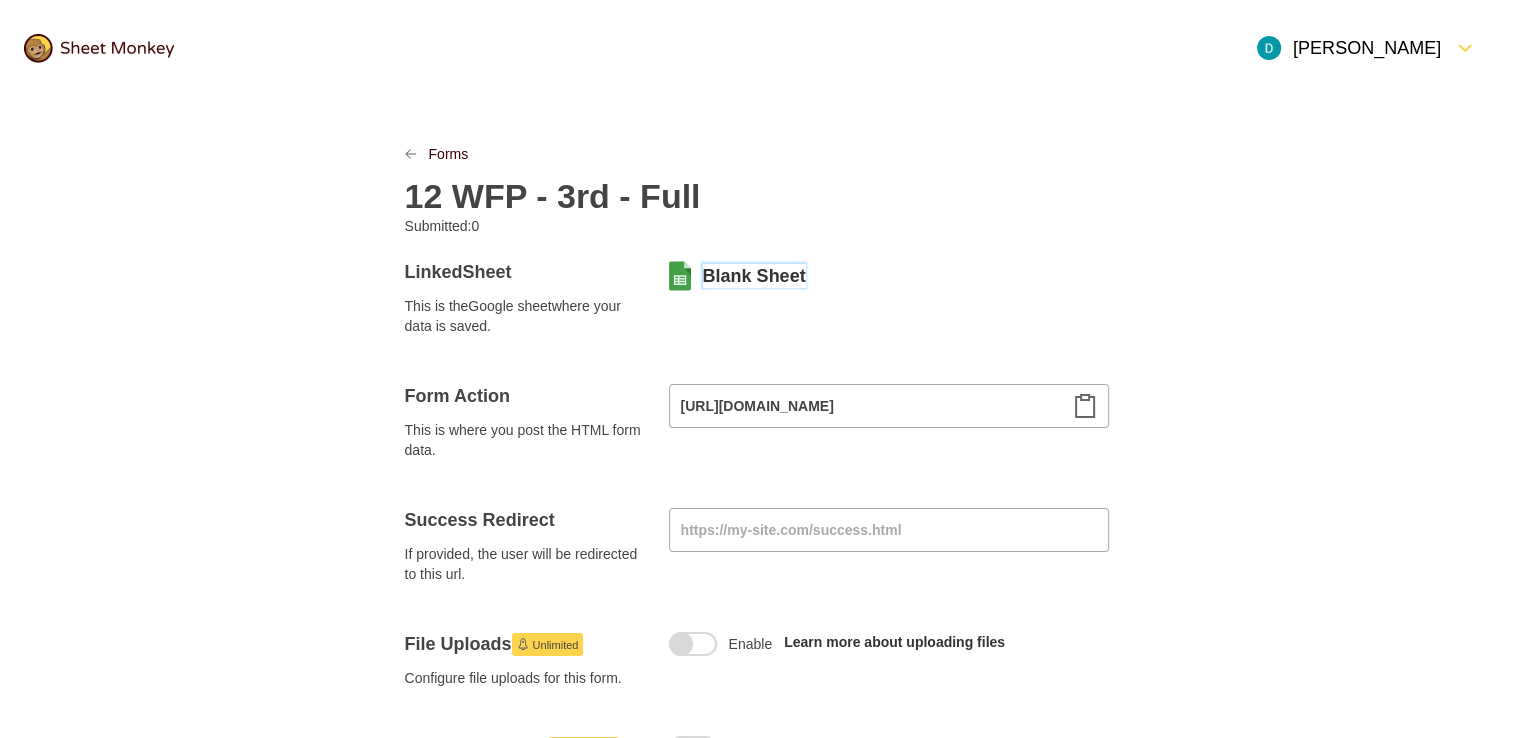 click on "12 WFP - 3rd - Full" at bounding box center (553, 196) 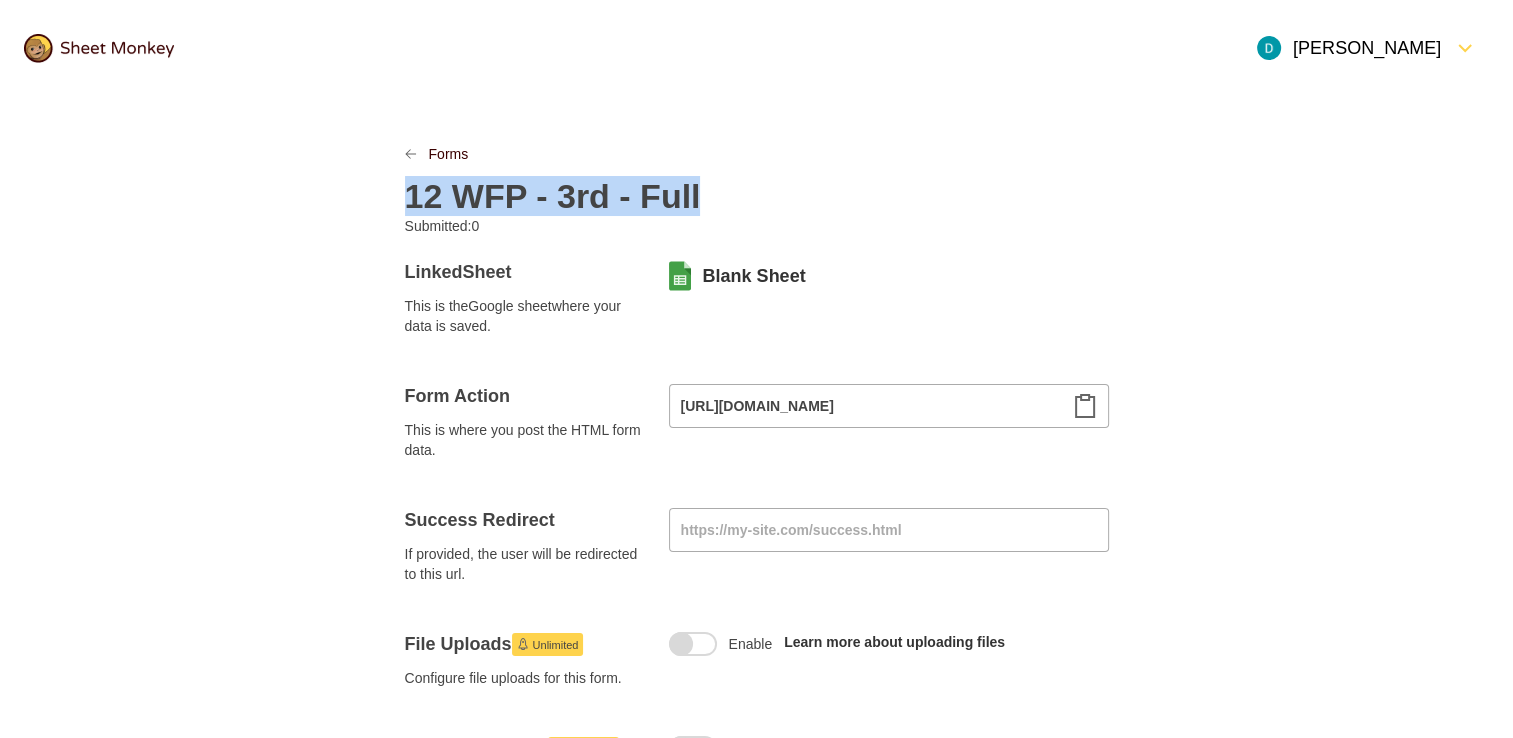 copy on "12 WFP - 3rd - Full" 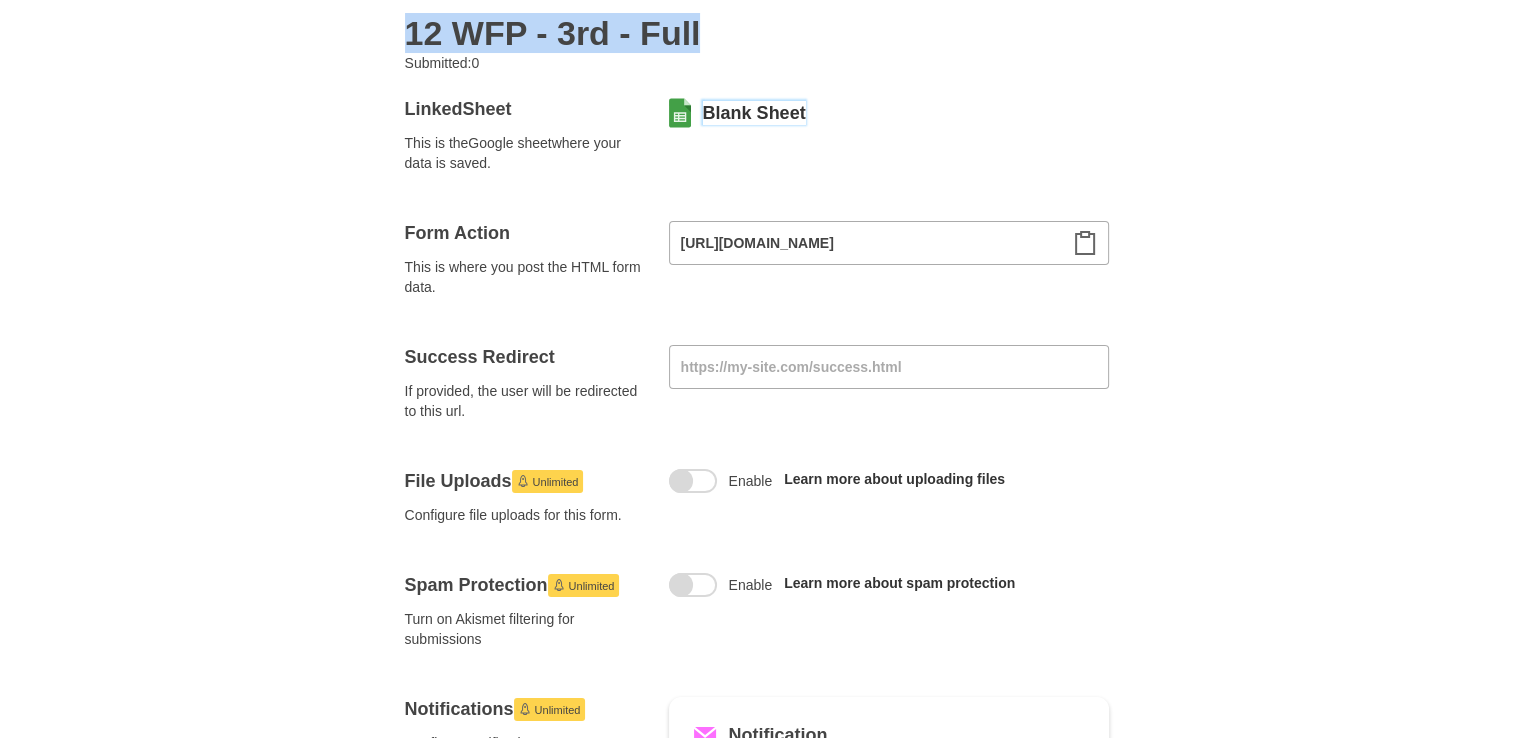 scroll, scrollTop: 200, scrollLeft: 0, axis: vertical 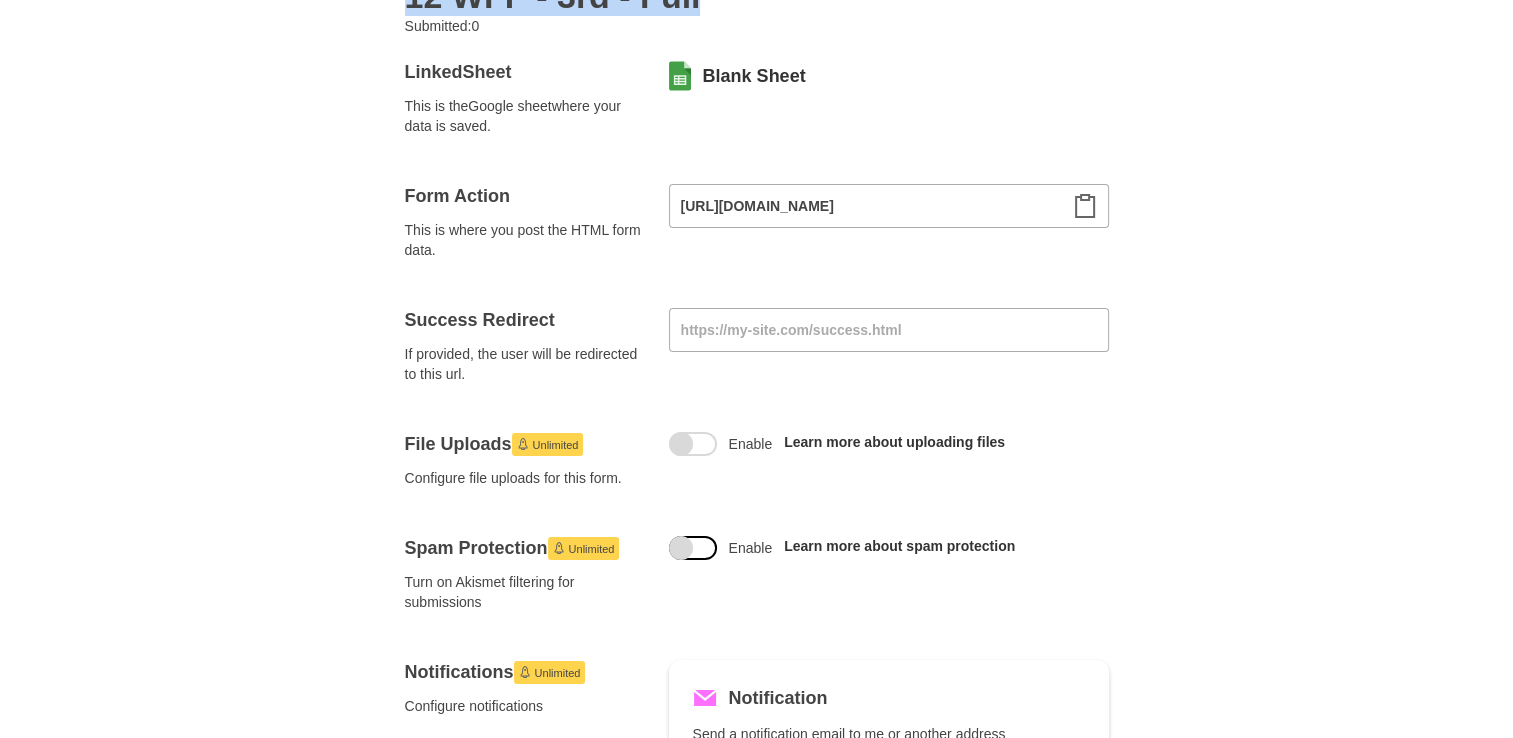 click at bounding box center (681, 548) 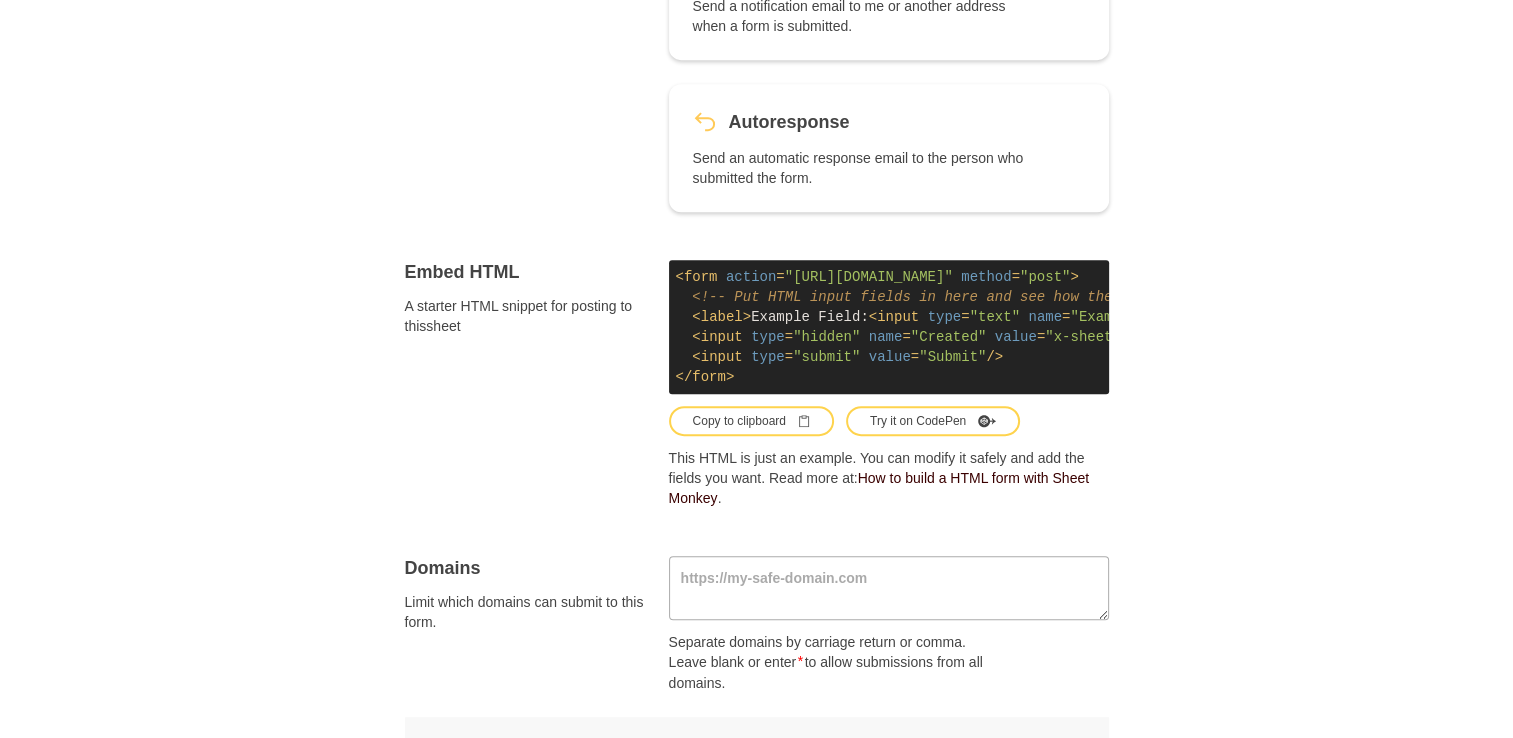 scroll, scrollTop: 1000, scrollLeft: 0, axis: vertical 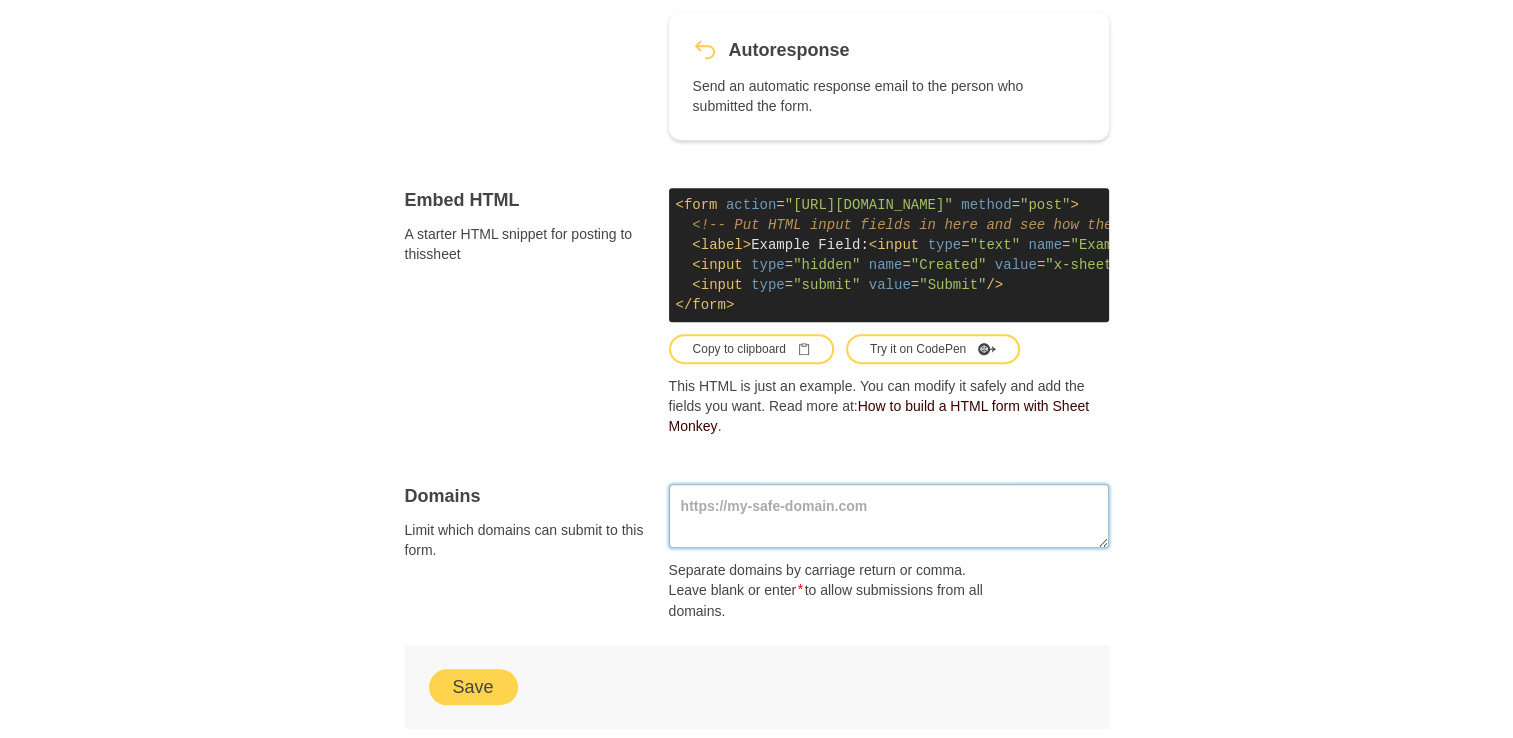 click at bounding box center (889, 516) 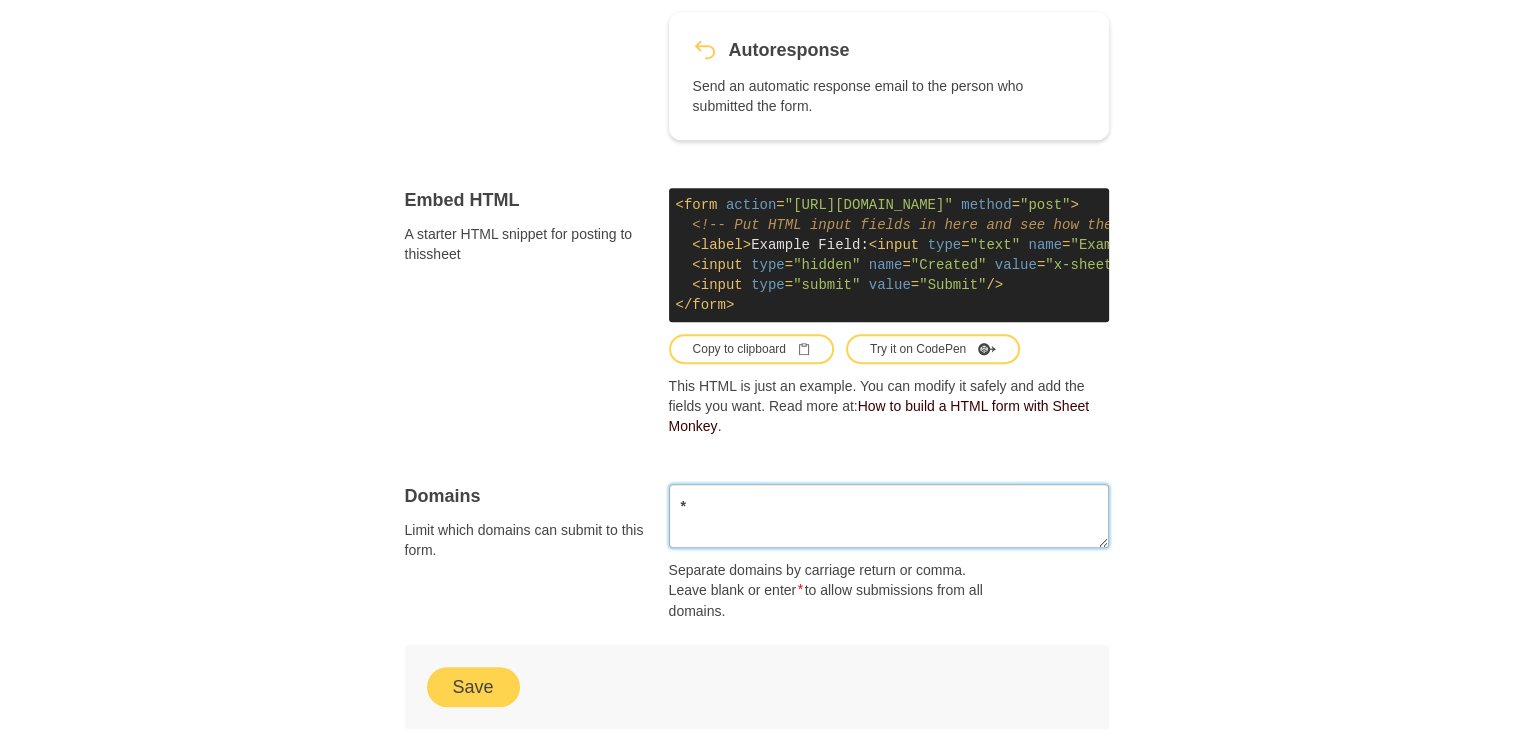 type on "*" 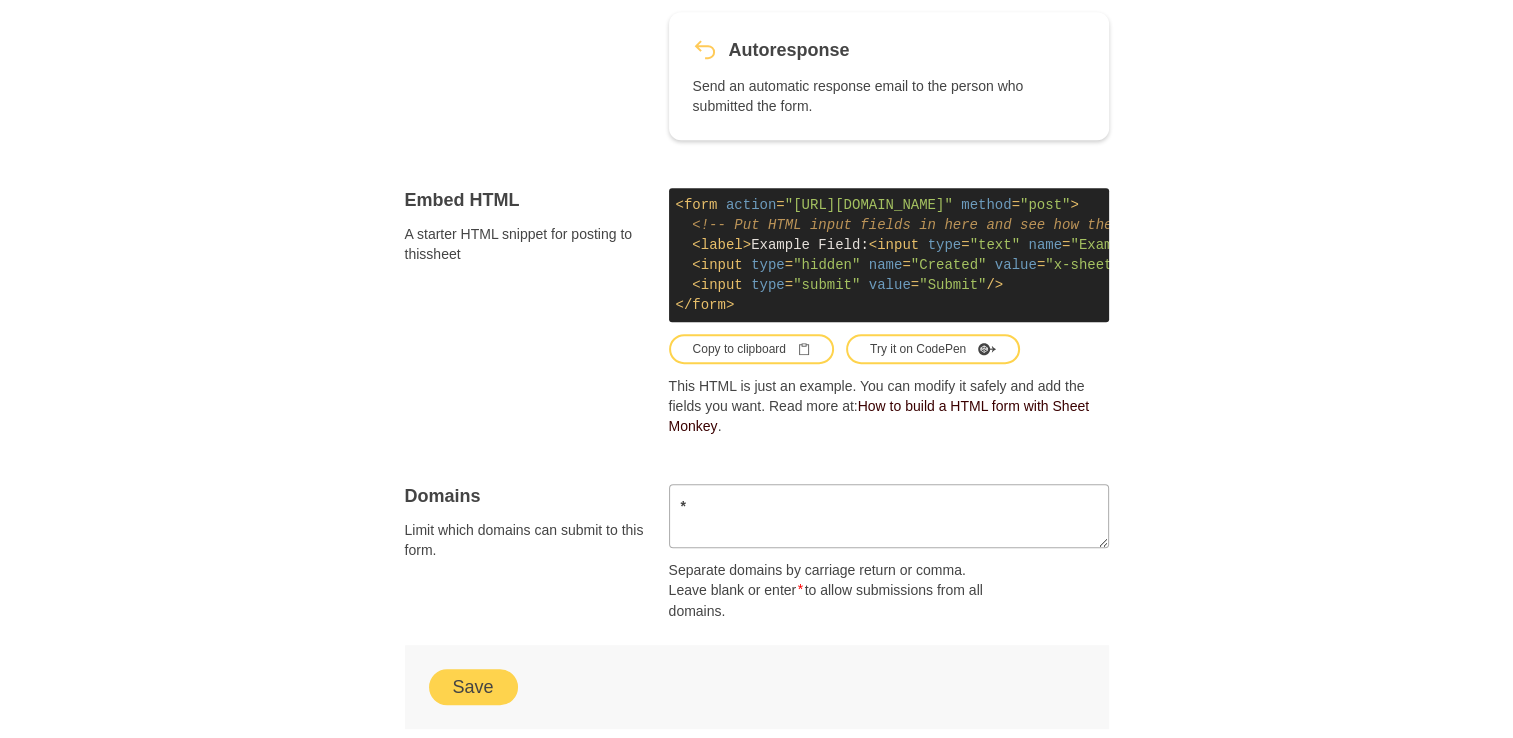 click on "Save" at bounding box center (473, 687) 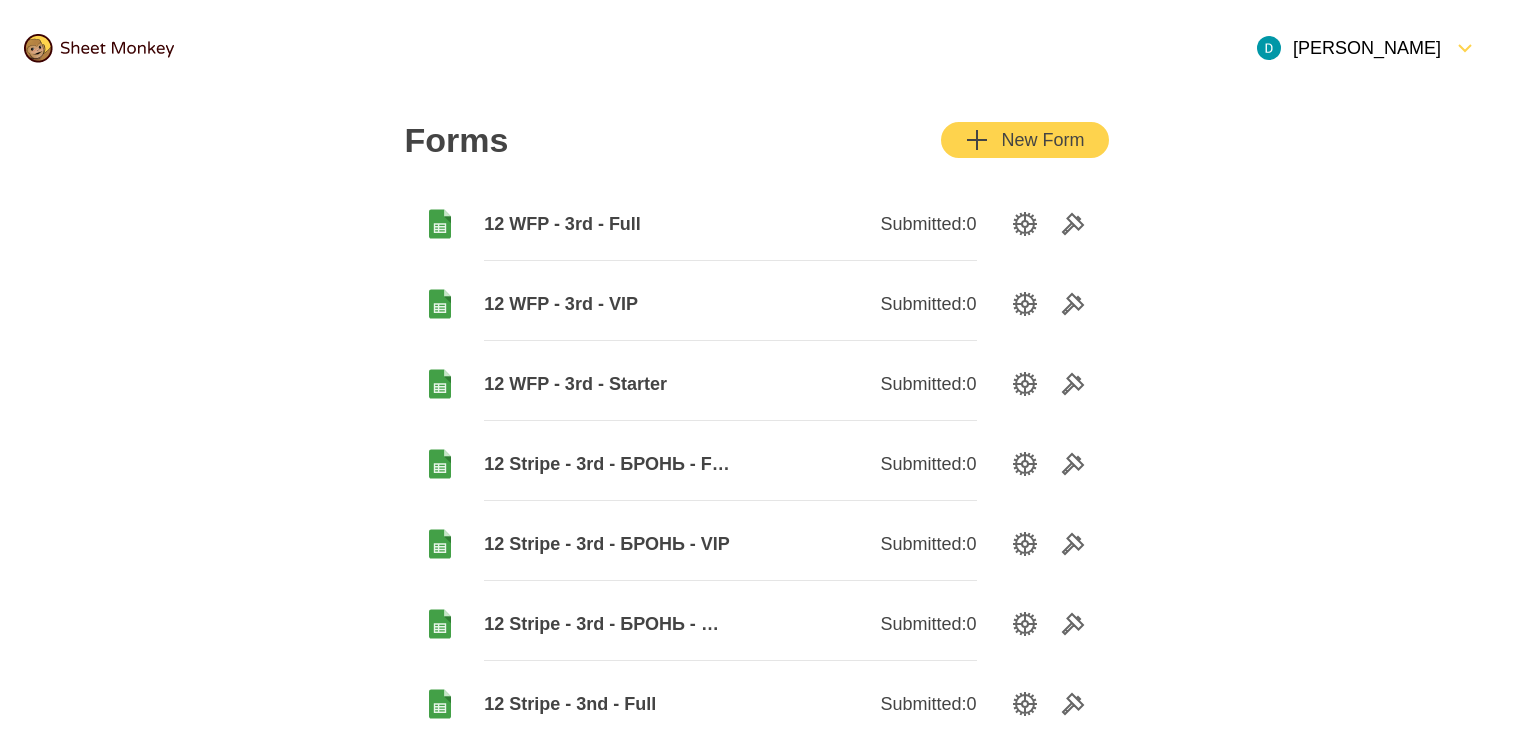 scroll, scrollTop: 0, scrollLeft: 0, axis: both 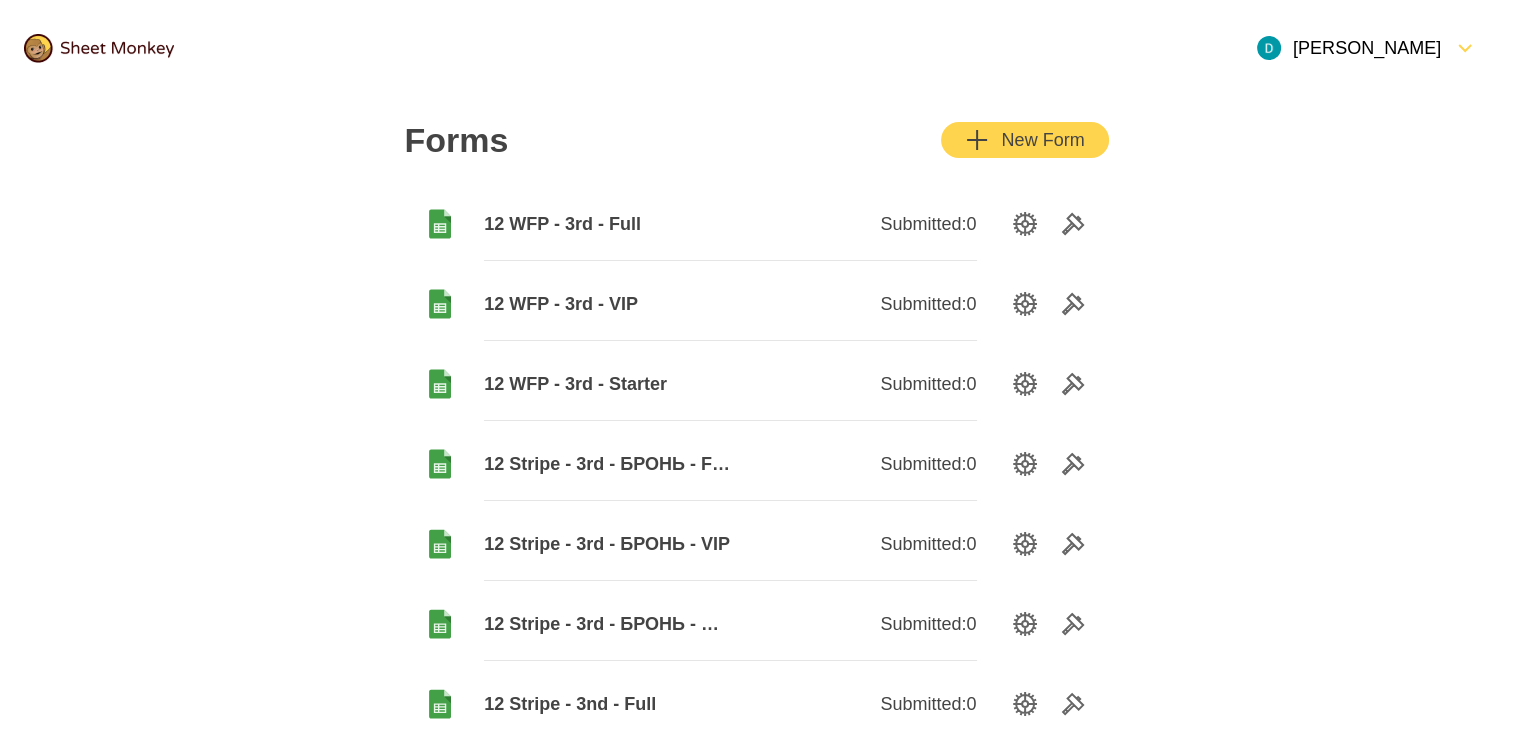 click on "New Form" at bounding box center (1024, 140) 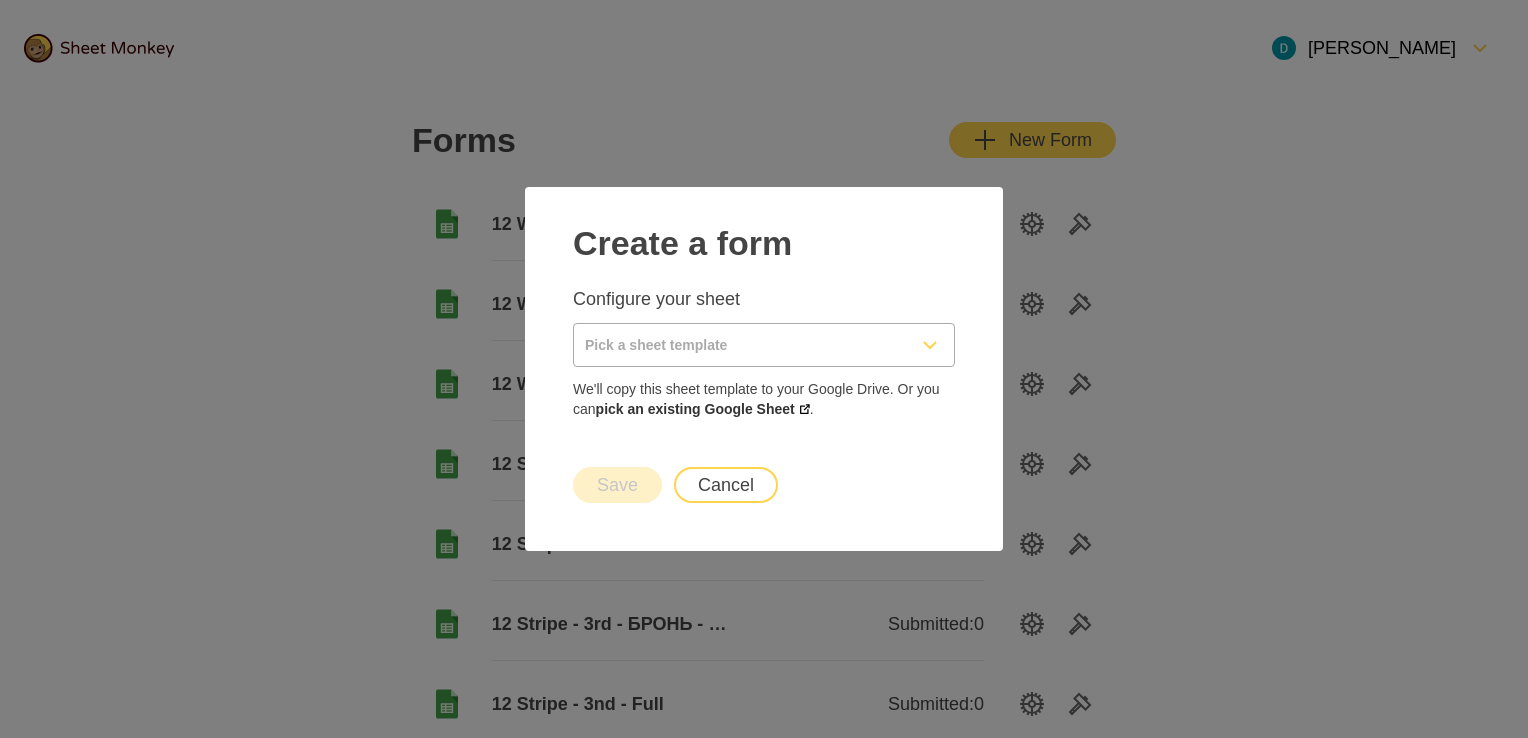 click at bounding box center (740, 345) 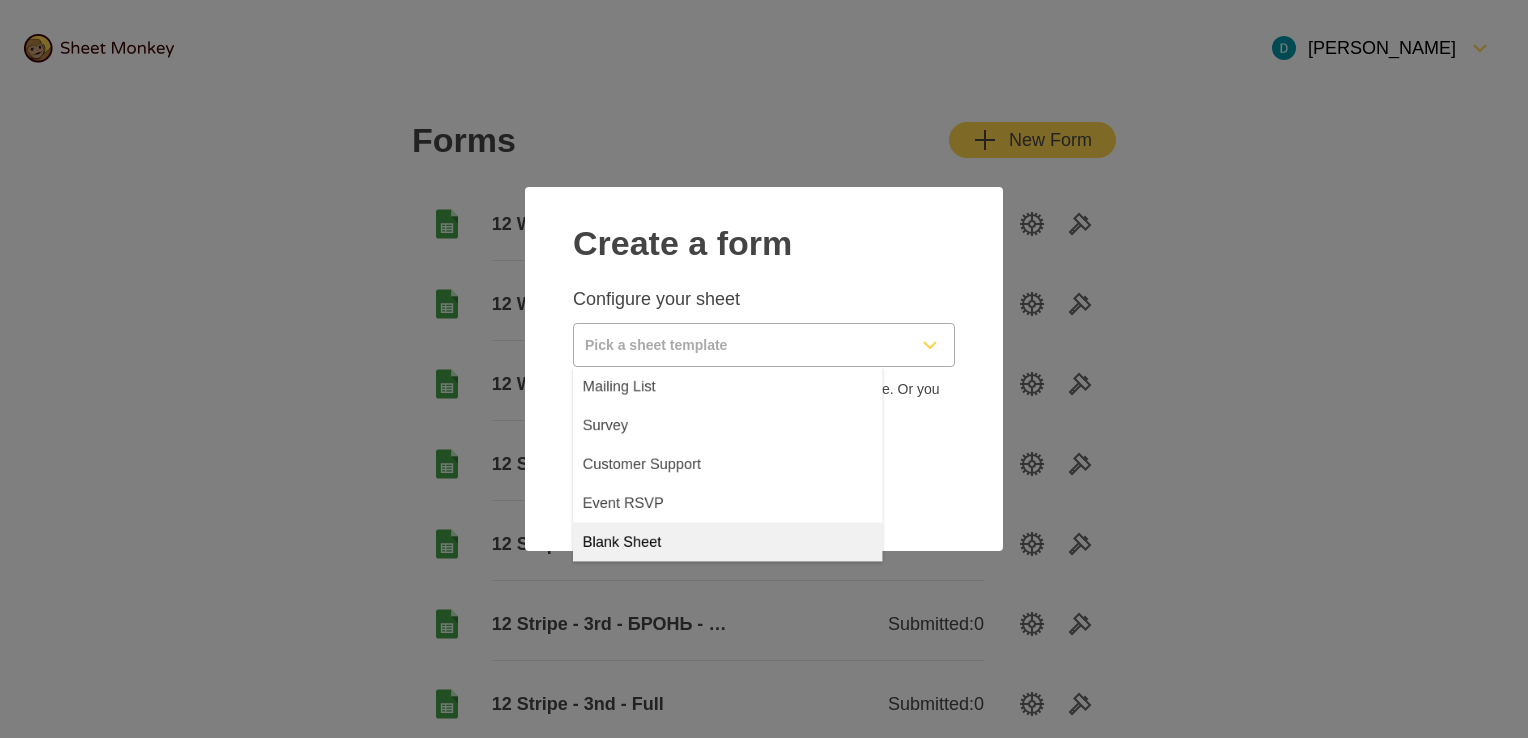 click on "Blank Sheet" at bounding box center (633, 583) 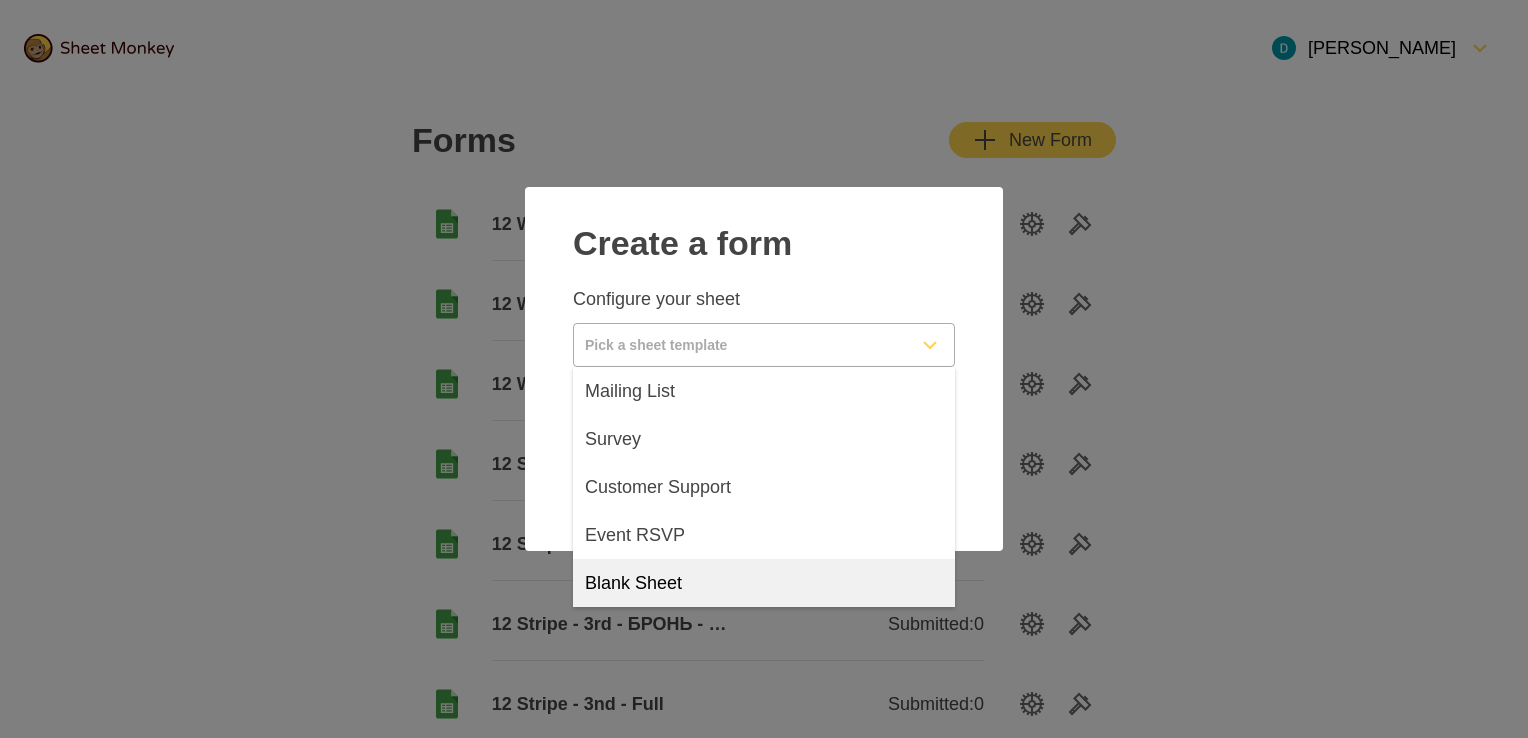 type on "Blank Sheet" 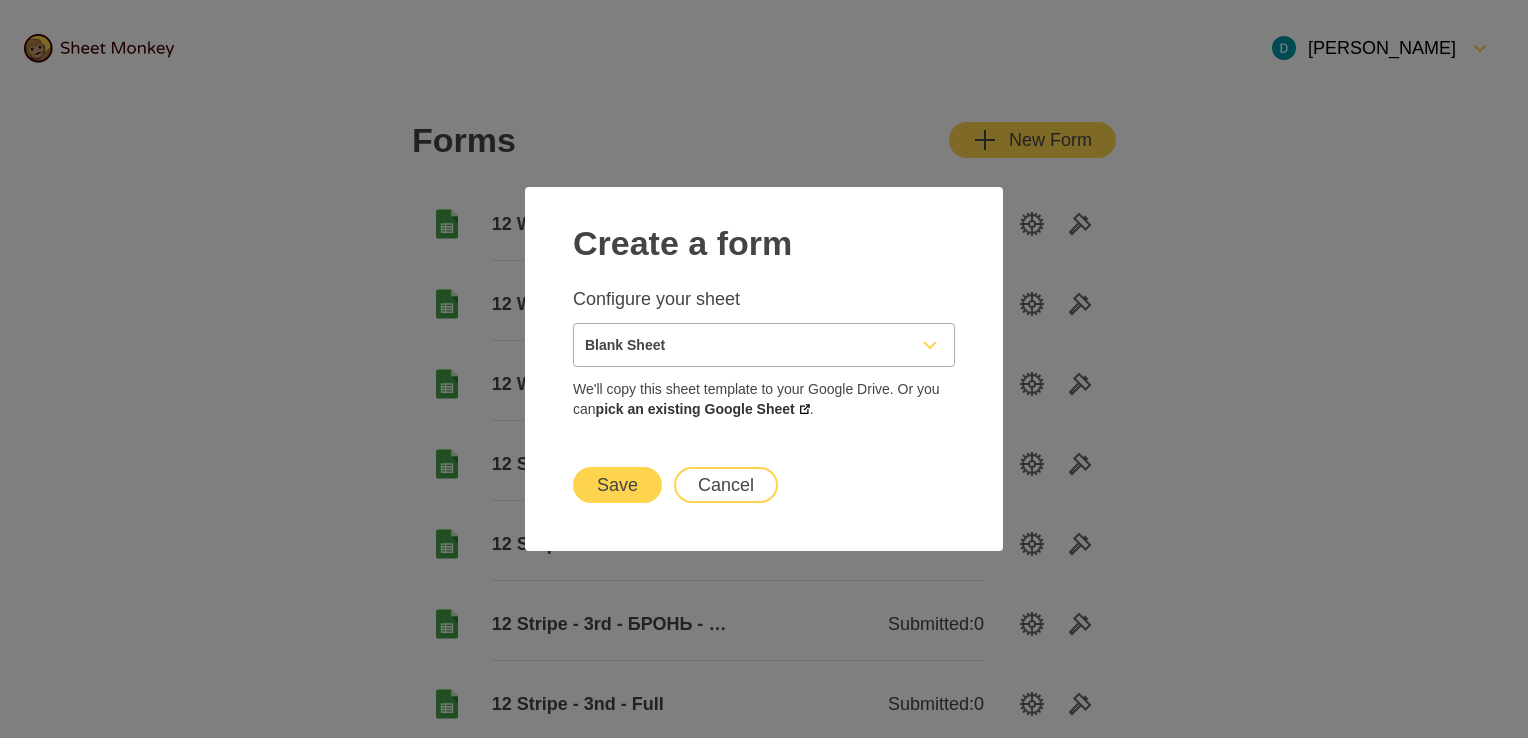 click on "Save" at bounding box center (617, 485) 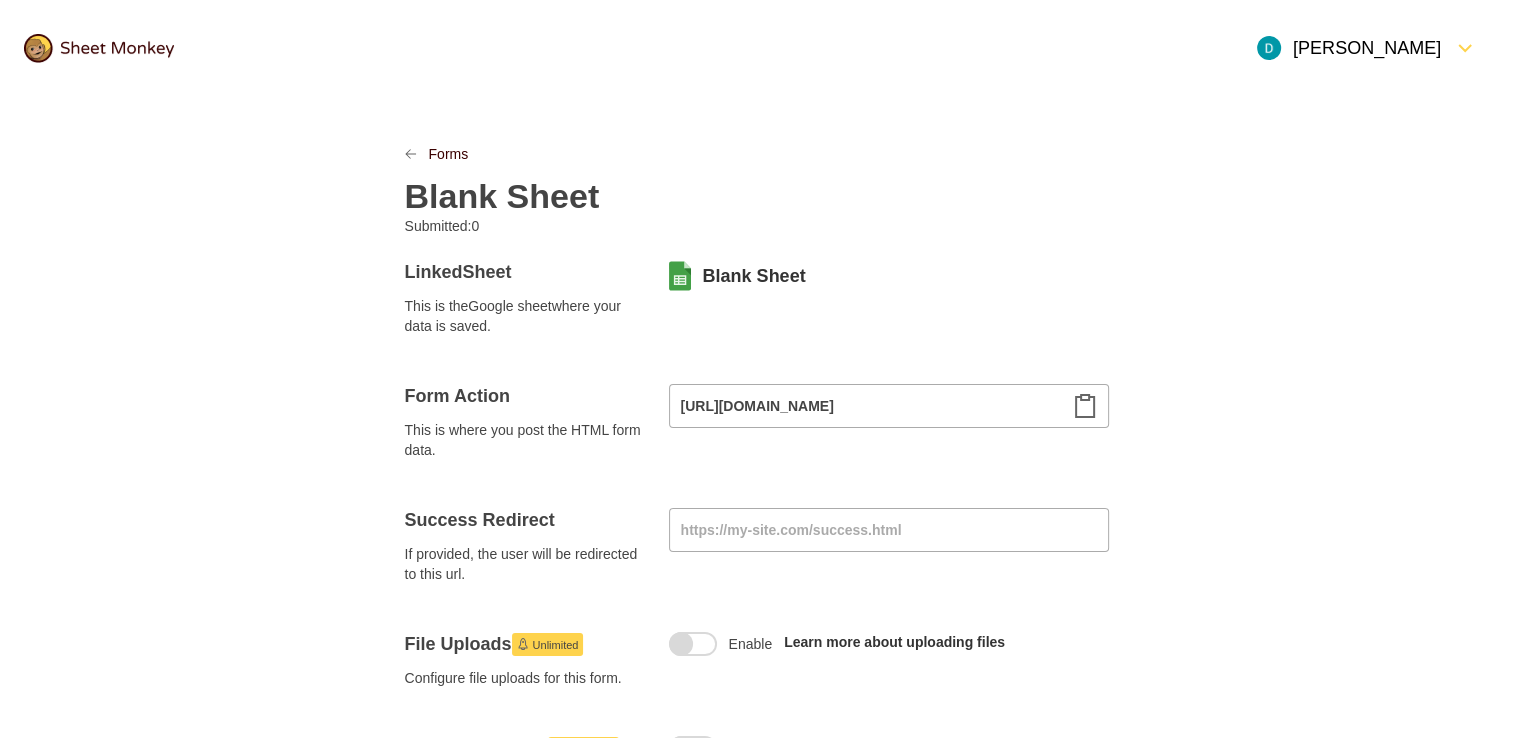 click on "Blank Sheet" at bounding box center (502, 196) 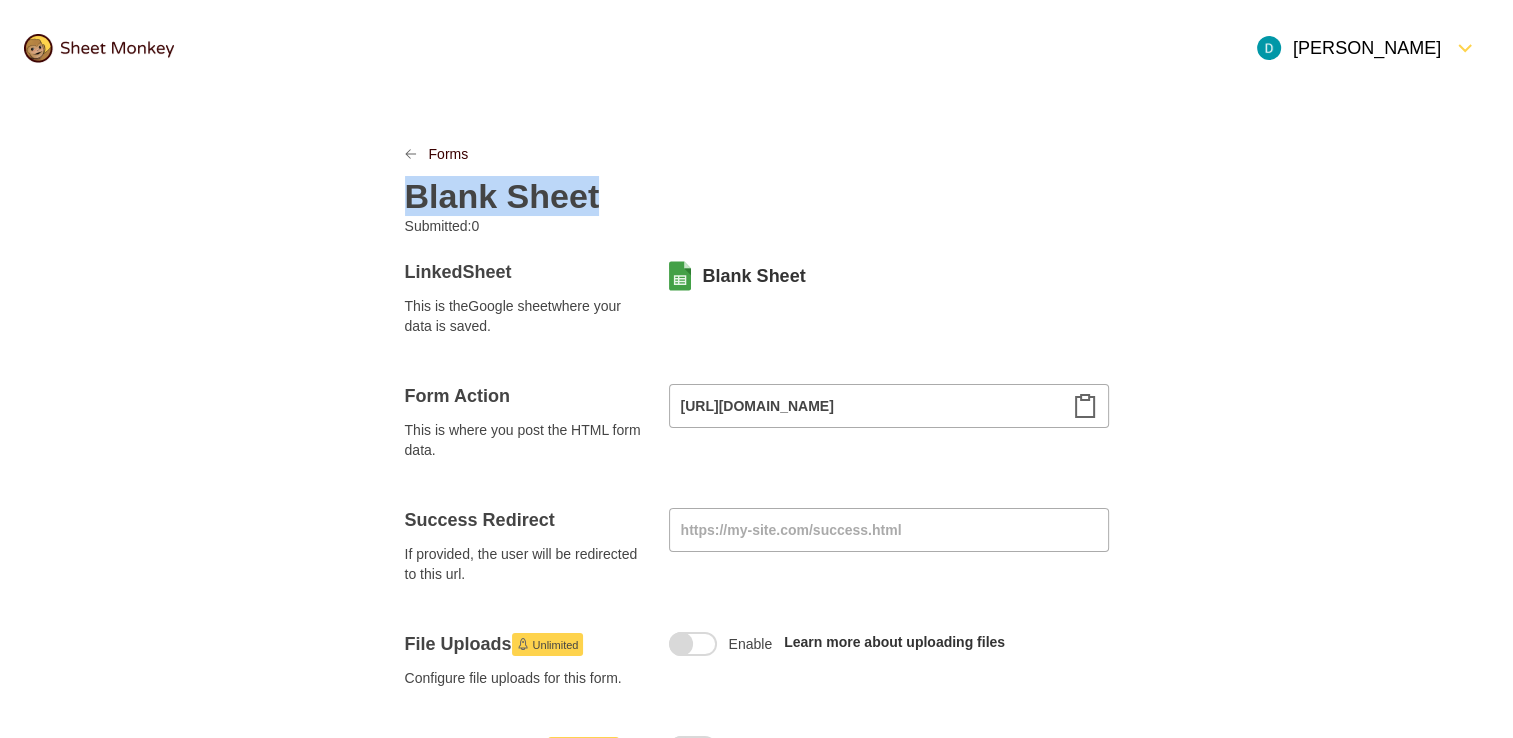 paste 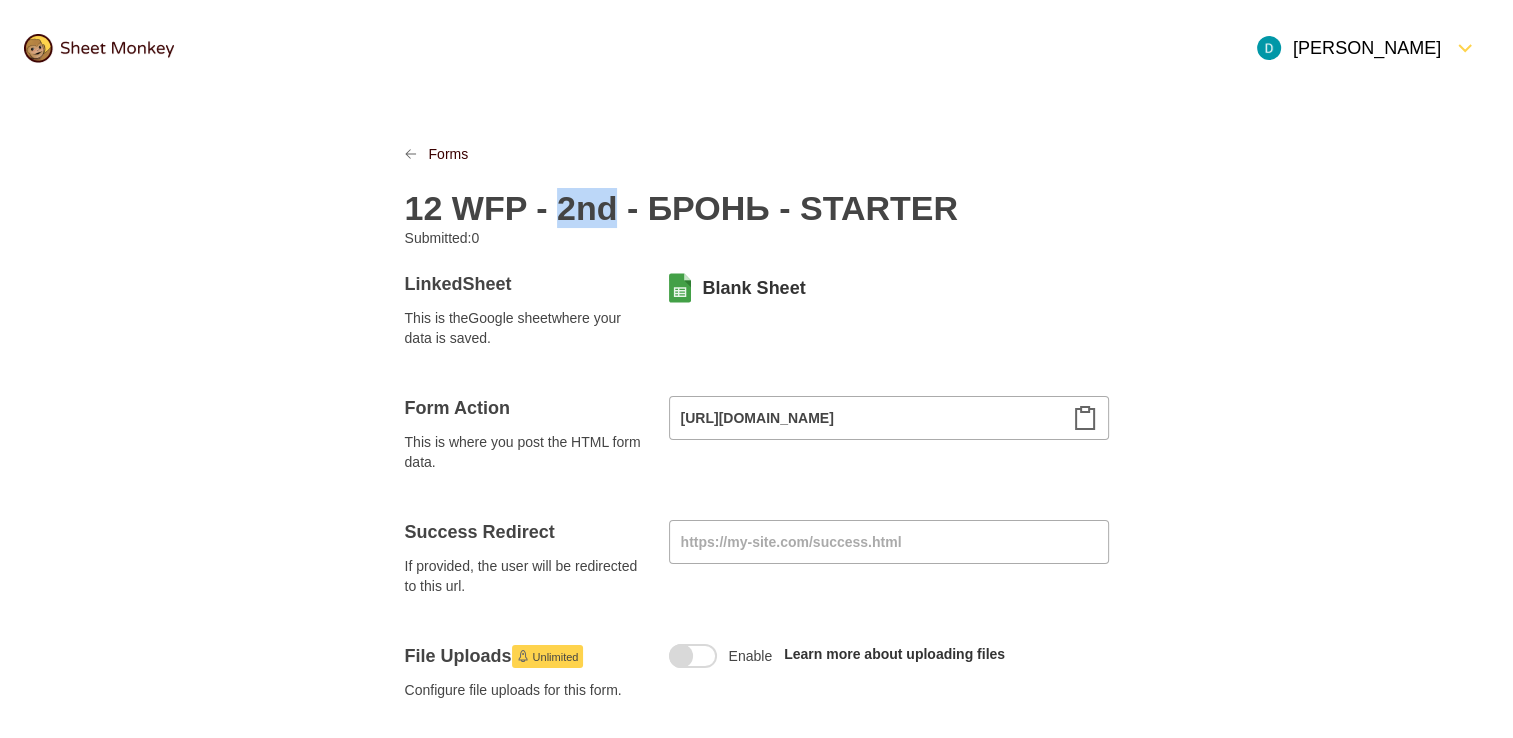 drag, startPoint x: 560, startPoint y: 207, endPoint x: 605, endPoint y: 206, distance: 45.01111 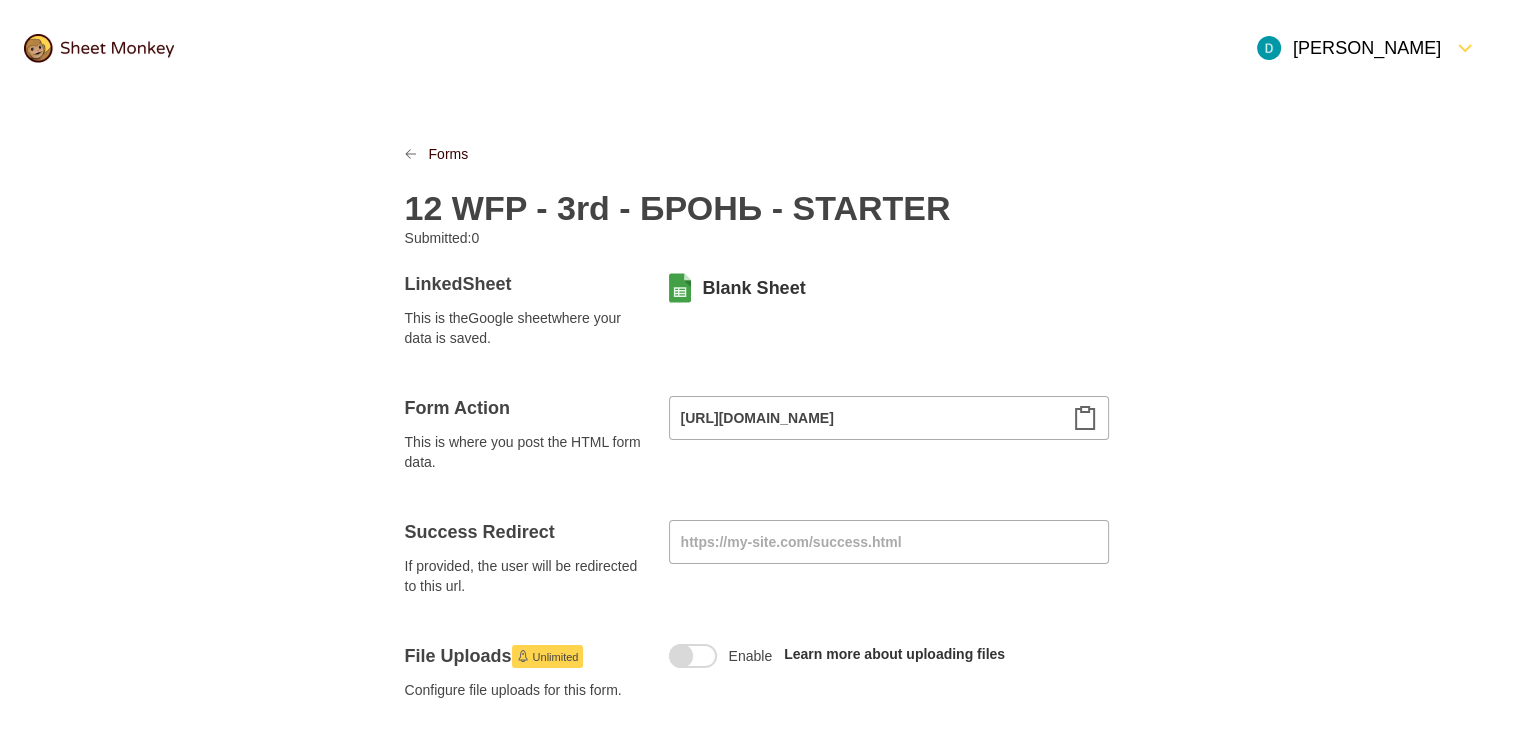 copy on "12 WFP - 3rd - БРОНЬ - STARTER" 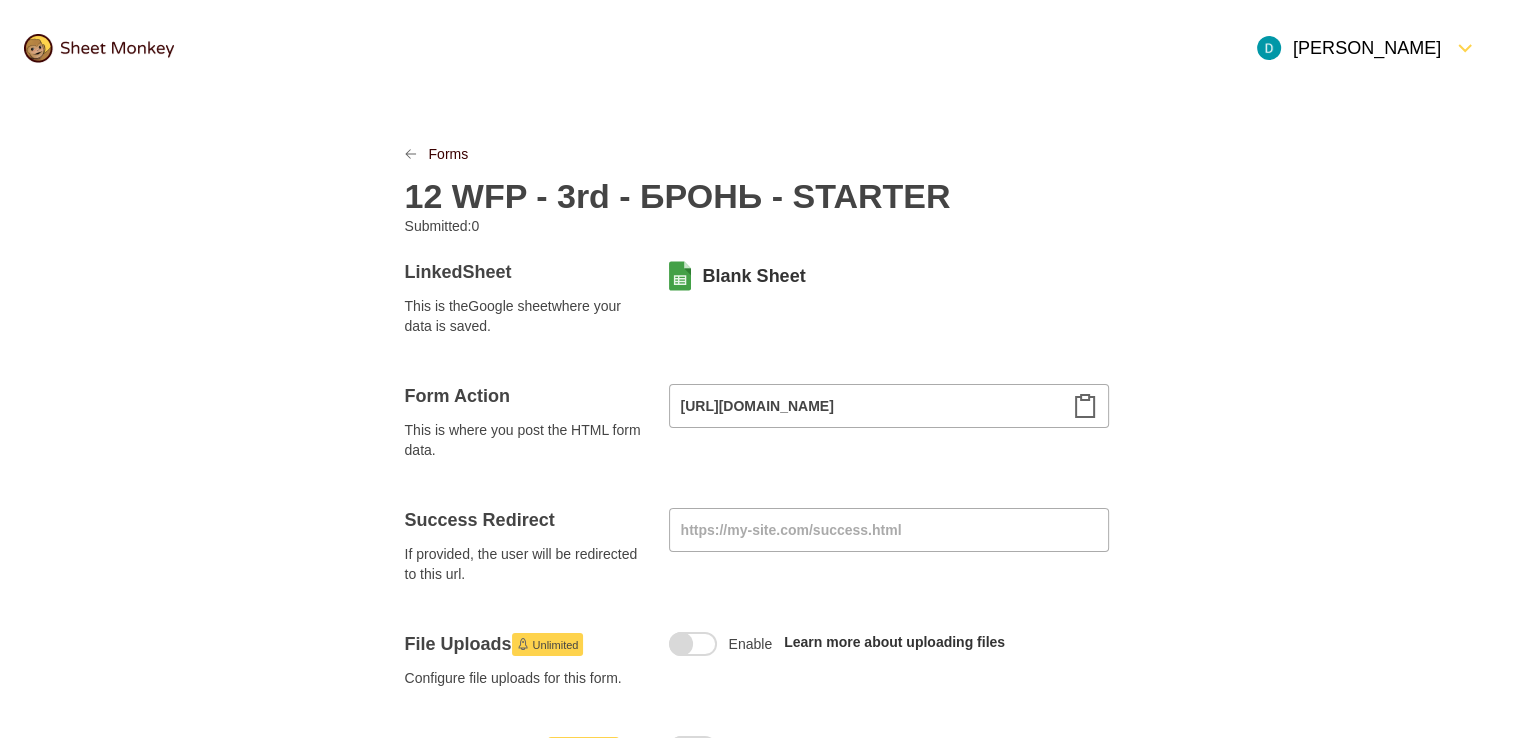 click on "12 WFP - 3rd - БРОНЬ - STARTER" at bounding box center (757, 190) 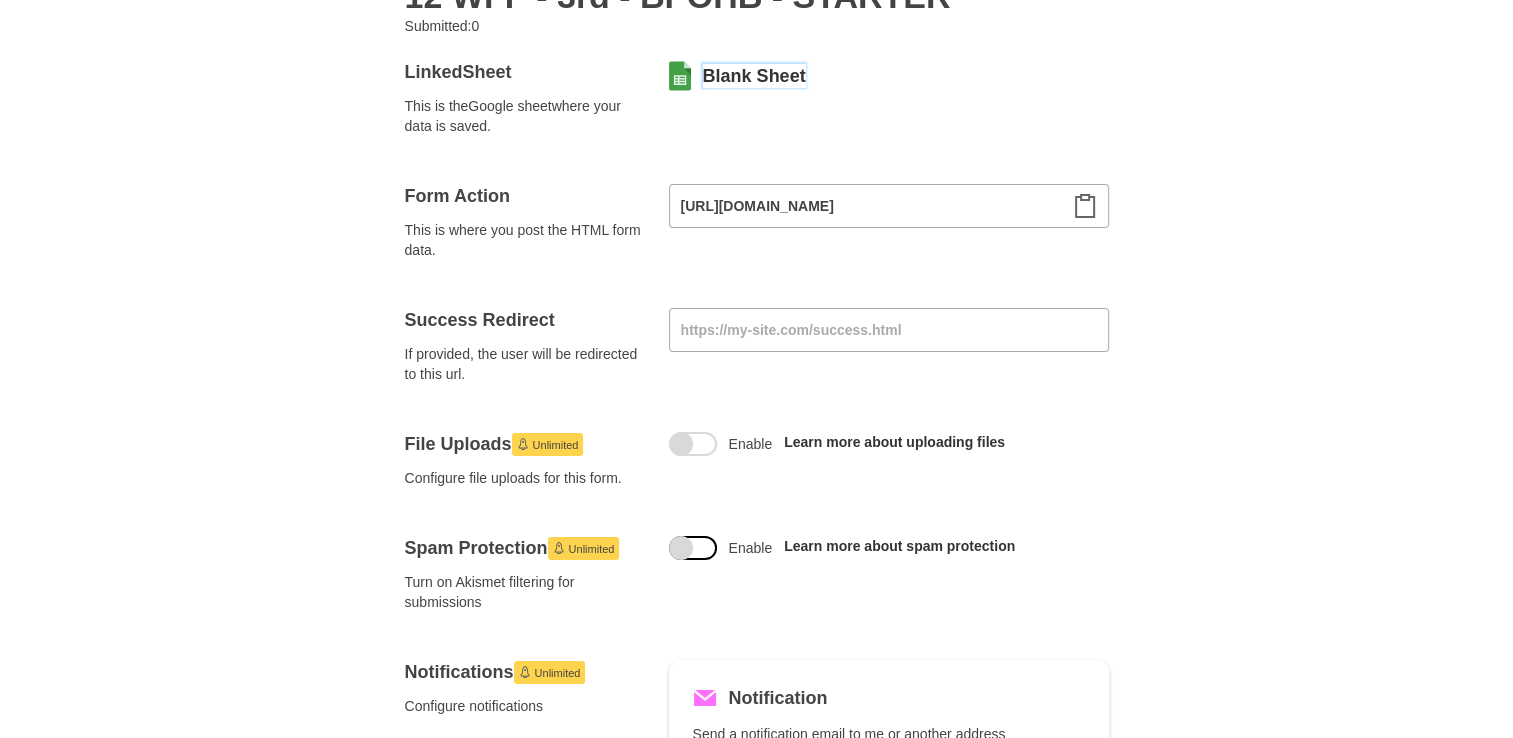 click at bounding box center [693, 548] 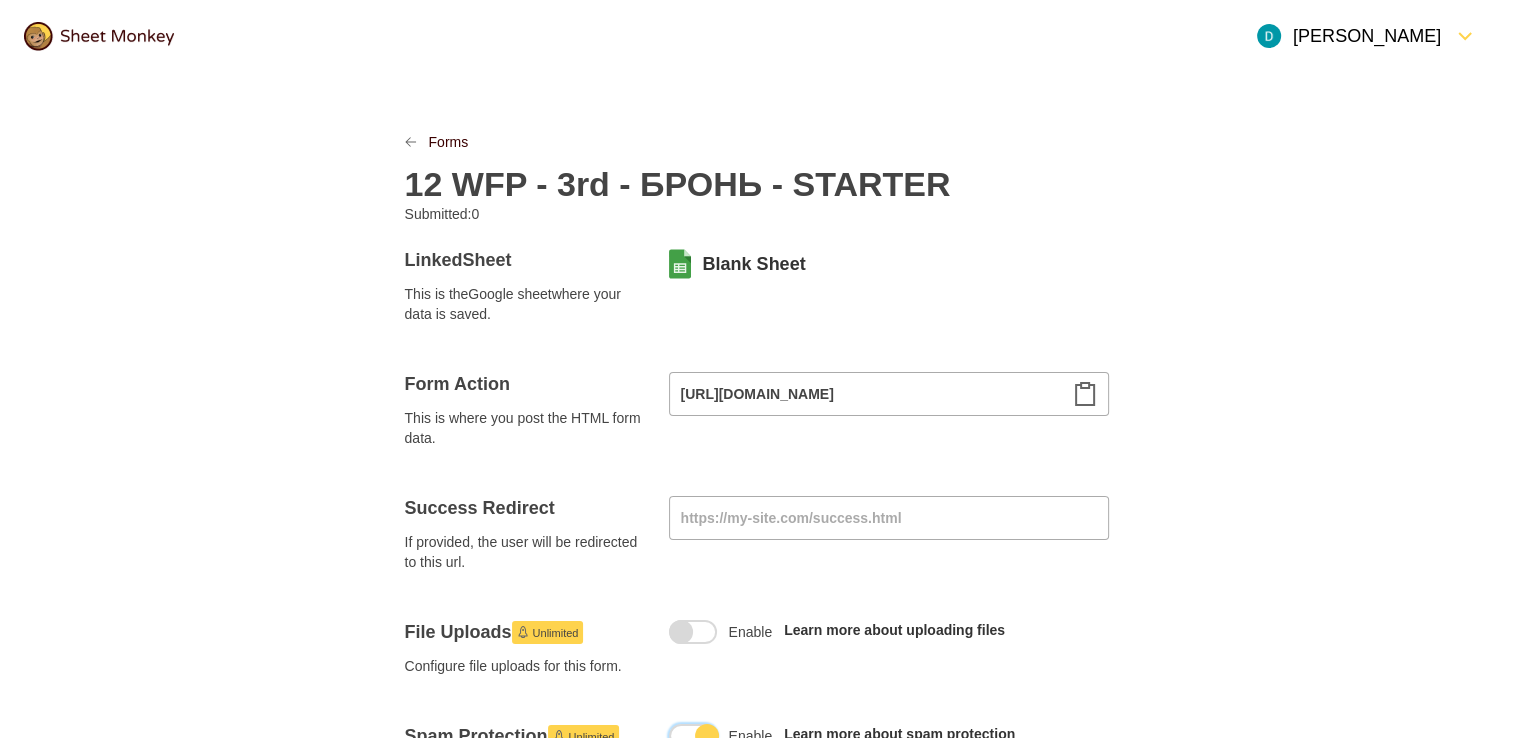 scroll, scrollTop: 0, scrollLeft: 0, axis: both 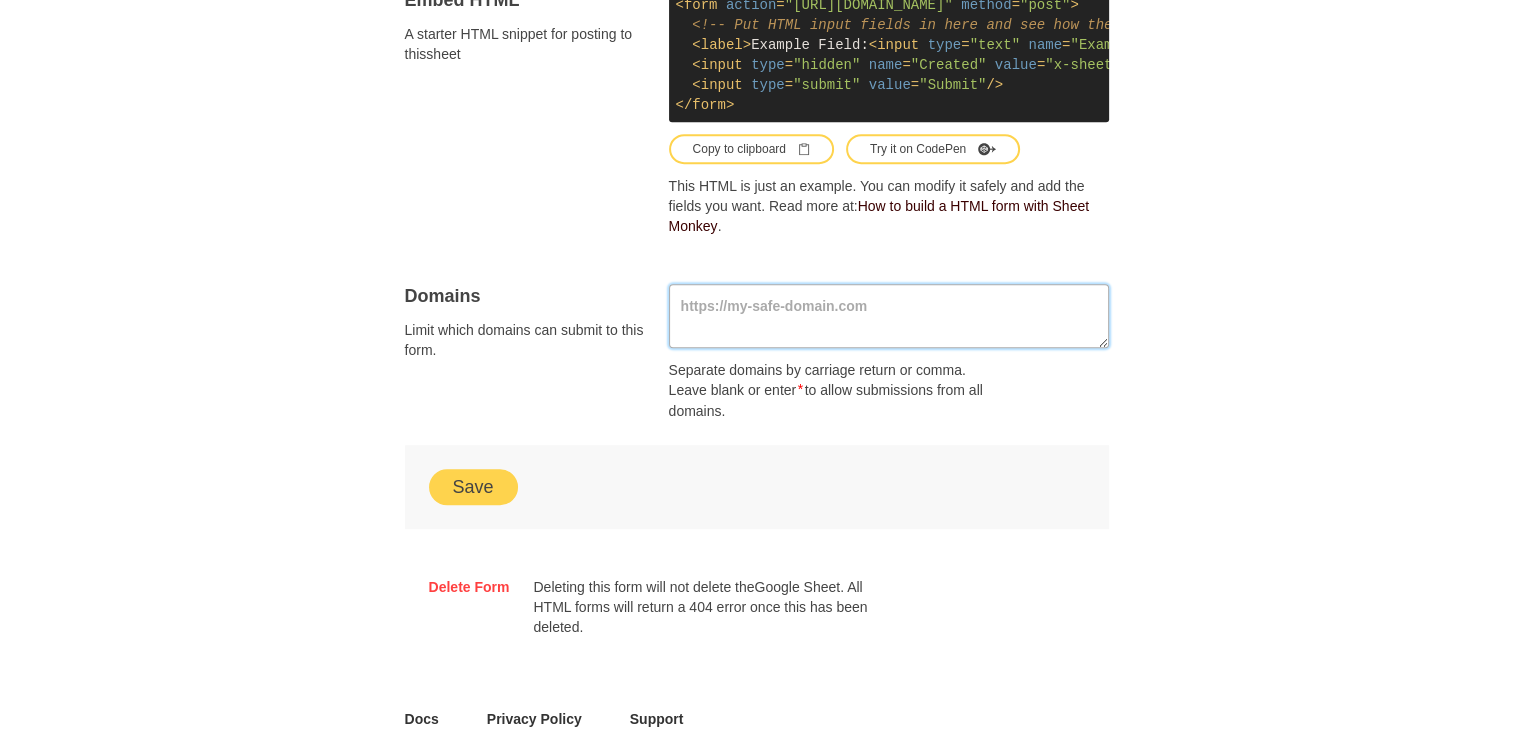 click at bounding box center (889, 316) 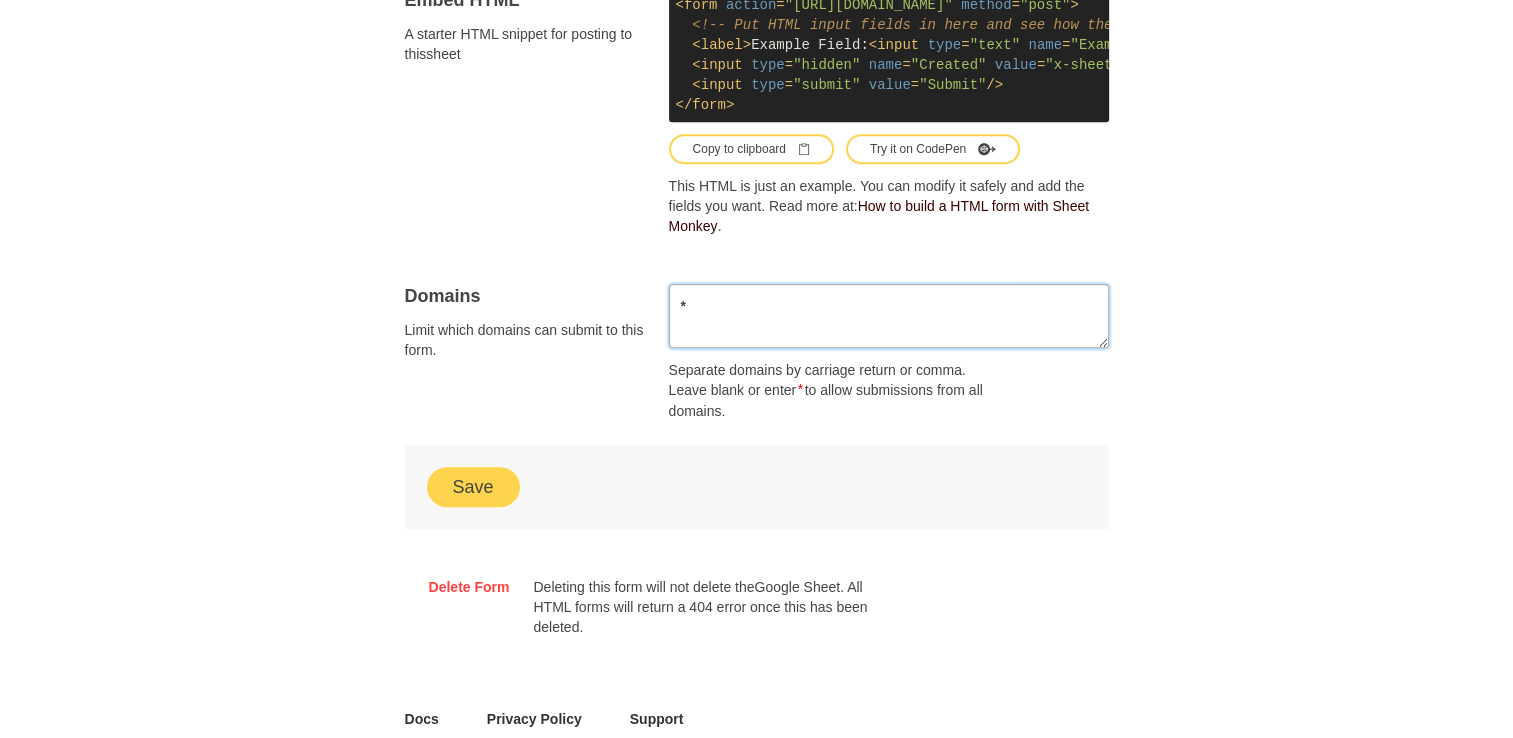 type on "*" 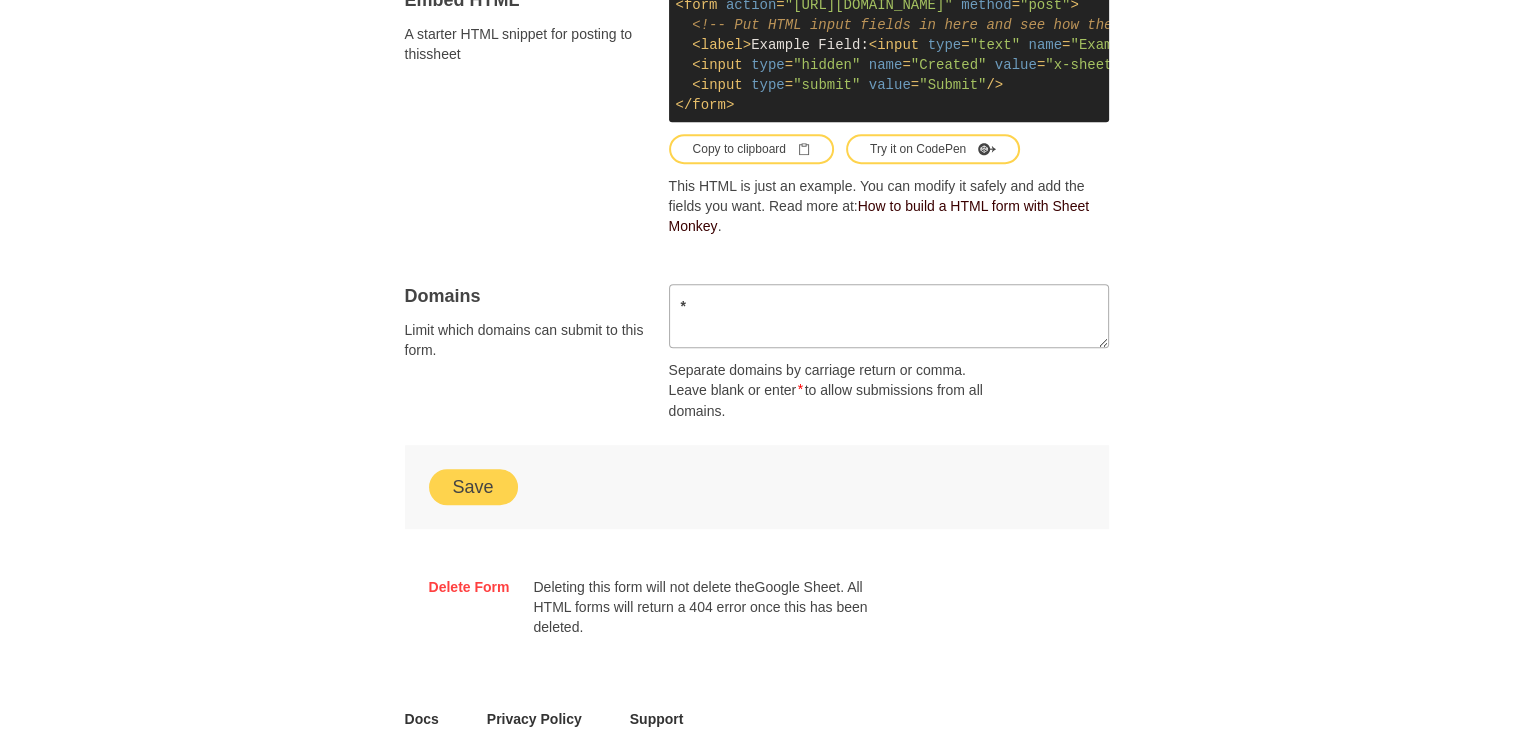 click on "Save" at bounding box center [473, 487] 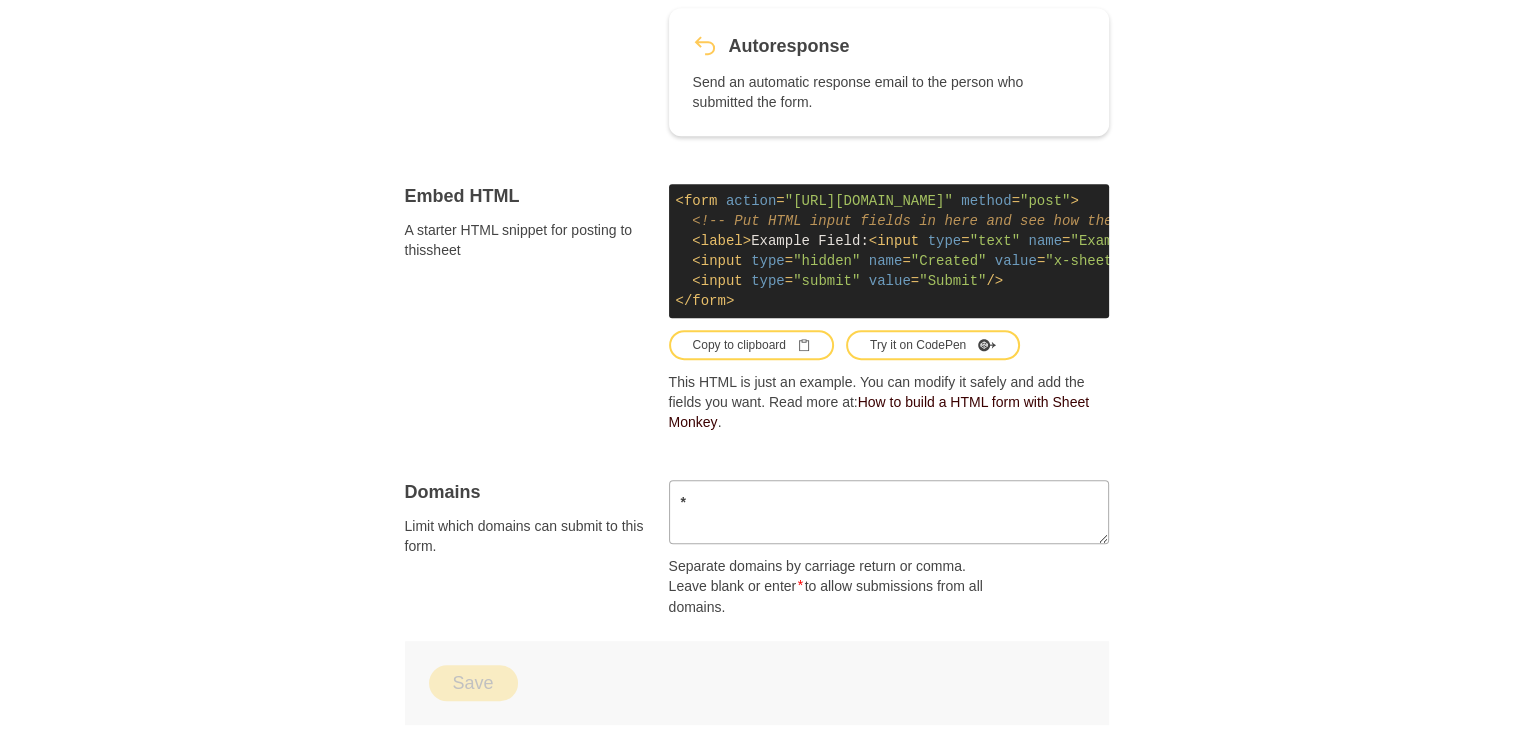 scroll, scrollTop: 0, scrollLeft: 0, axis: both 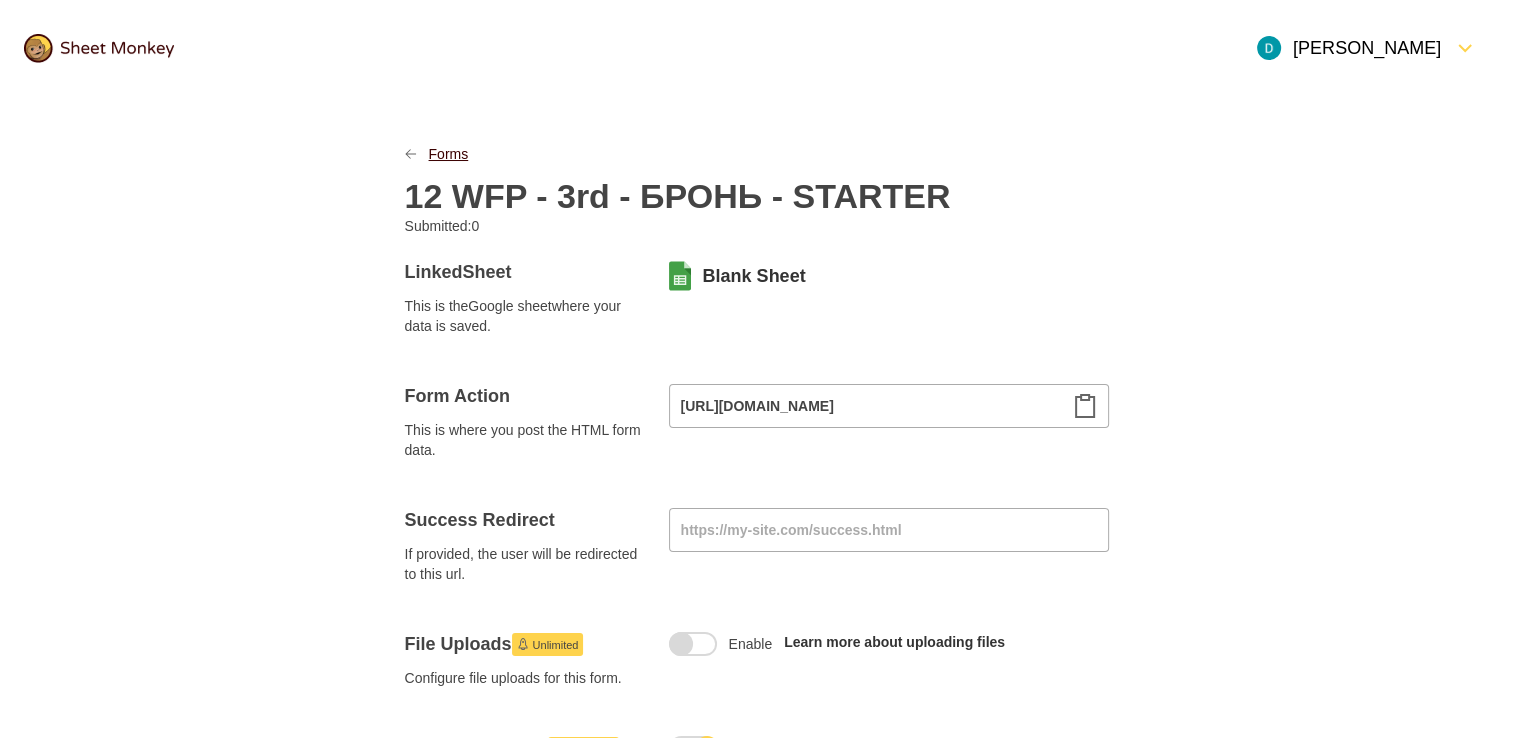 click on "Forms" at bounding box center (449, 154) 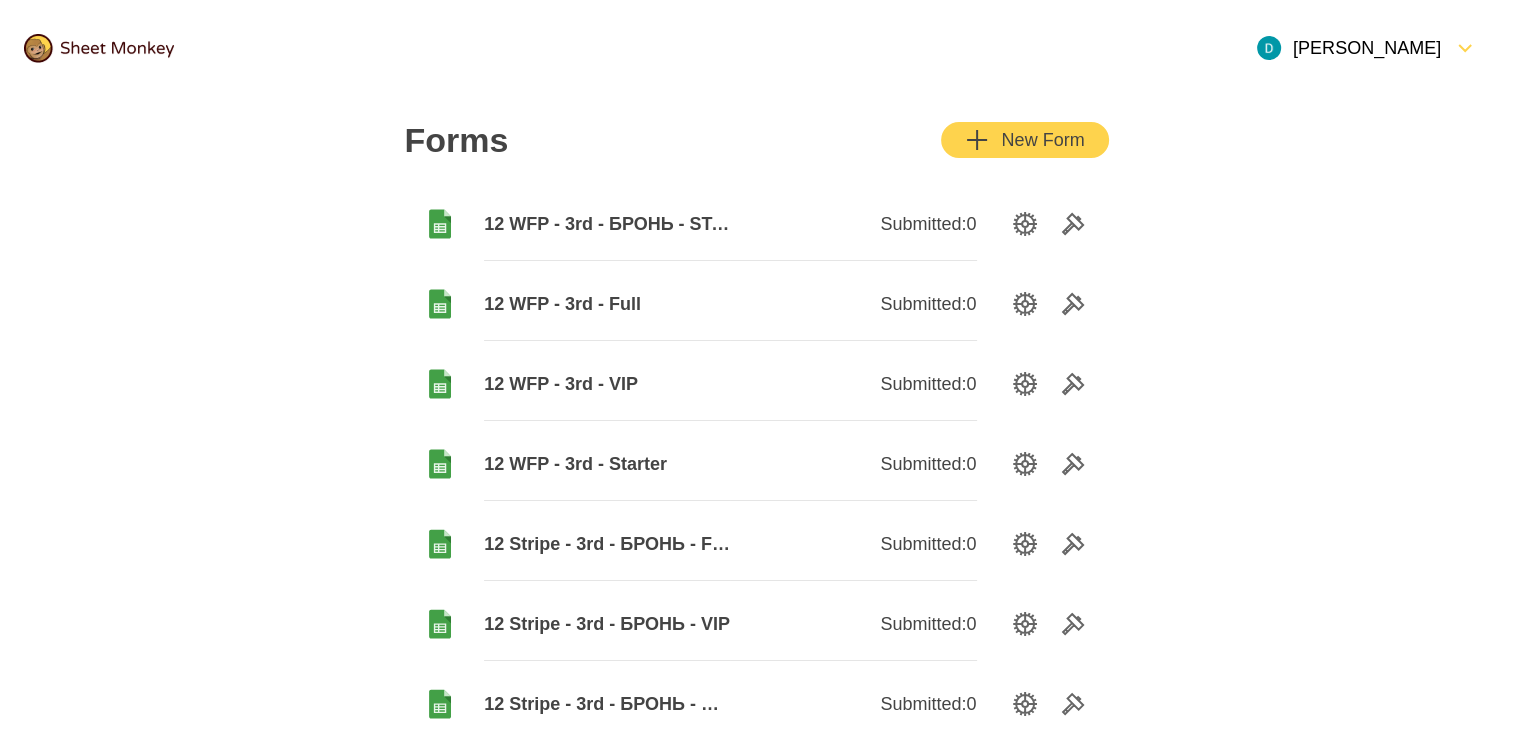 click 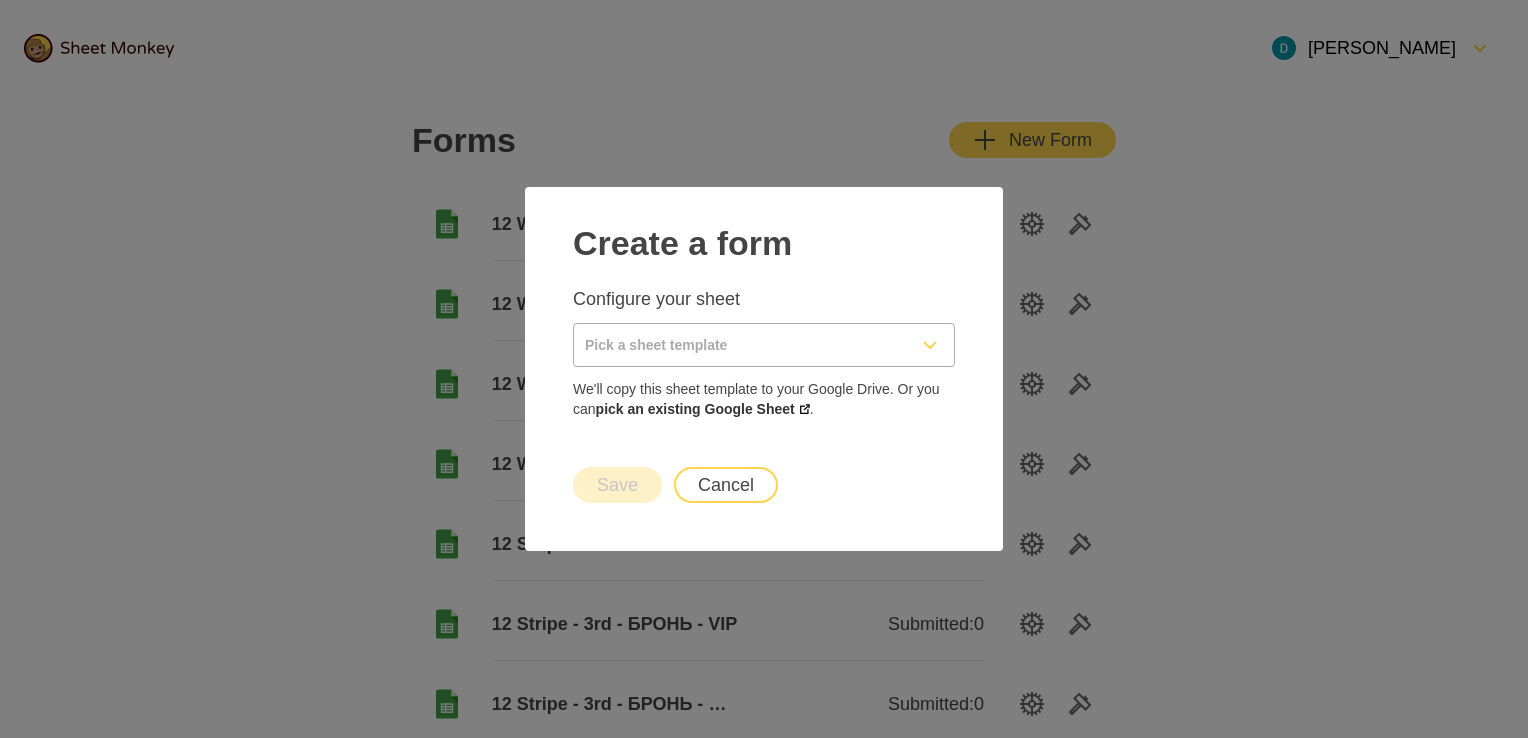 click at bounding box center [740, 345] 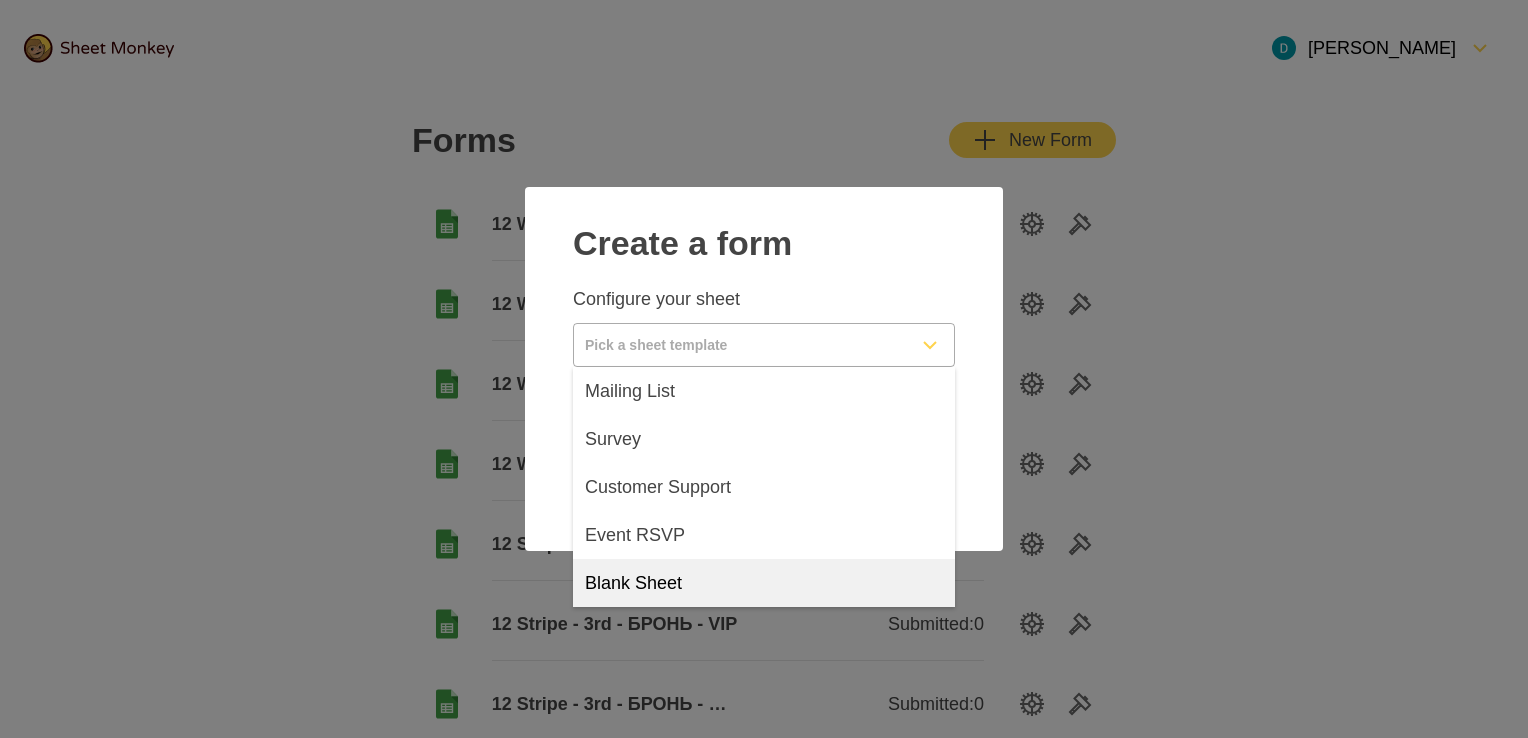 click on "Blank Sheet" at bounding box center [633, 583] 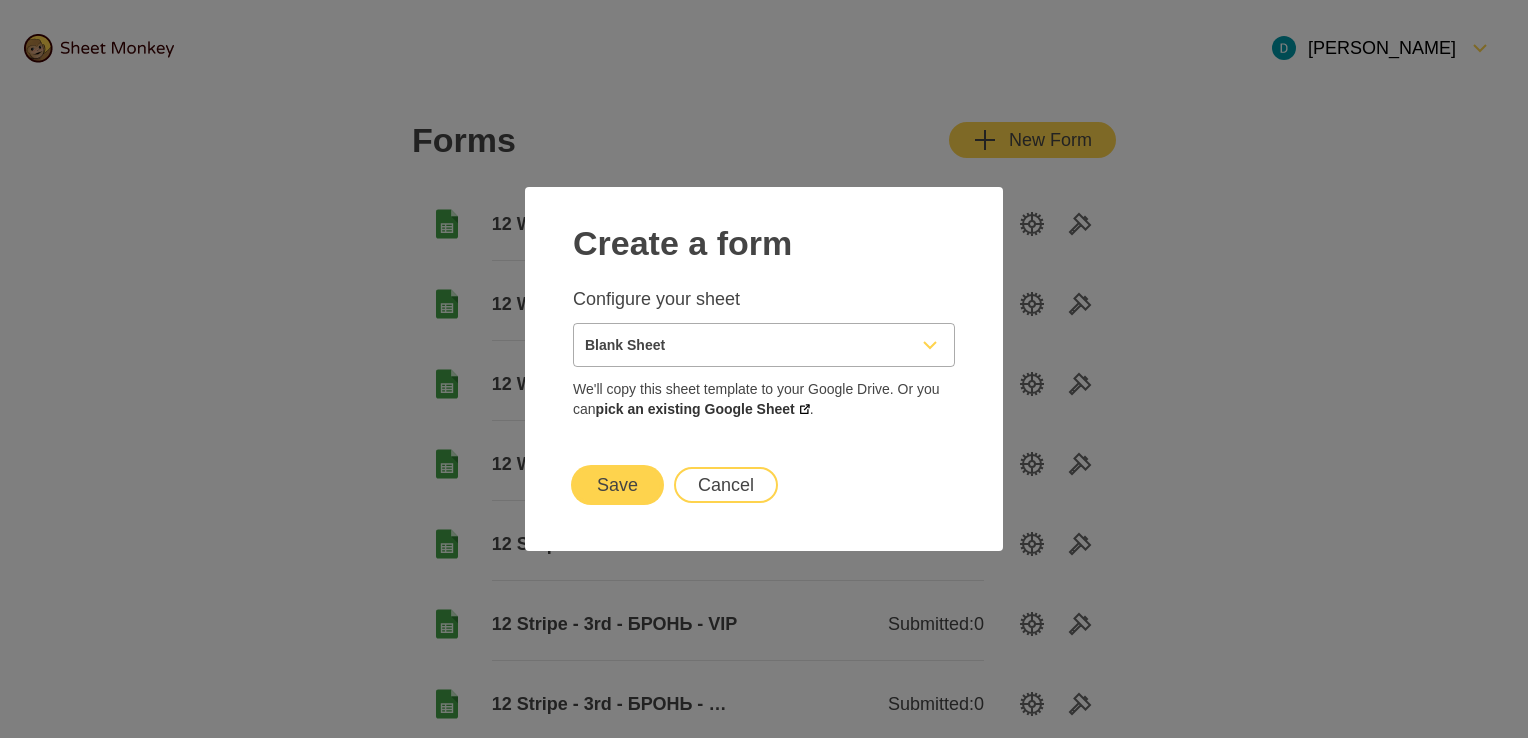 drag, startPoint x: 600, startPoint y: 505, endPoint x: 609, endPoint y: 488, distance: 19.235384 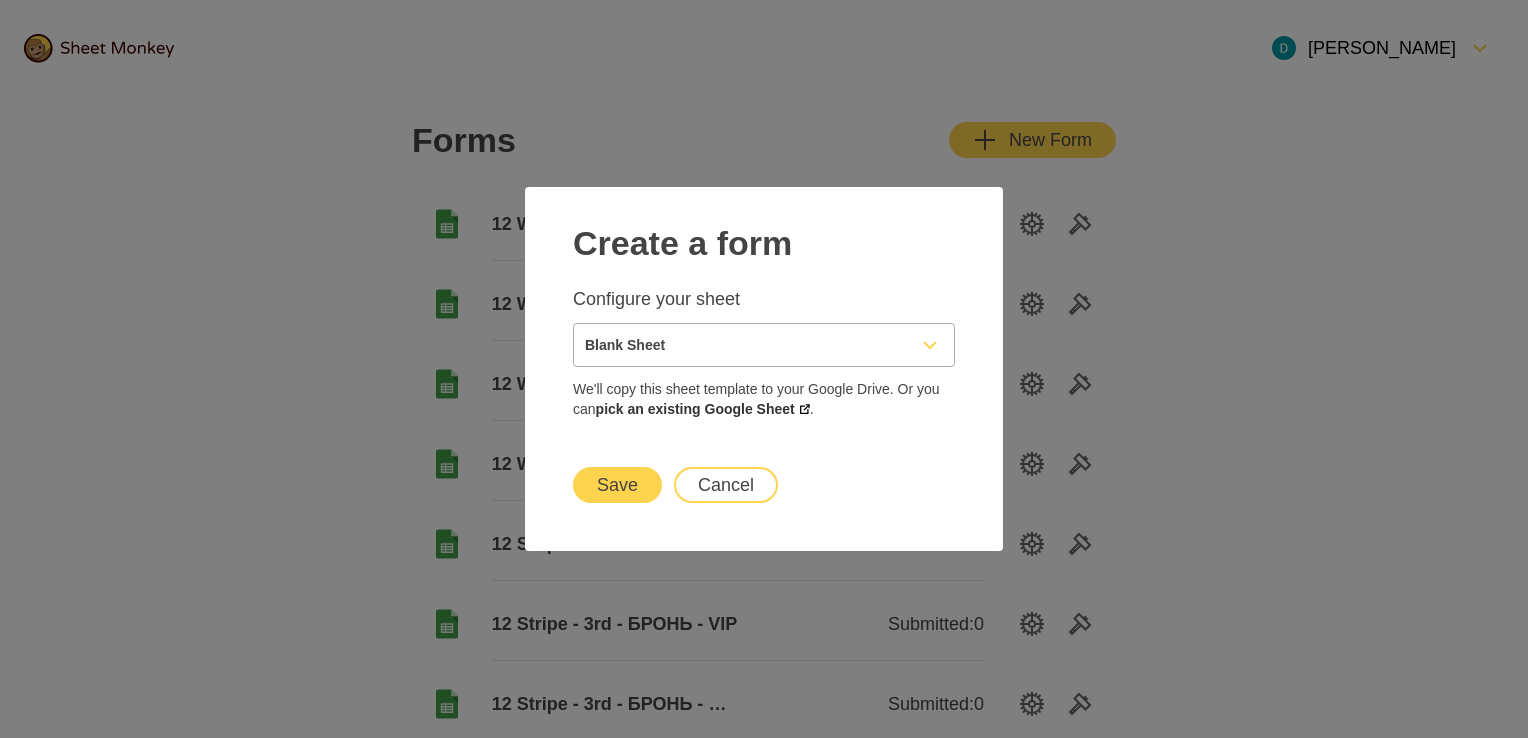click on "Save" at bounding box center [617, 485] 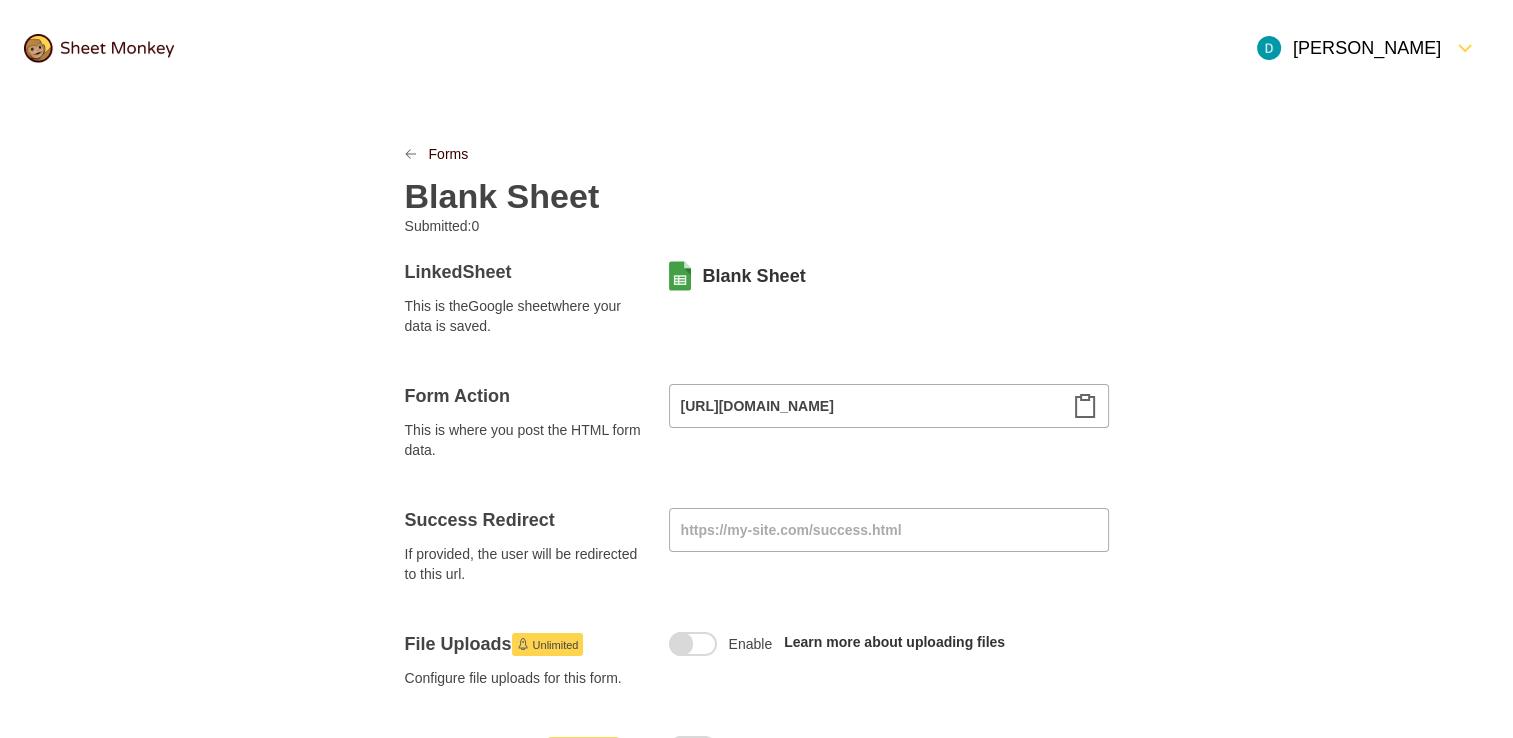 click on "Blank Sheet" at bounding box center (502, 196) 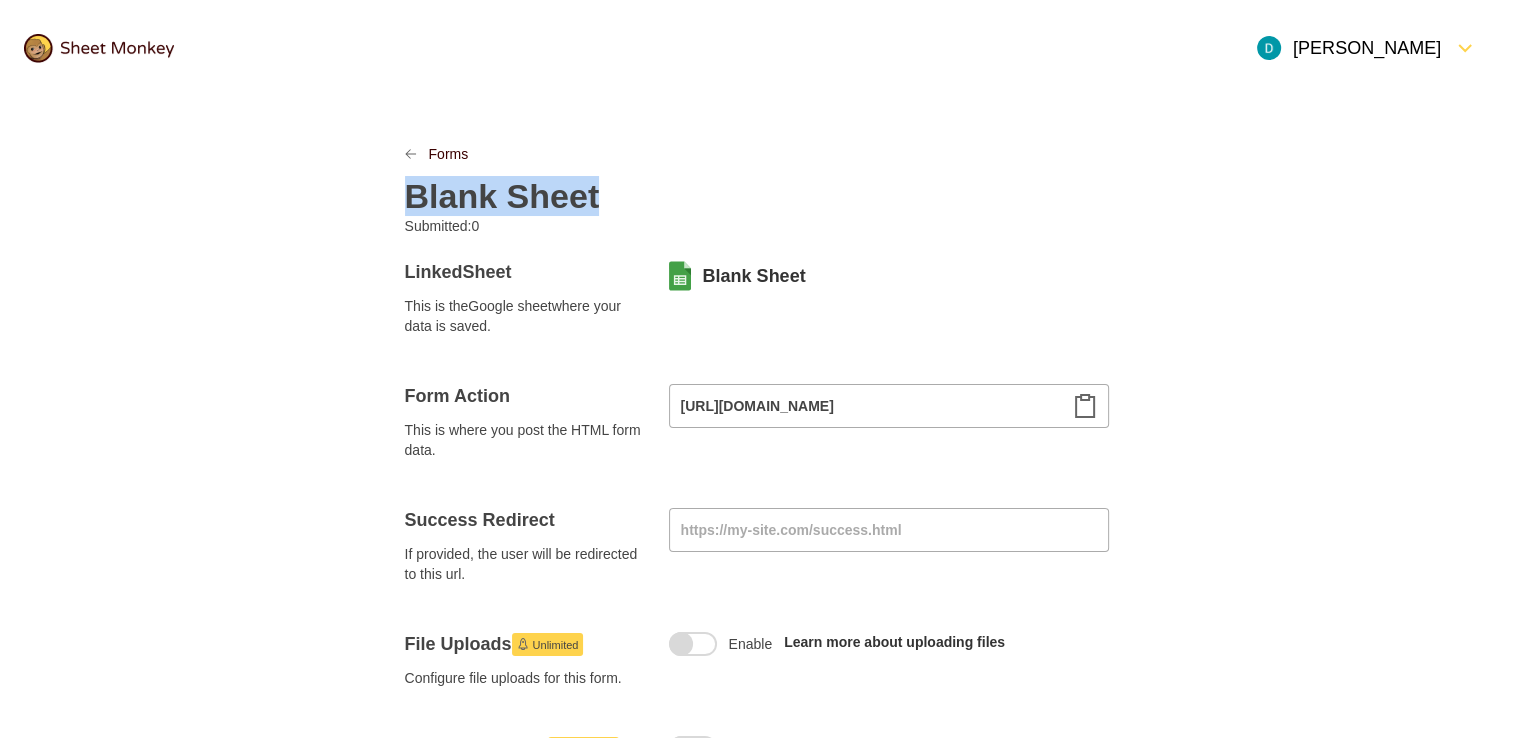 paste 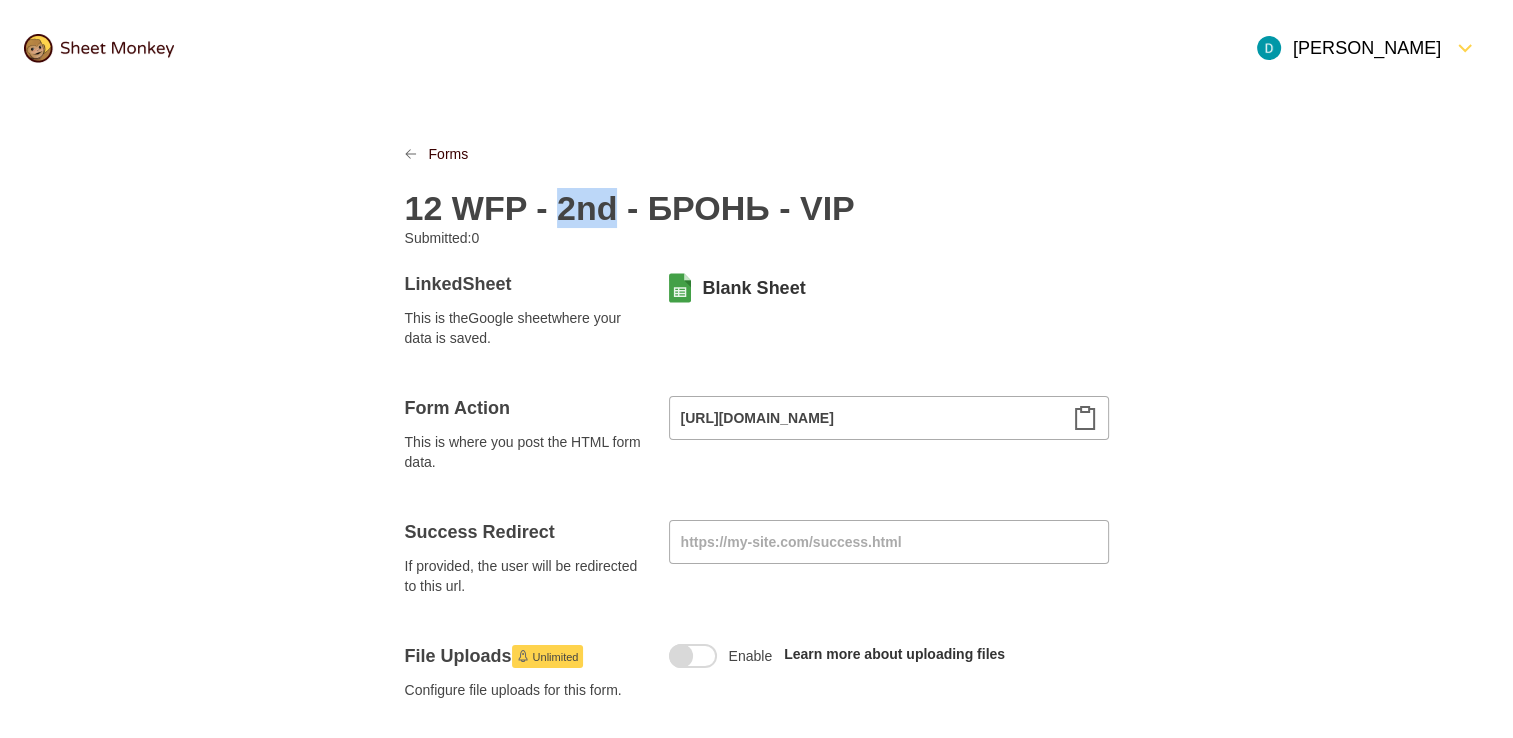 drag, startPoint x: 557, startPoint y: 204, endPoint x: 600, endPoint y: 203, distance: 43.011627 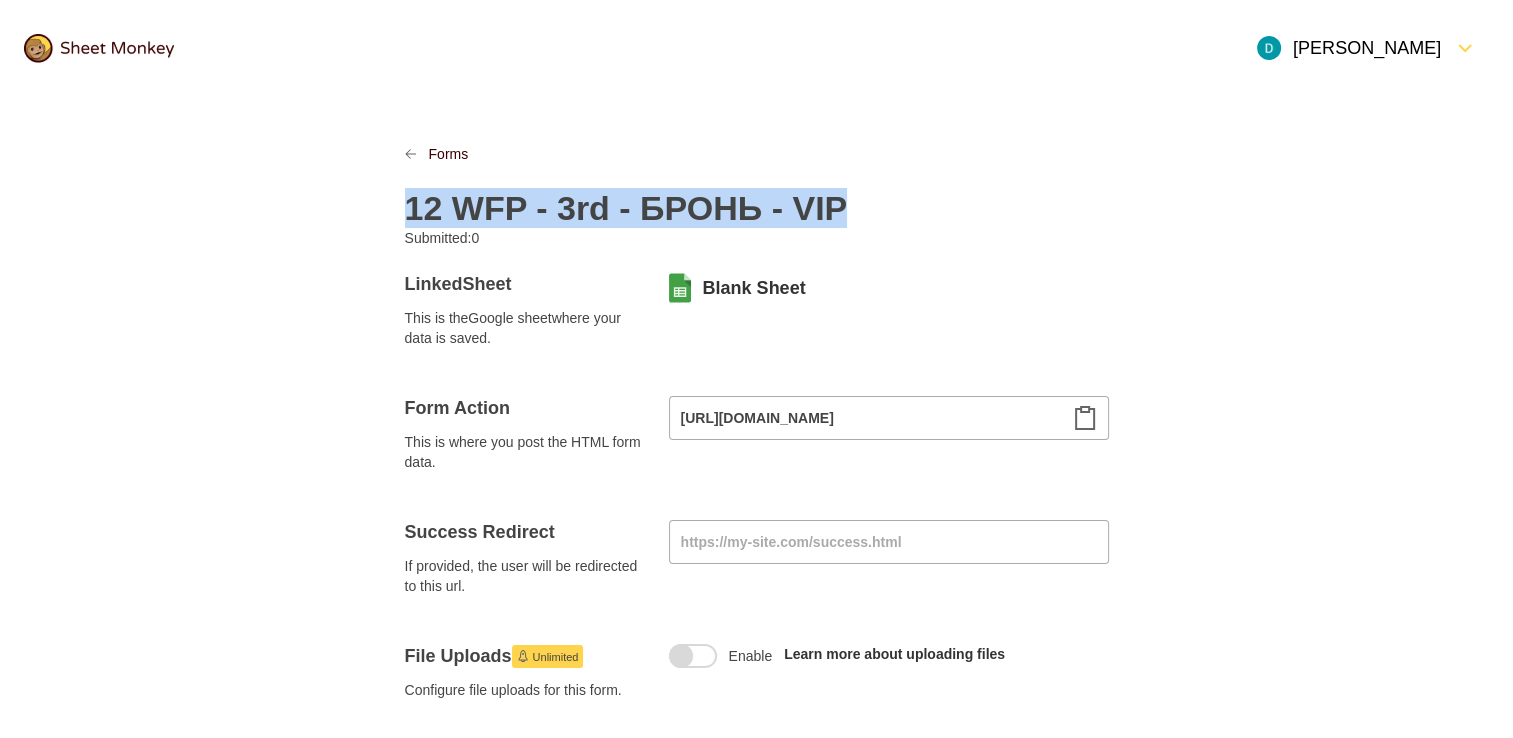 copy on "12 WFP - 3rd - БРОНЬ - VIP" 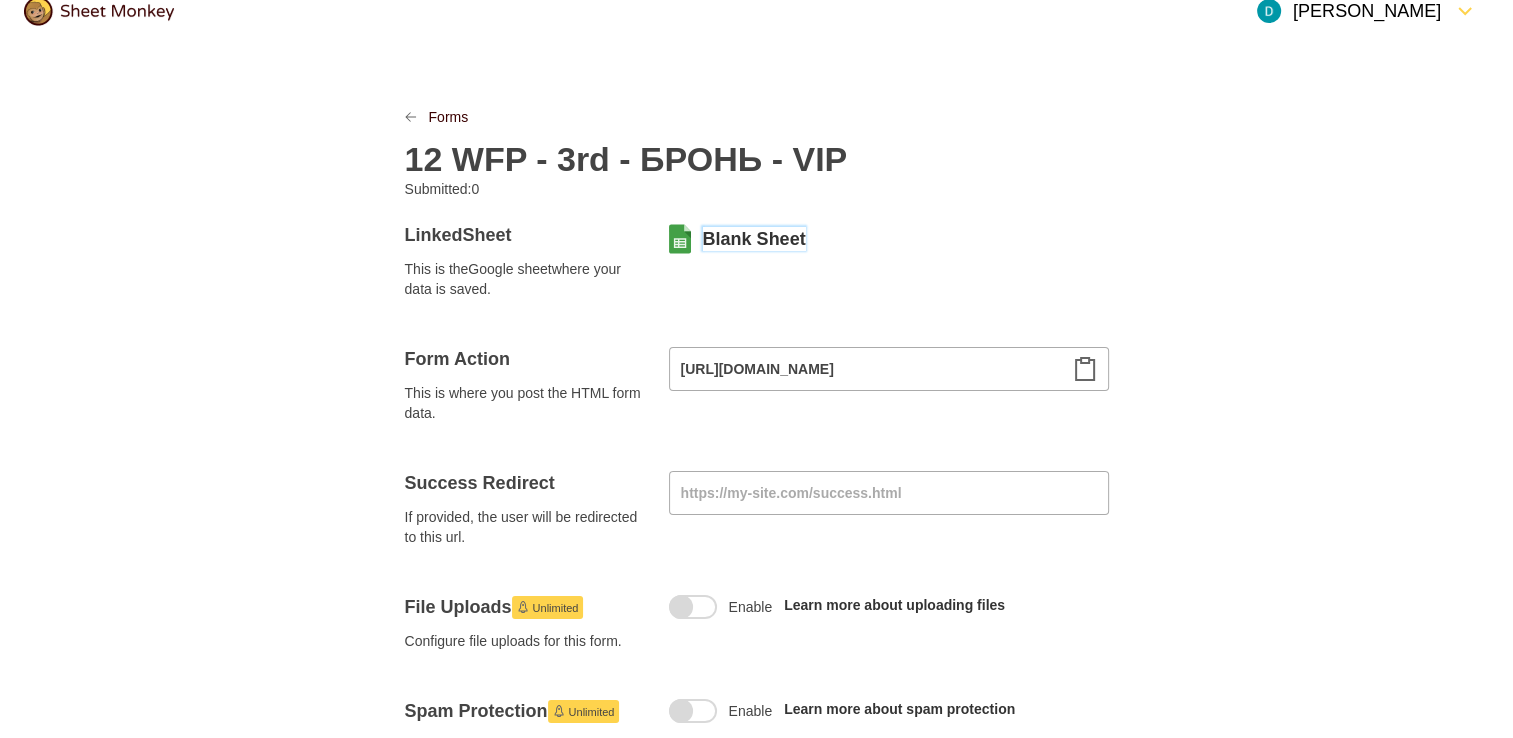 scroll, scrollTop: 100, scrollLeft: 0, axis: vertical 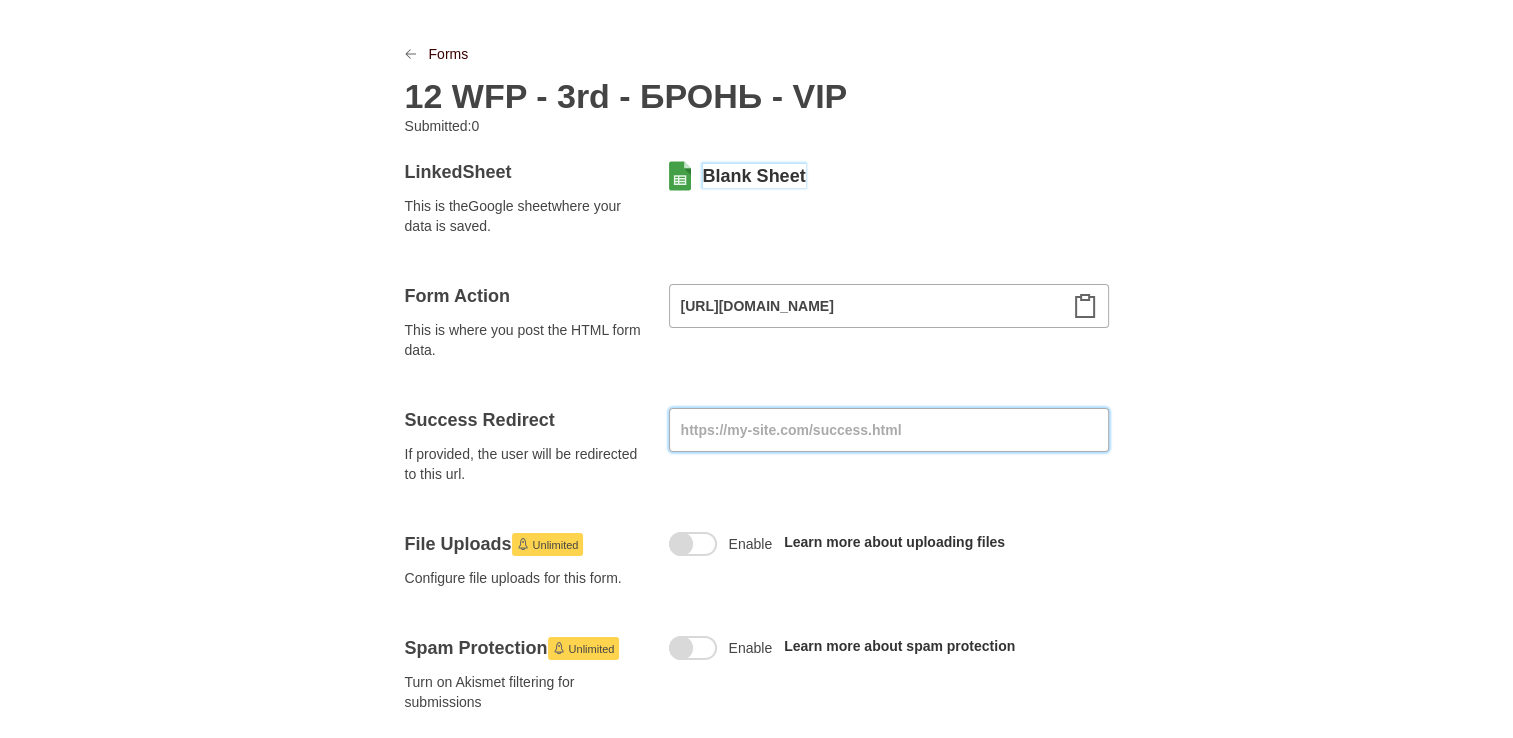 click at bounding box center [889, 430] 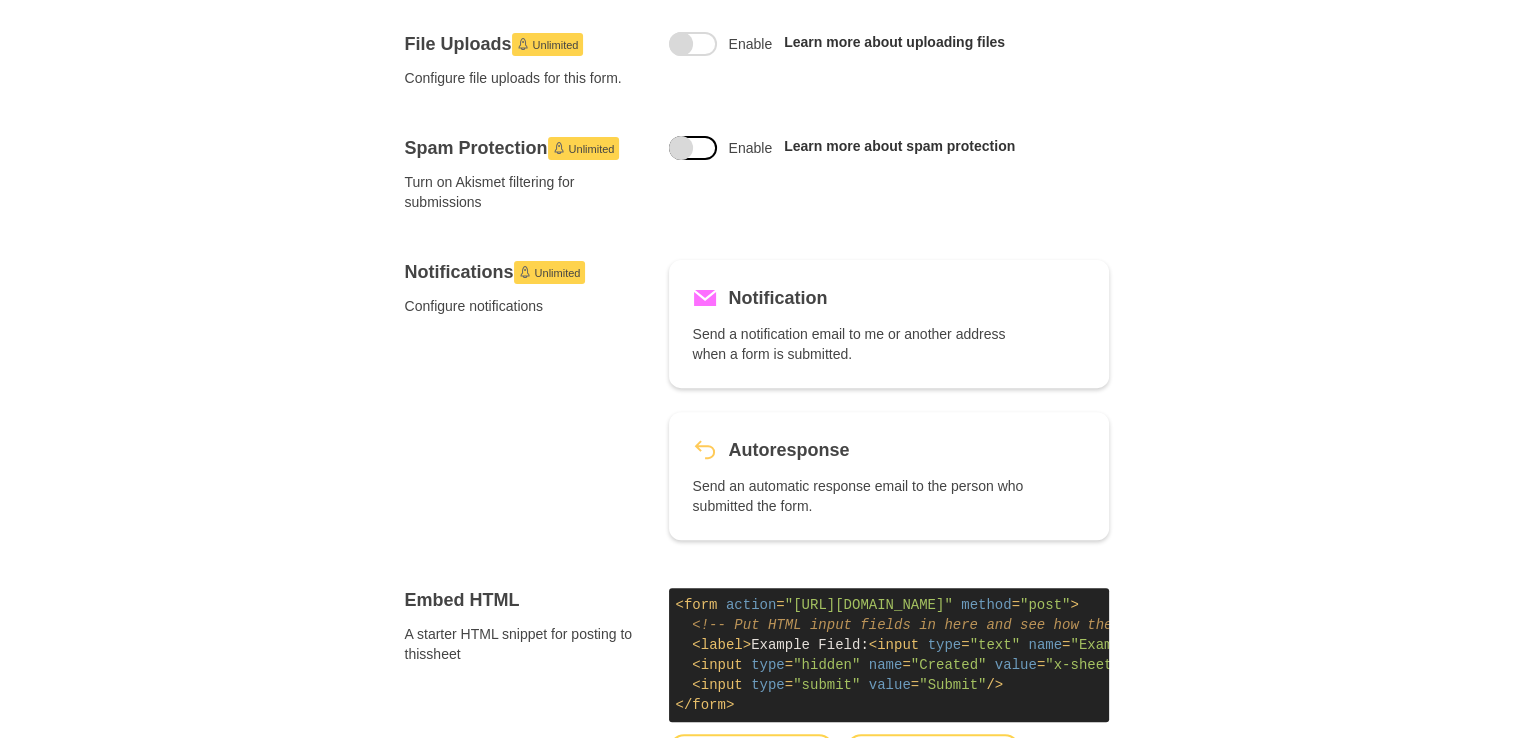 click at bounding box center [693, 148] 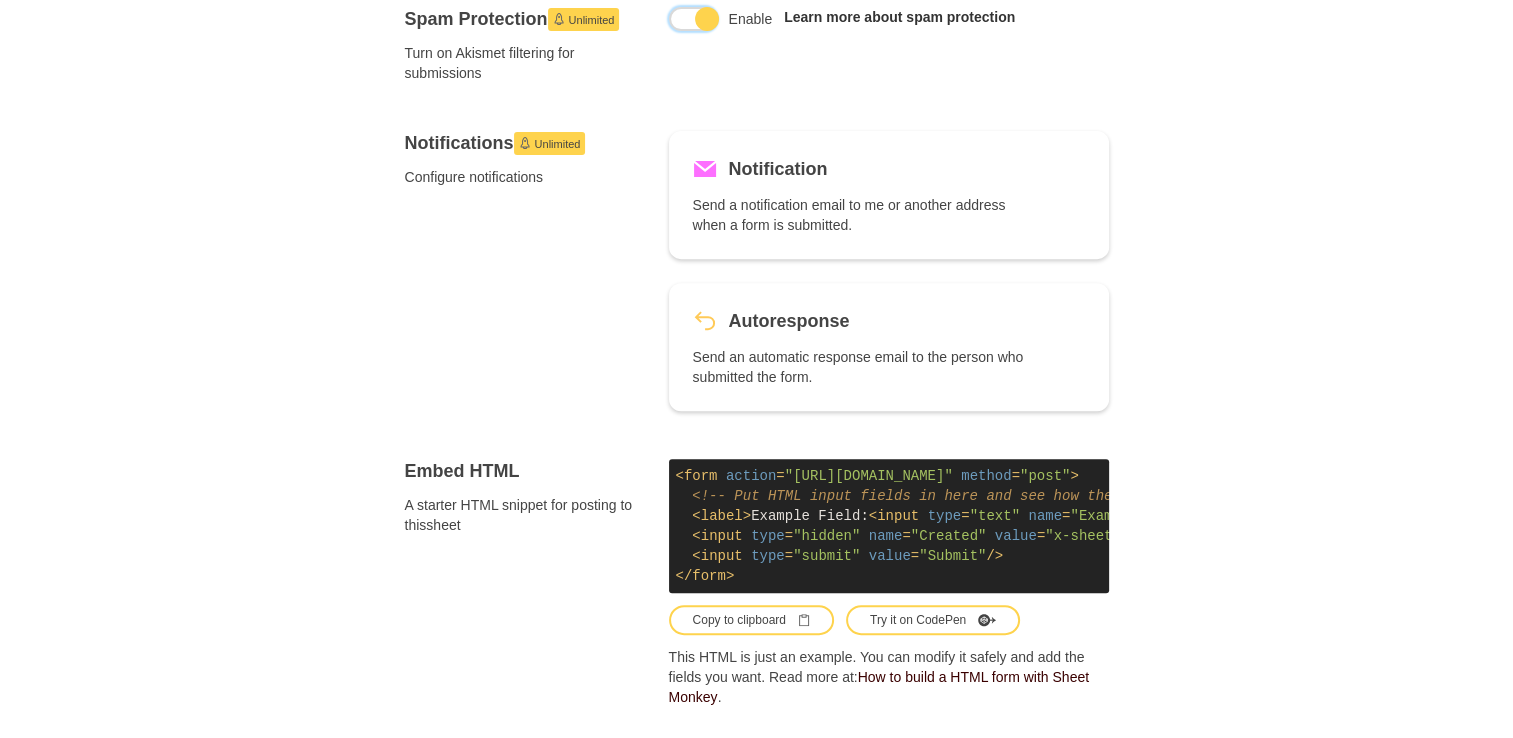 scroll, scrollTop: 1100, scrollLeft: 0, axis: vertical 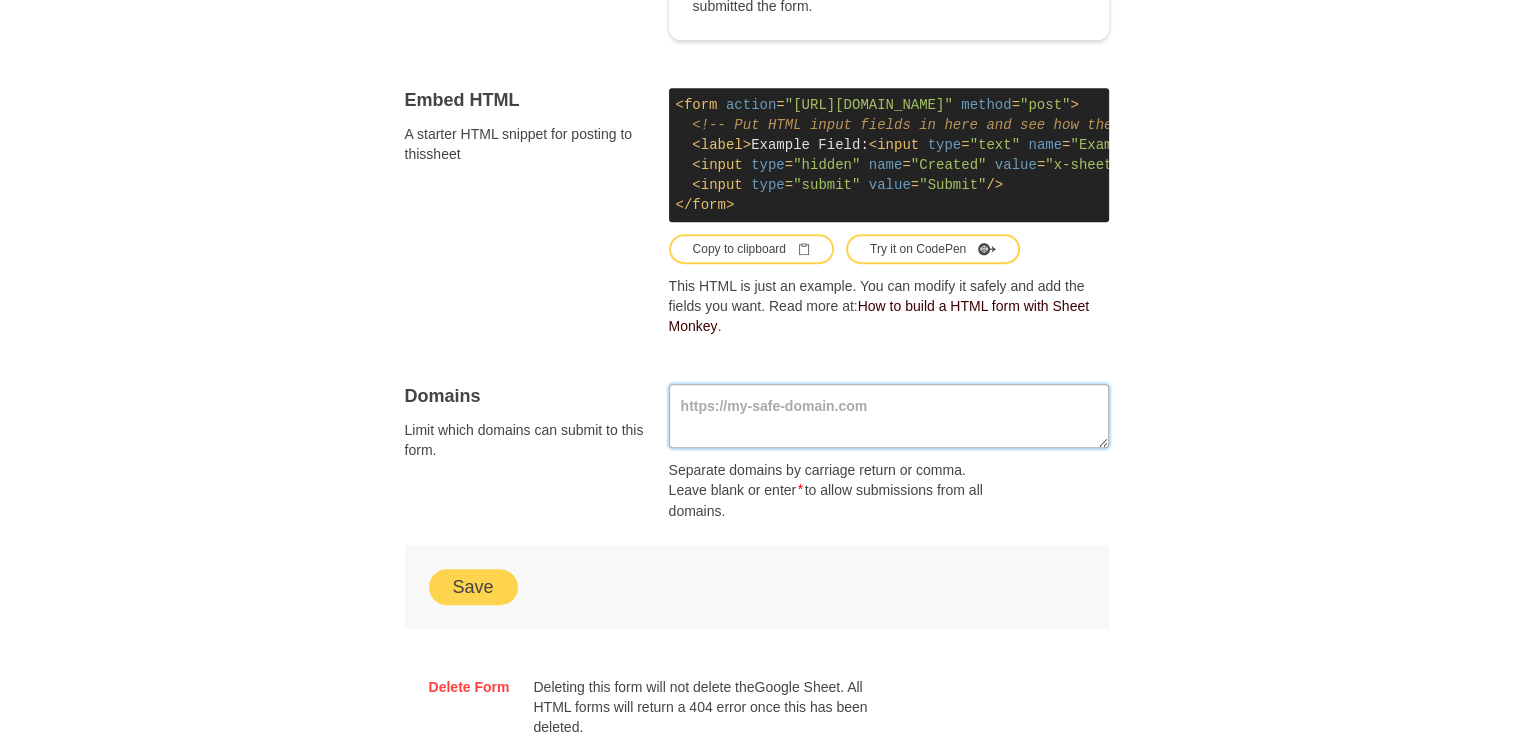 click at bounding box center (889, 416) 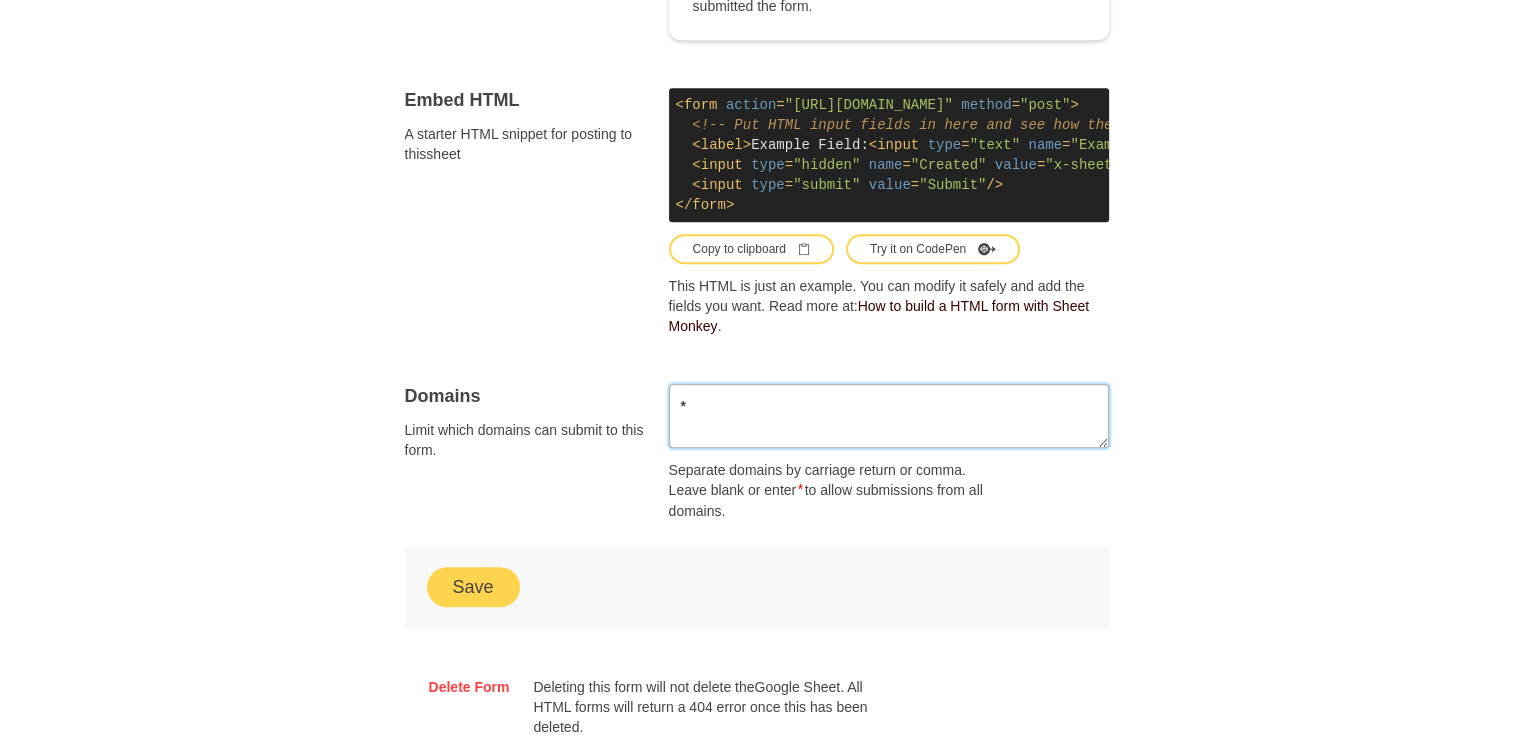 type on "*" 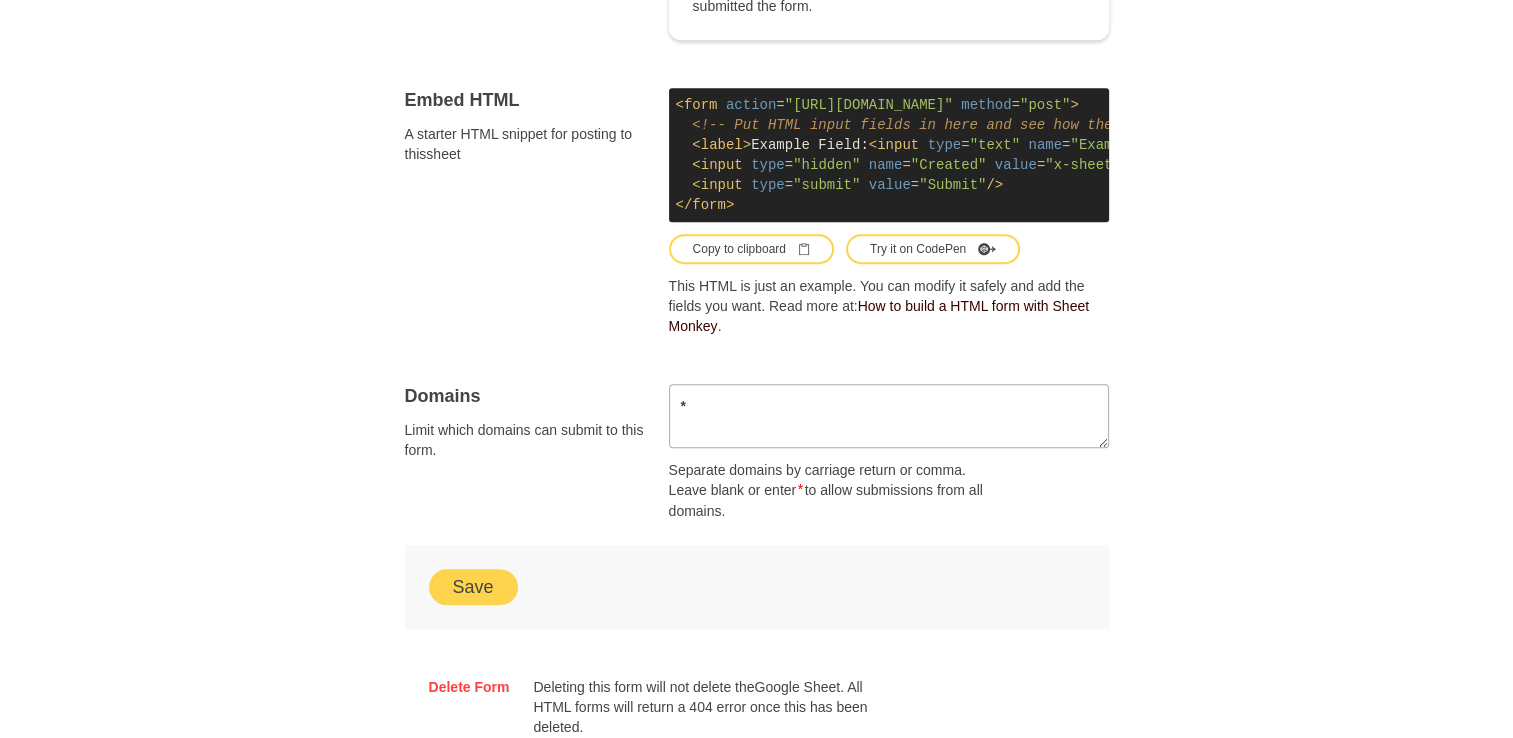 click on "Save" at bounding box center [473, 587] 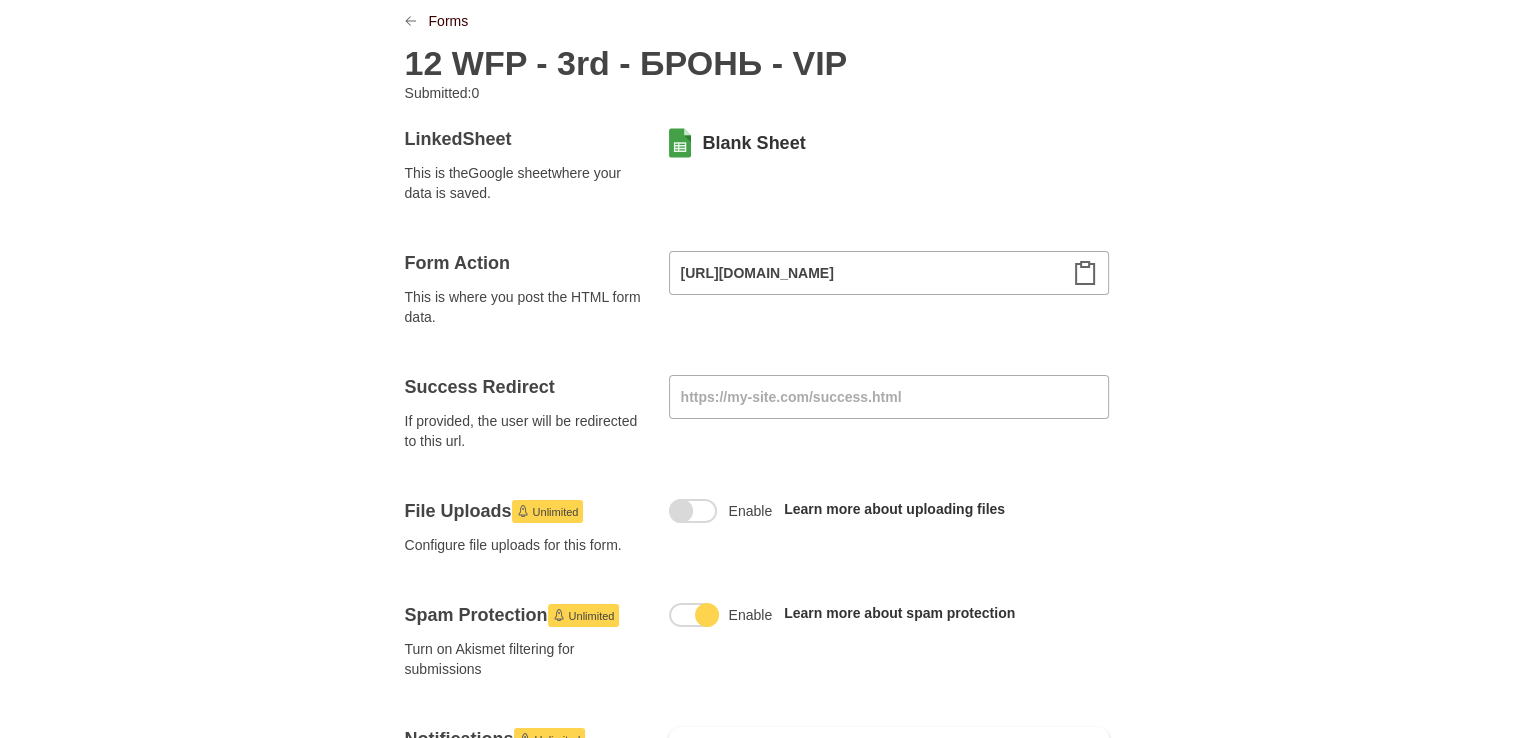 scroll, scrollTop: 0, scrollLeft: 0, axis: both 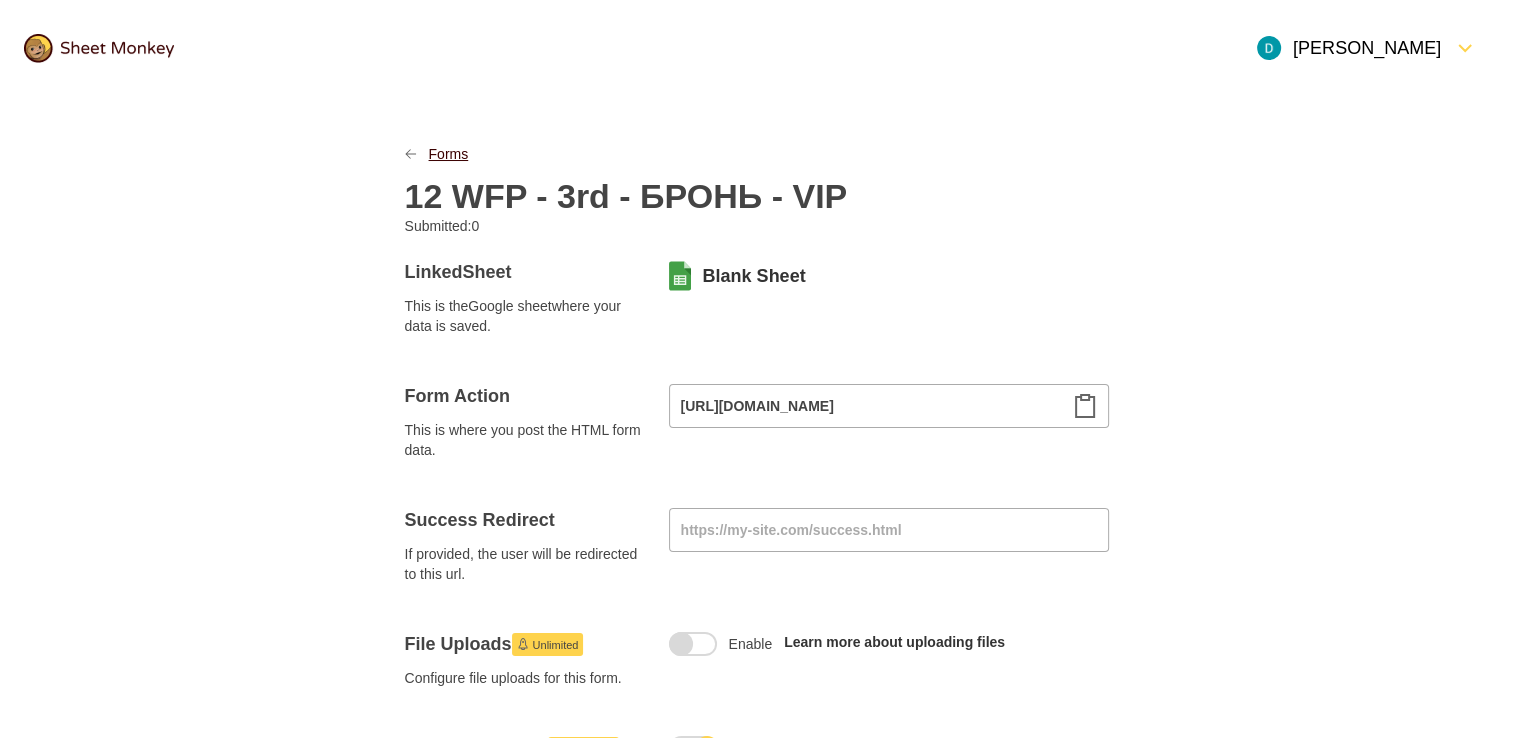 click on "Forms" at bounding box center [449, 154] 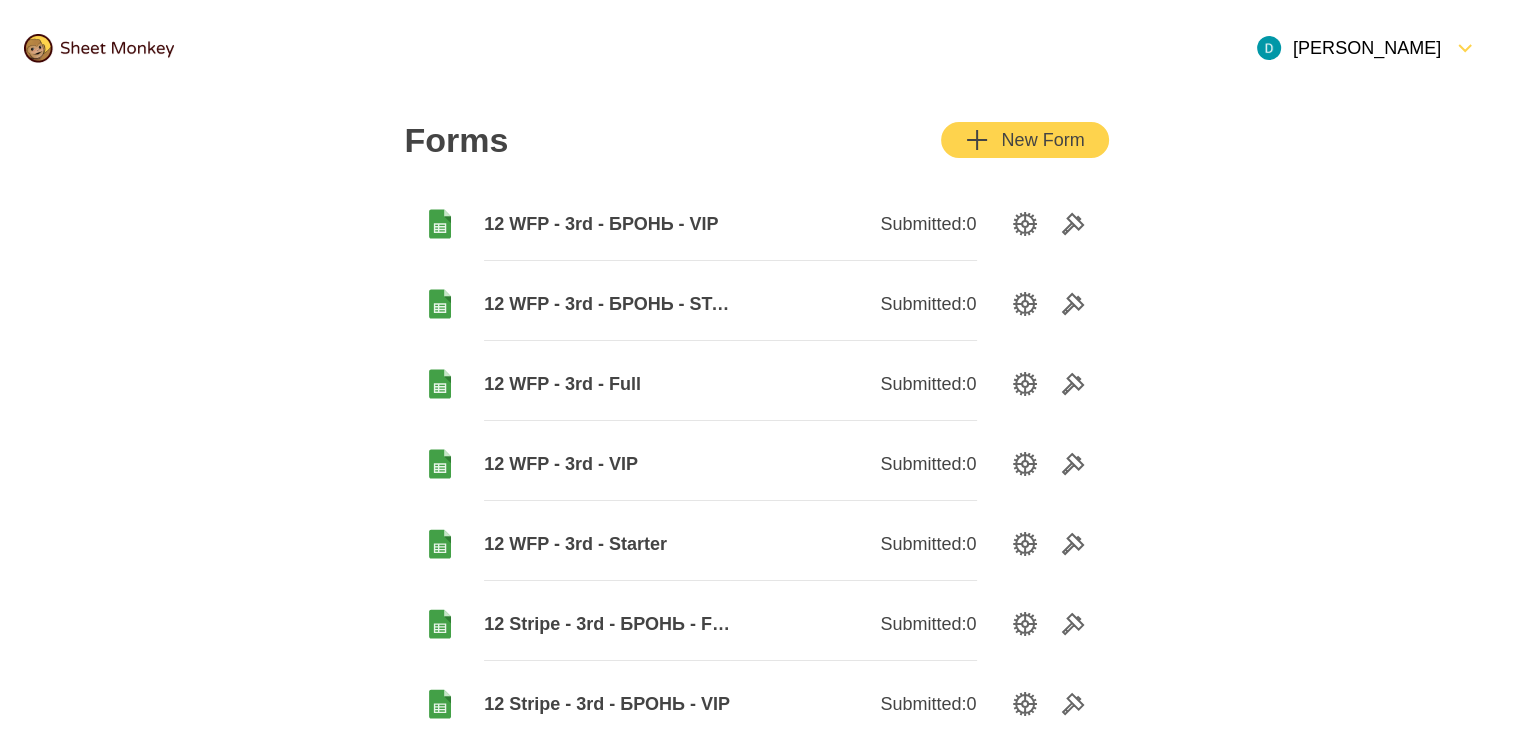click on "New Form" at bounding box center [1024, 140] 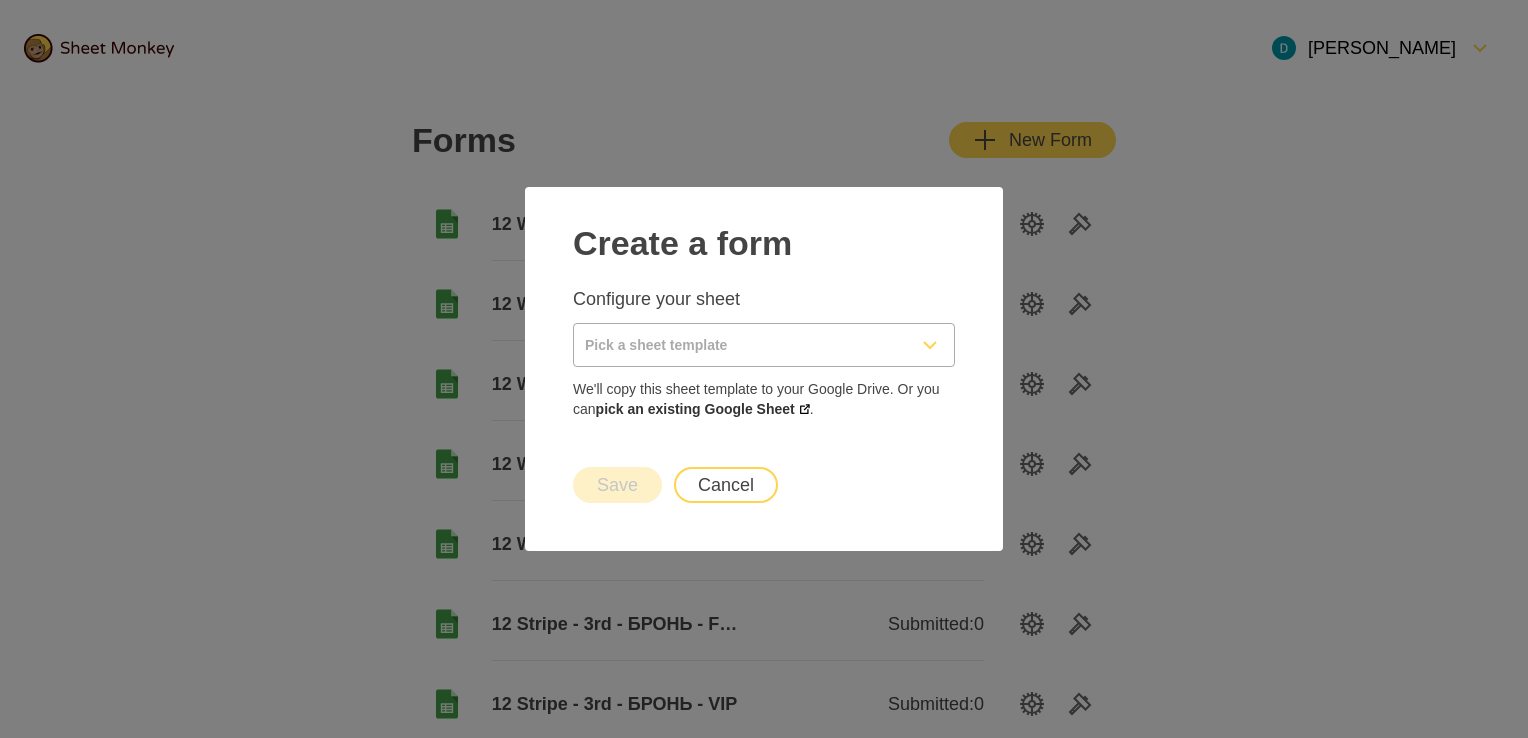 click at bounding box center (740, 345) 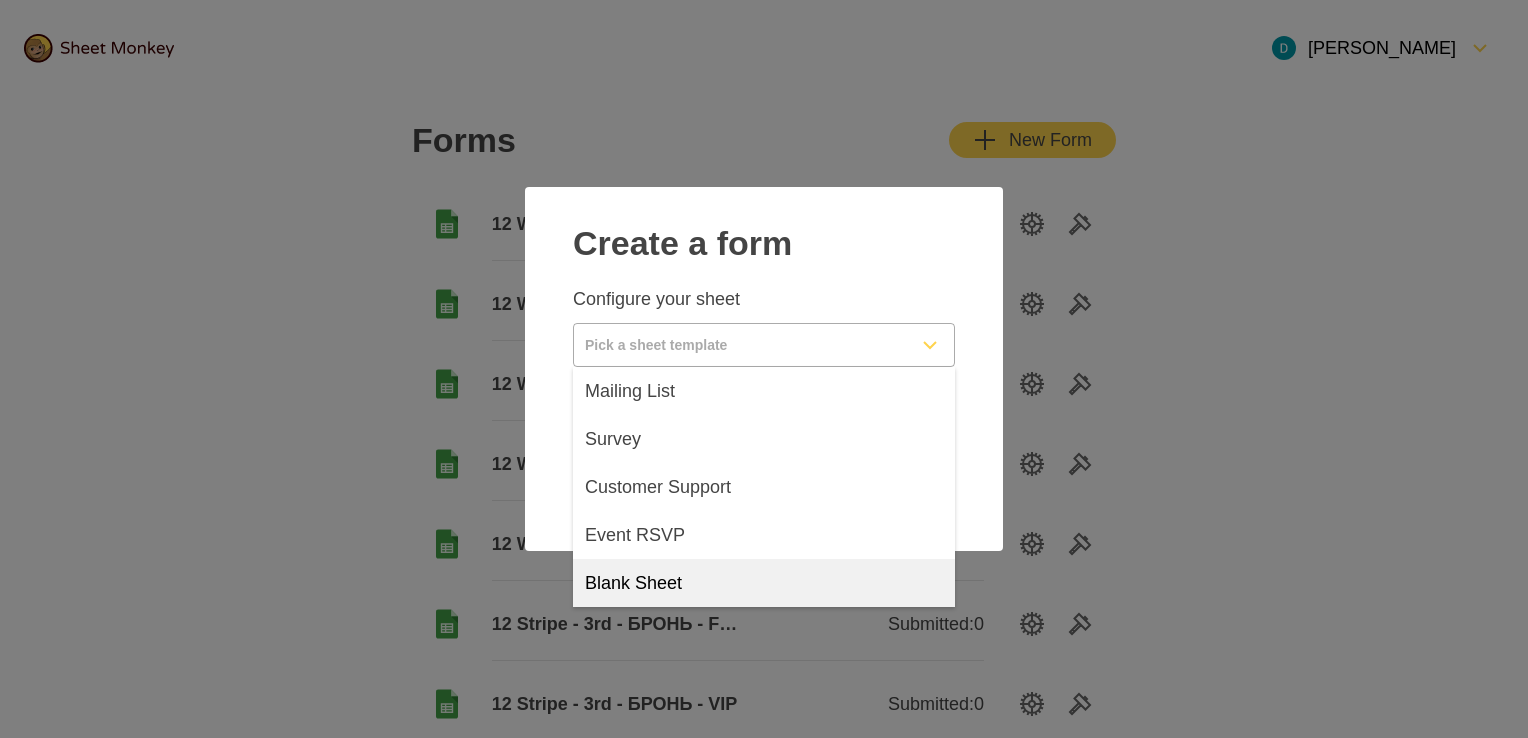 click on "Blank Sheet" at bounding box center [764, 583] 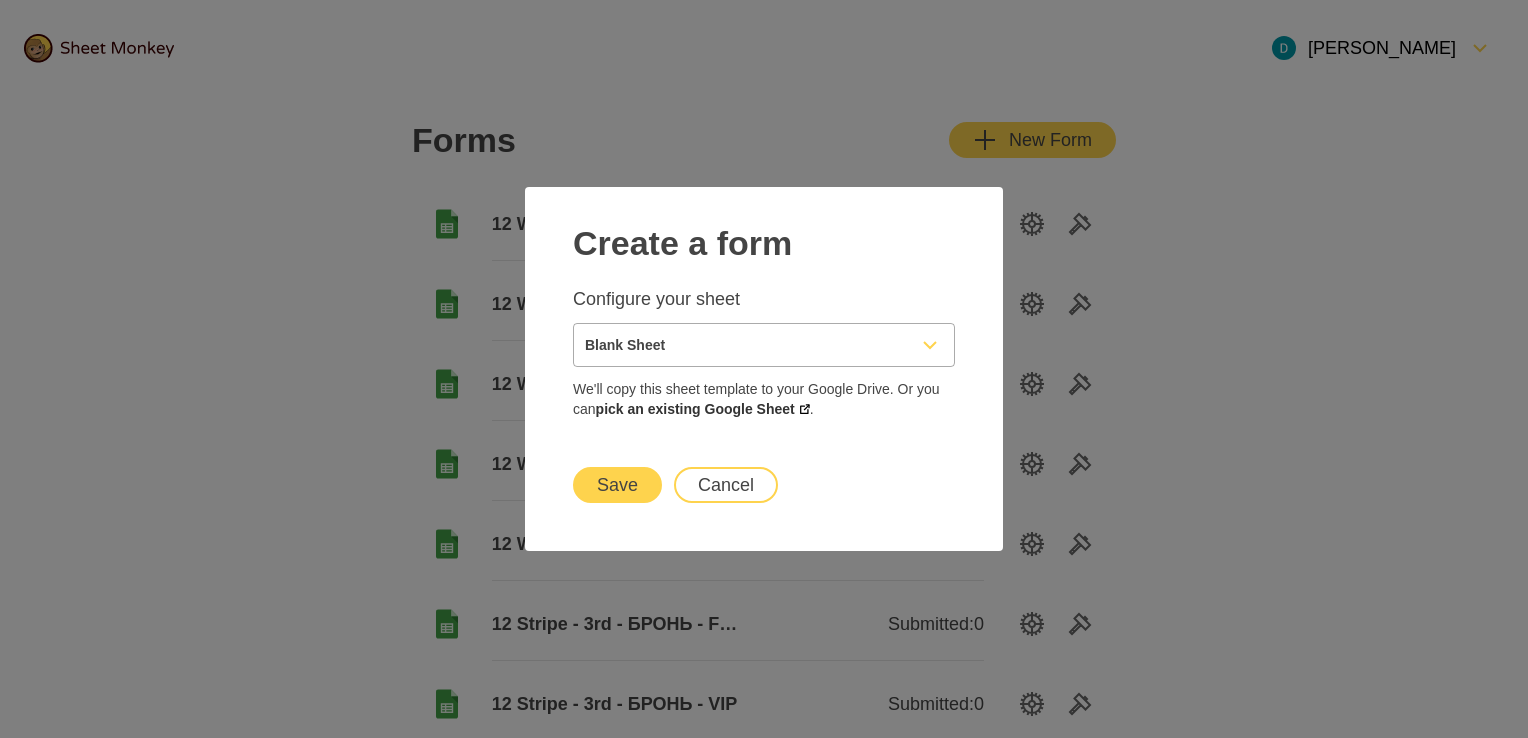 click on "Save" at bounding box center (617, 485) 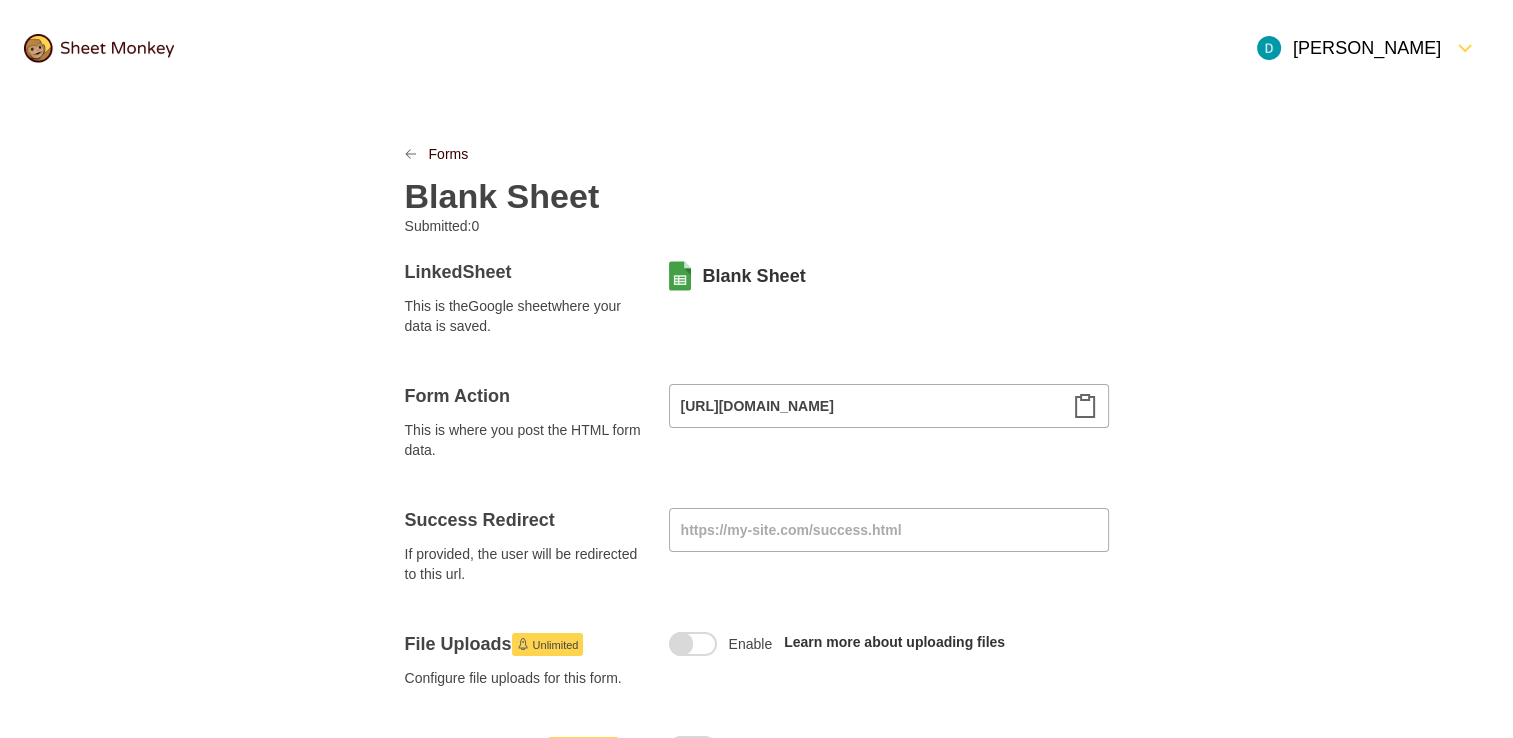 click on "Blank Sheet" at bounding box center (502, 196) 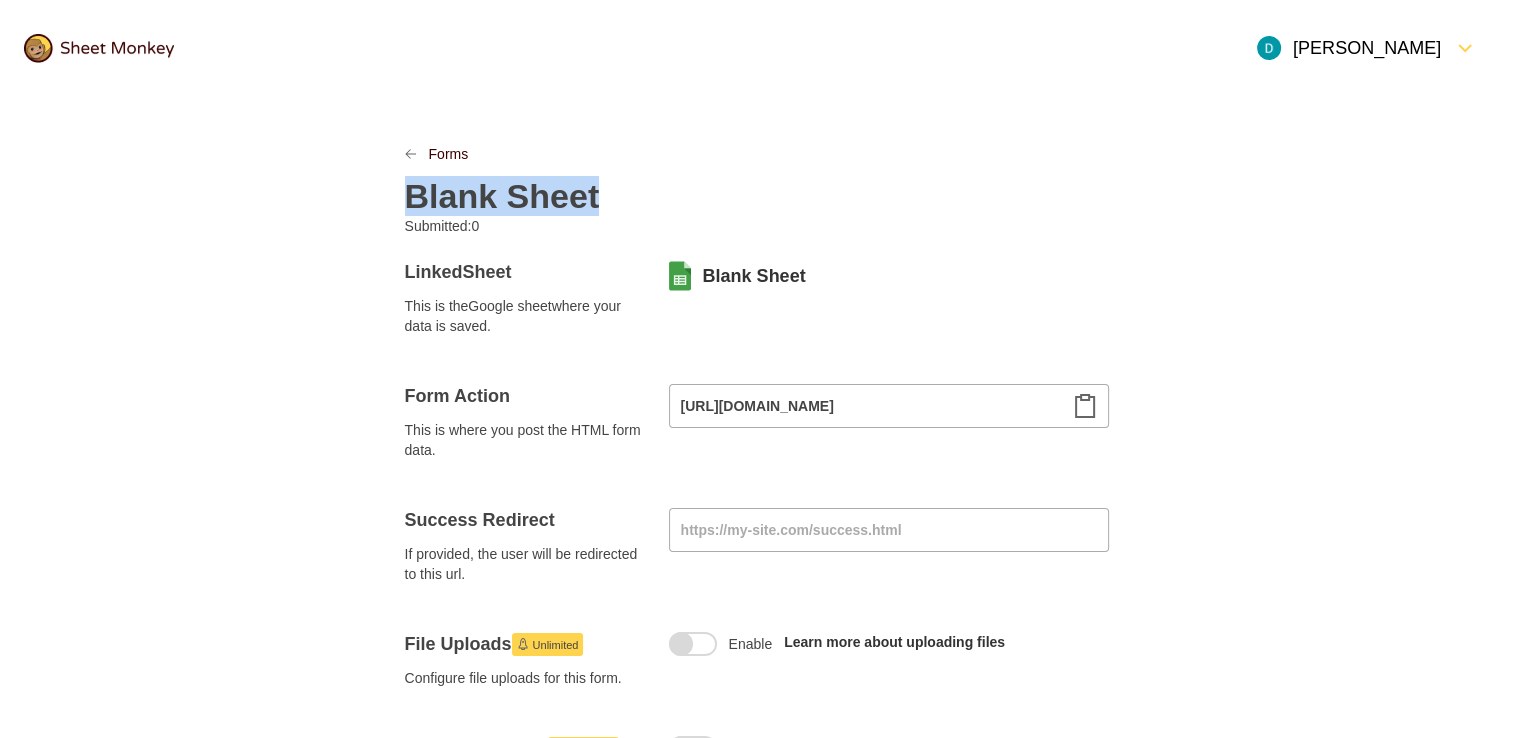 paste 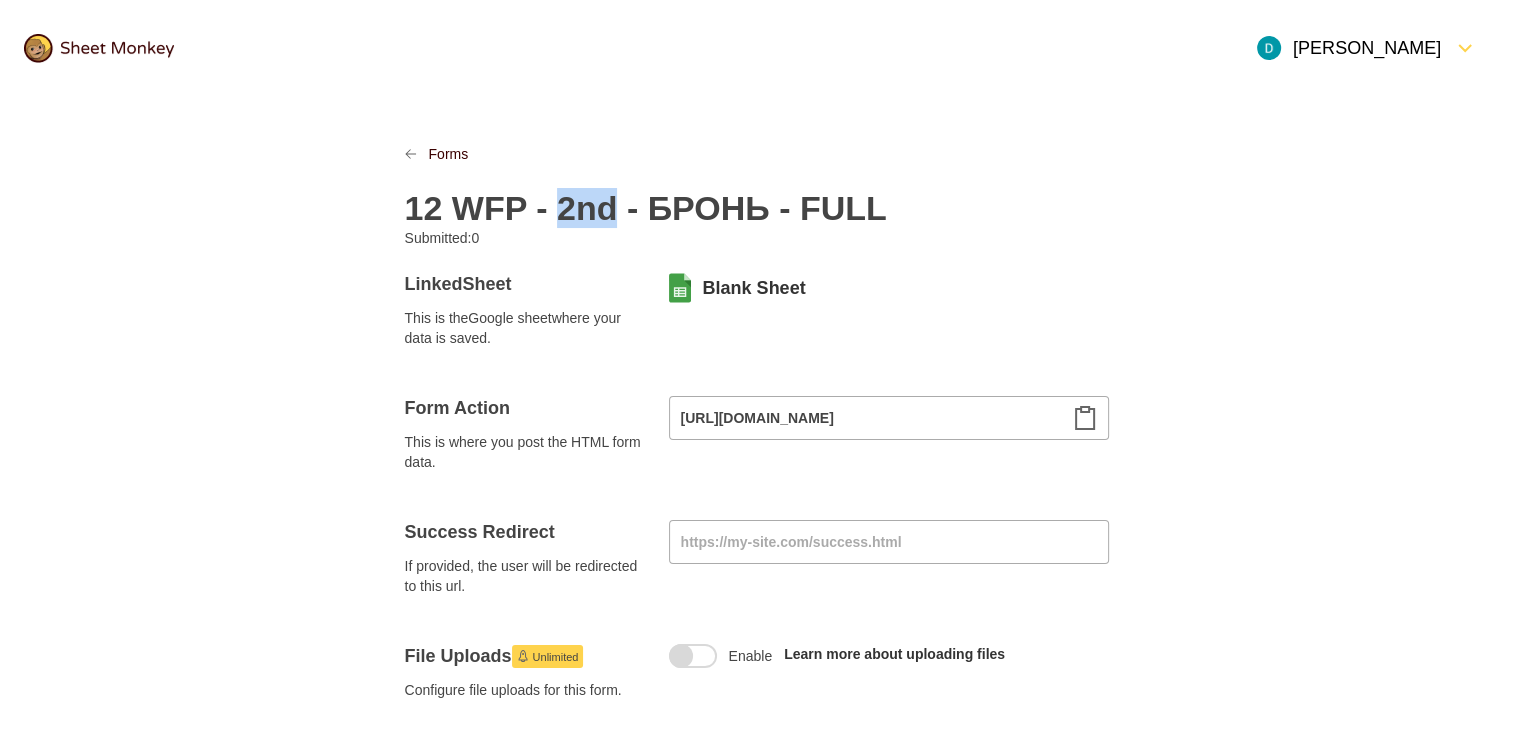 drag, startPoint x: 552, startPoint y: 205, endPoint x: 607, endPoint y: 208, distance: 55.081757 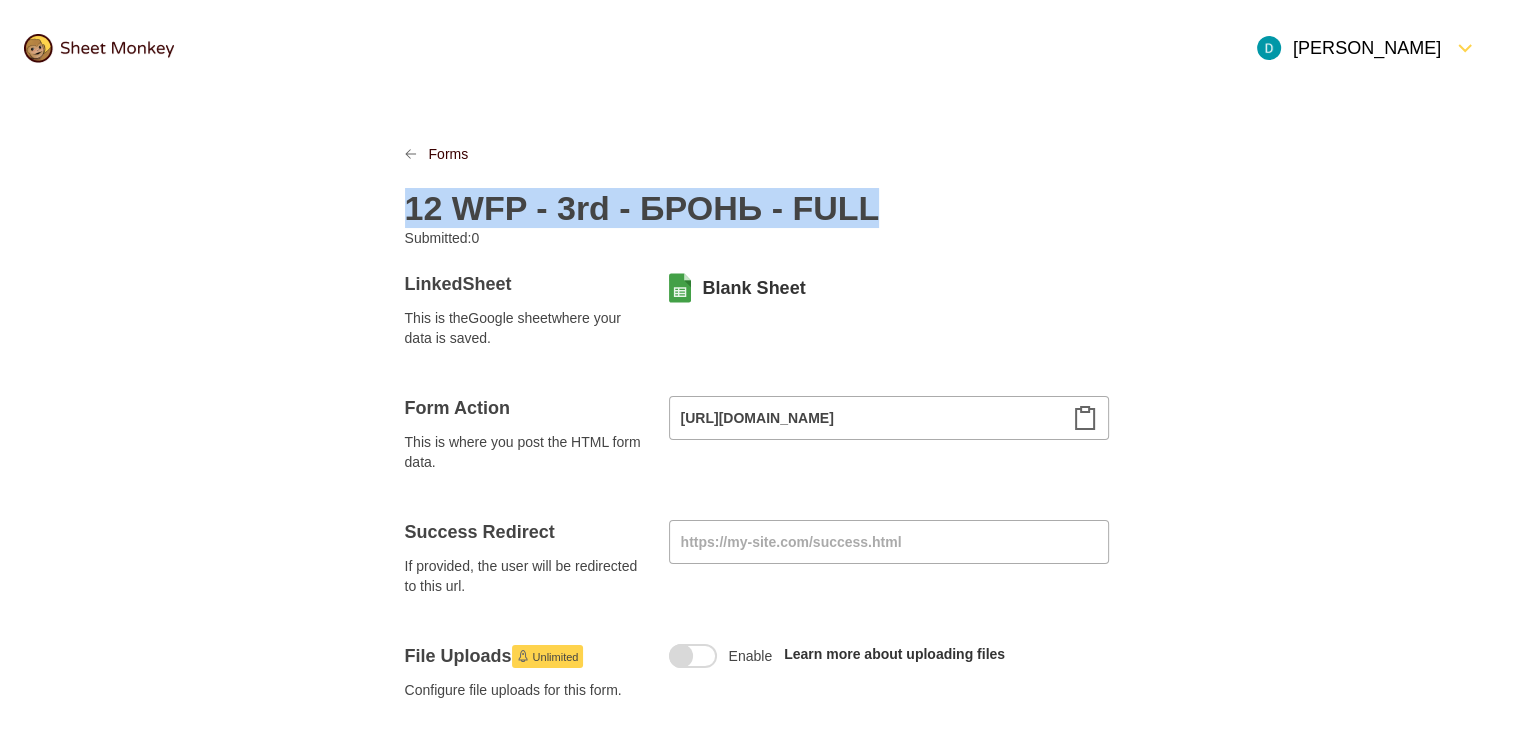 copy on "12 WFP - 3rd - БРОНЬ - FULL" 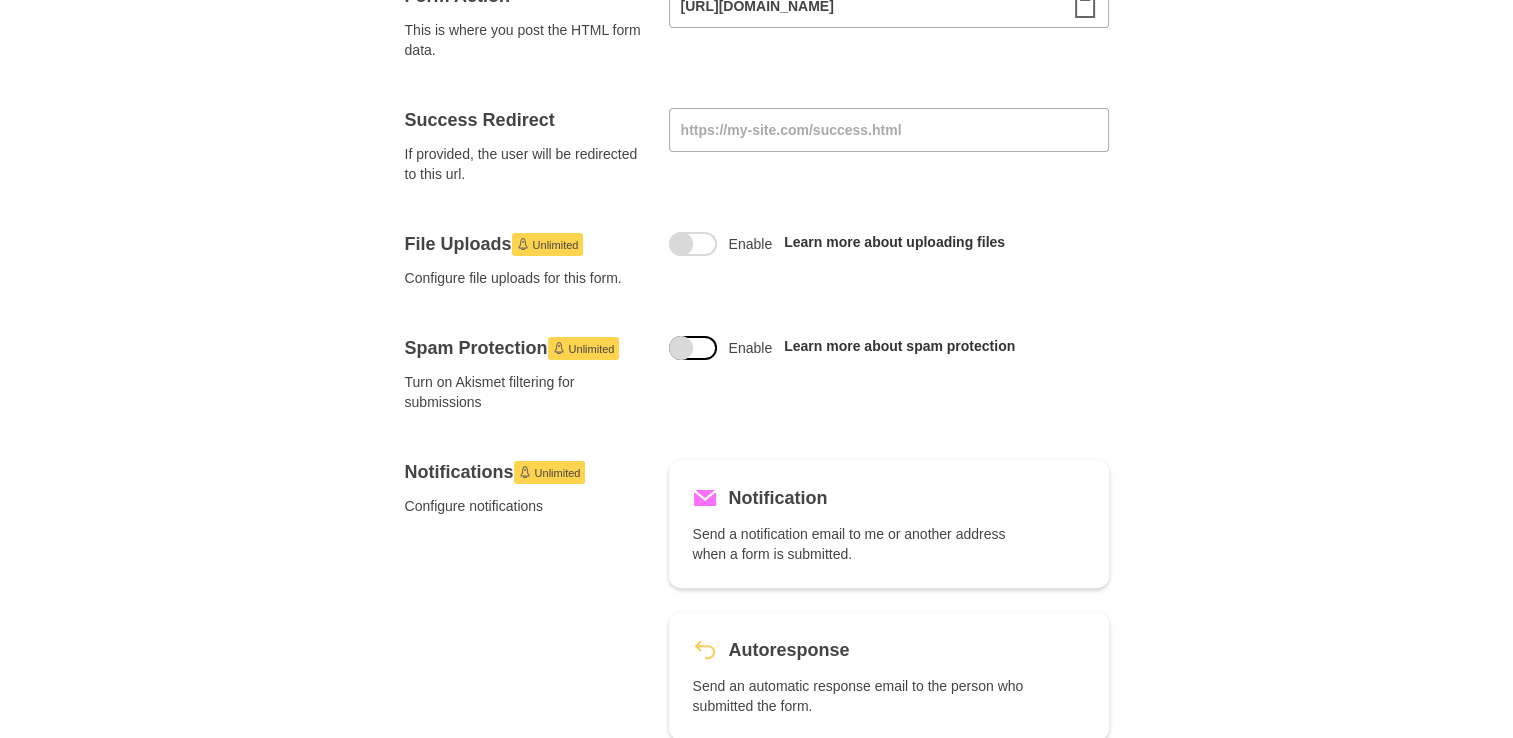 click at bounding box center (693, 348) 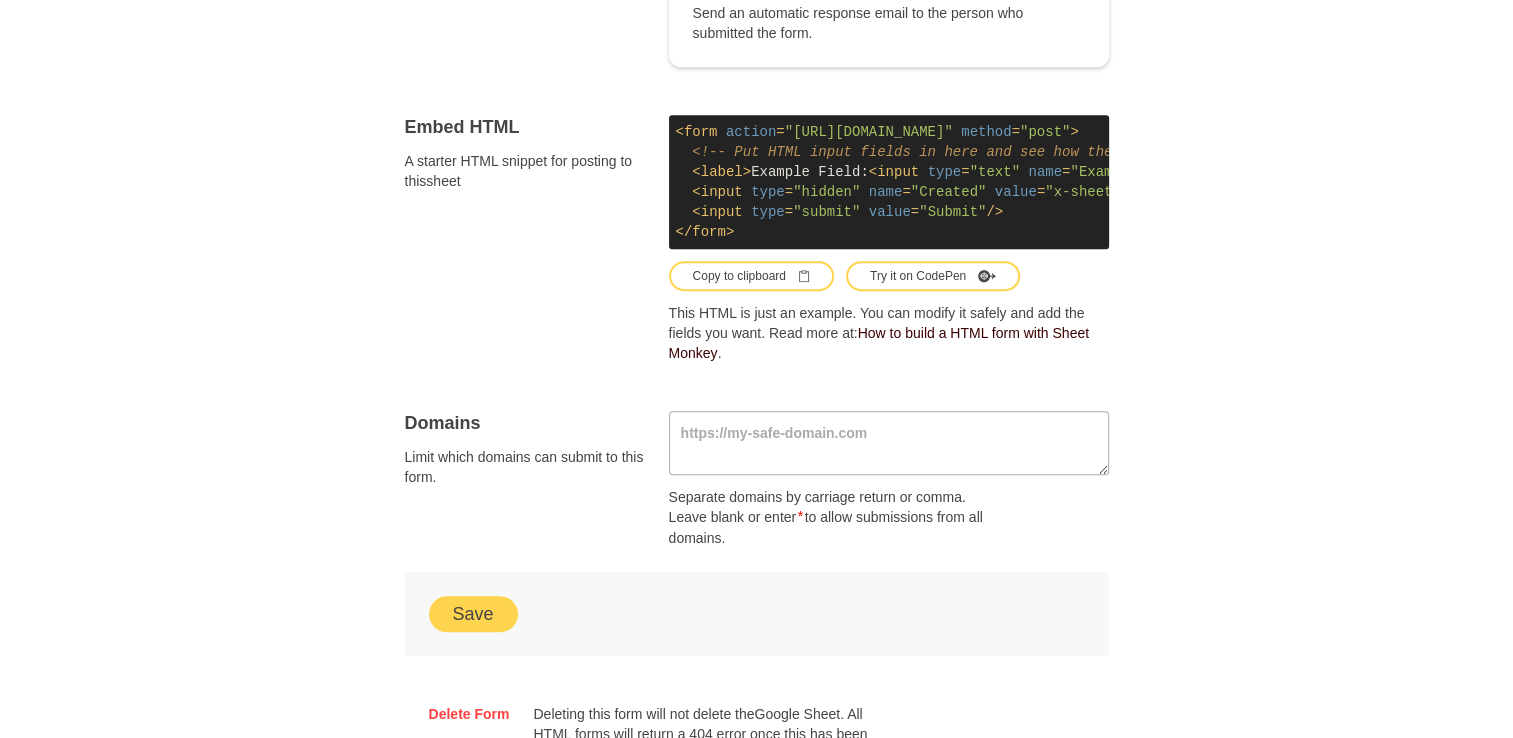 scroll, scrollTop: 1296, scrollLeft: 0, axis: vertical 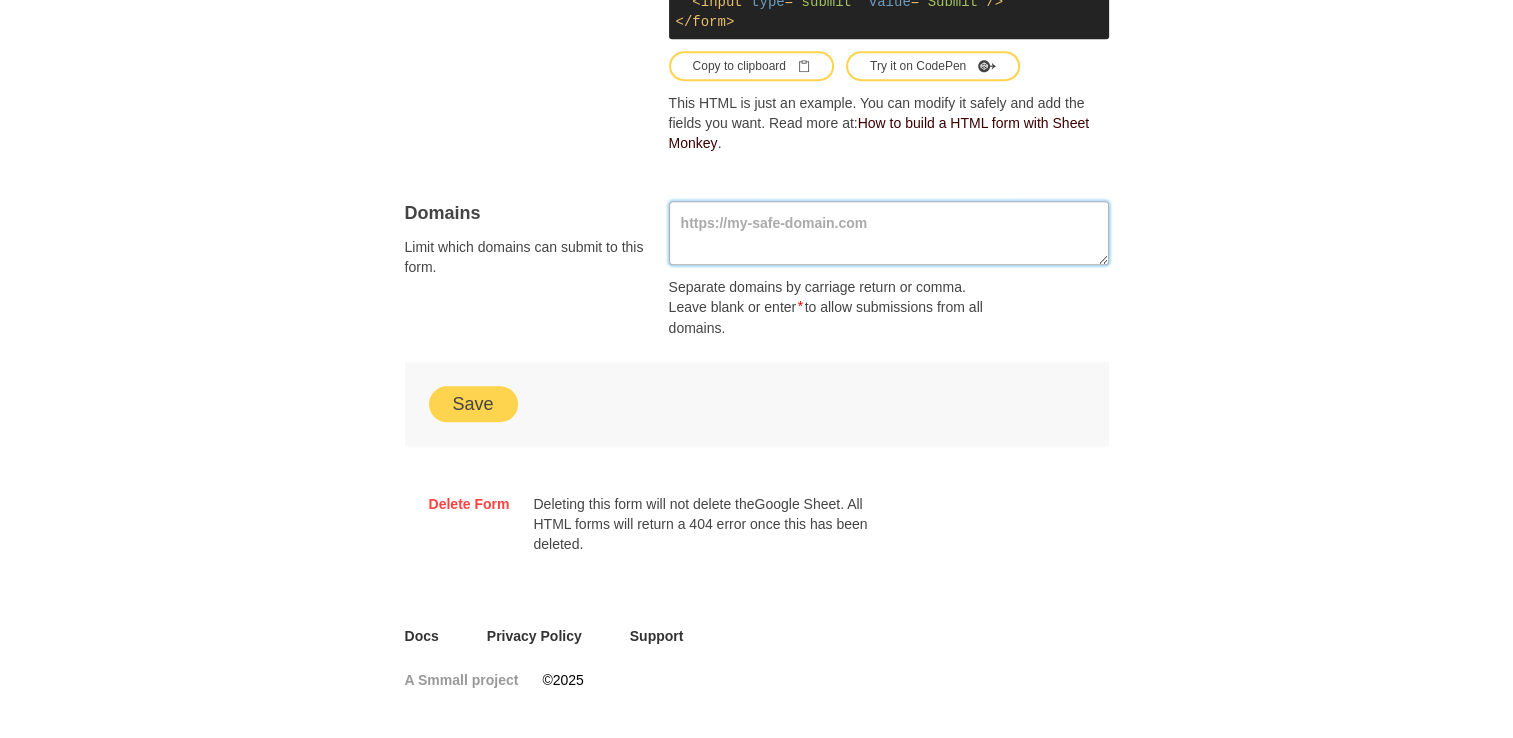 click at bounding box center [889, 233] 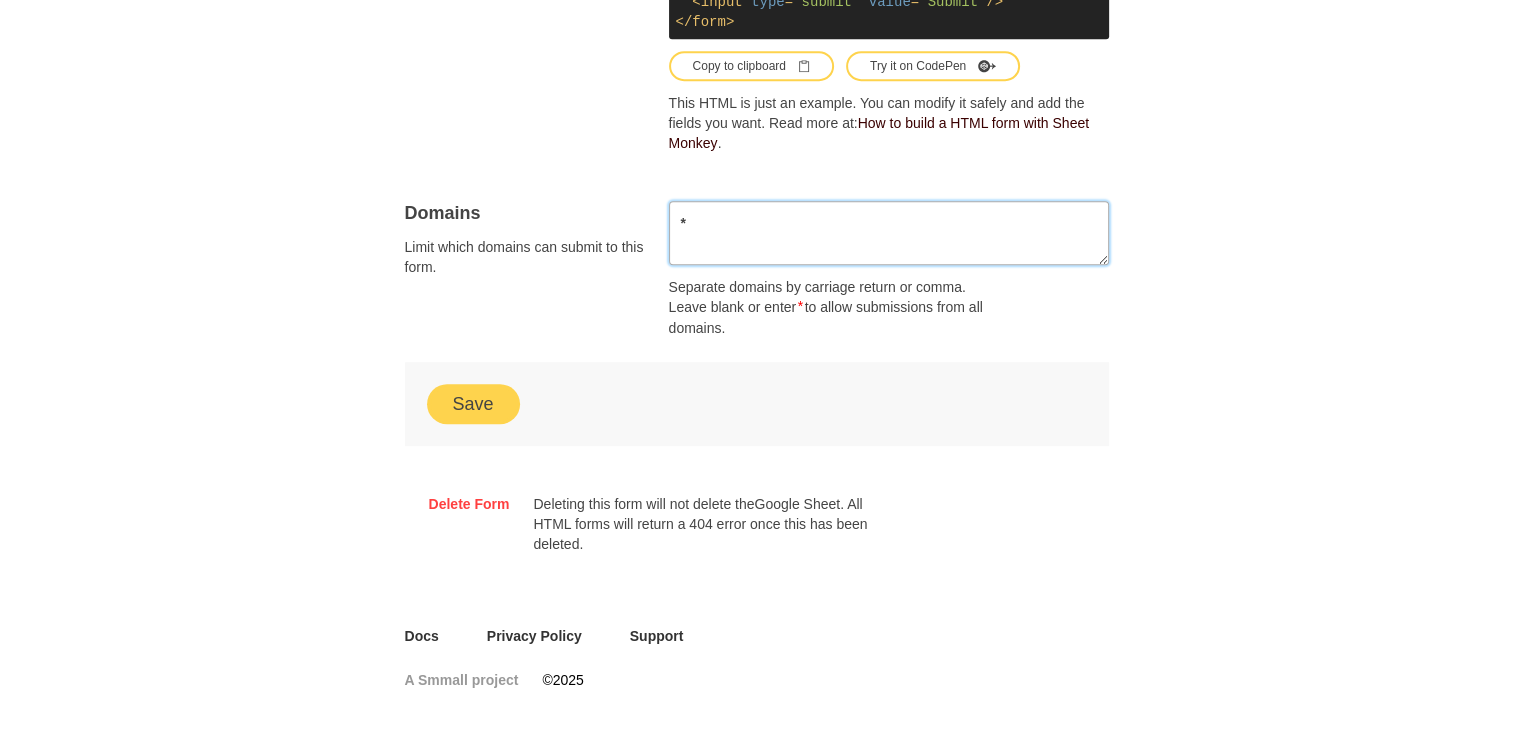 type on "*" 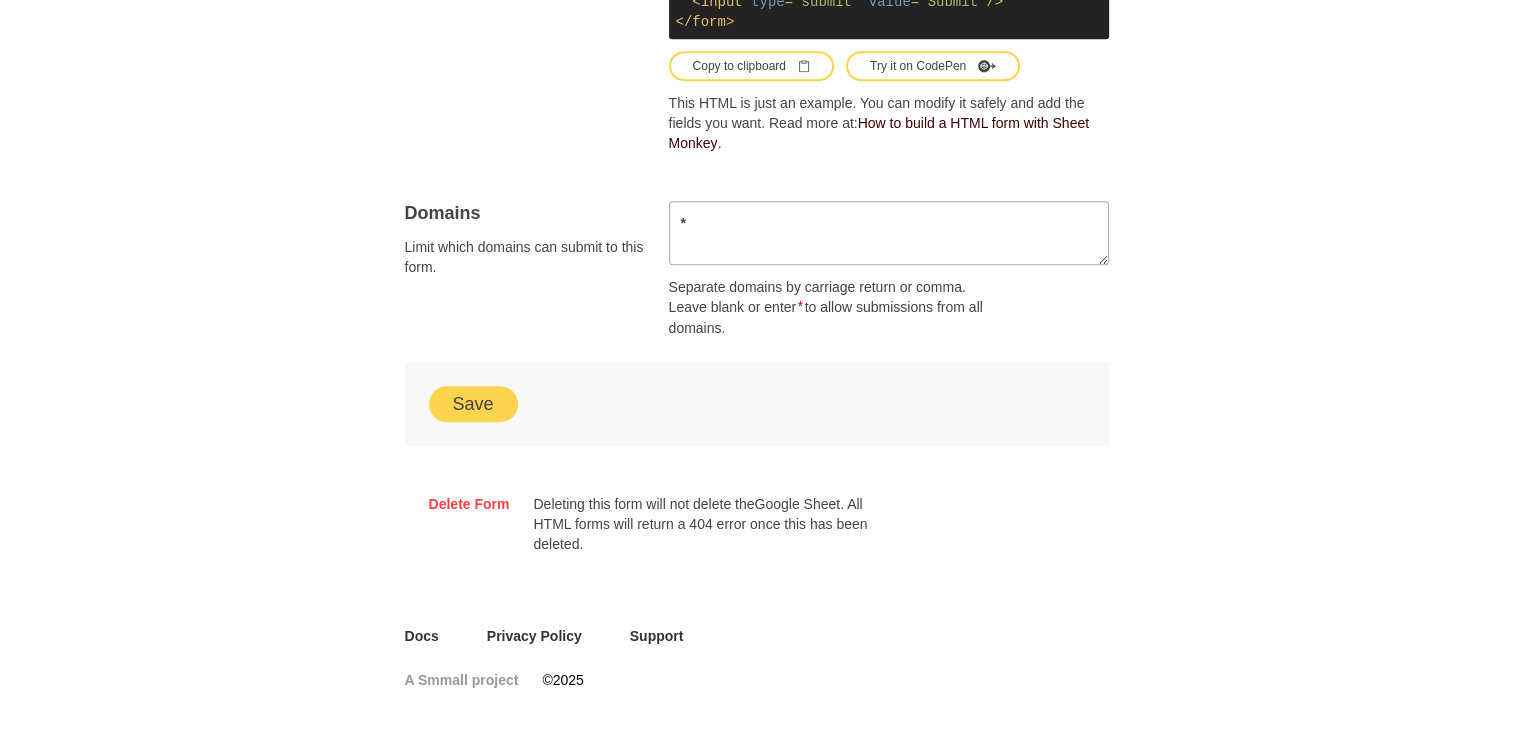 click on "Save" at bounding box center [473, 404] 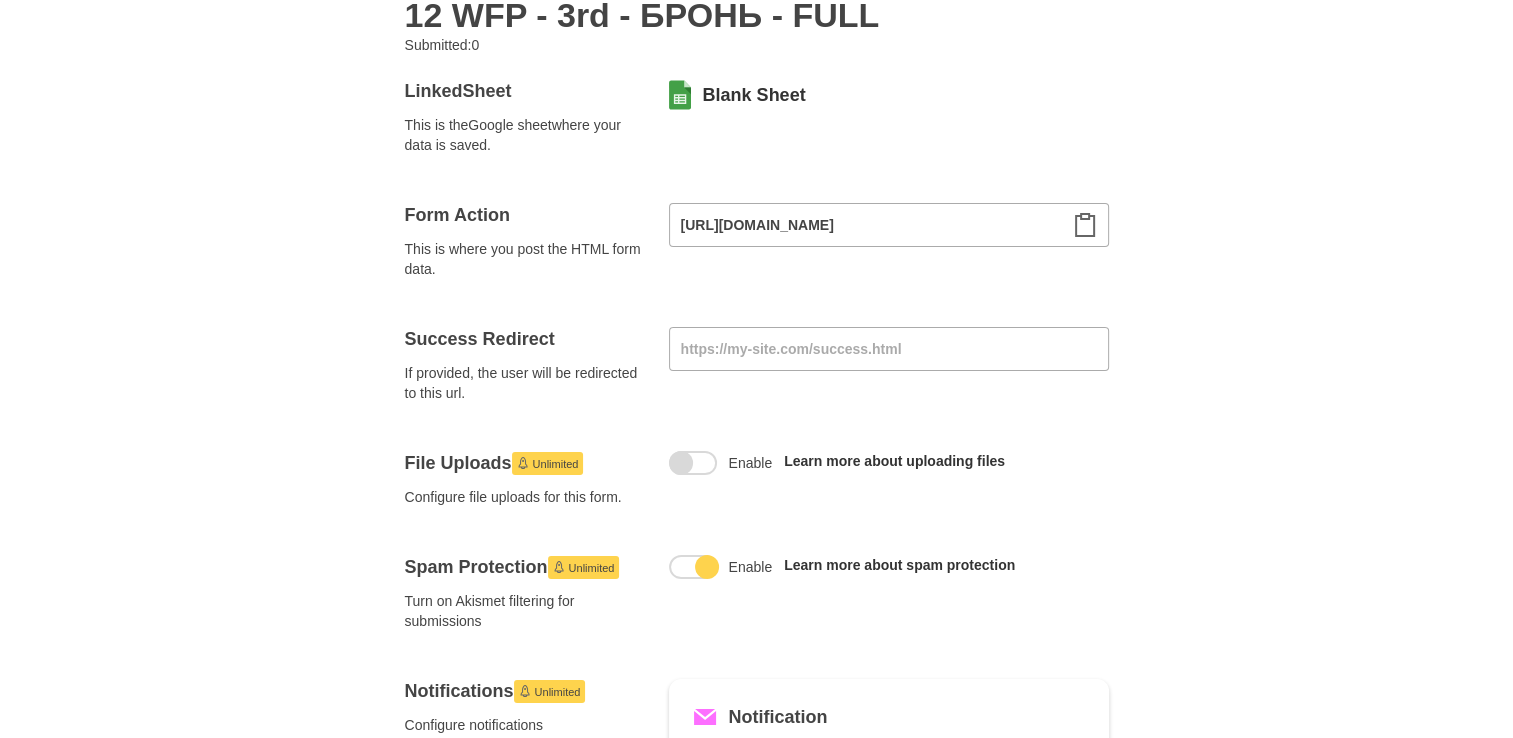 scroll, scrollTop: 0, scrollLeft: 0, axis: both 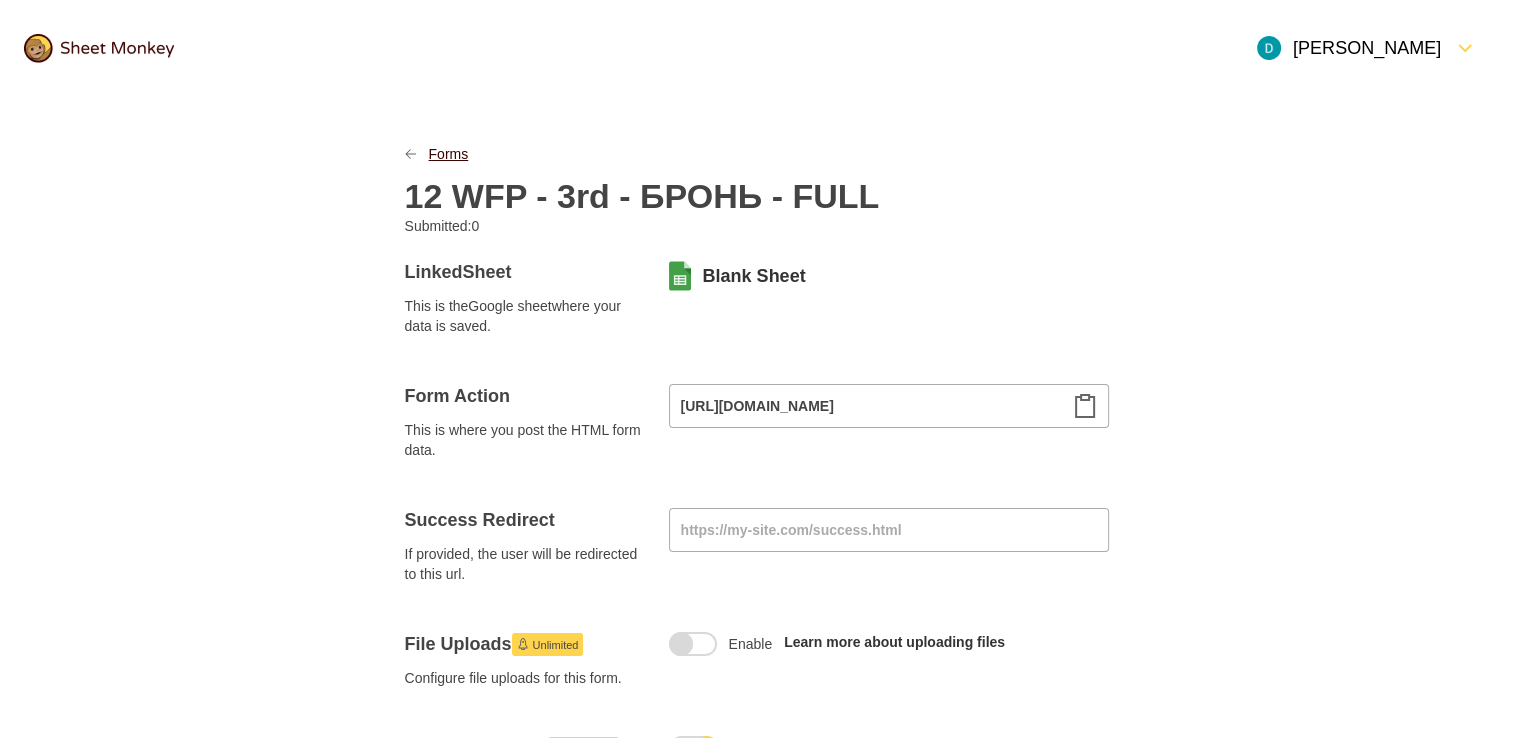 click on "Forms" at bounding box center [449, 154] 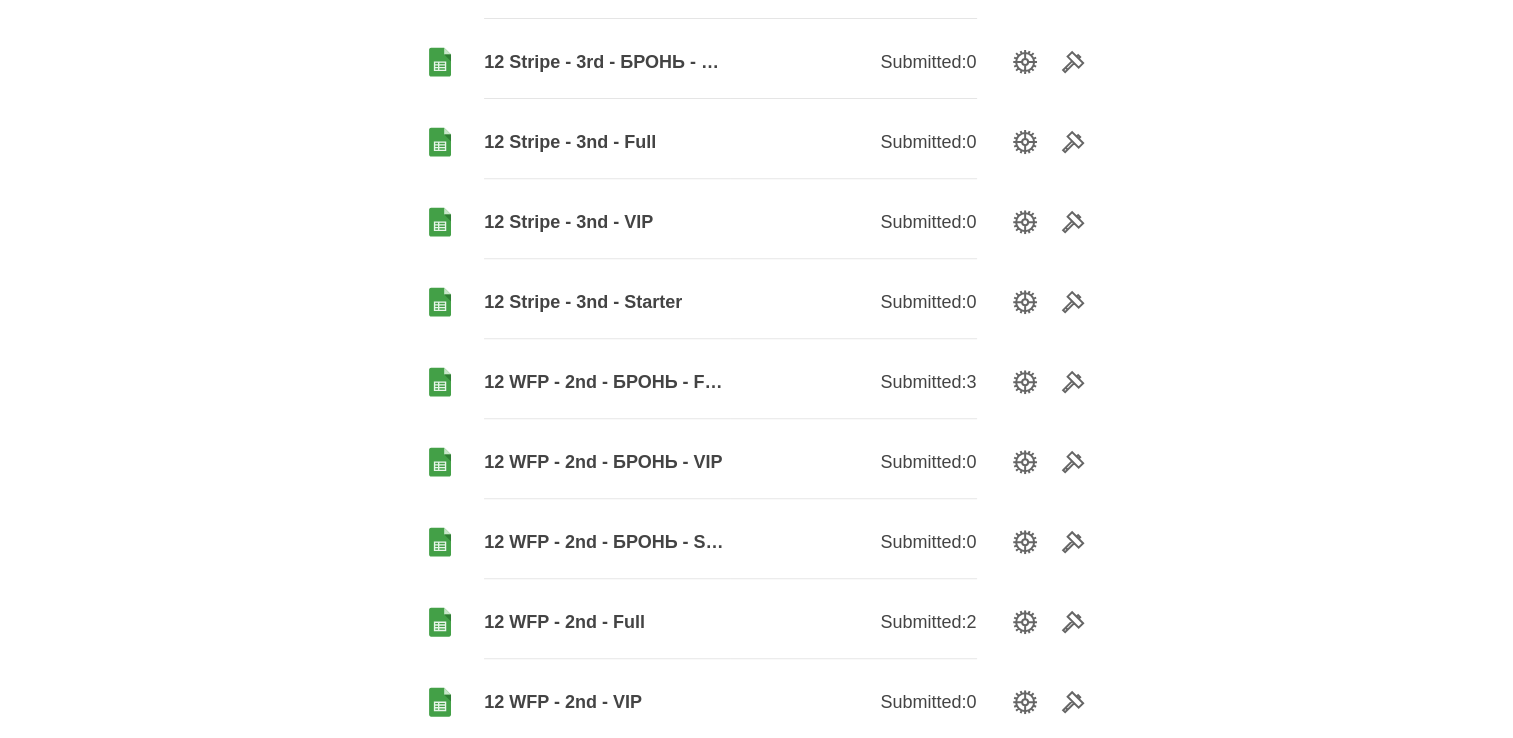 scroll, scrollTop: 800, scrollLeft: 0, axis: vertical 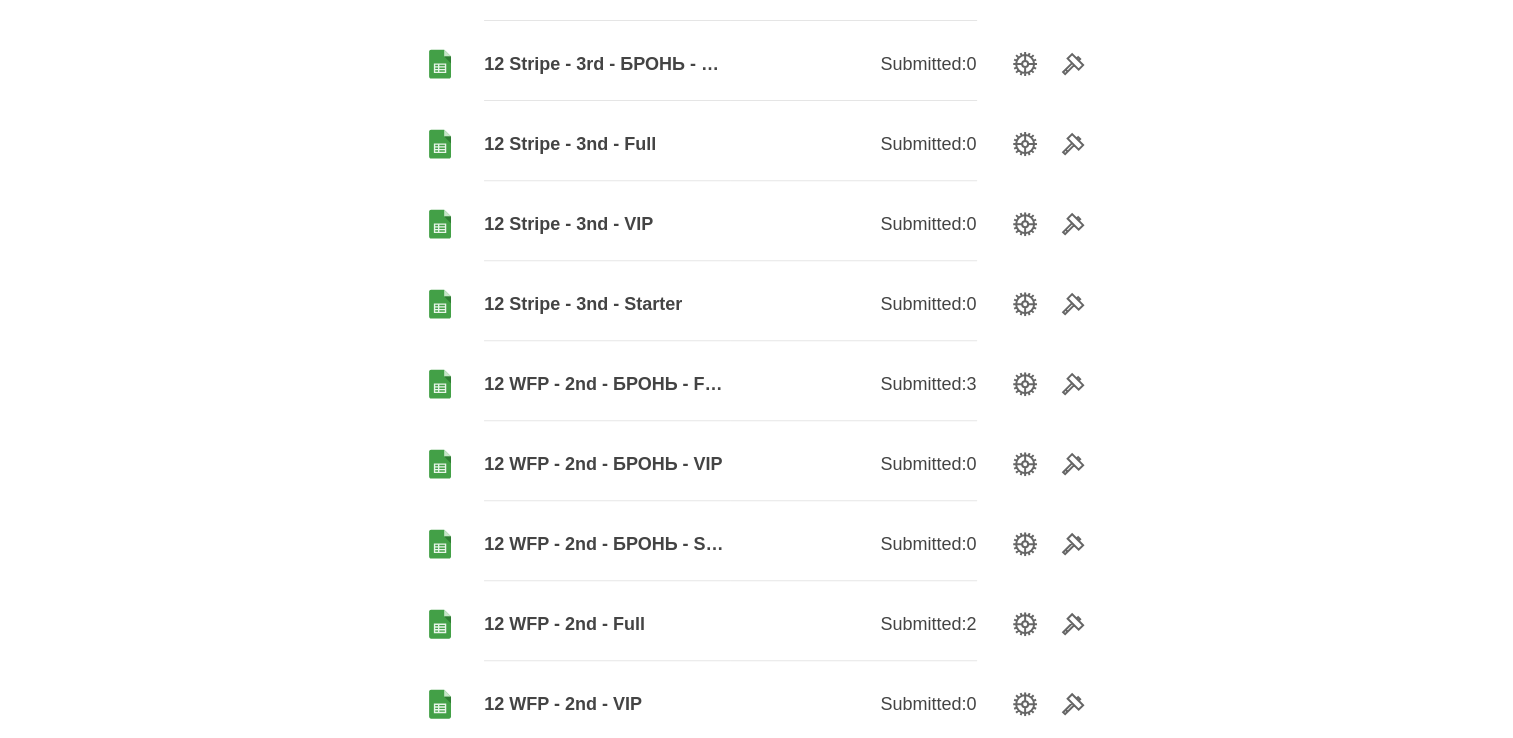 click on "12 Stripe - 3nd - Starter" at bounding box center (607, 304) 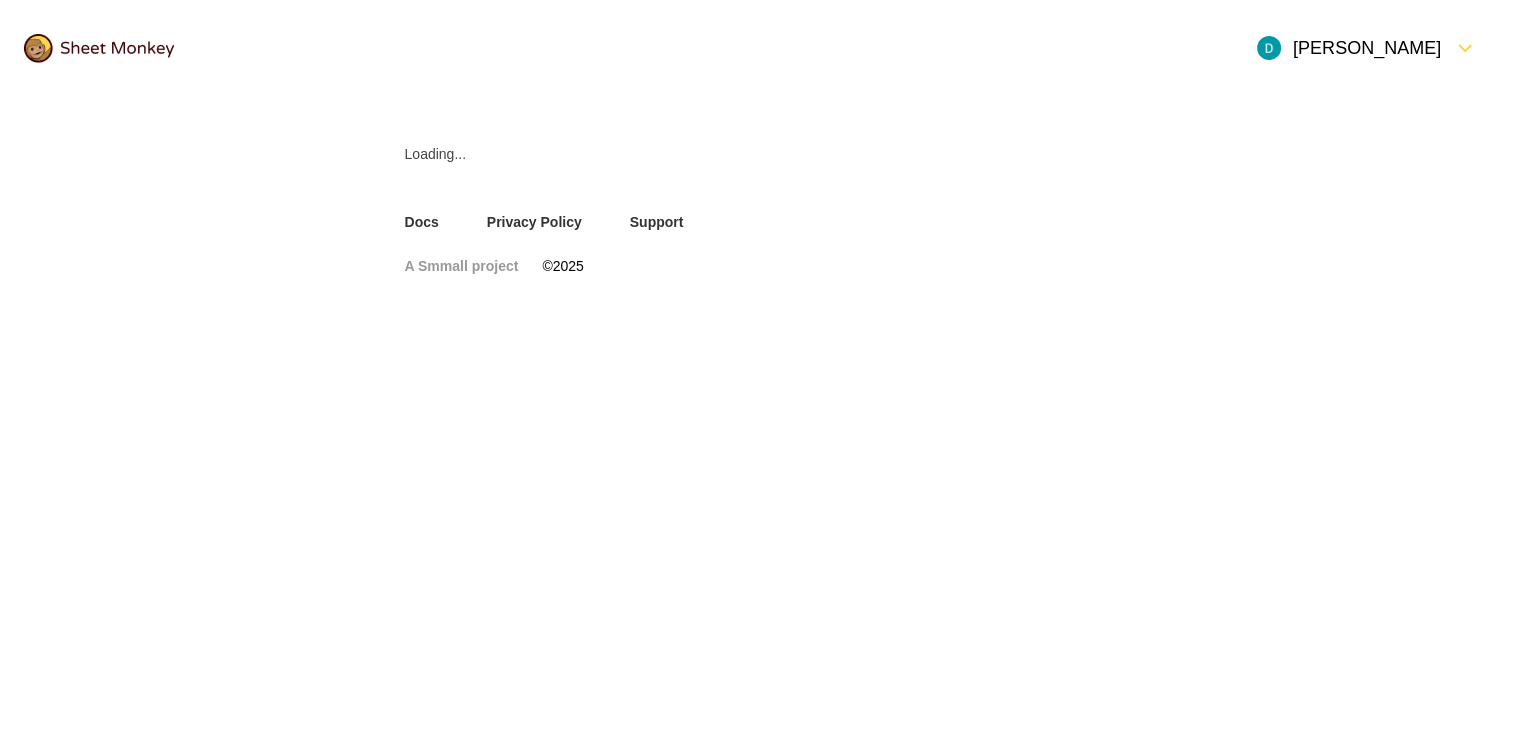 scroll, scrollTop: 0, scrollLeft: 0, axis: both 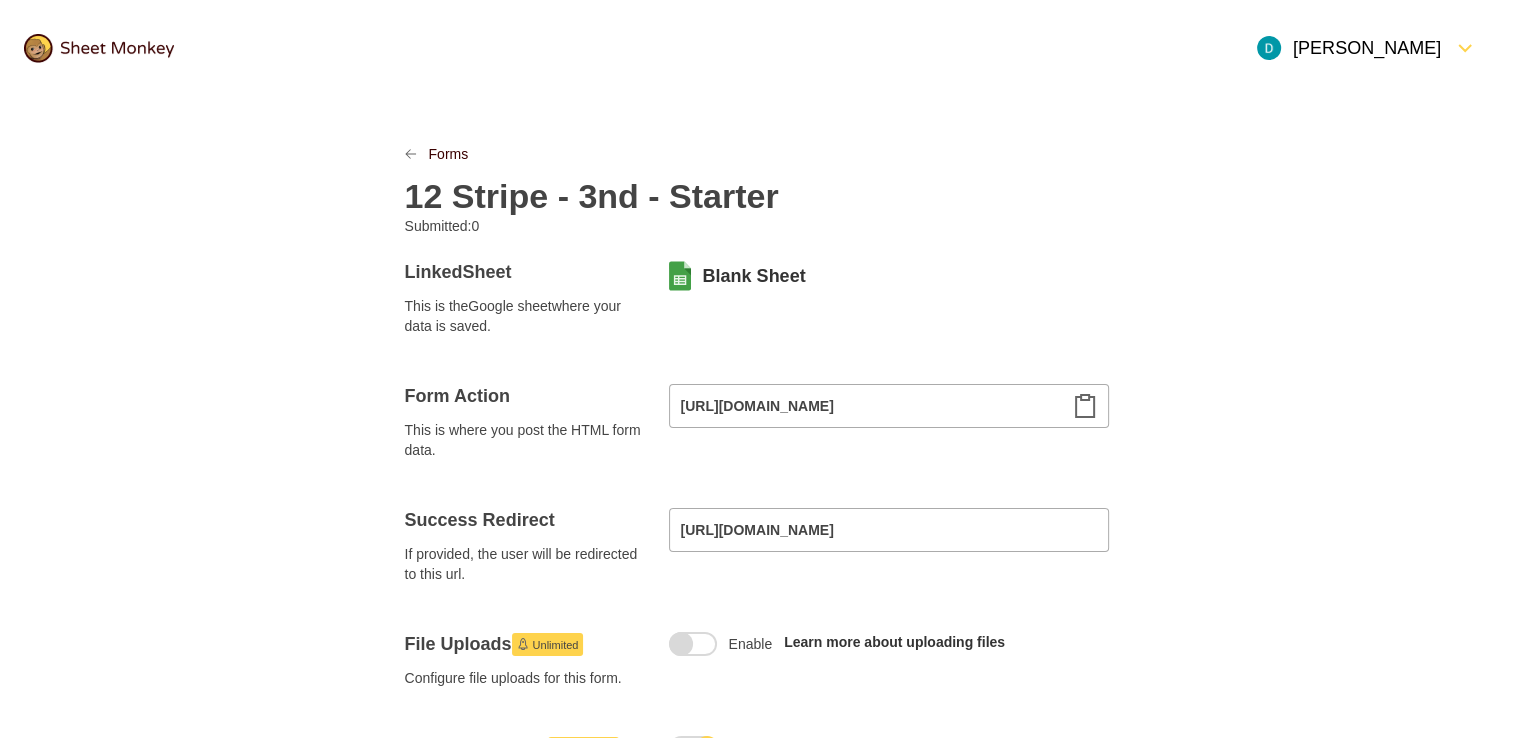 click on "12 Stripe - 3nd - Starter" at bounding box center (592, 196) 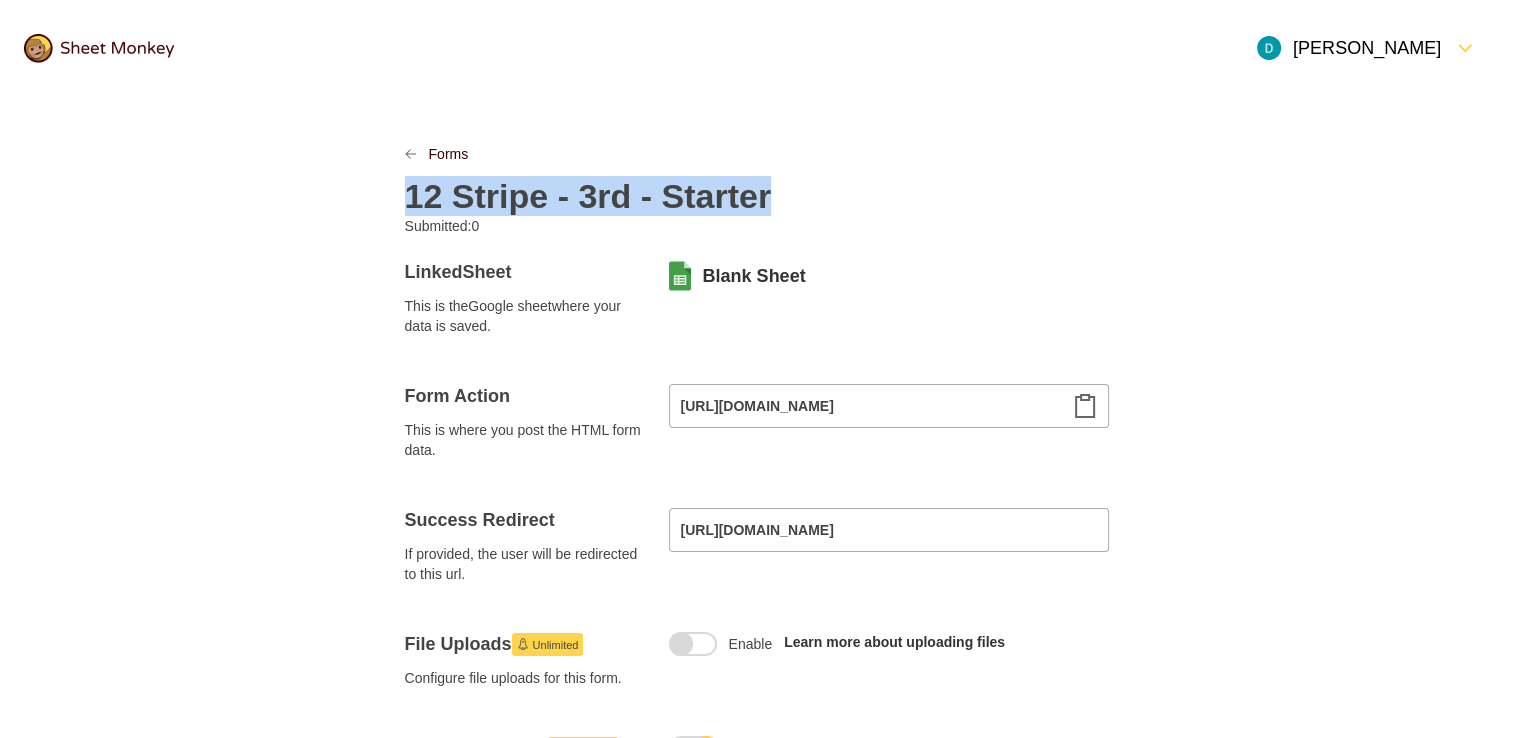copy on "12 Stripe - 3rd - Starter" 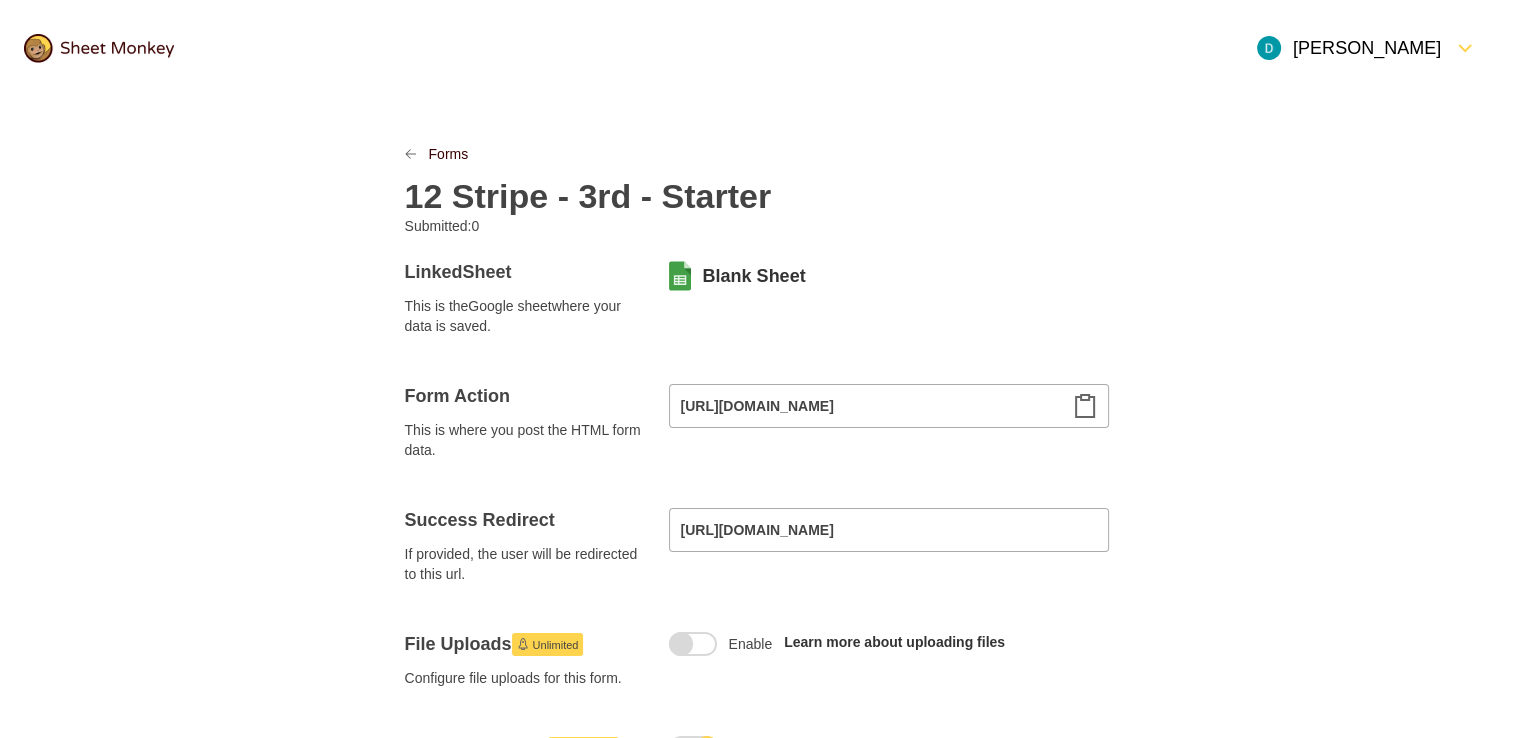click on "12 Stripe - 3rd - Starter" at bounding box center [757, 190] 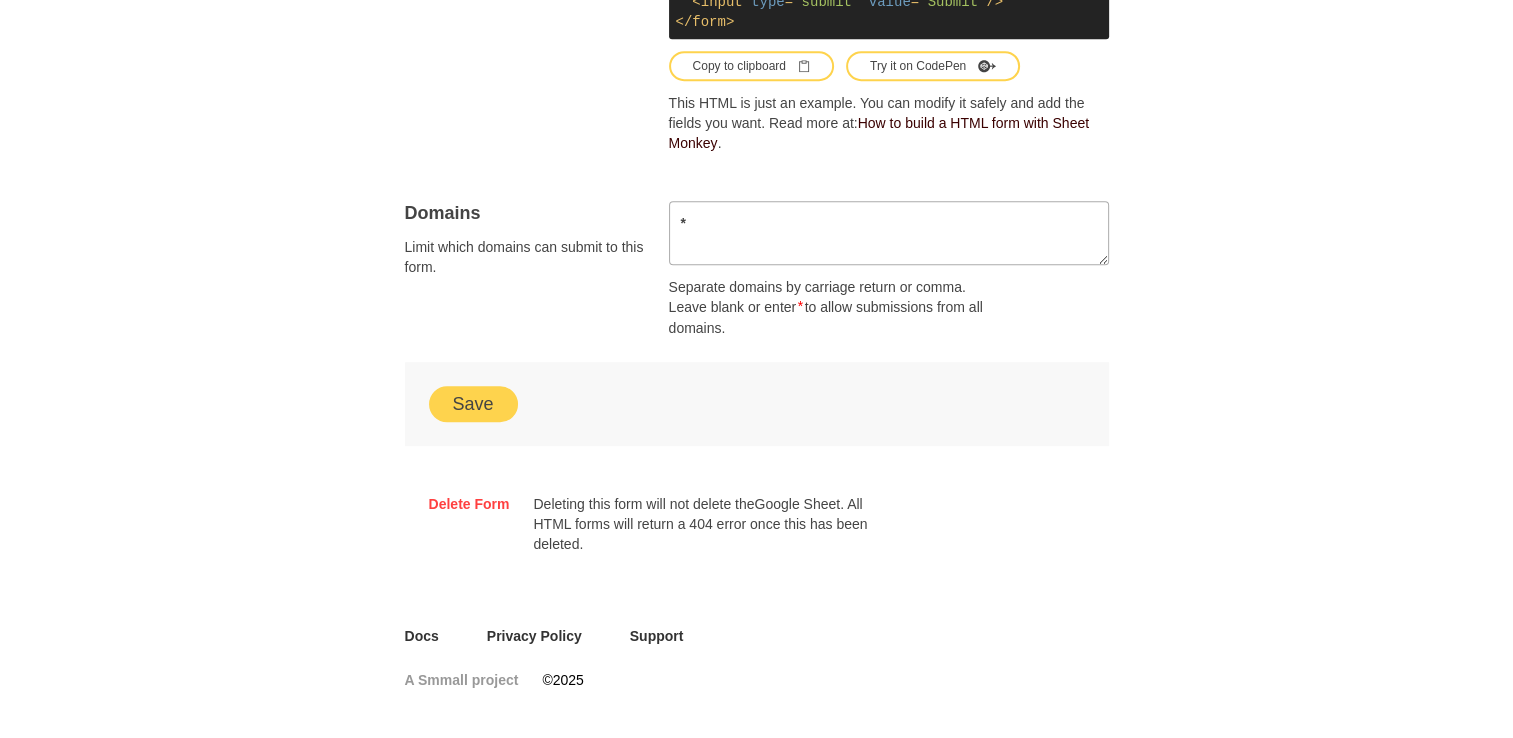 scroll, scrollTop: 1296, scrollLeft: 0, axis: vertical 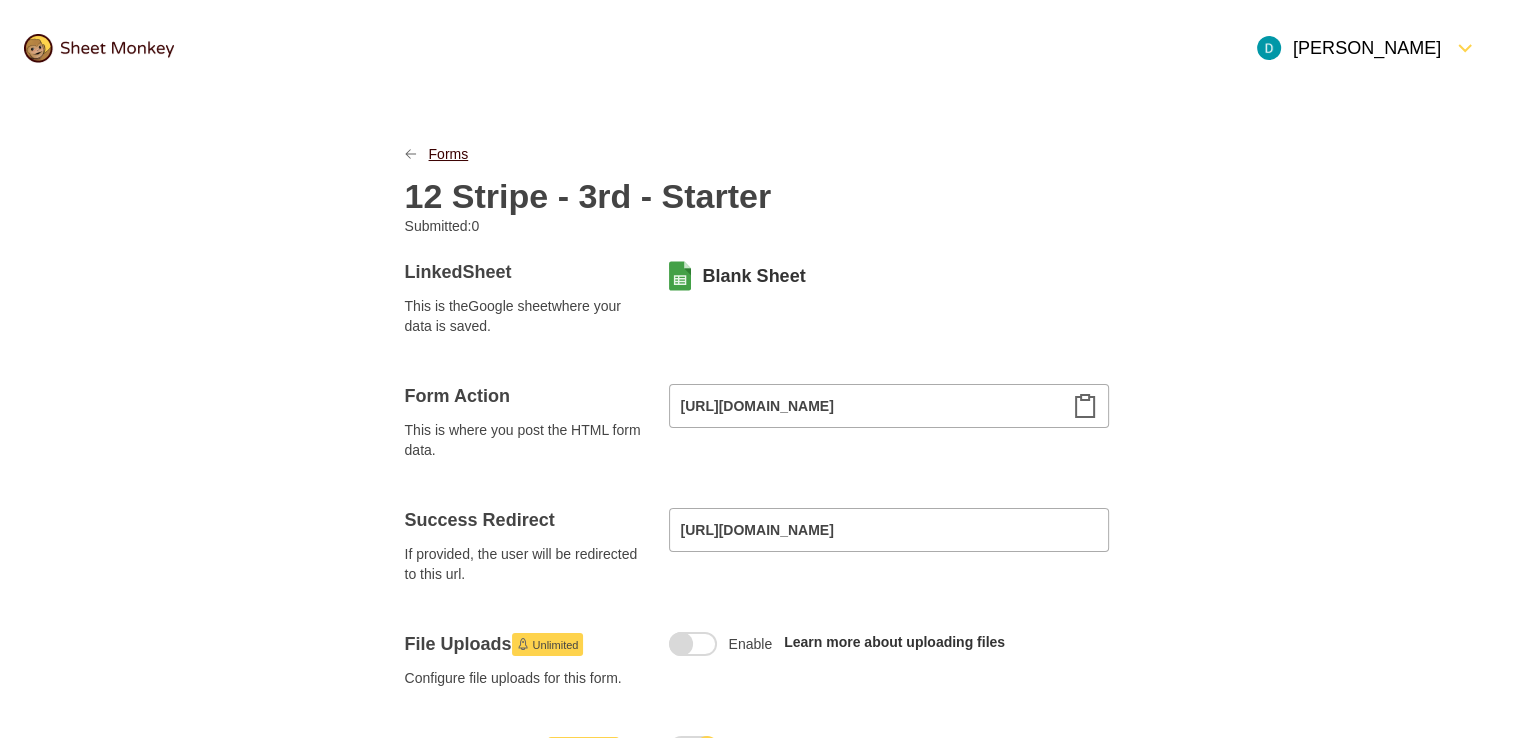 click on "Forms" at bounding box center [449, 154] 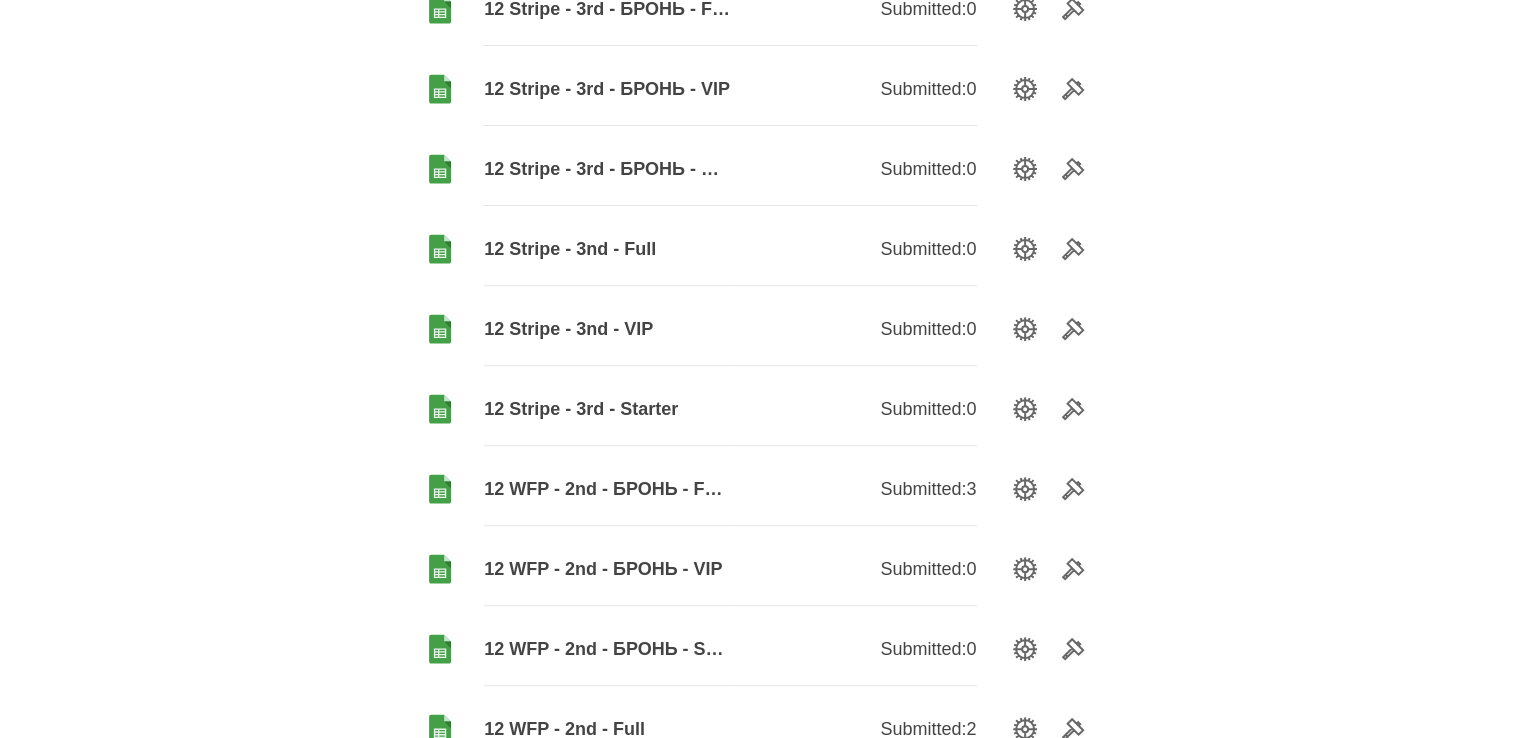 scroll, scrollTop: 700, scrollLeft: 0, axis: vertical 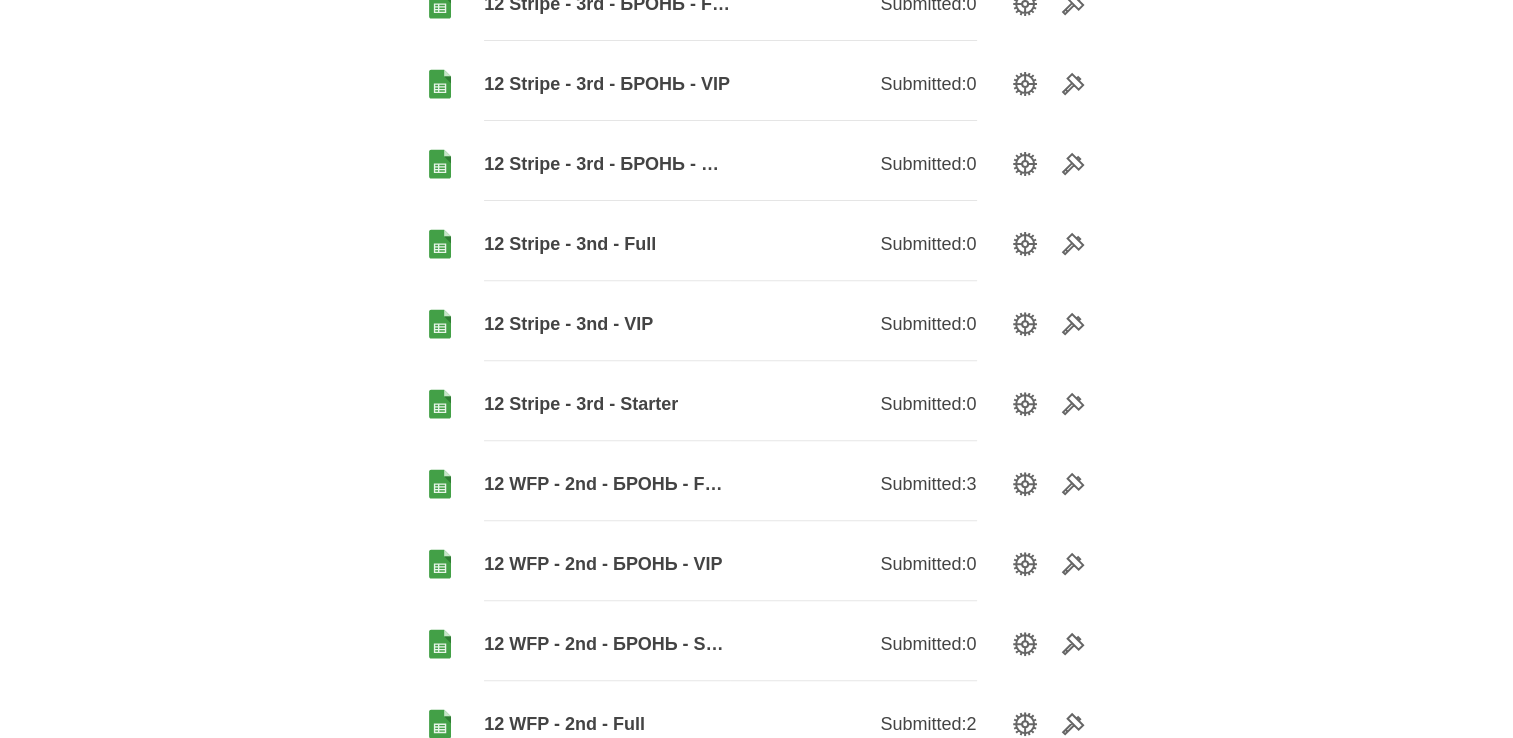 click on "12 Stripe - 3nd - VIP" at bounding box center (607, 324) 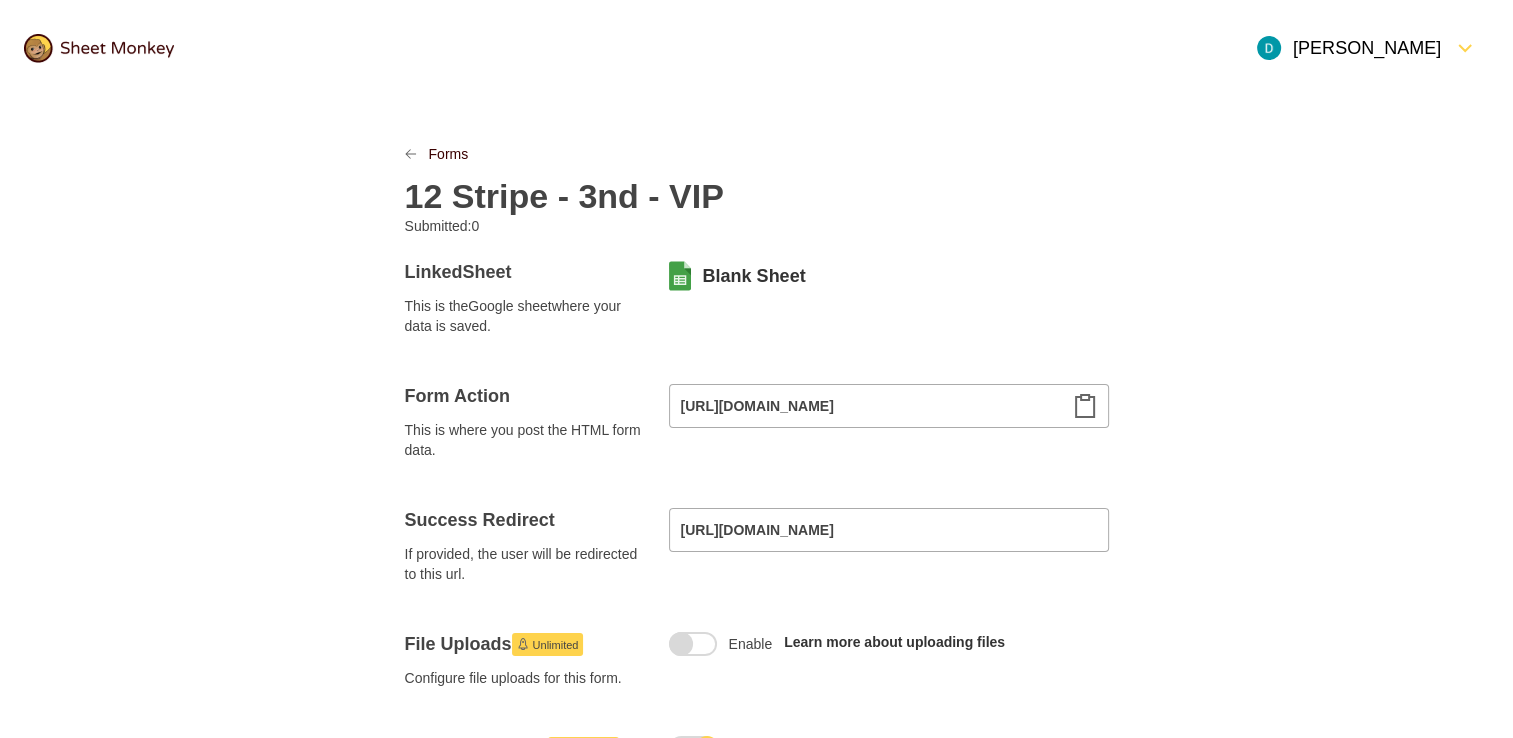 click on "12 Stripe - 3nd - VIP" at bounding box center (564, 196) 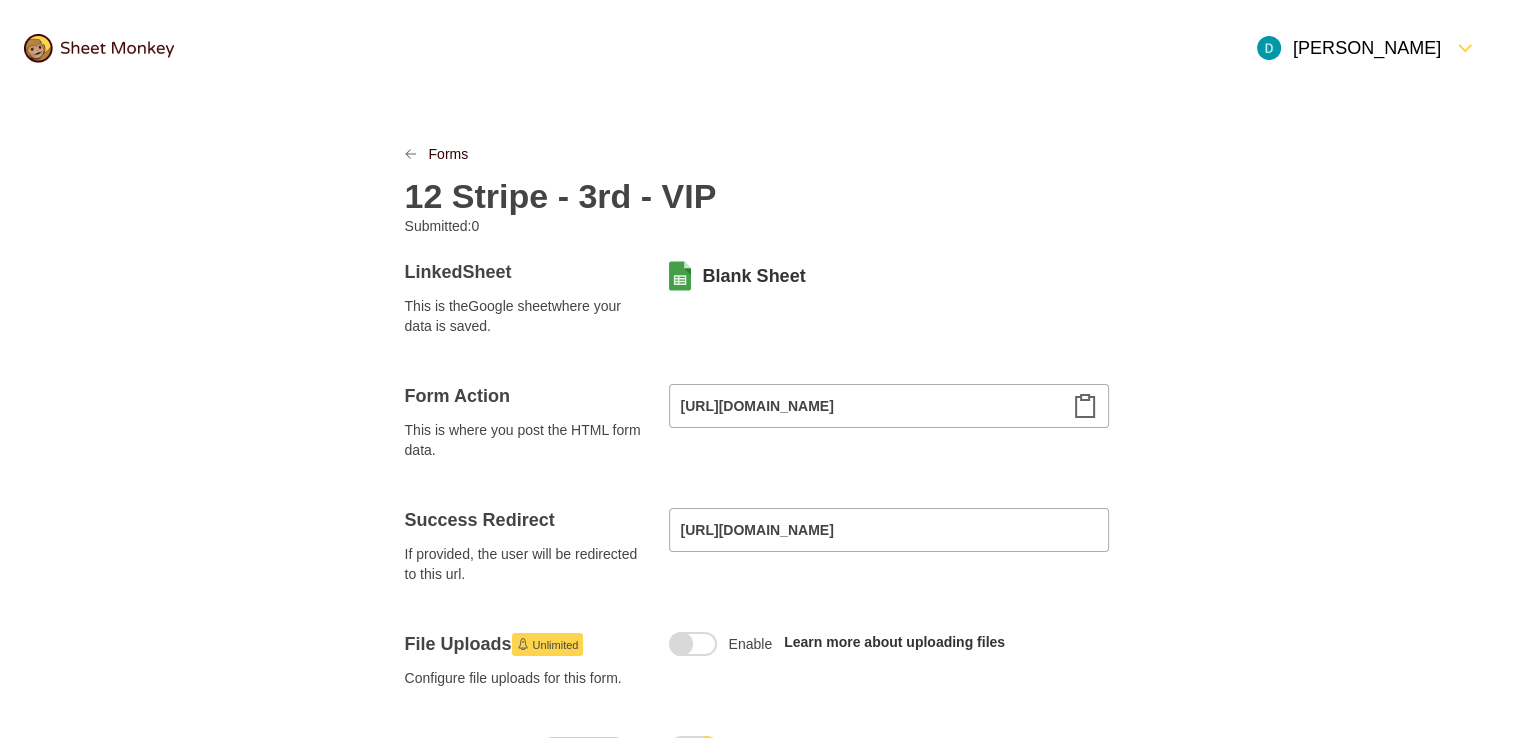 click on "12 Stripe - 3rd - VIP" at bounding box center [757, 190] 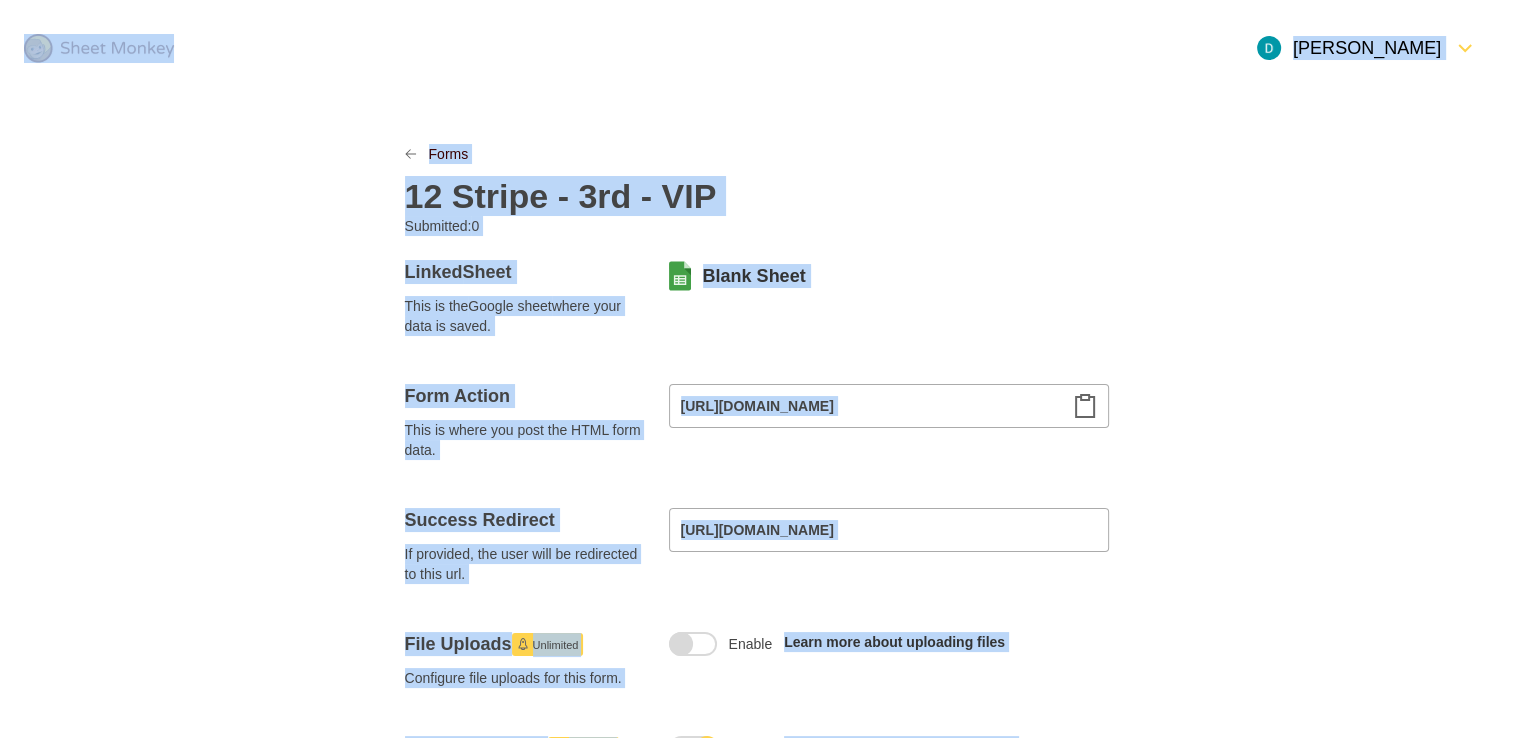 click on "12 Stripe - 3rd - VIP" at bounding box center [561, 196] 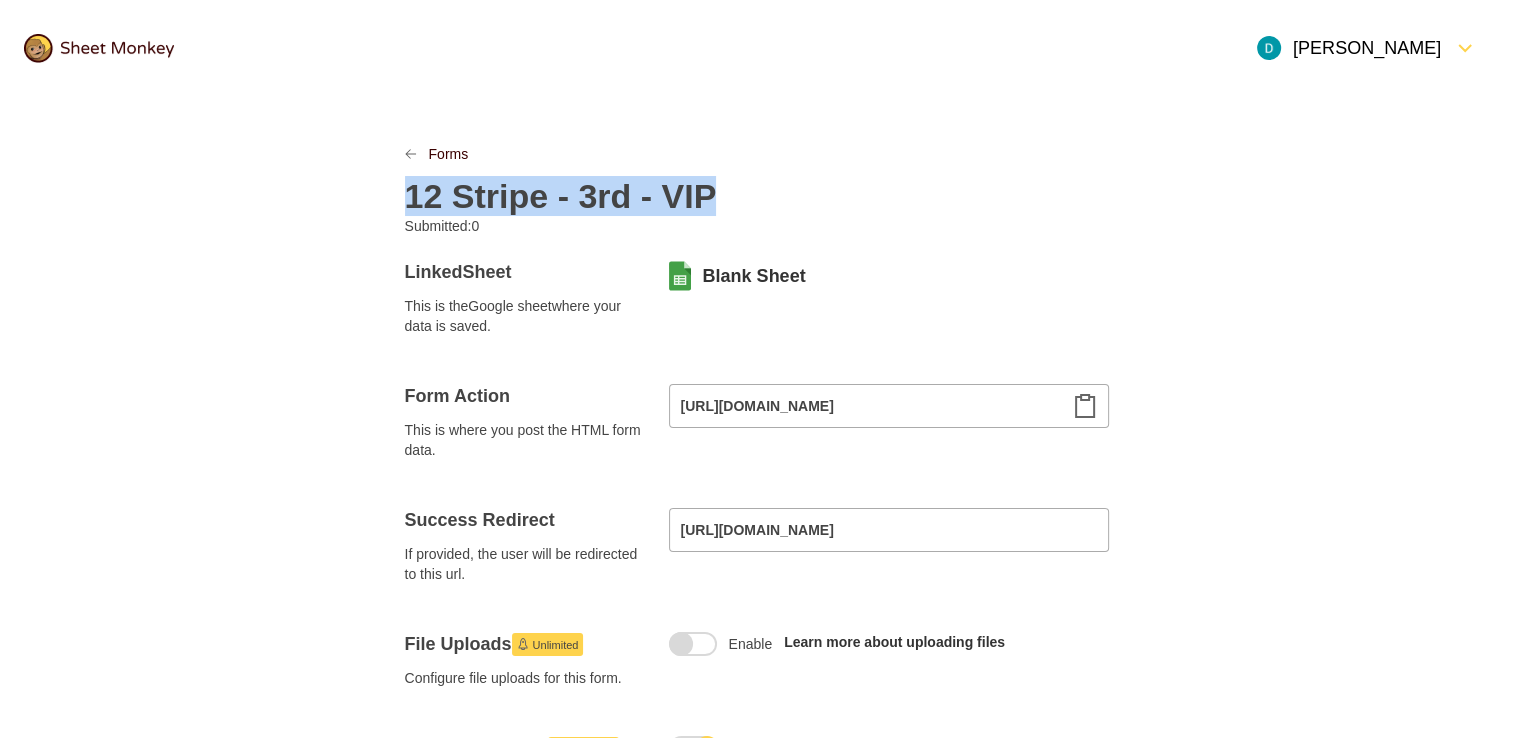 copy on "12 Stripe - 3rd - VIP" 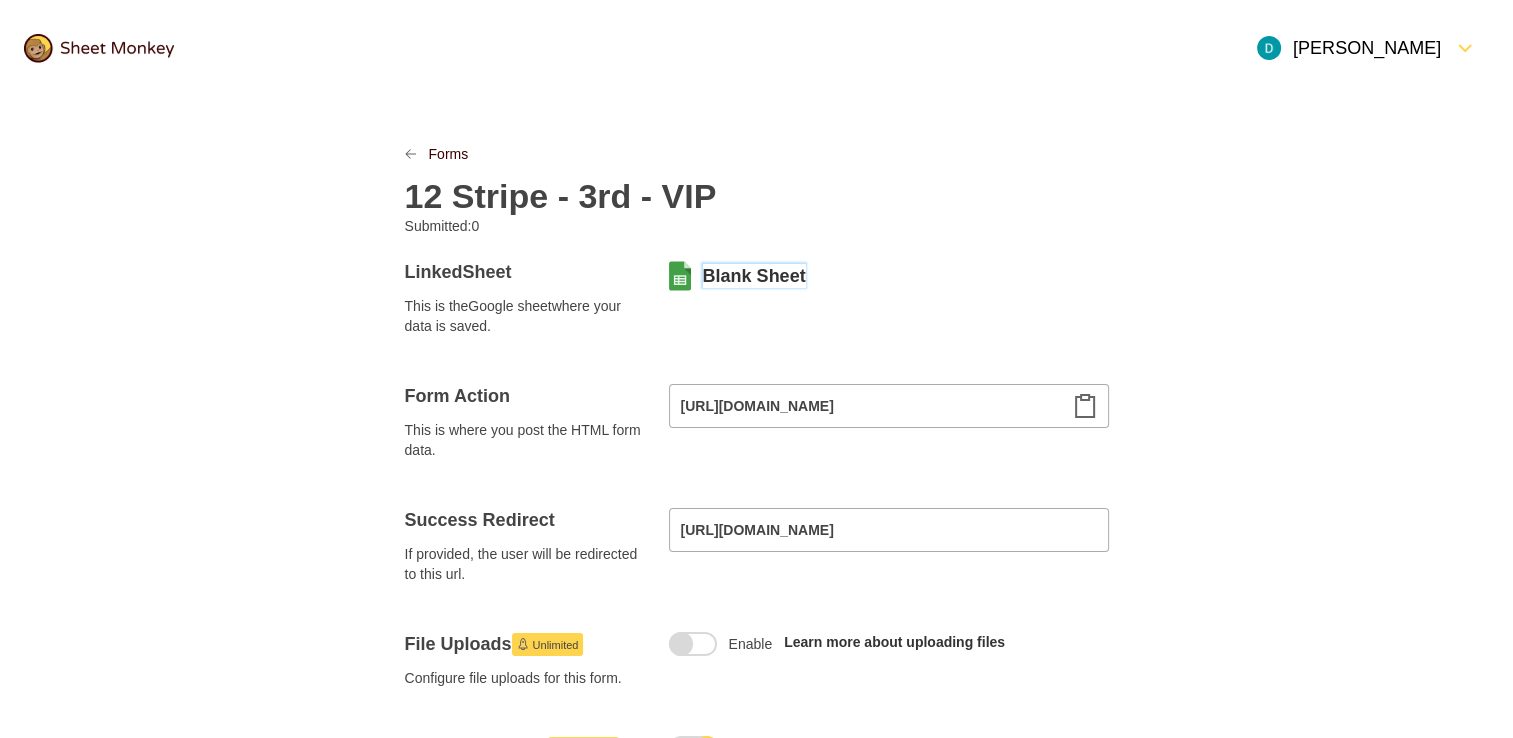 click on "12 Stripe - 3rd - VIP" at bounding box center (757, 190) 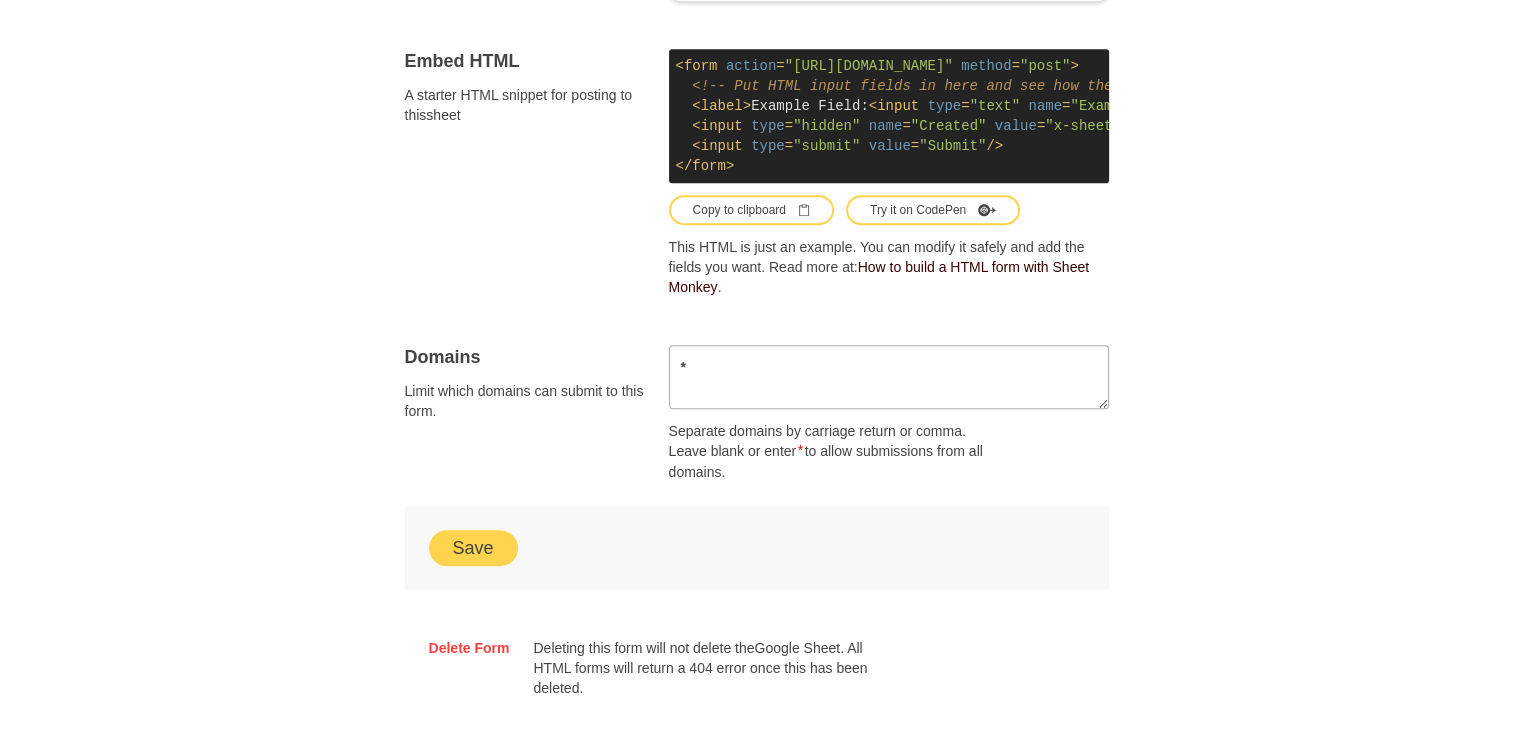 scroll, scrollTop: 1296, scrollLeft: 0, axis: vertical 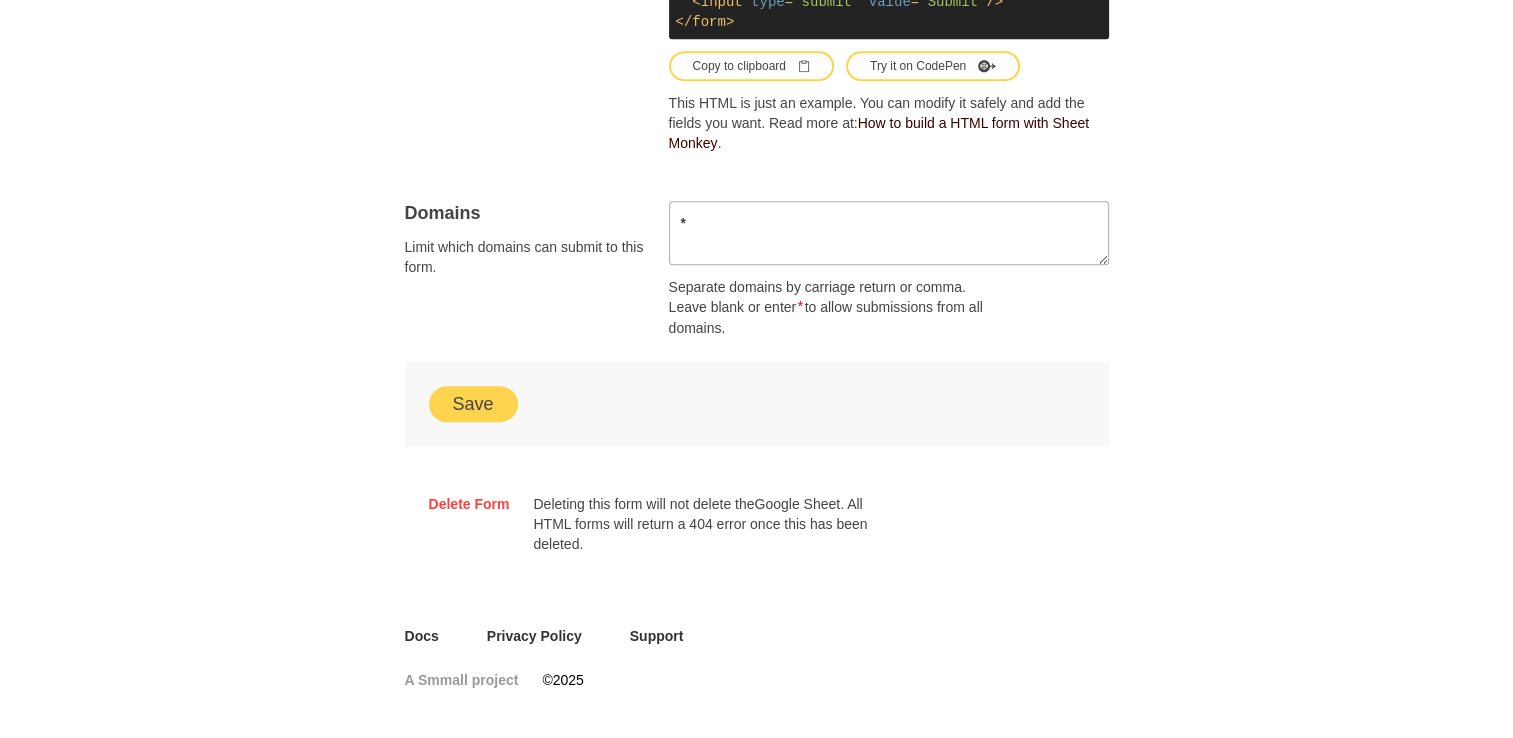 click on "Save" at bounding box center (473, 404) 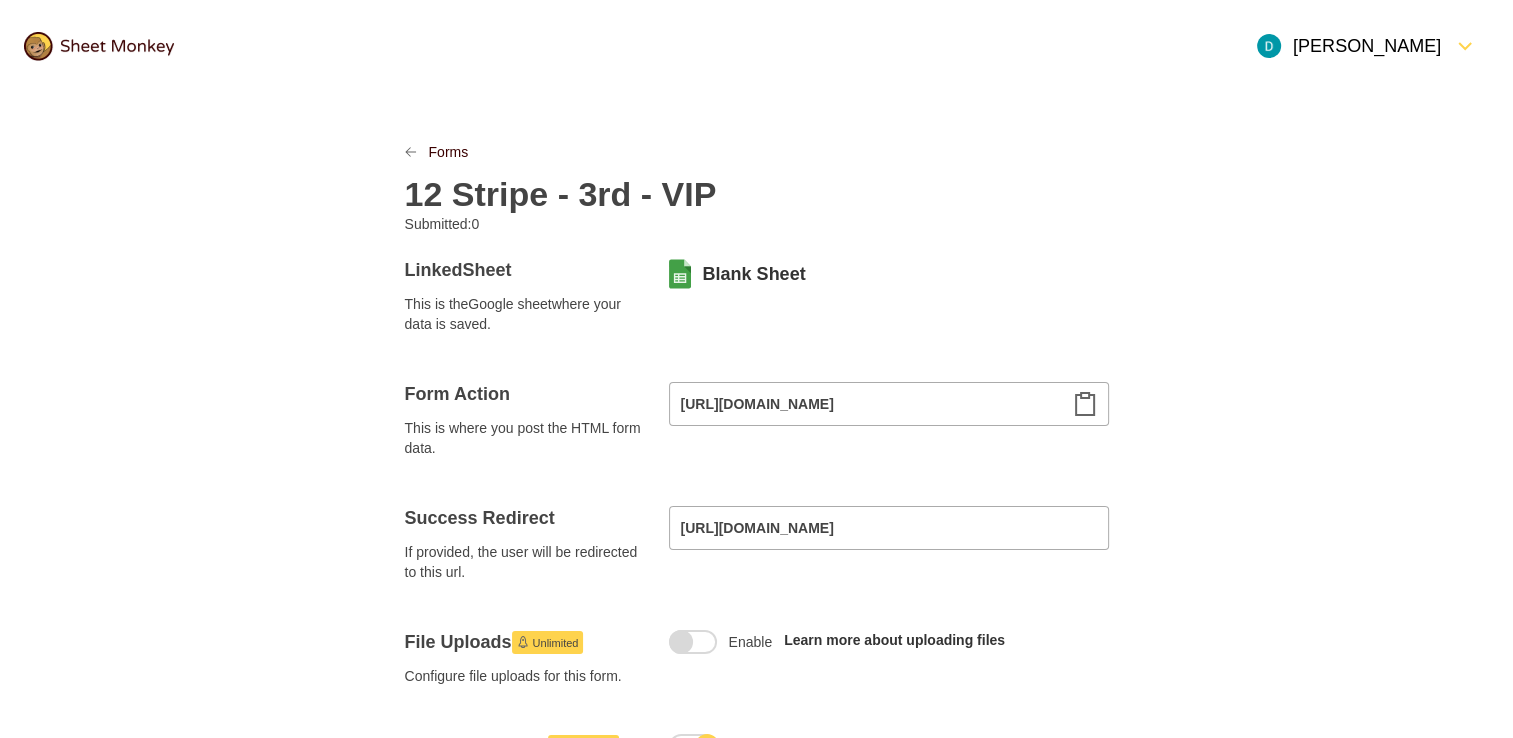 scroll, scrollTop: 0, scrollLeft: 0, axis: both 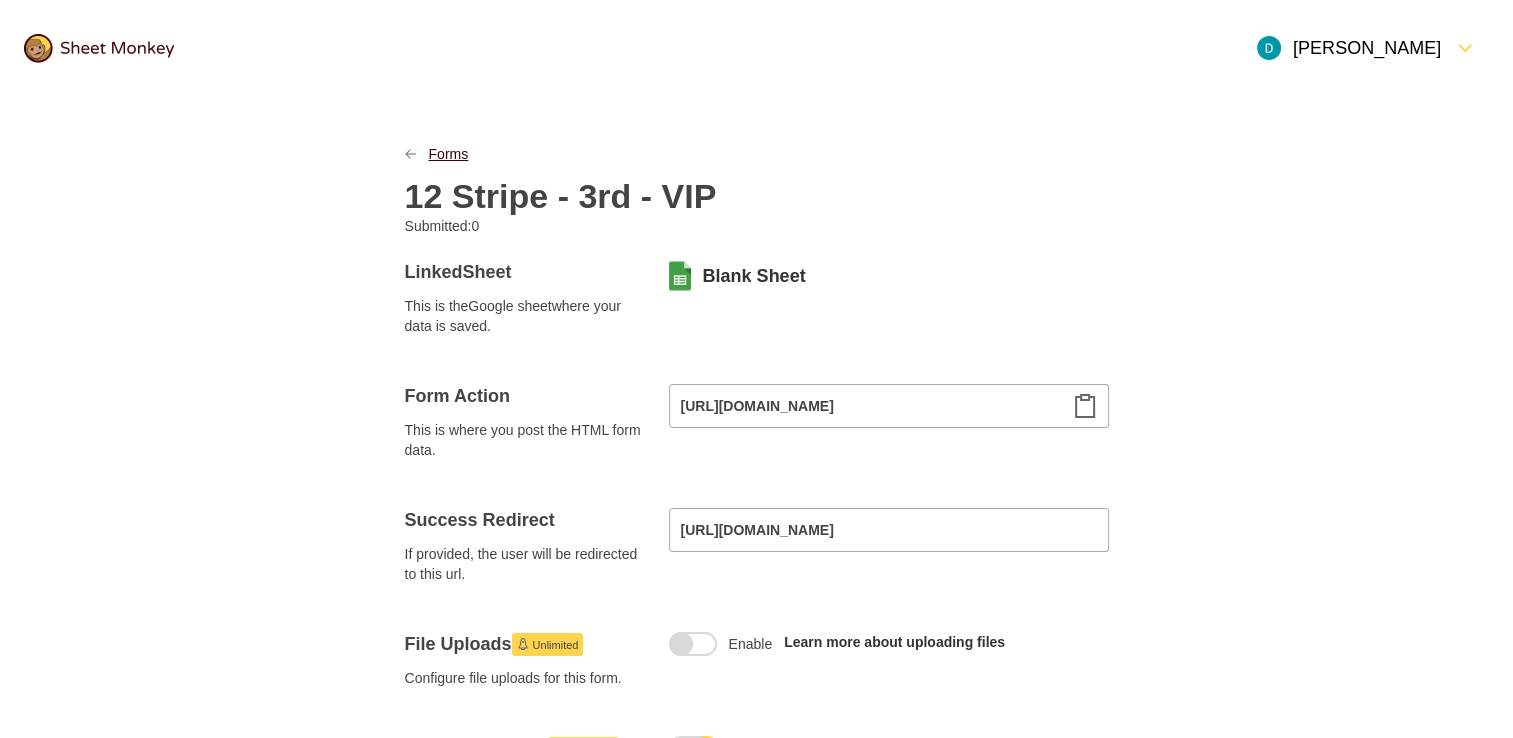 click on "Forms" at bounding box center [449, 154] 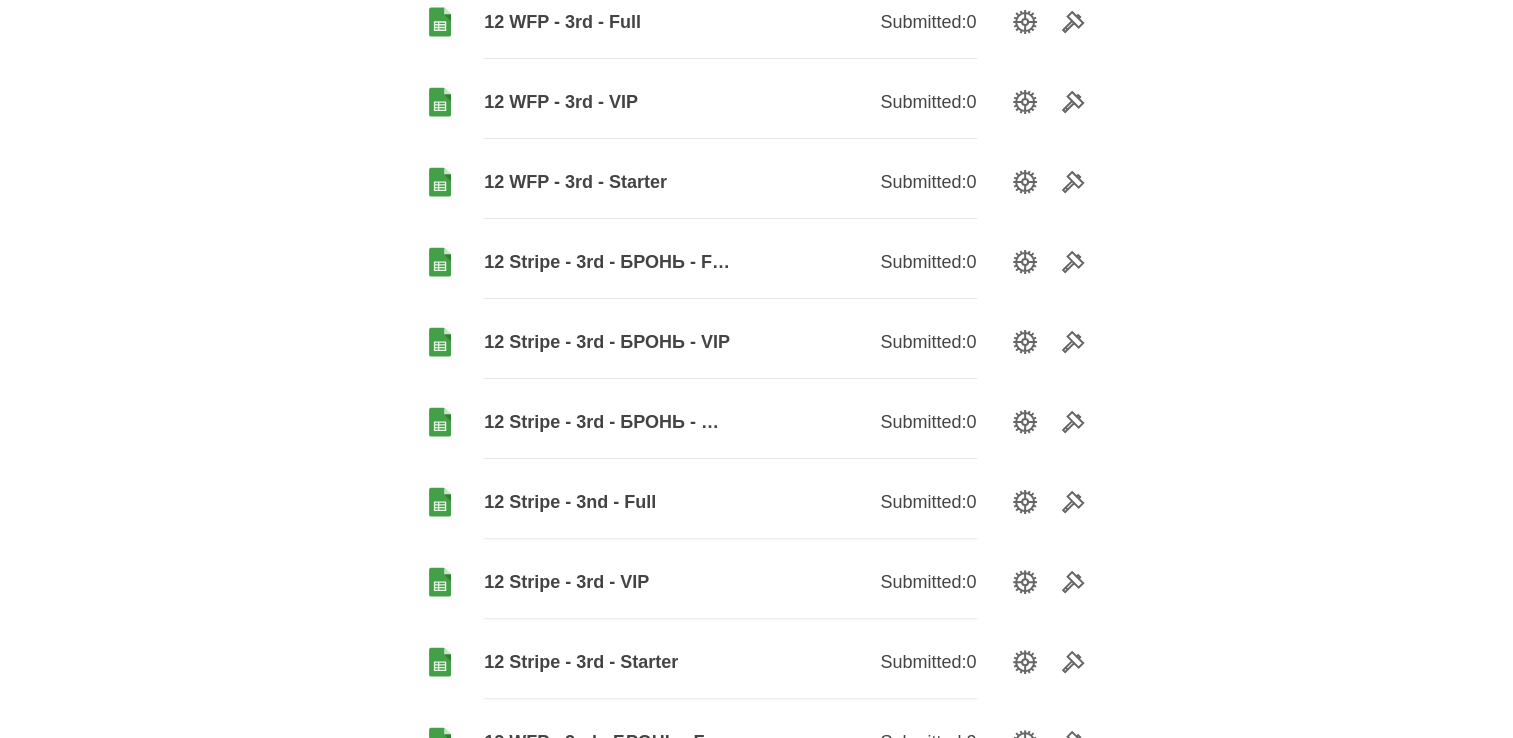 scroll, scrollTop: 500, scrollLeft: 0, axis: vertical 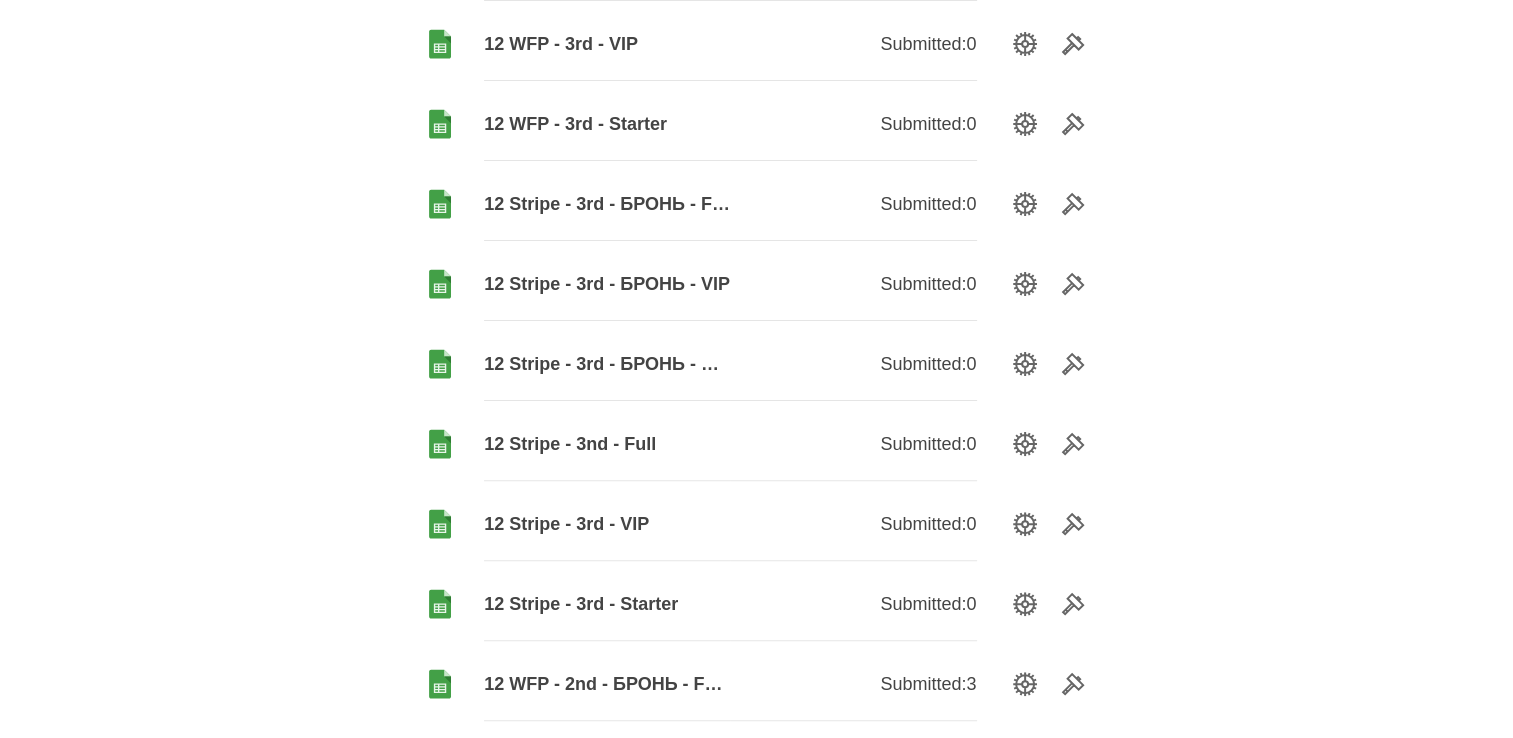 click on "12 Stripe - 3nd - Full" at bounding box center (607, 444) 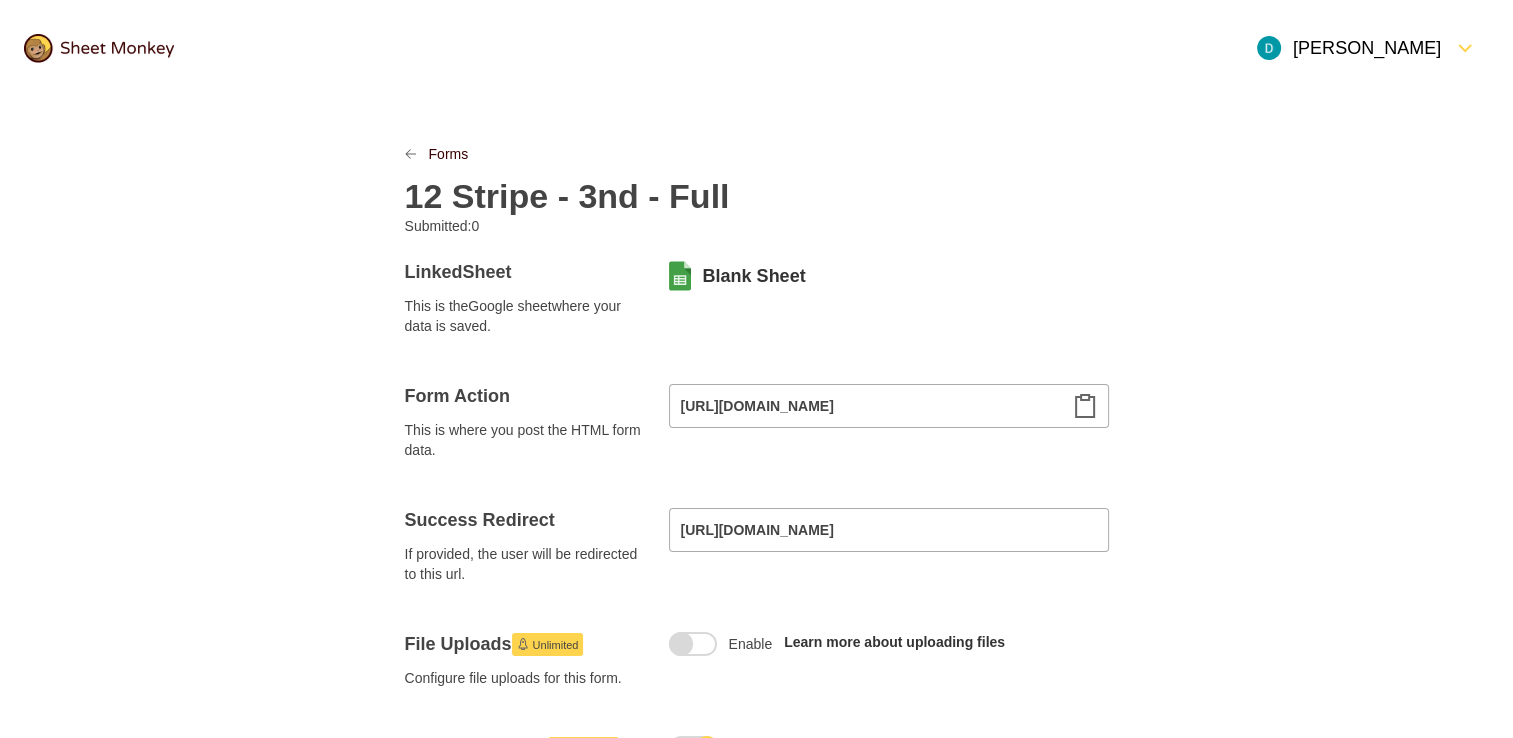 click on "12 Stripe - 3nd - Full" at bounding box center [567, 196] 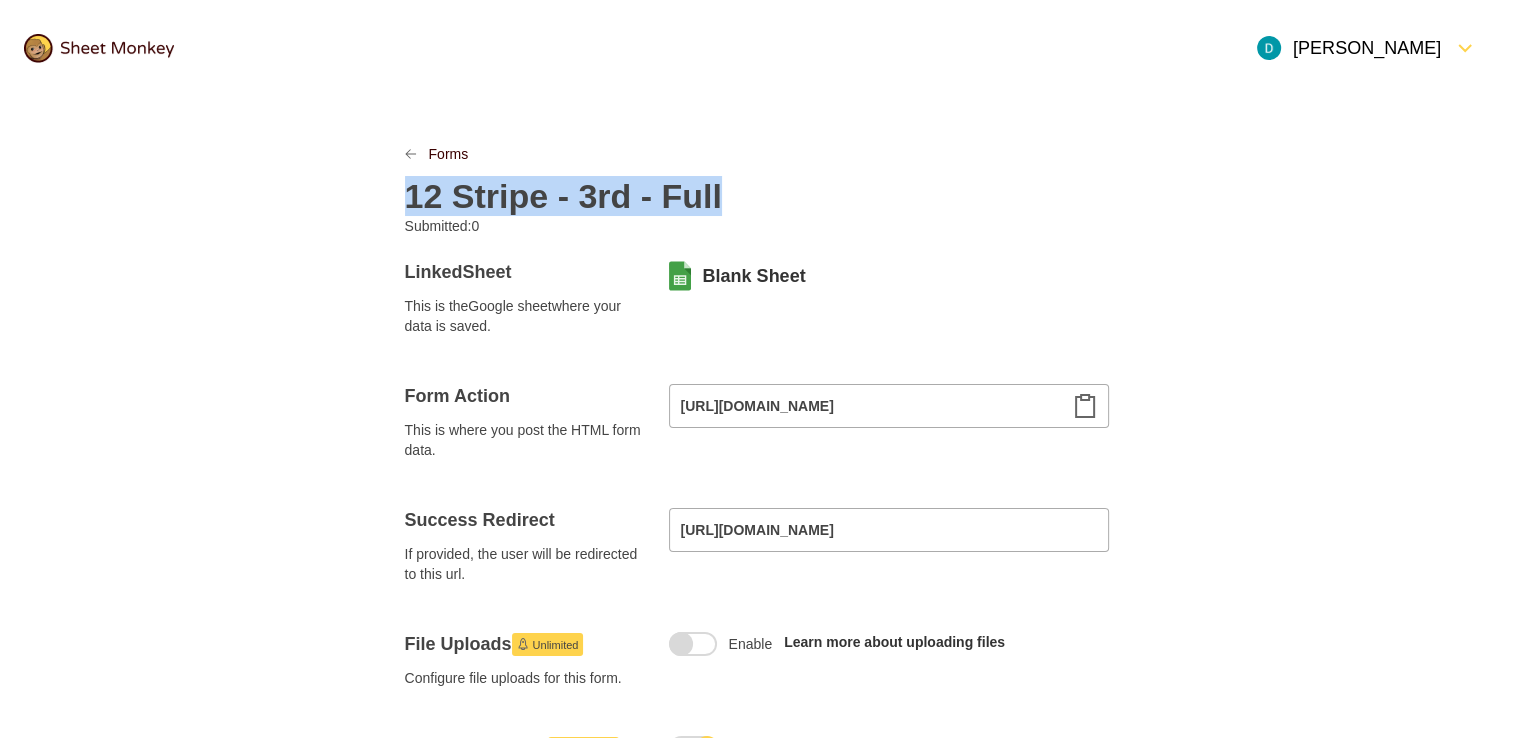 copy on "12 Stripe - 3rd - Full" 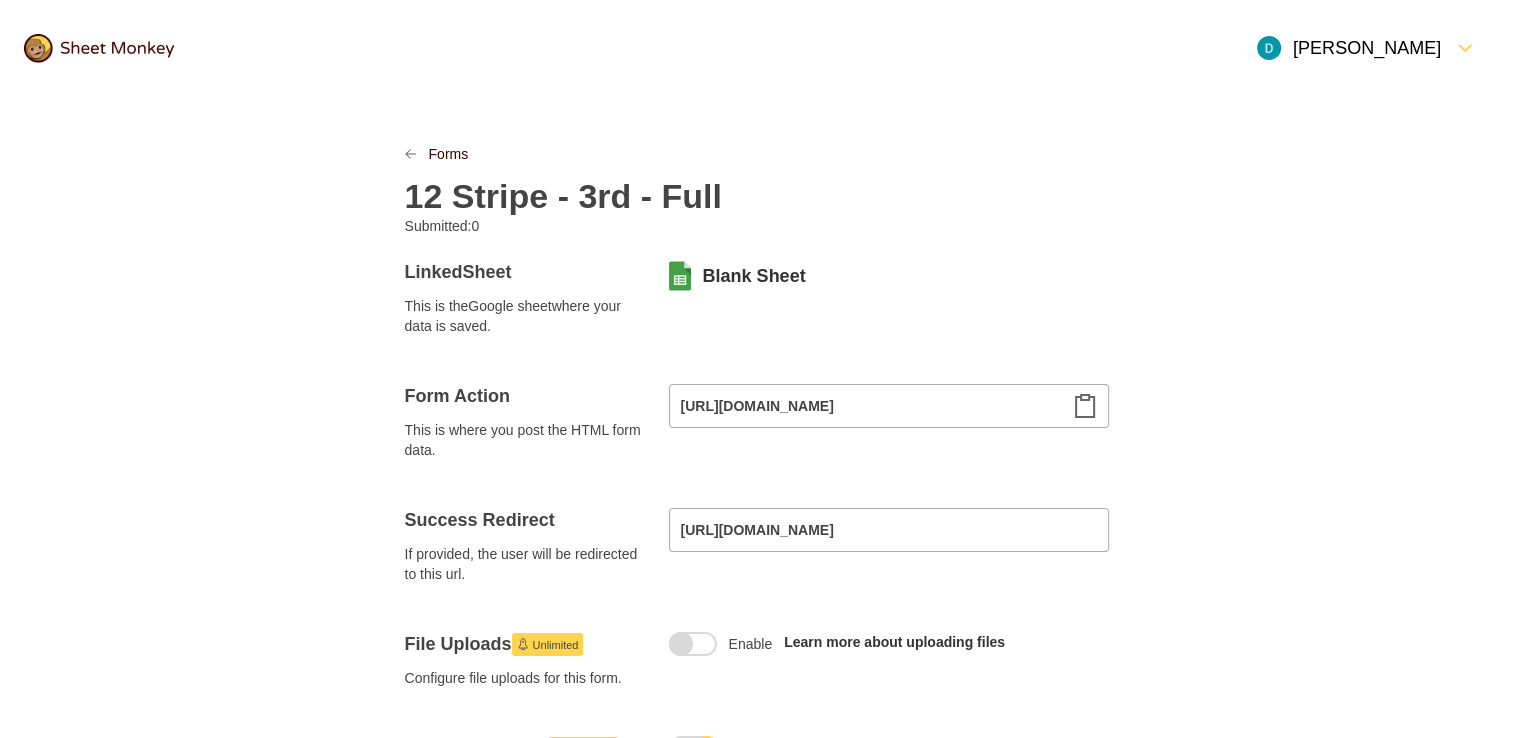 click on "12 Stripe - 3rd - Full" at bounding box center [757, 190] 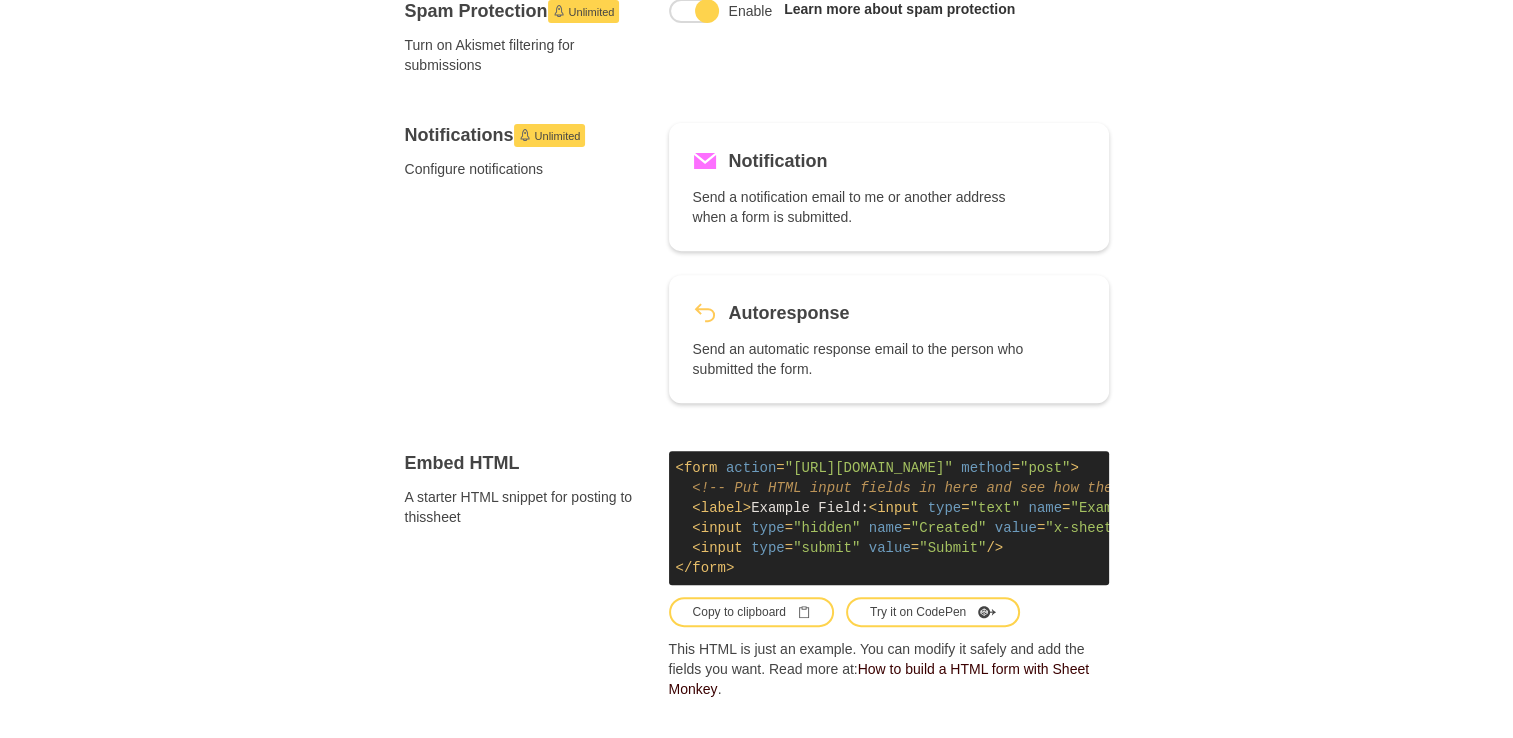 scroll, scrollTop: 1296, scrollLeft: 0, axis: vertical 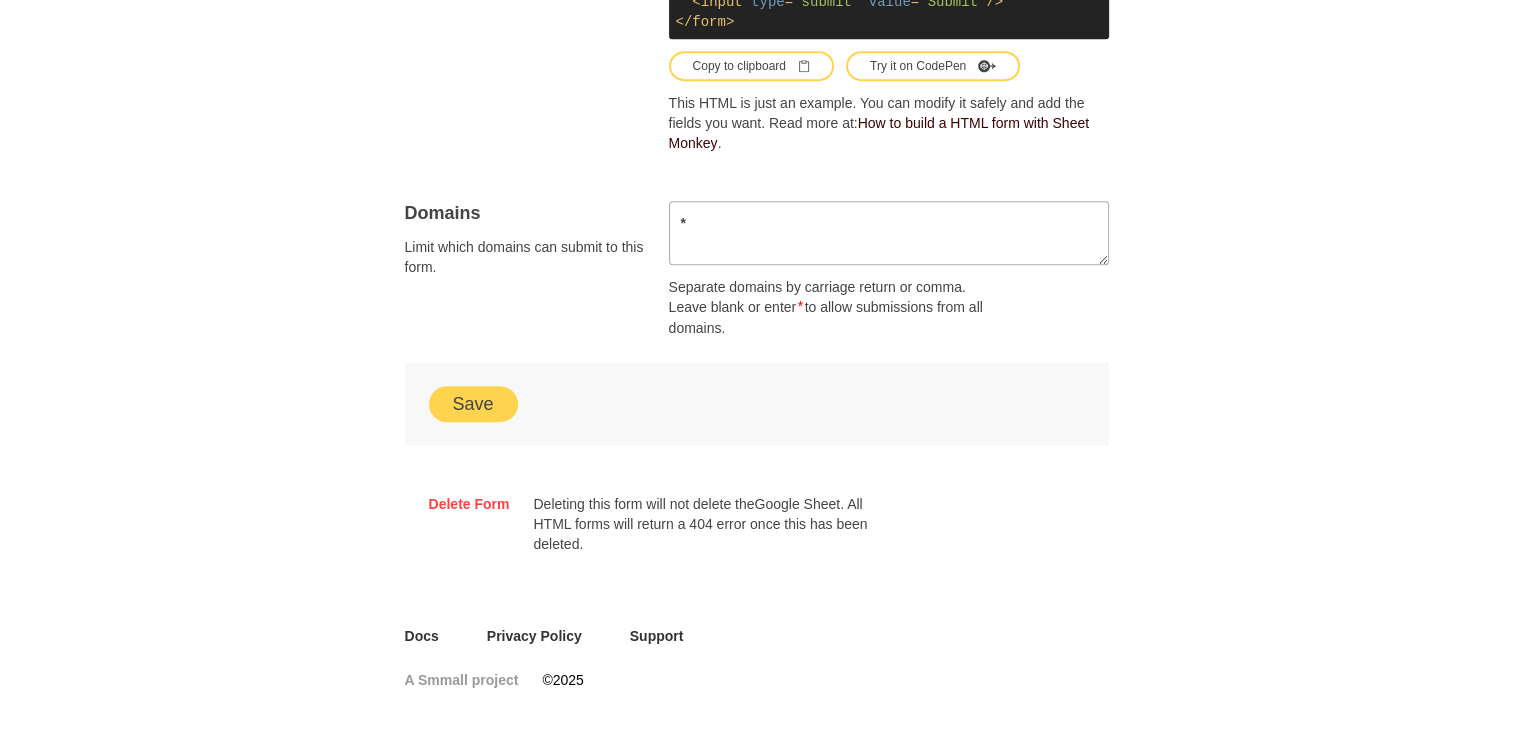 click on "Save" at bounding box center (473, 404) 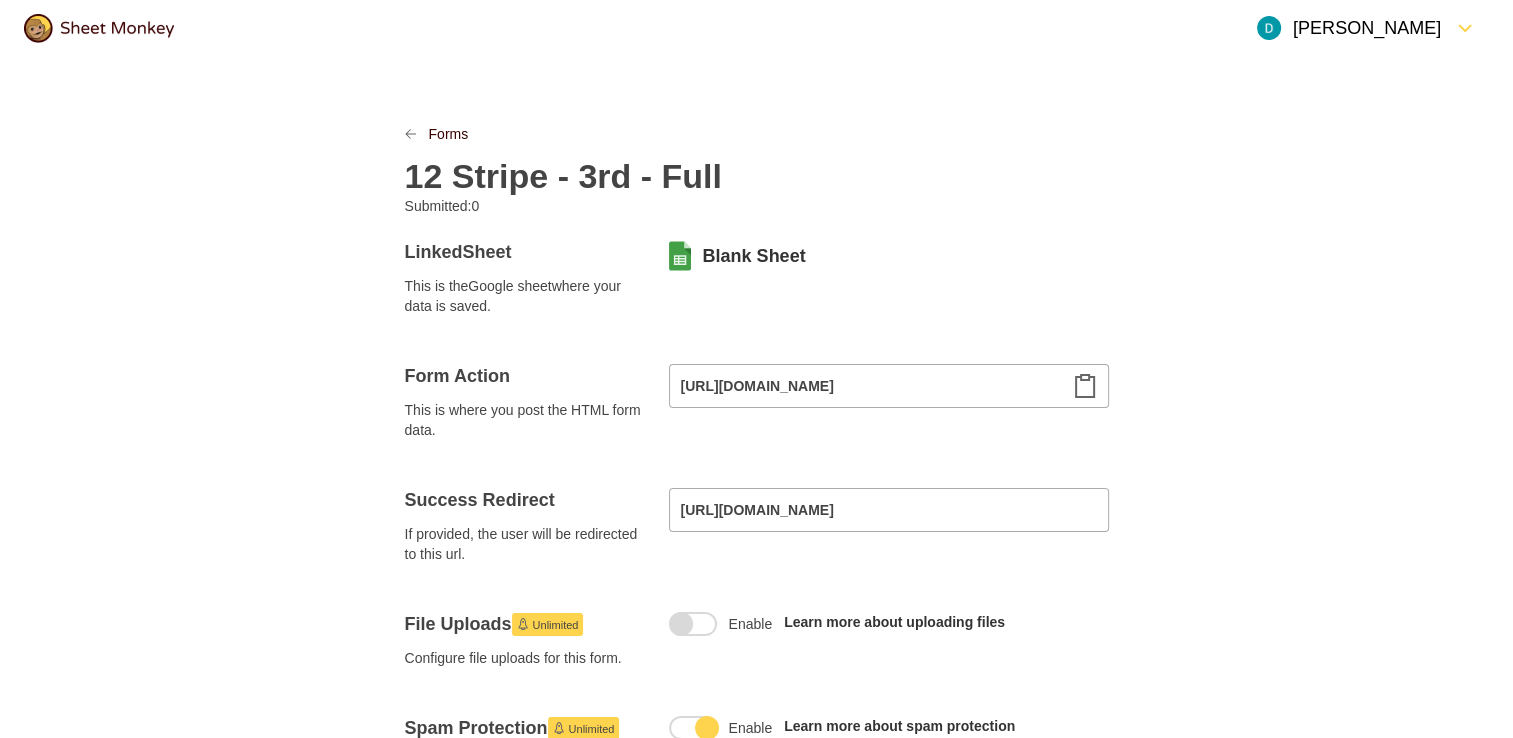 scroll, scrollTop: 0, scrollLeft: 0, axis: both 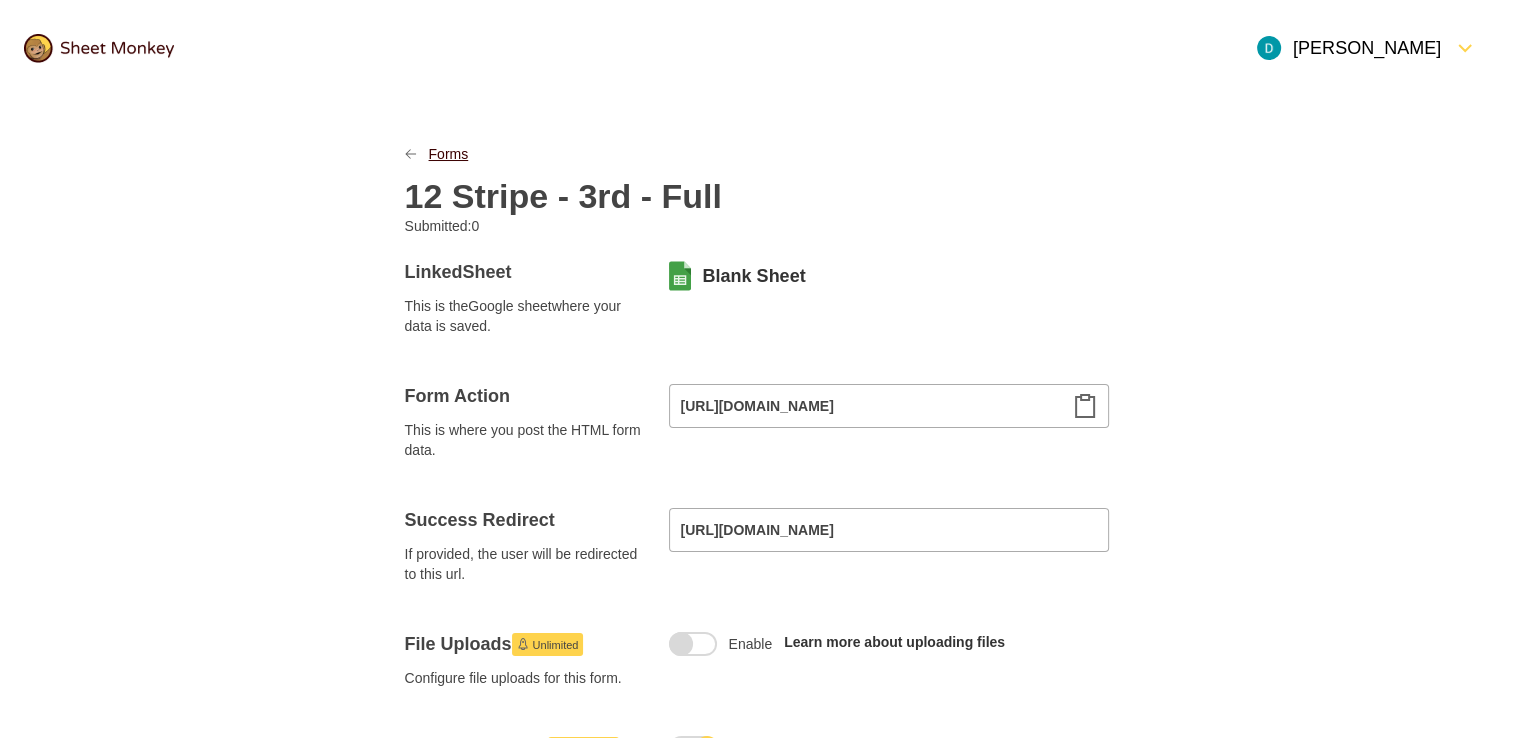 click on "Forms" at bounding box center [449, 154] 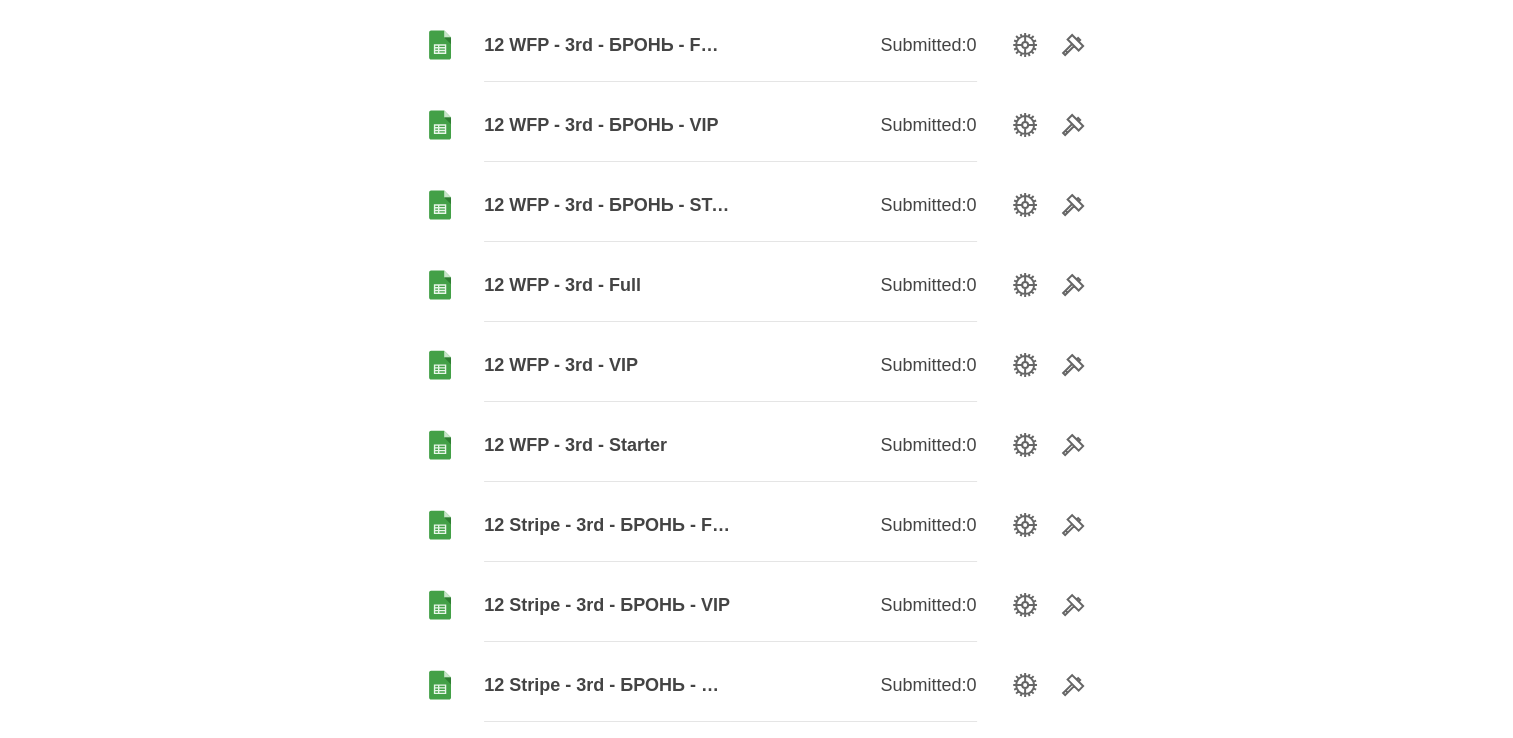 scroll, scrollTop: 0, scrollLeft: 0, axis: both 